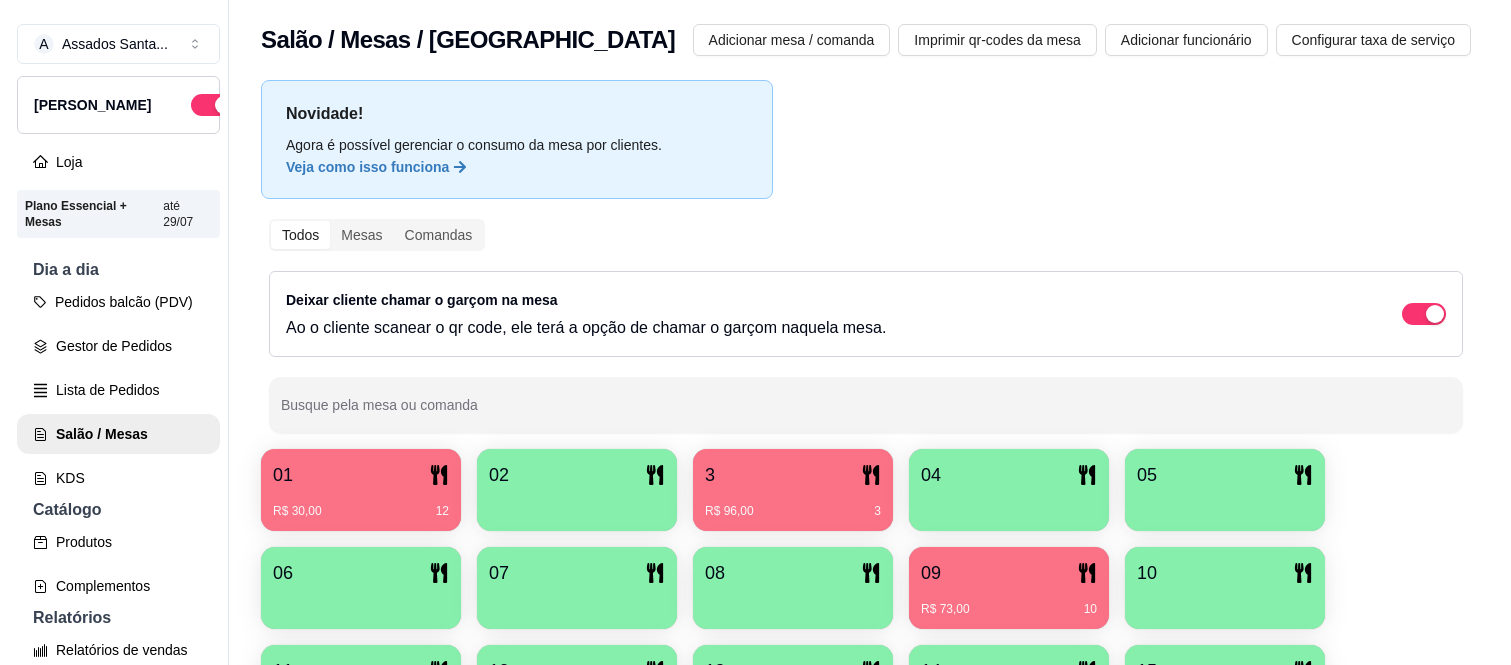 scroll, scrollTop: 0, scrollLeft: 0, axis: both 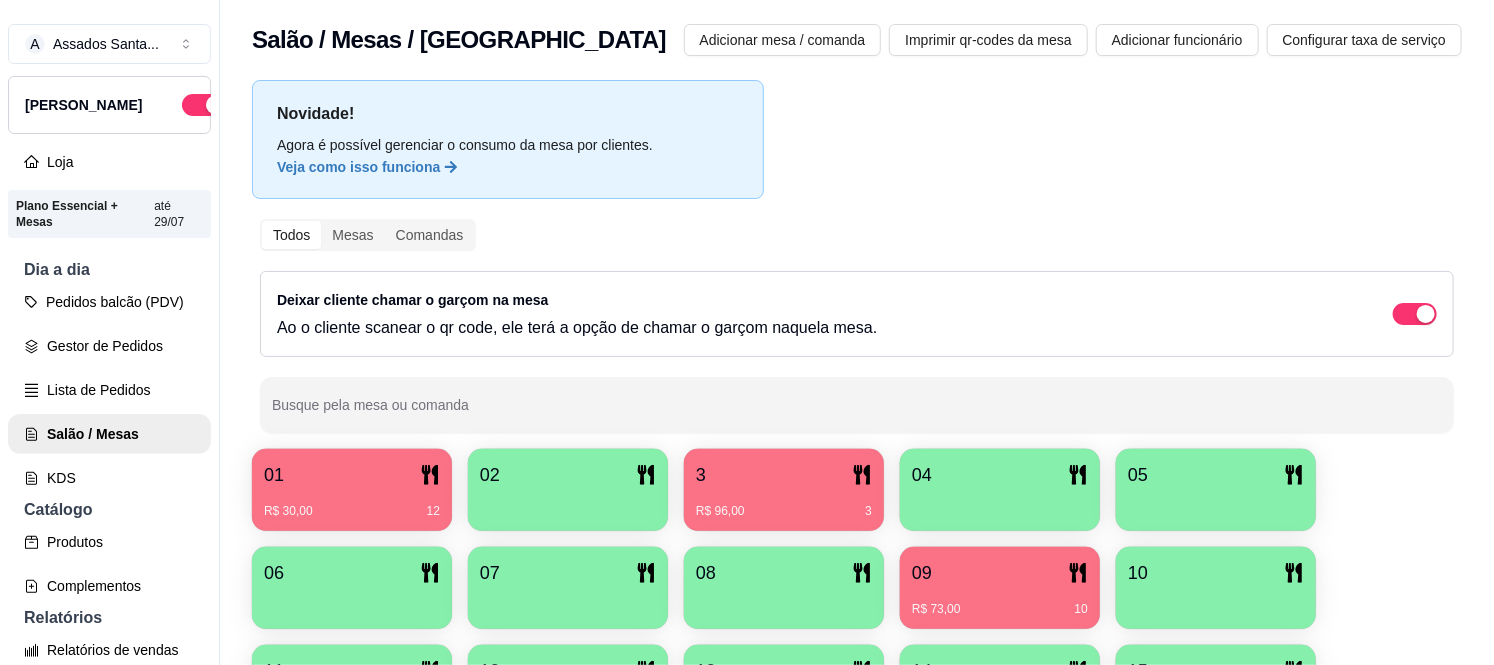 click on "3" at bounding box center [784, 475] 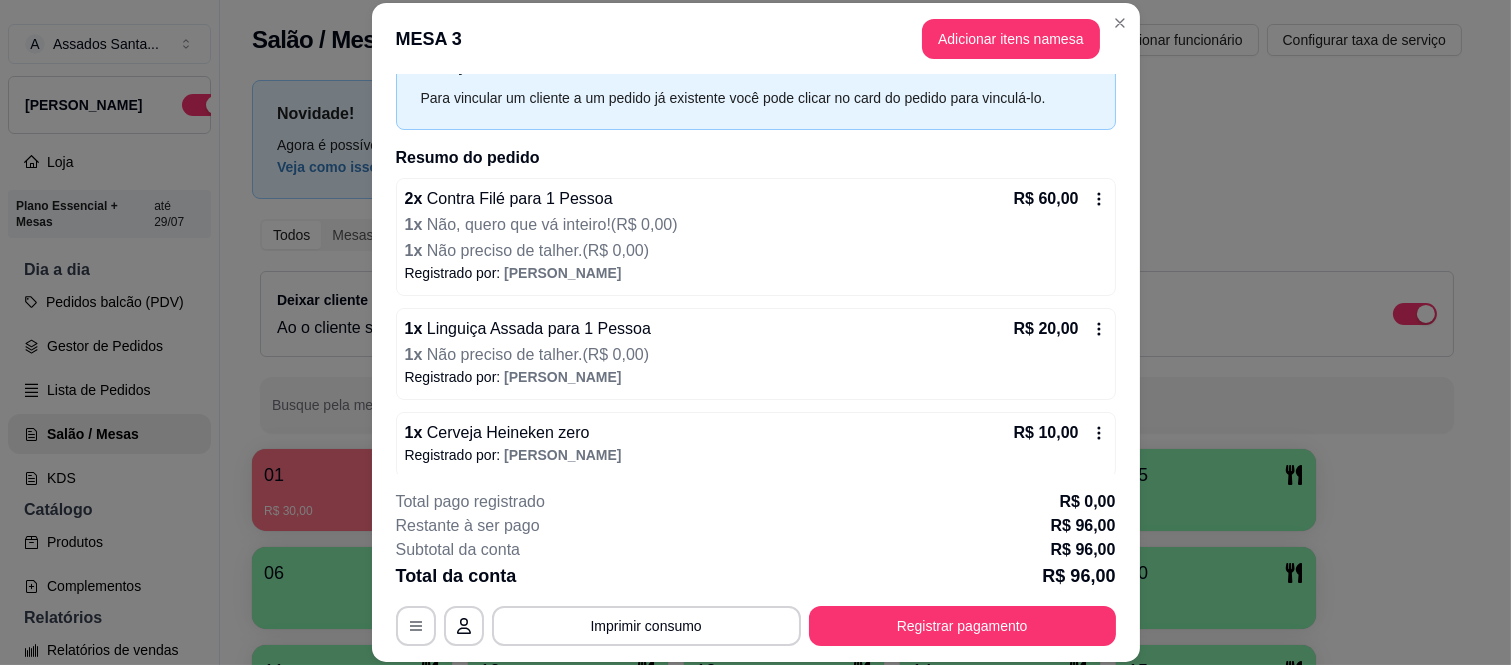 scroll, scrollTop: 176, scrollLeft: 0, axis: vertical 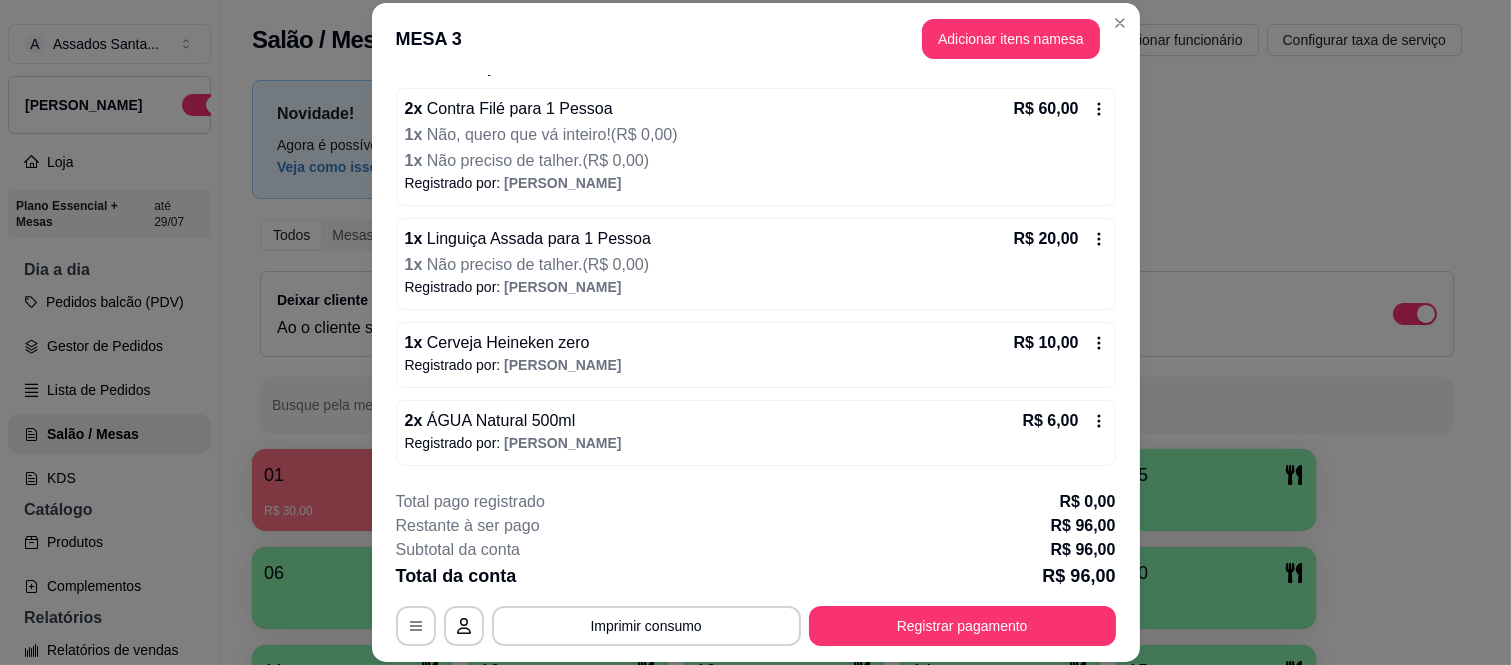 click 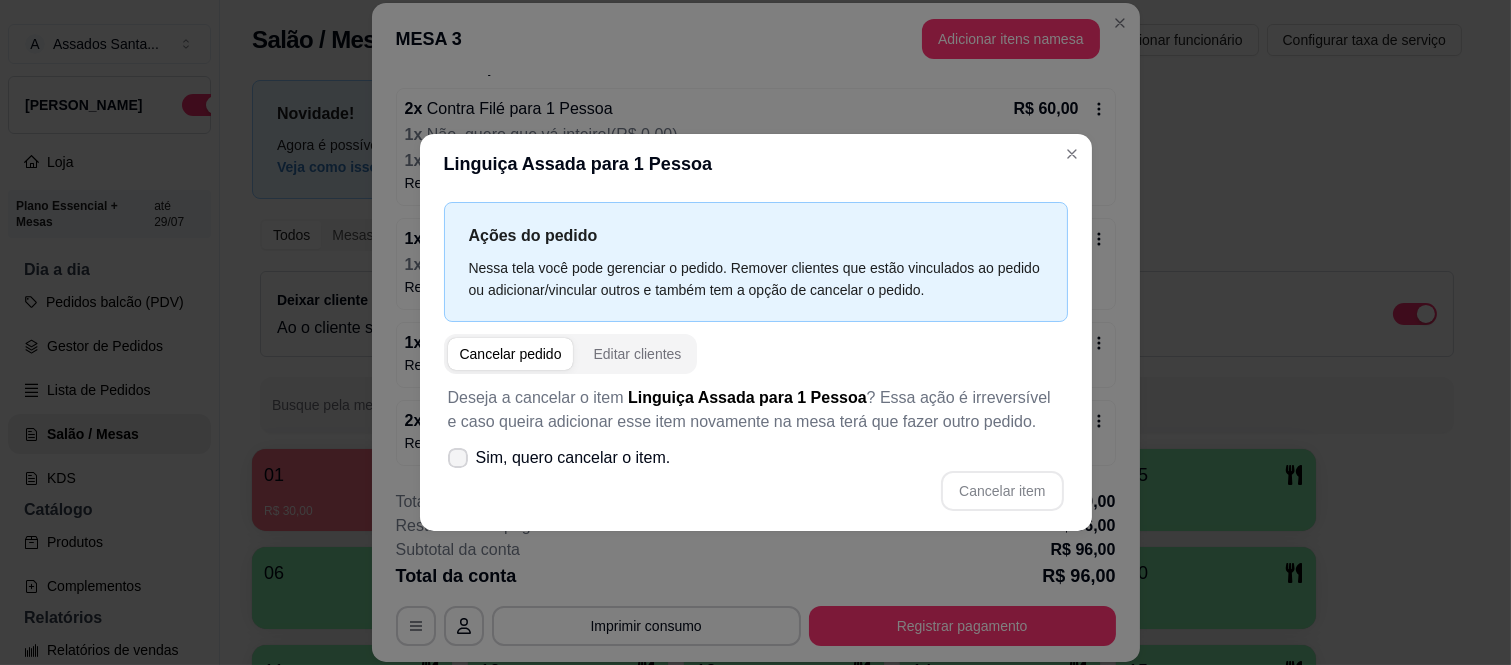 click on "Sim, quero cancelar o item." at bounding box center (559, 458) 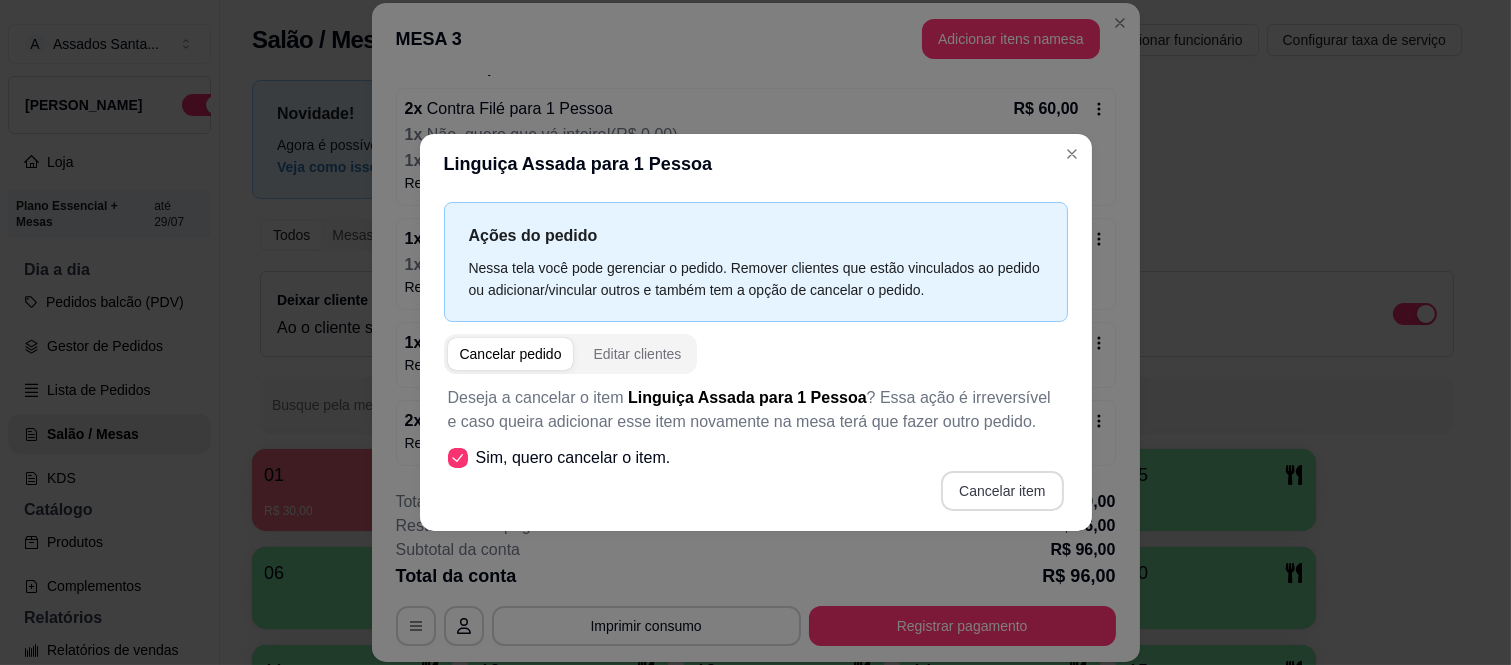 click on "Cancelar item" at bounding box center (1002, 491) 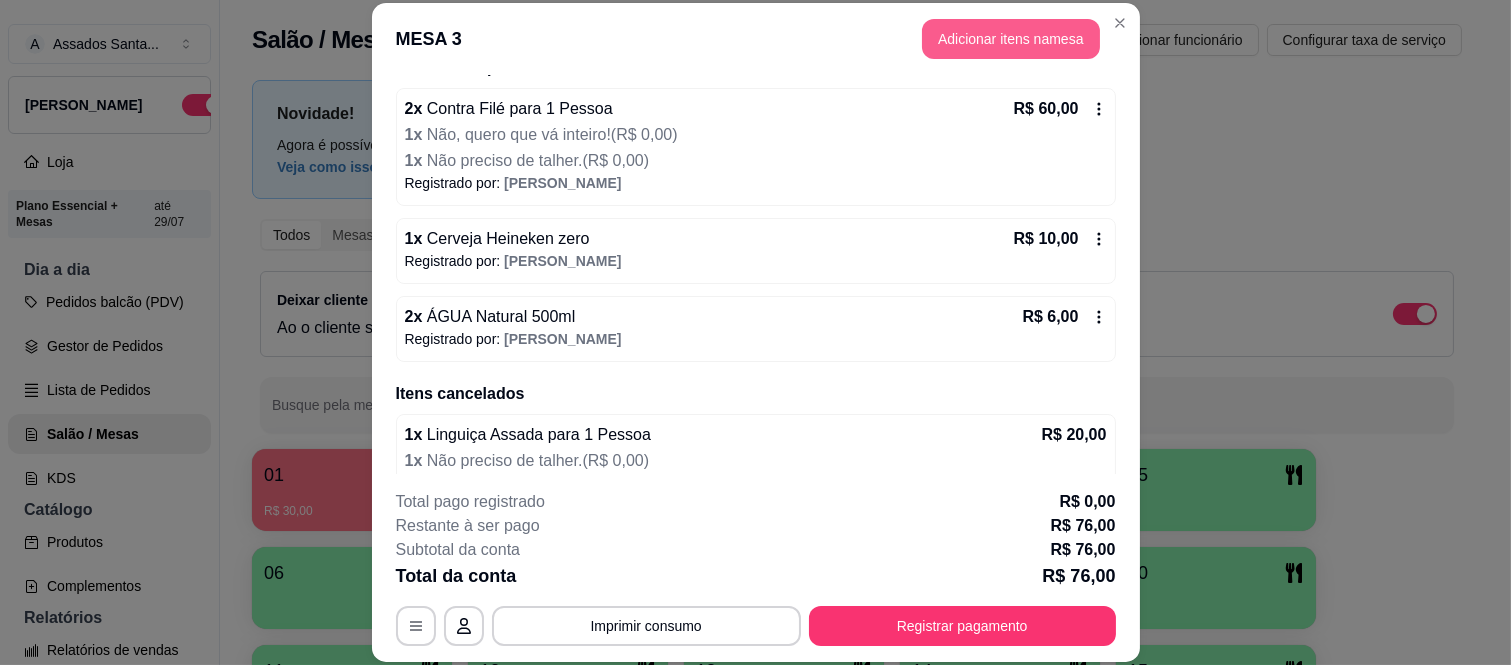click on "Adicionar itens na  mesa" at bounding box center [1011, 39] 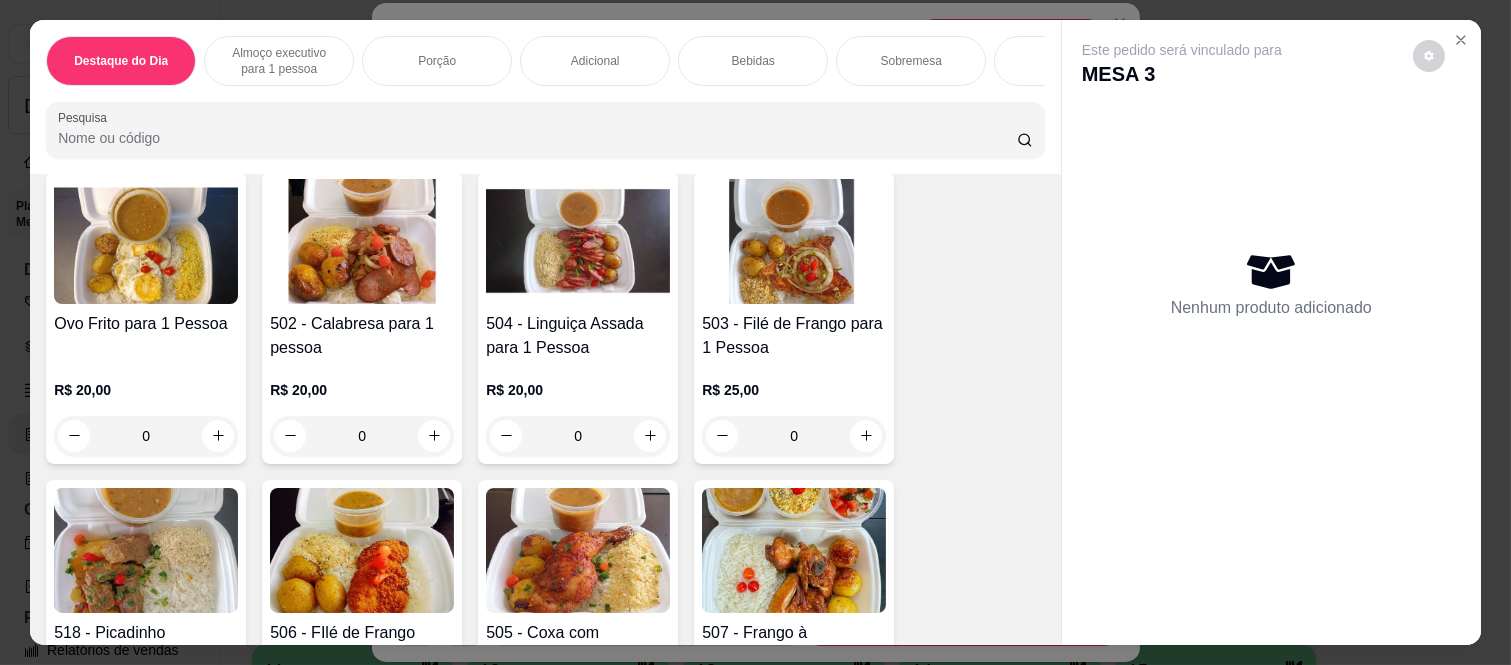 scroll, scrollTop: 444, scrollLeft: 0, axis: vertical 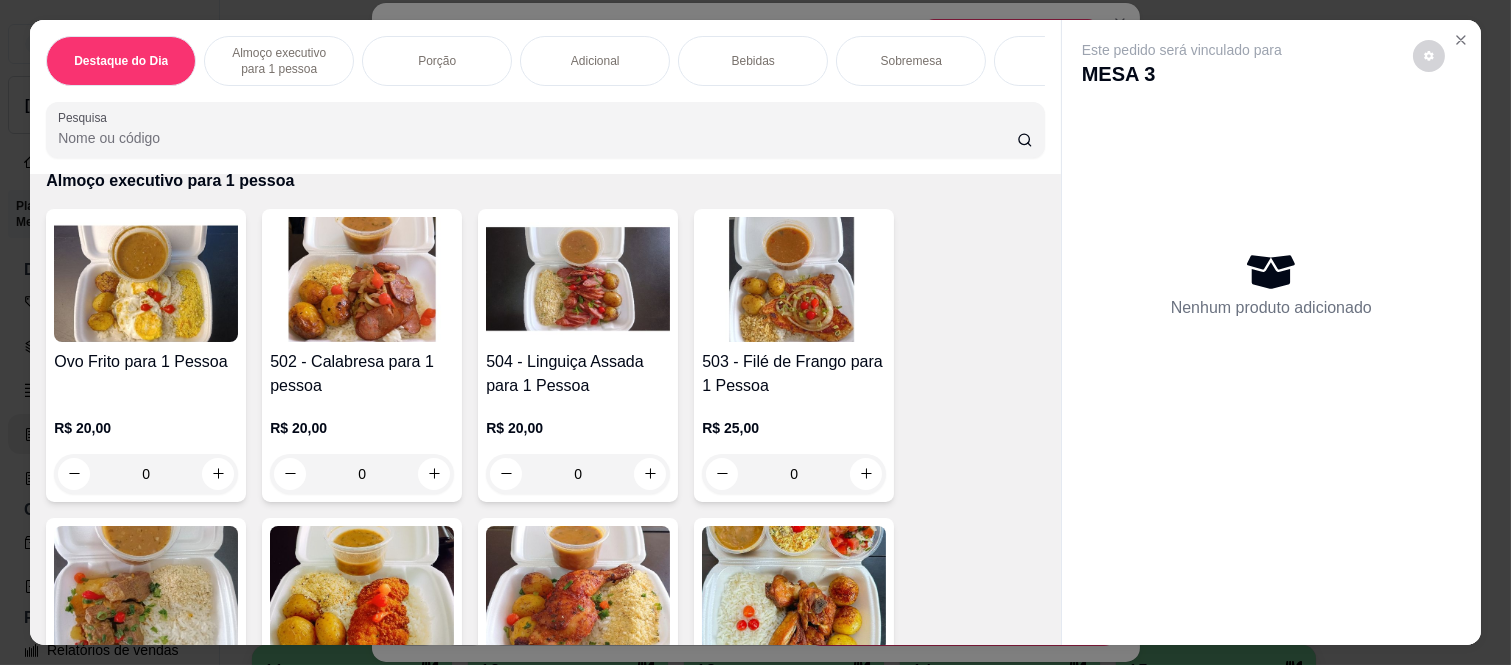 click on "0" at bounding box center [362, 474] 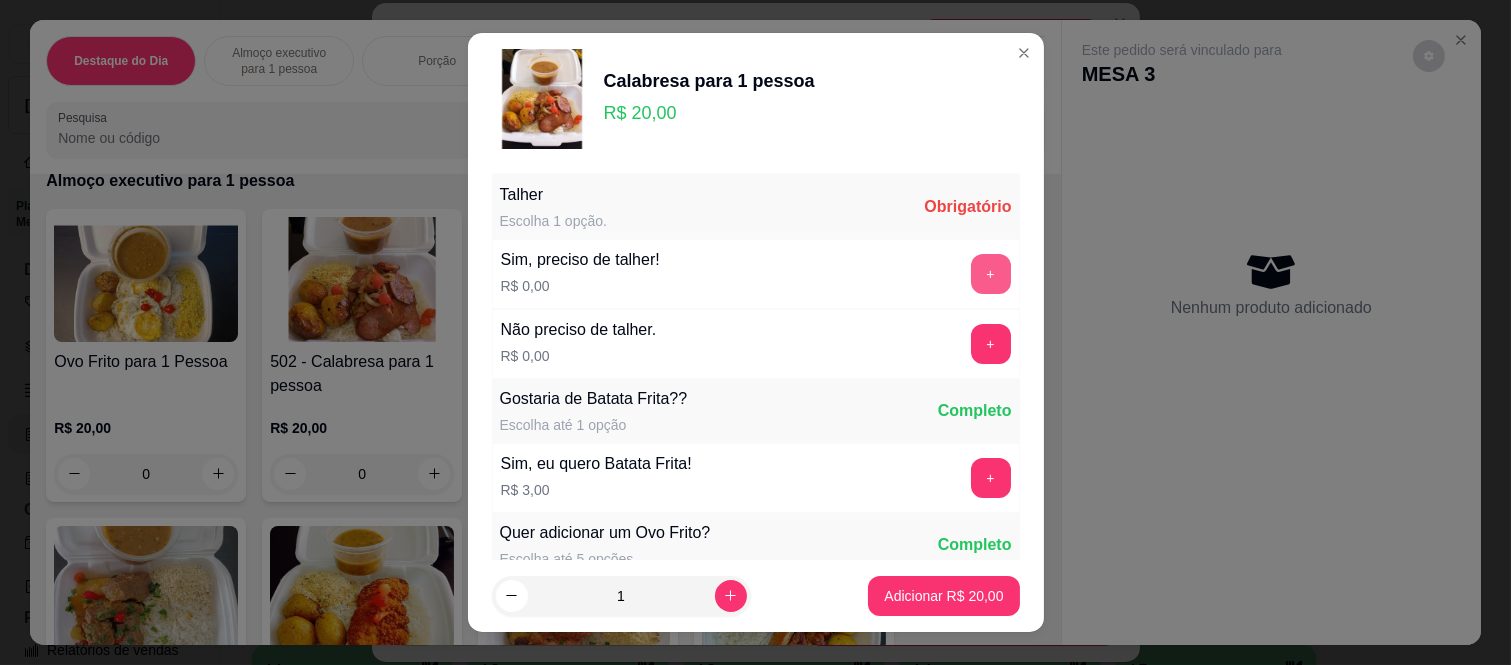 click on "+" at bounding box center [991, 274] 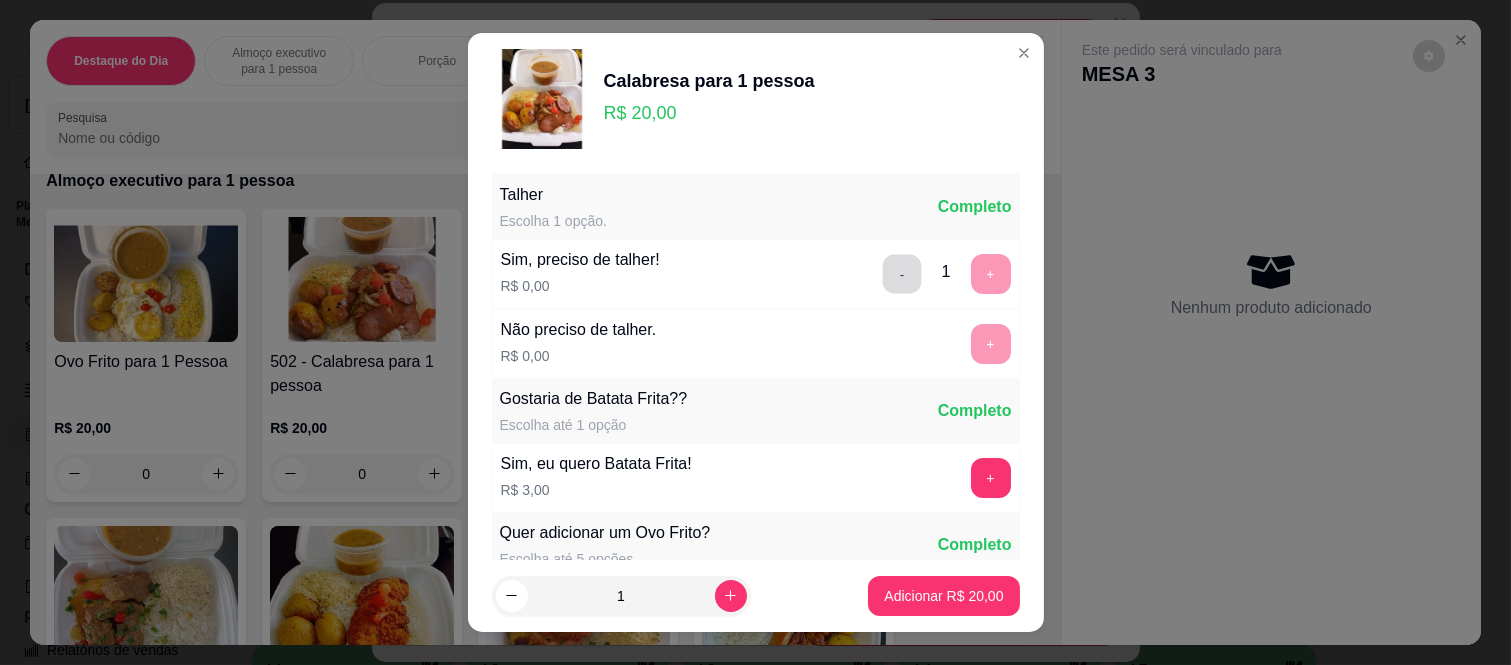 click on "-" at bounding box center [901, 274] 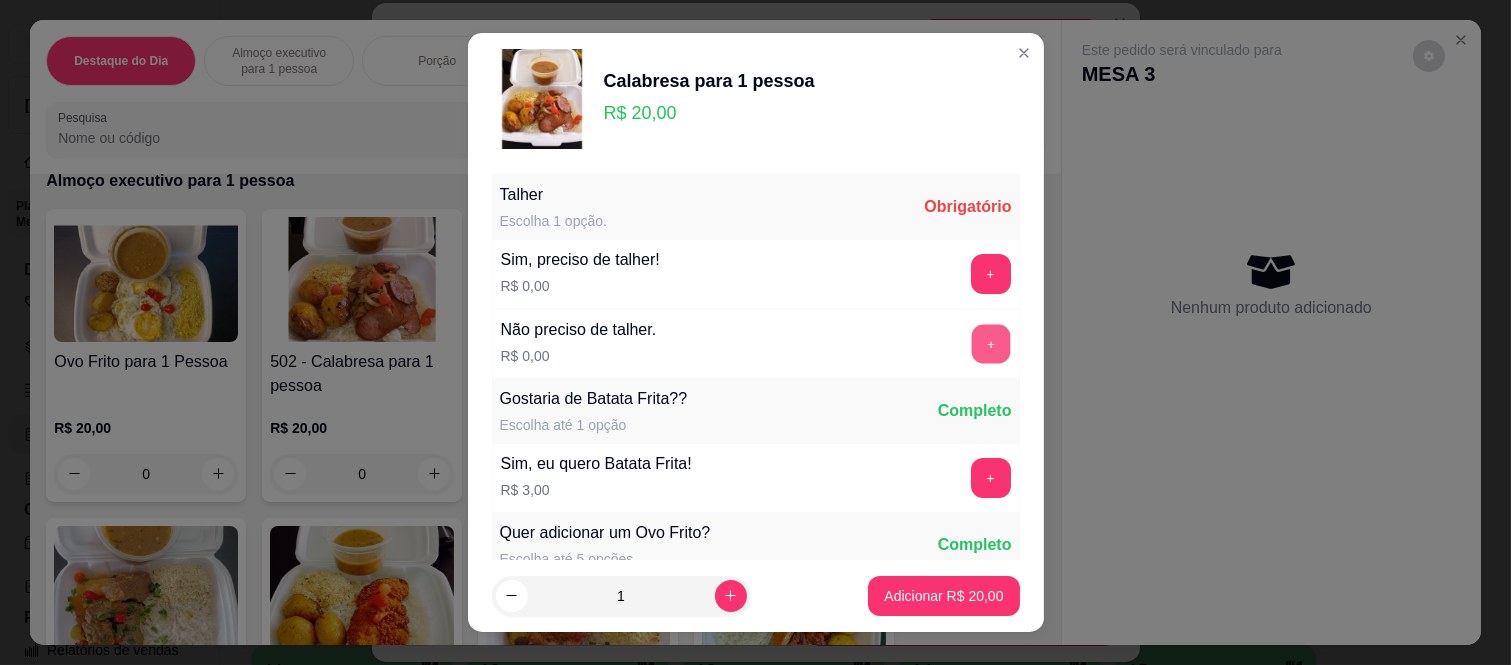 click on "+" at bounding box center (990, 344) 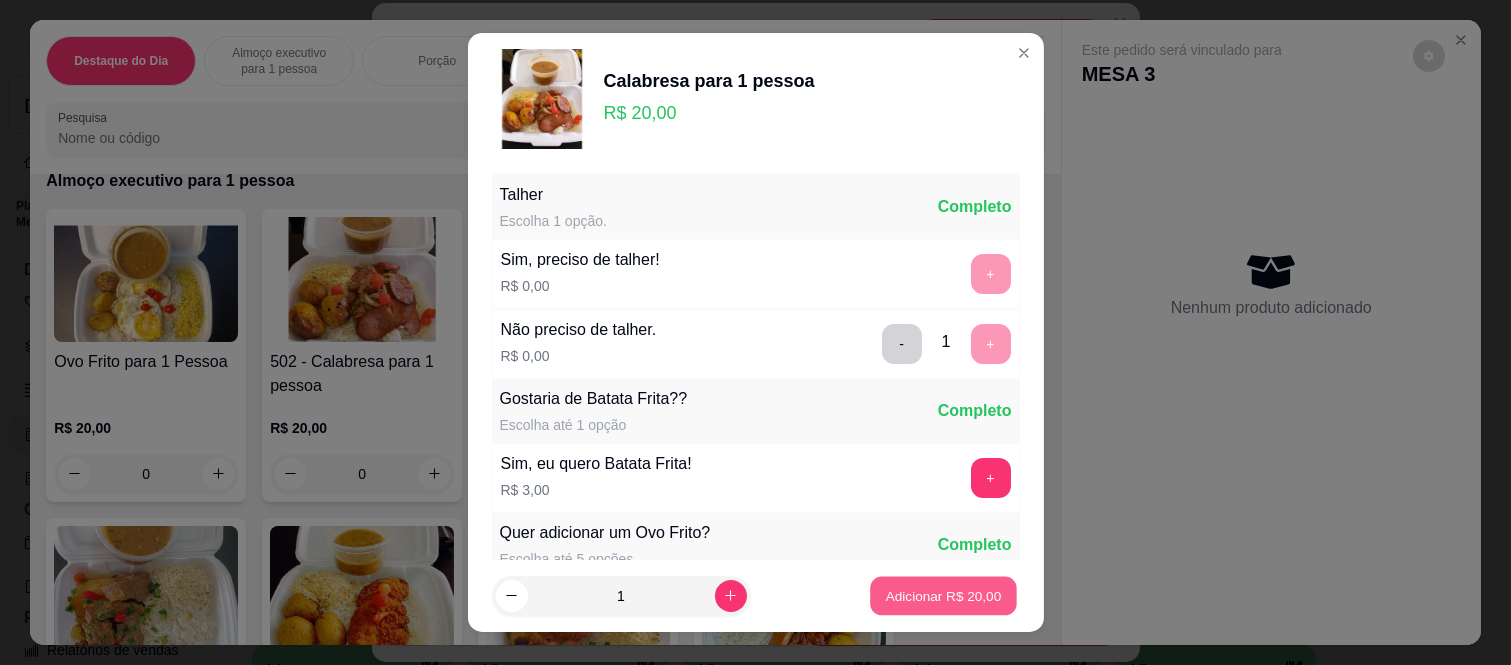 click on "Adicionar   R$ 20,00" at bounding box center (944, 595) 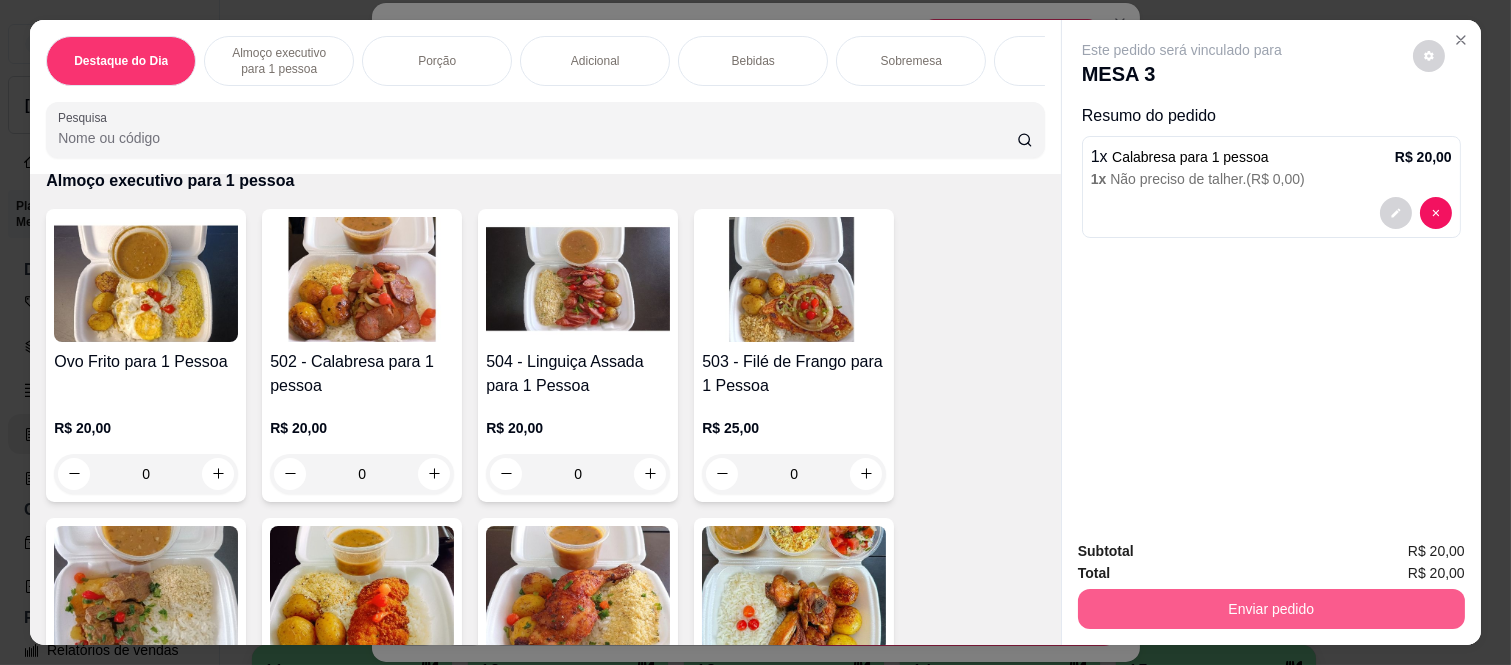click on "Enviar pedido" at bounding box center [1271, 609] 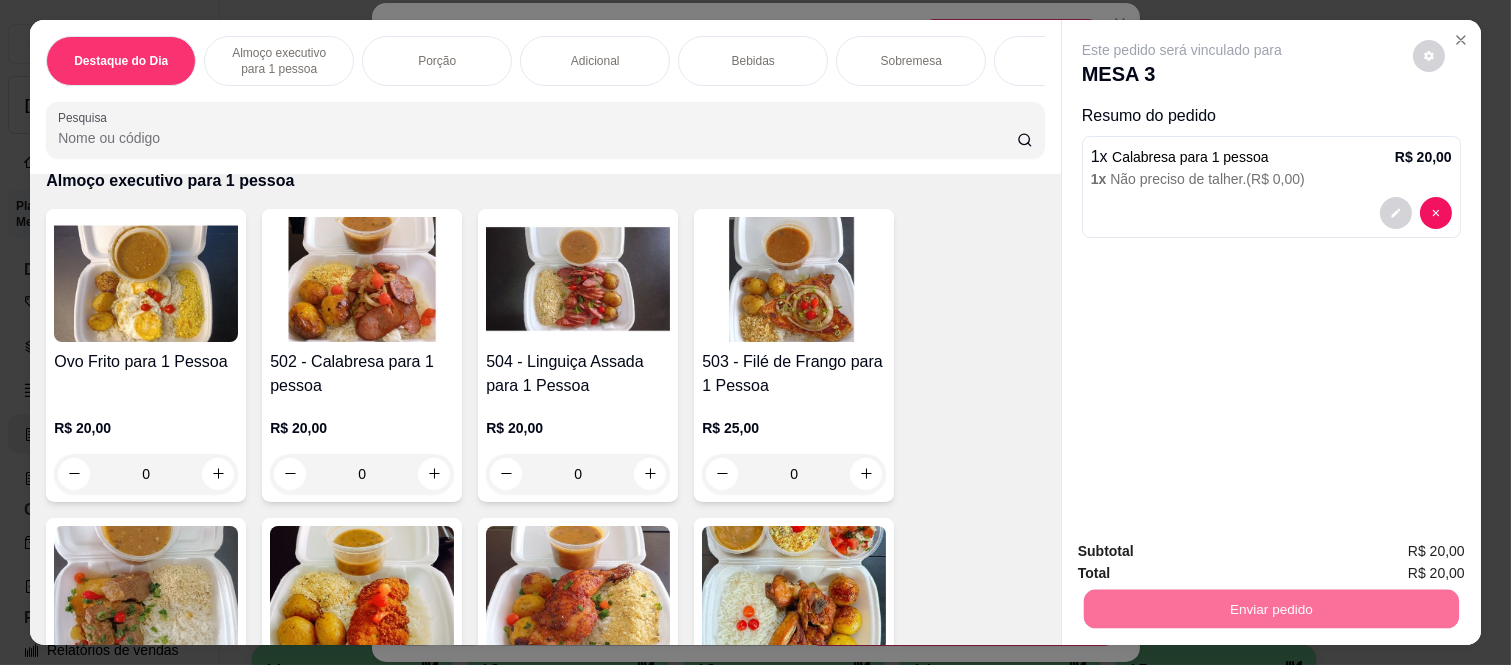 click on "Não registrar e enviar pedido" at bounding box center (1204, 552) 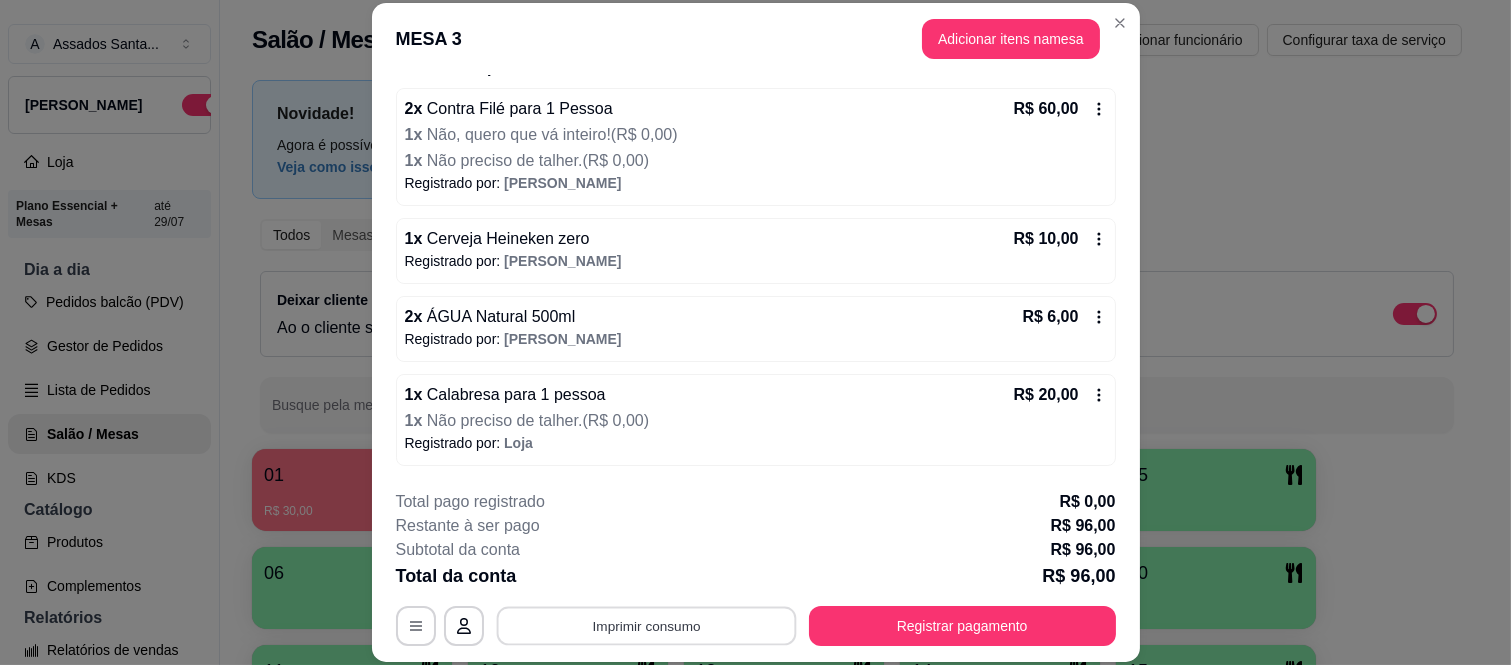 click on "Imprimir consumo" at bounding box center [646, 625] 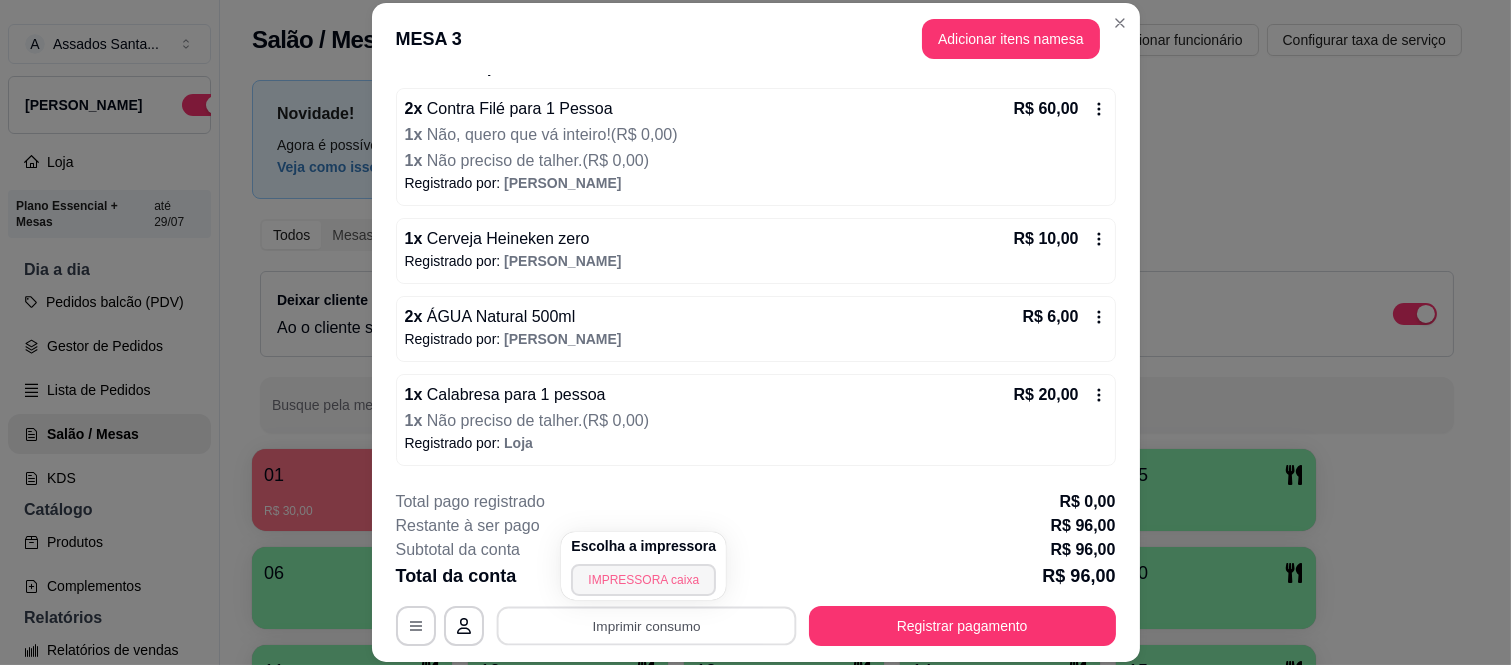 click on "IMPRESSORA caixa" at bounding box center [643, 580] 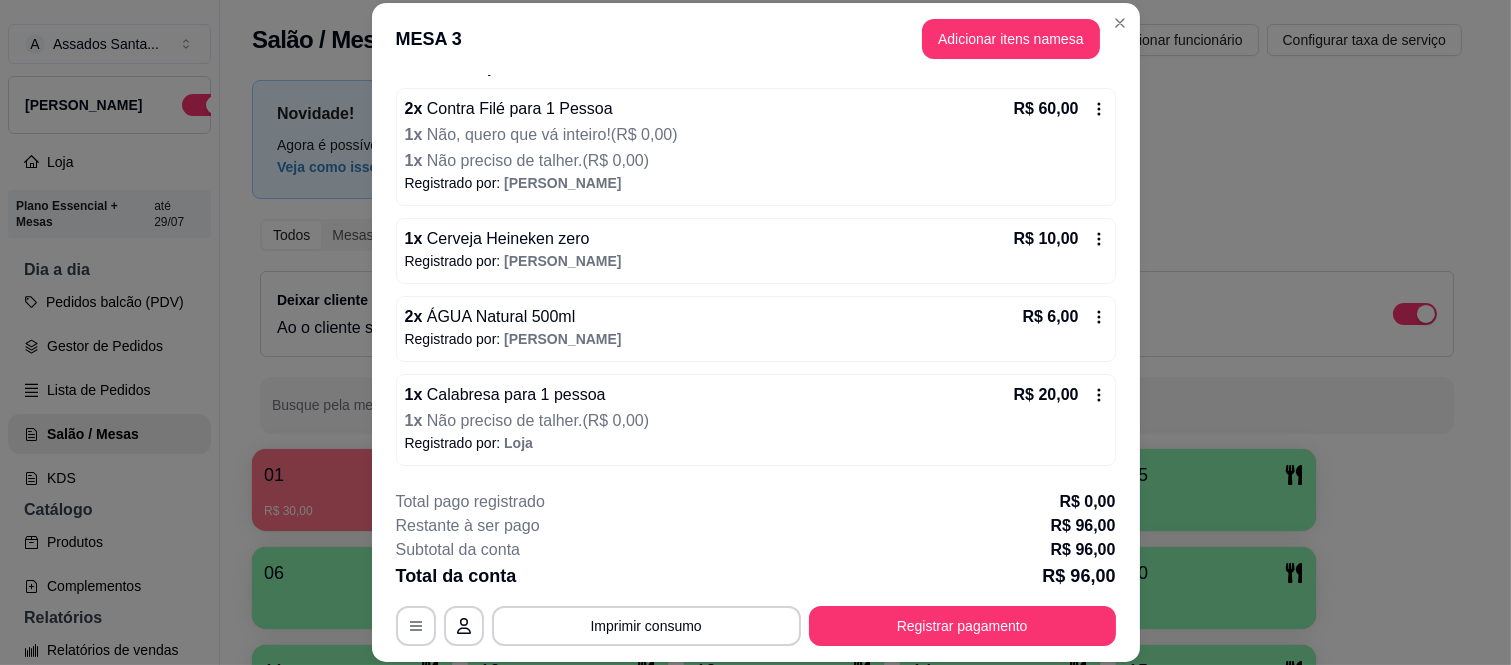 click on "Não, quero que vá inteiro!  ( R$ 0,00 )" at bounding box center (552, 134) 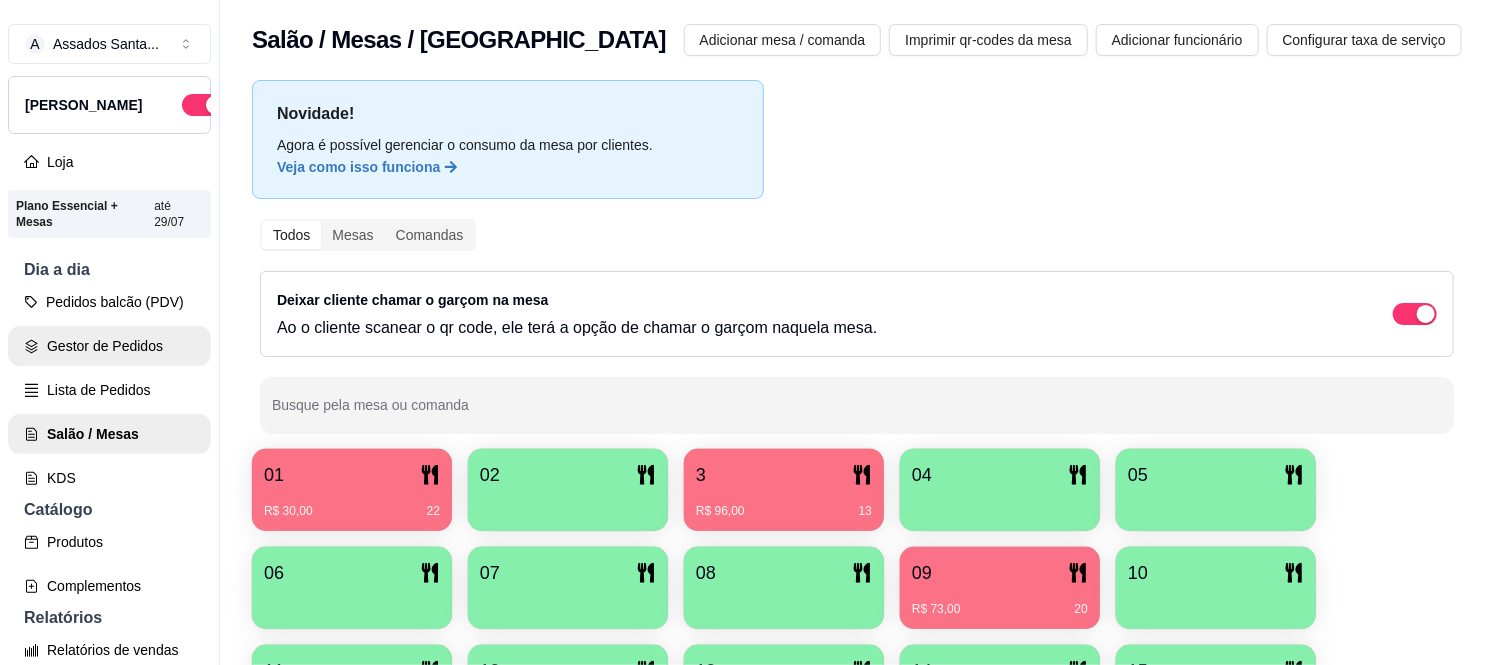 click on "Gestor de Pedidos" at bounding box center (109, 346) 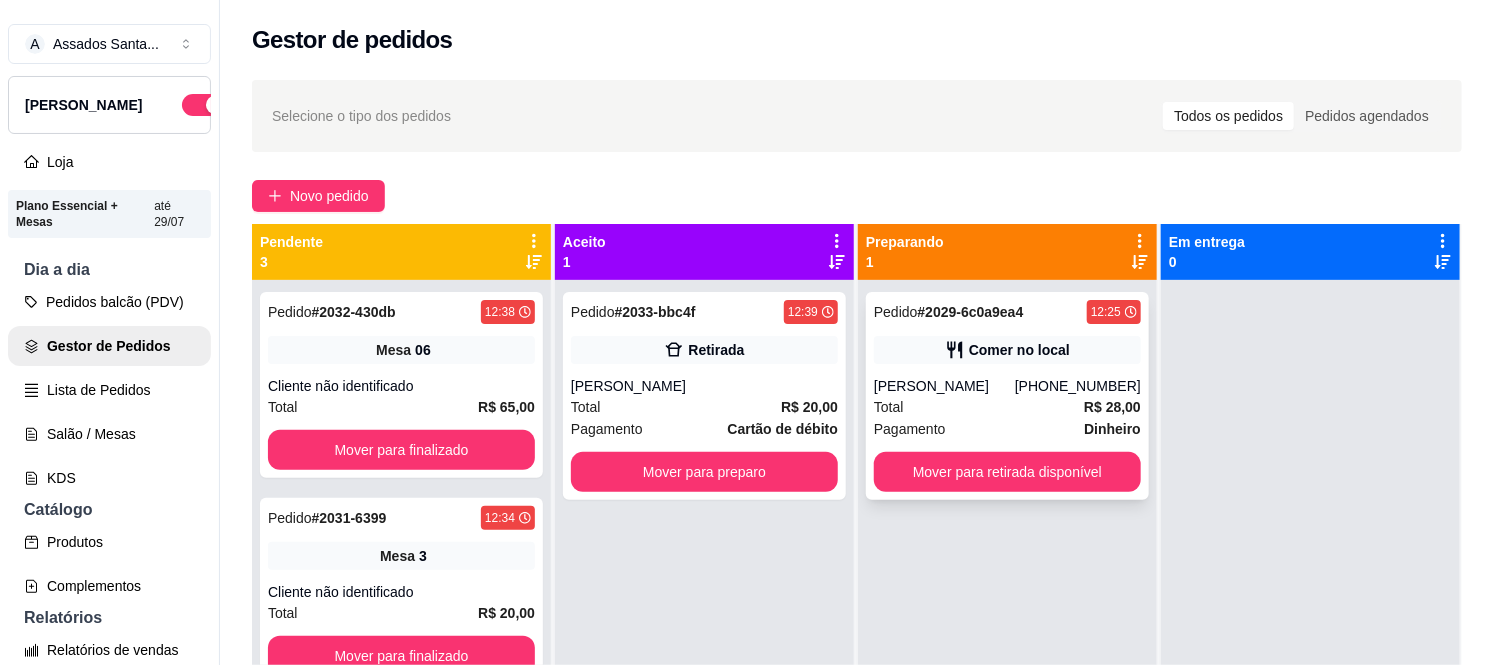 click on "Pedido  # 2029-6c0a9ea4 12:25 Comer no local Gabriel [PHONE_NUMBER] Total R$ 28,00 Pagamento Dinheiro Mover para retirada disponível" at bounding box center [1007, 396] 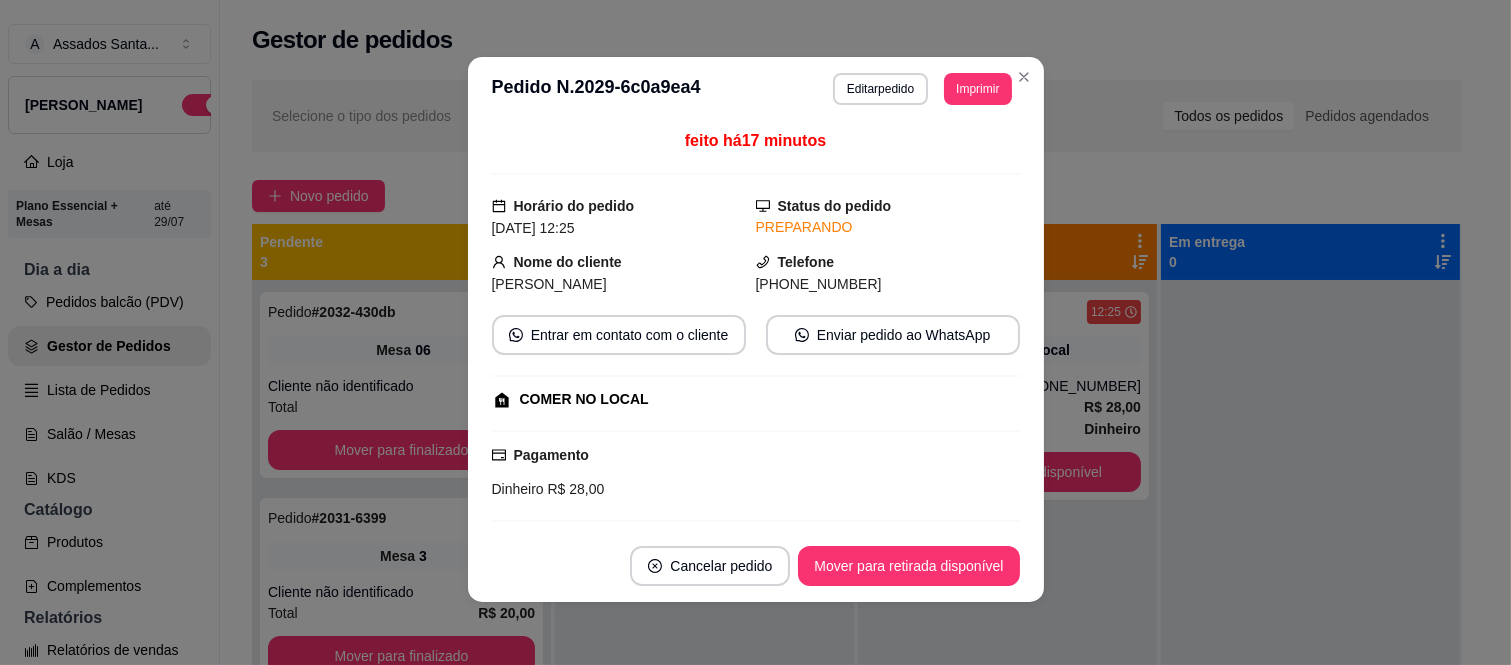 scroll, scrollTop: 4, scrollLeft: 0, axis: vertical 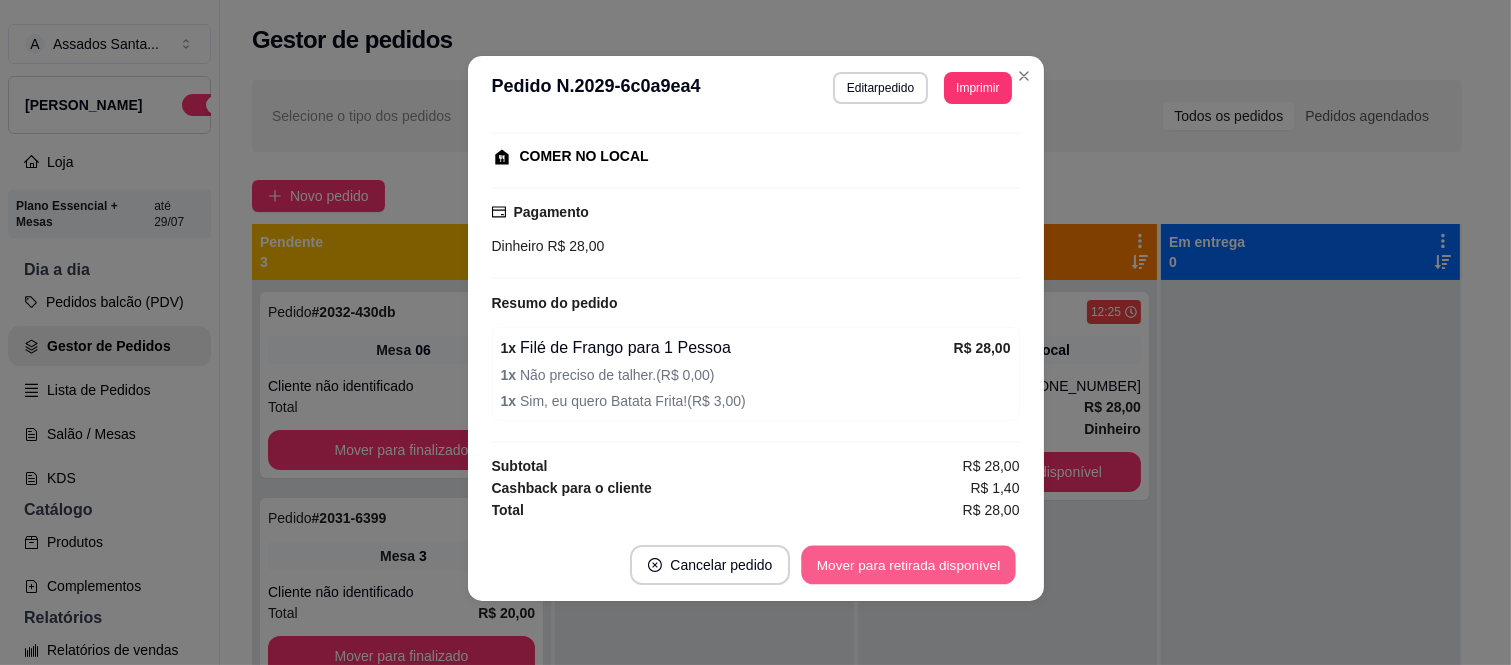 click on "Mover para retirada disponível" at bounding box center (909, 565) 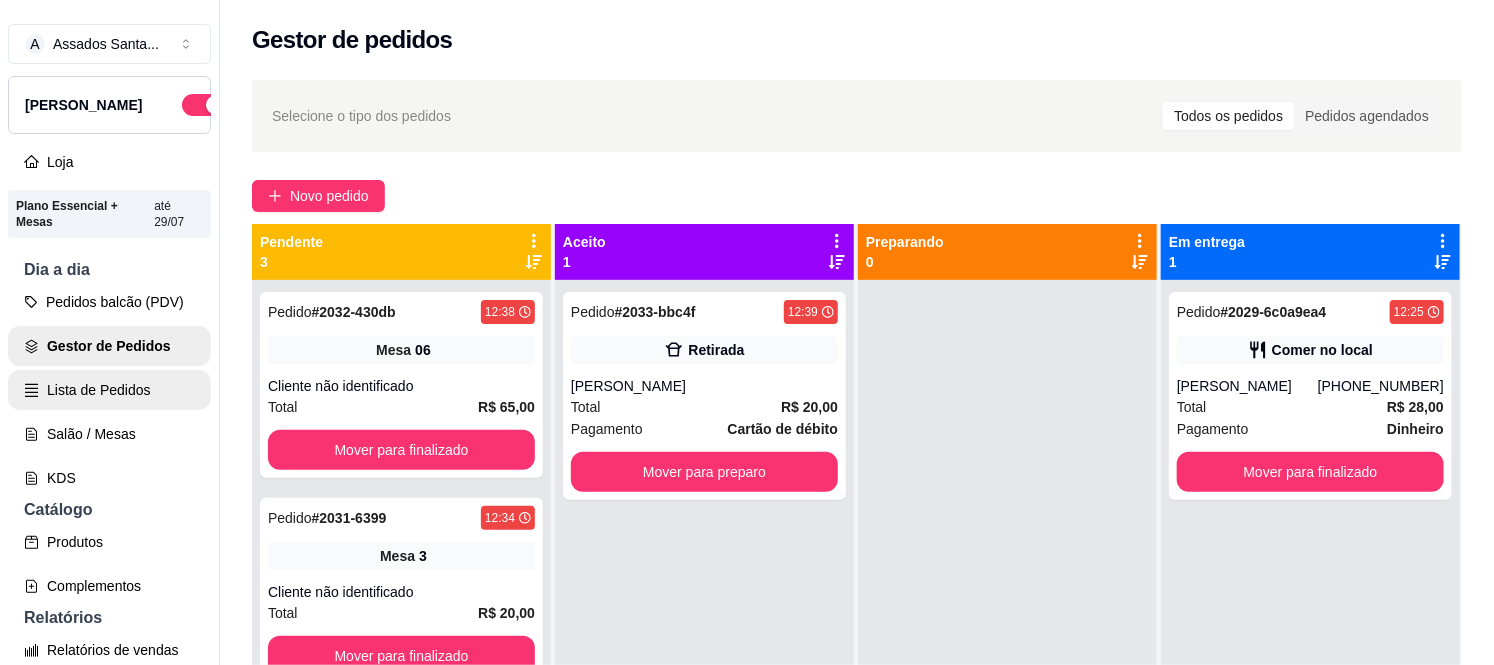 click on "Lista de Pedidos" at bounding box center (109, 390) 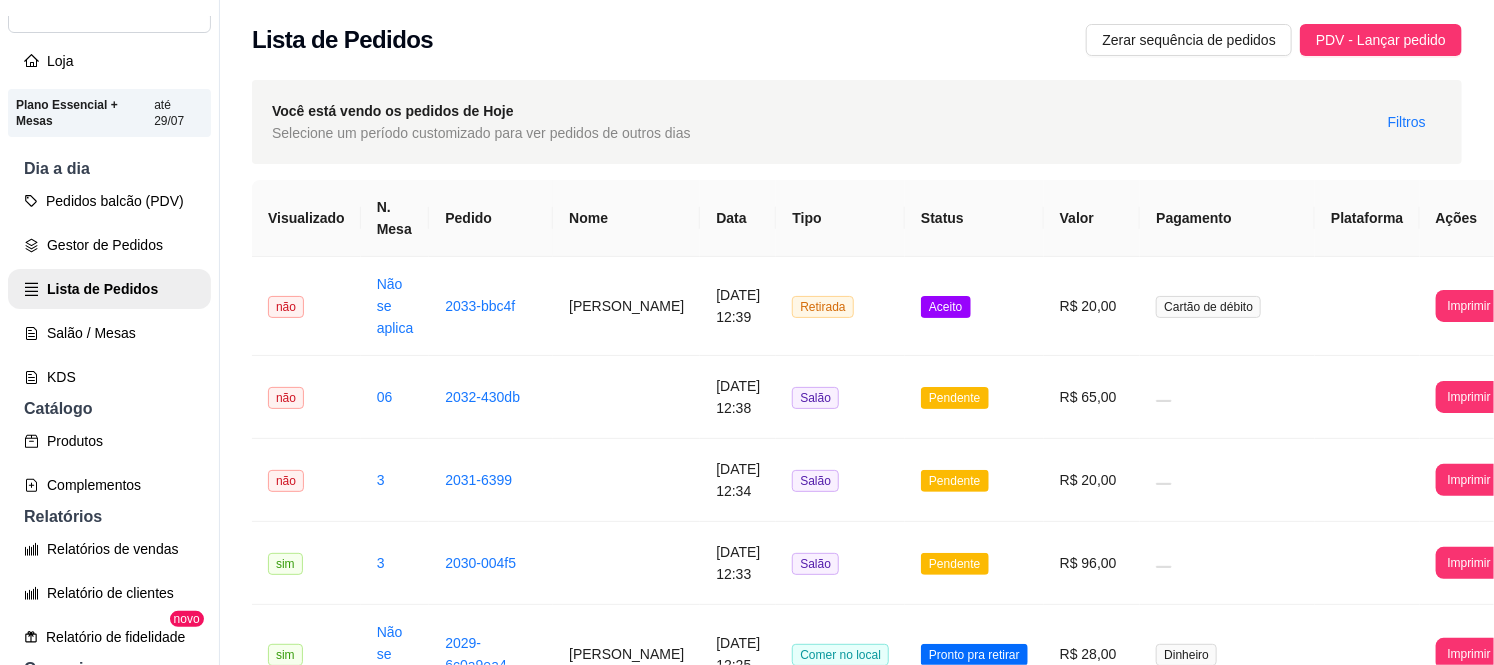scroll, scrollTop: 222, scrollLeft: 0, axis: vertical 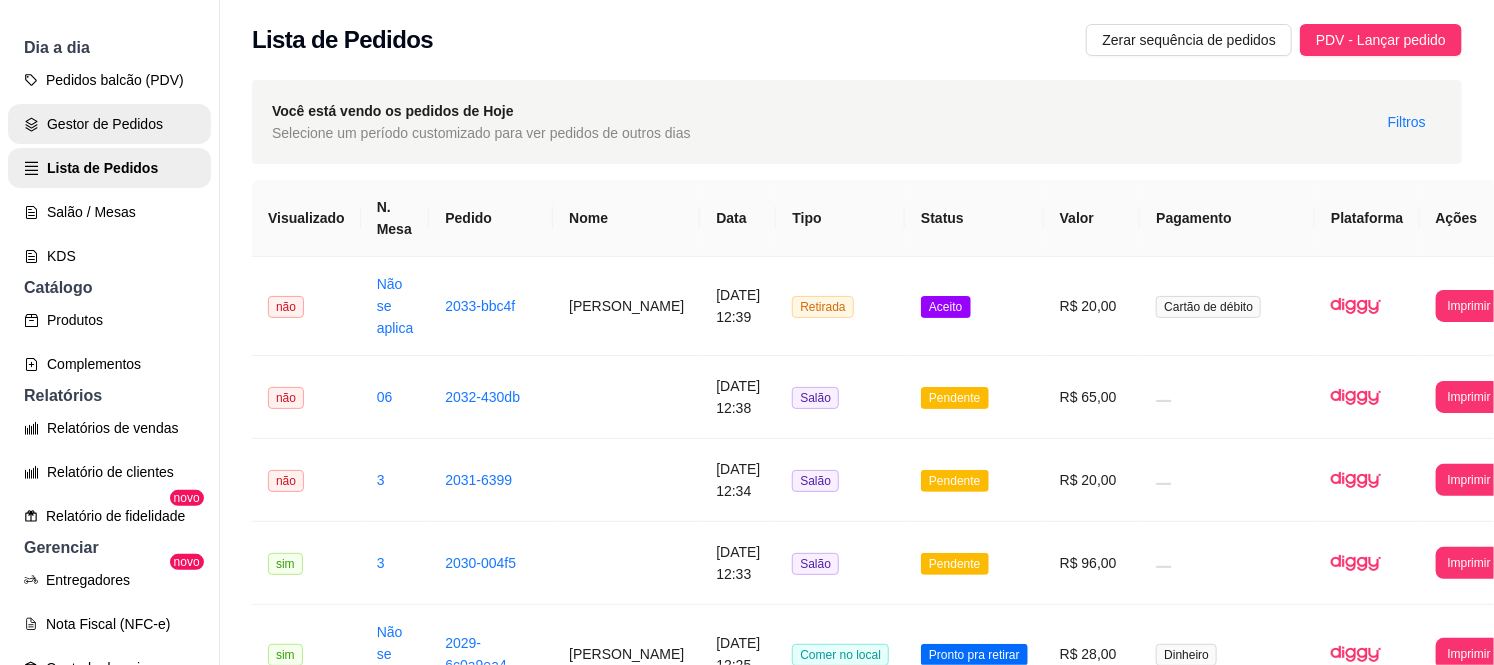click on "Gestor de Pedidos" at bounding box center [109, 124] 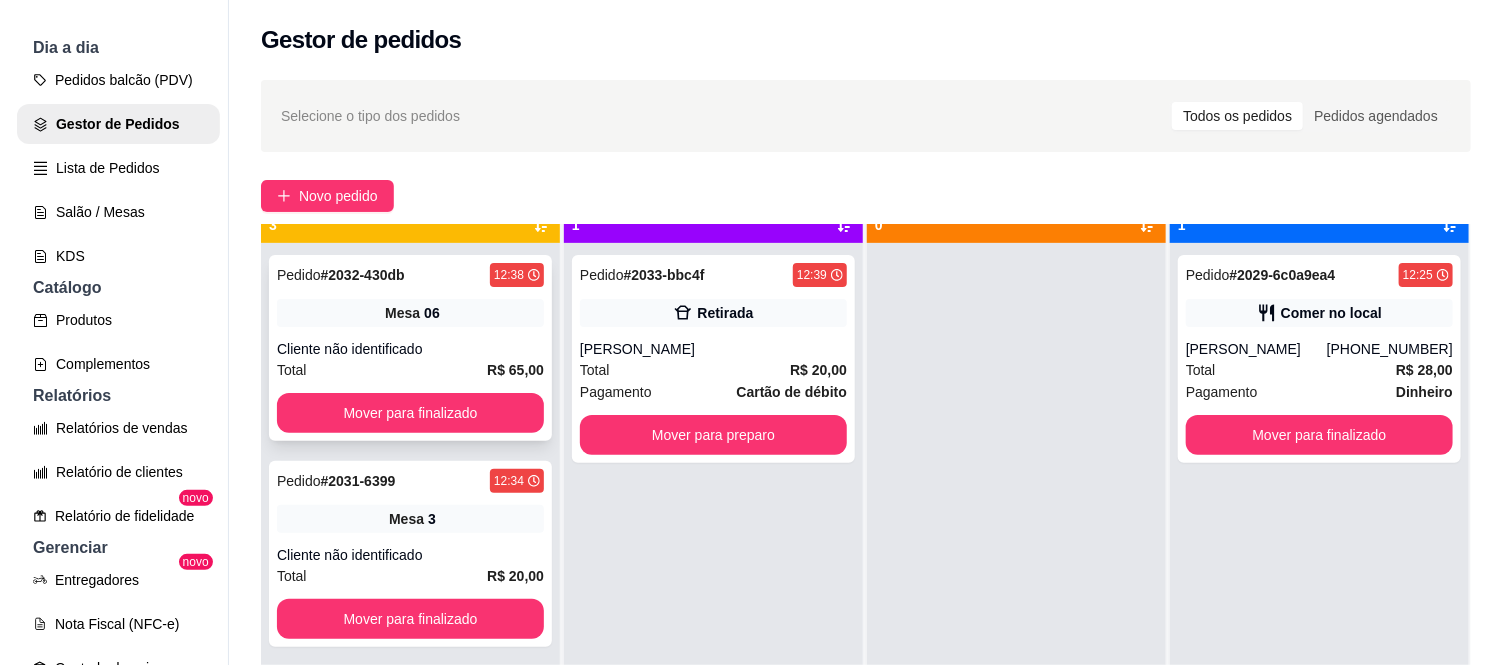 scroll, scrollTop: 55, scrollLeft: 0, axis: vertical 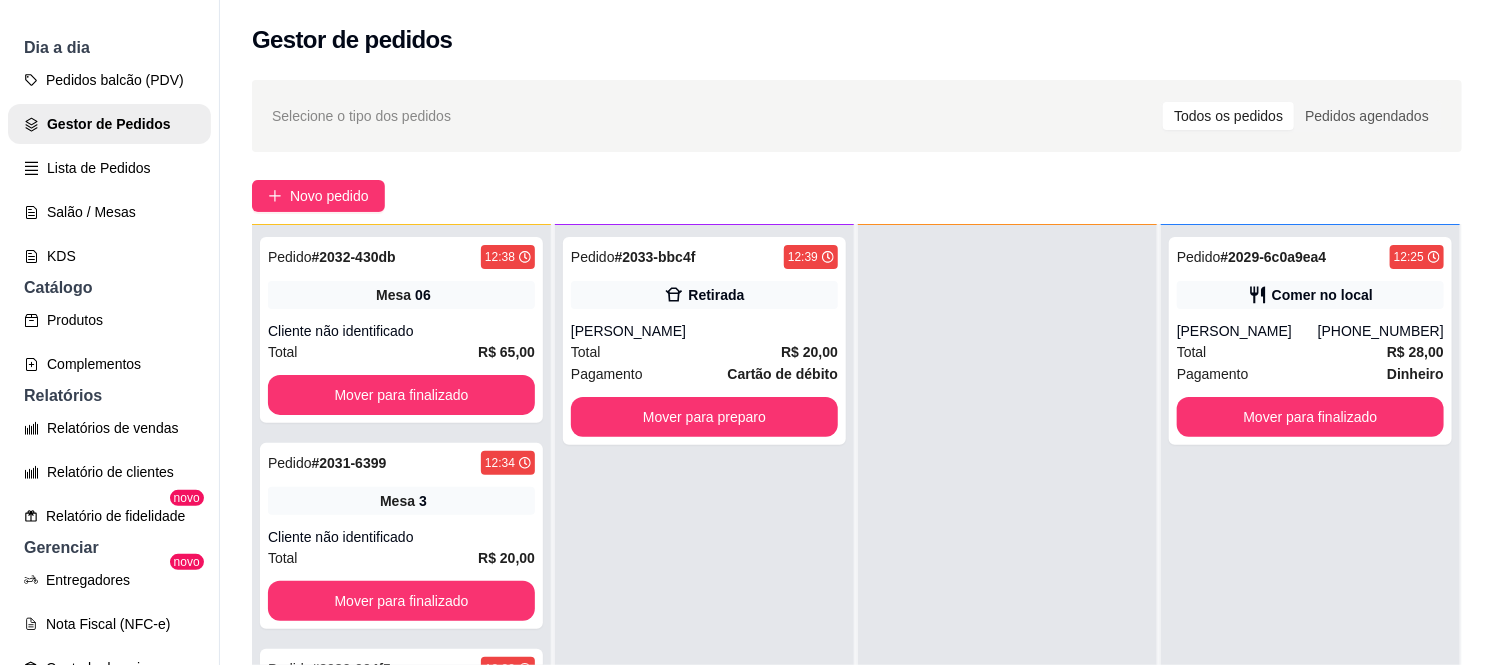 click on "Selecione o tipo dos pedidos Todos os pedidos Pedidos agendados Novo pedido Pendente 3 Pedido  # 2032-430db 12:38 Mesa 06 Cliente não identificado Total R$ 65,00 Mover para finalizado Pedido  # 2031-6399 12:34 Mesa 3 Cliente não identificado Total R$ 20,00 Mover para finalizado Pedido  # 2030-004f5 12:33 Mesa 3 Cliente não identificado Total R$ 96,00 Mover para finalizado Aceito 1 Pedido  # 2033-bbc4f 12:39 Retirada Anderson Total R$ 20,00 Pagamento Cartão de débito Mover para preparo Preparando 0 Em entrega 1 Pedido  # 2029-6c0a9ea4 12:25 Comer no local Gabriel [PHONE_NUMBER] Total R$ 28,00 Pagamento Dinheiro Mover para finalizado" at bounding box center (857, 490) 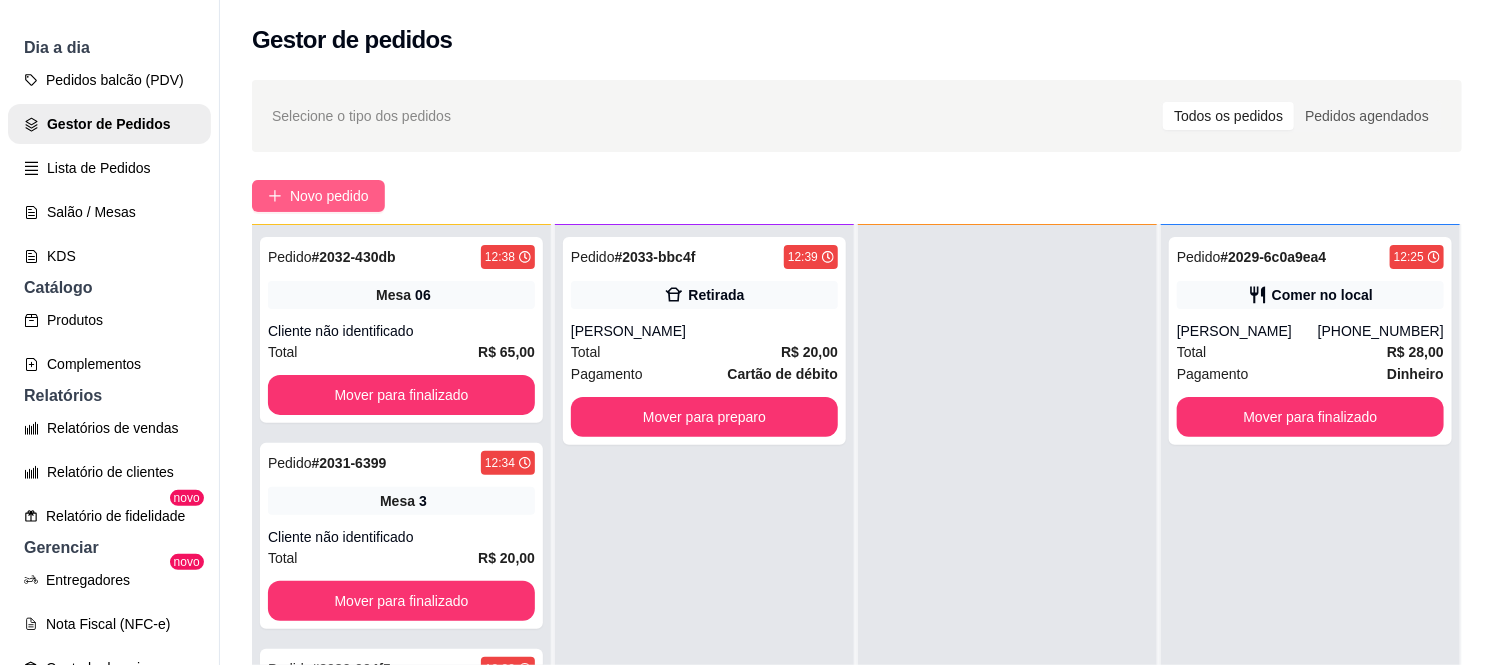 click 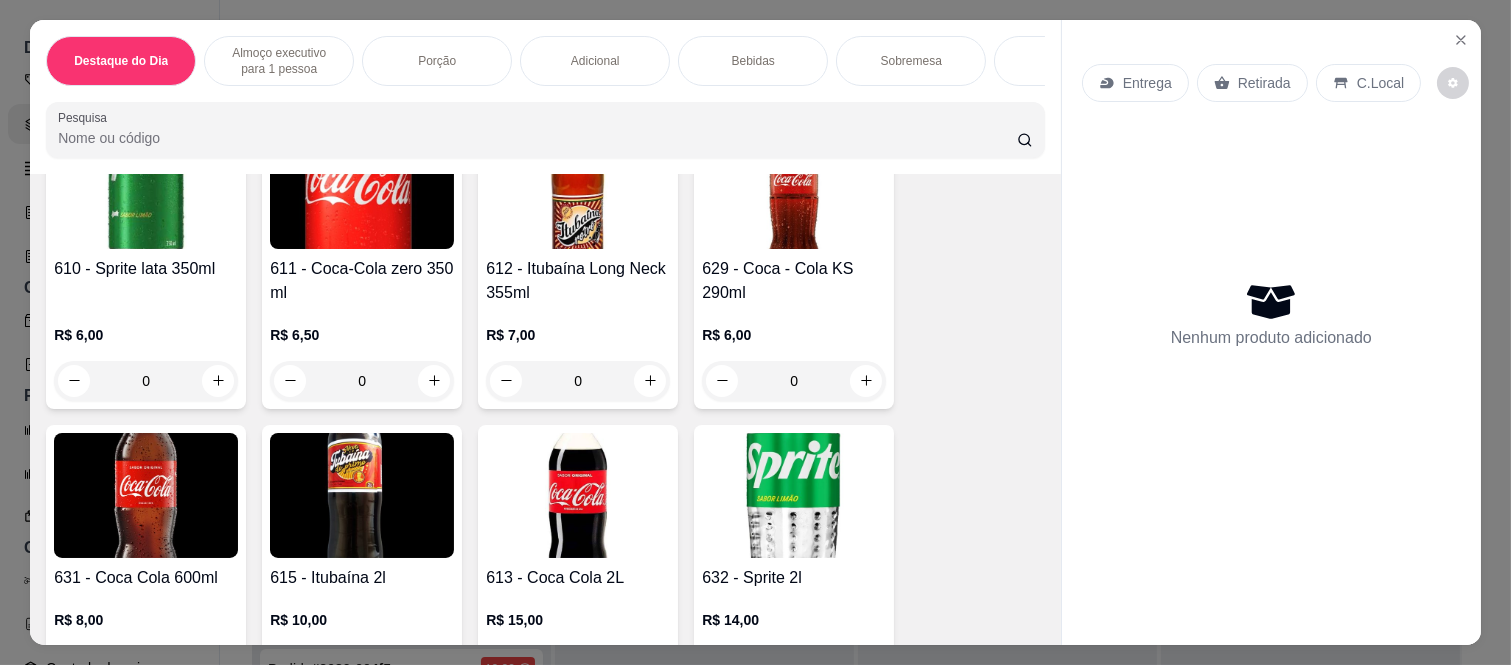 scroll, scrollTop: 4000, scrollLeft: 0, axis: vertical 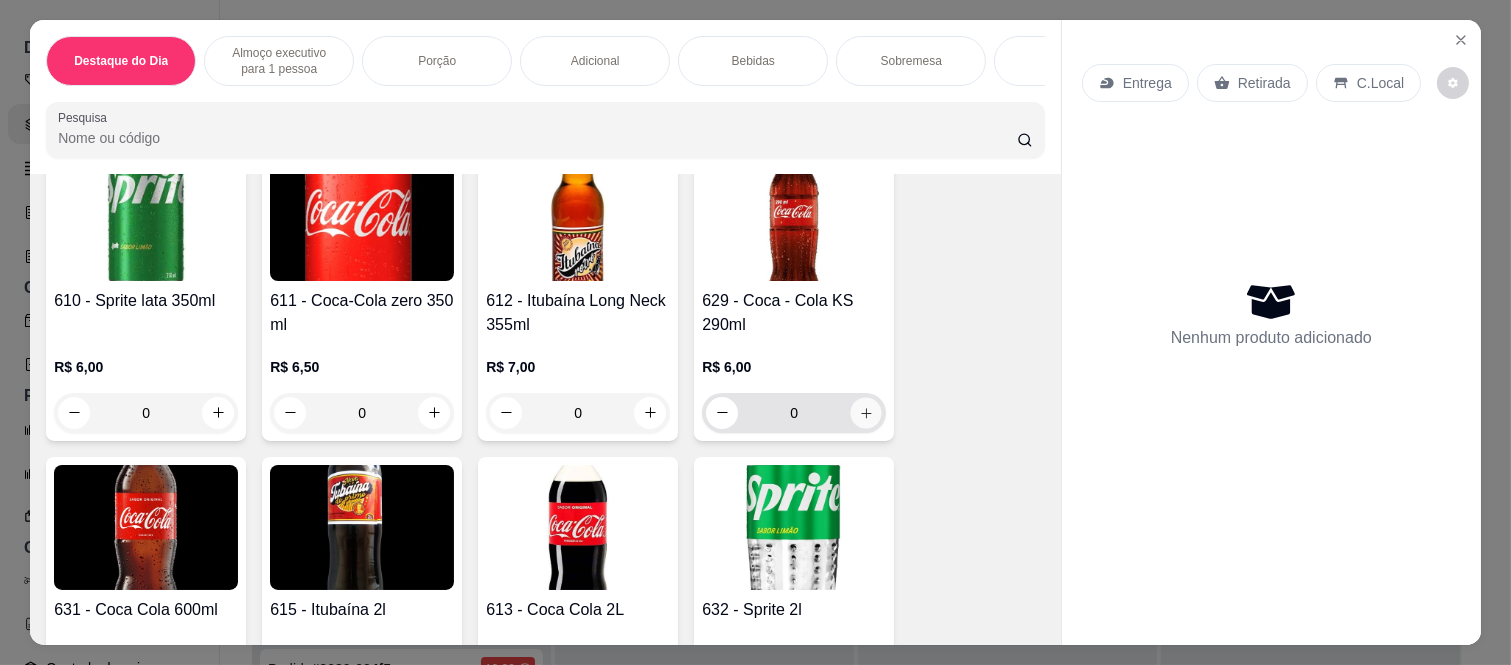 click 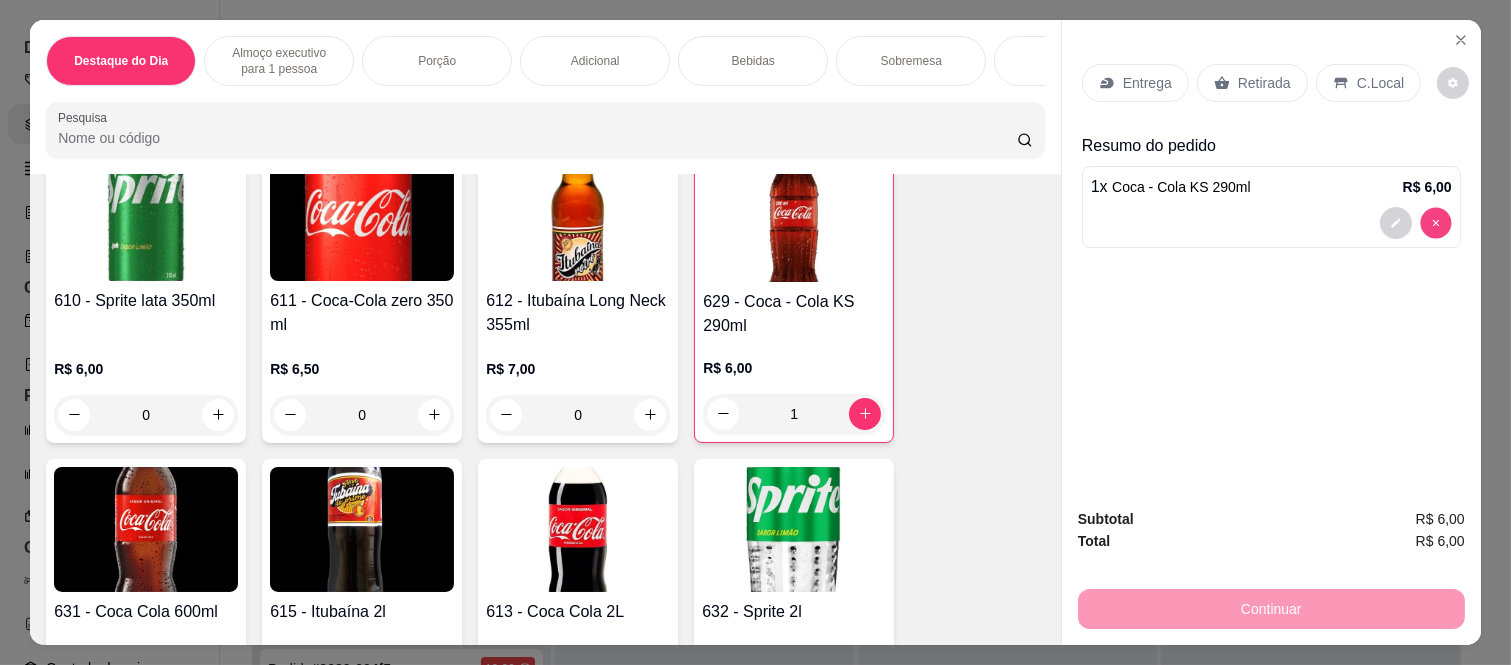 type on "0" 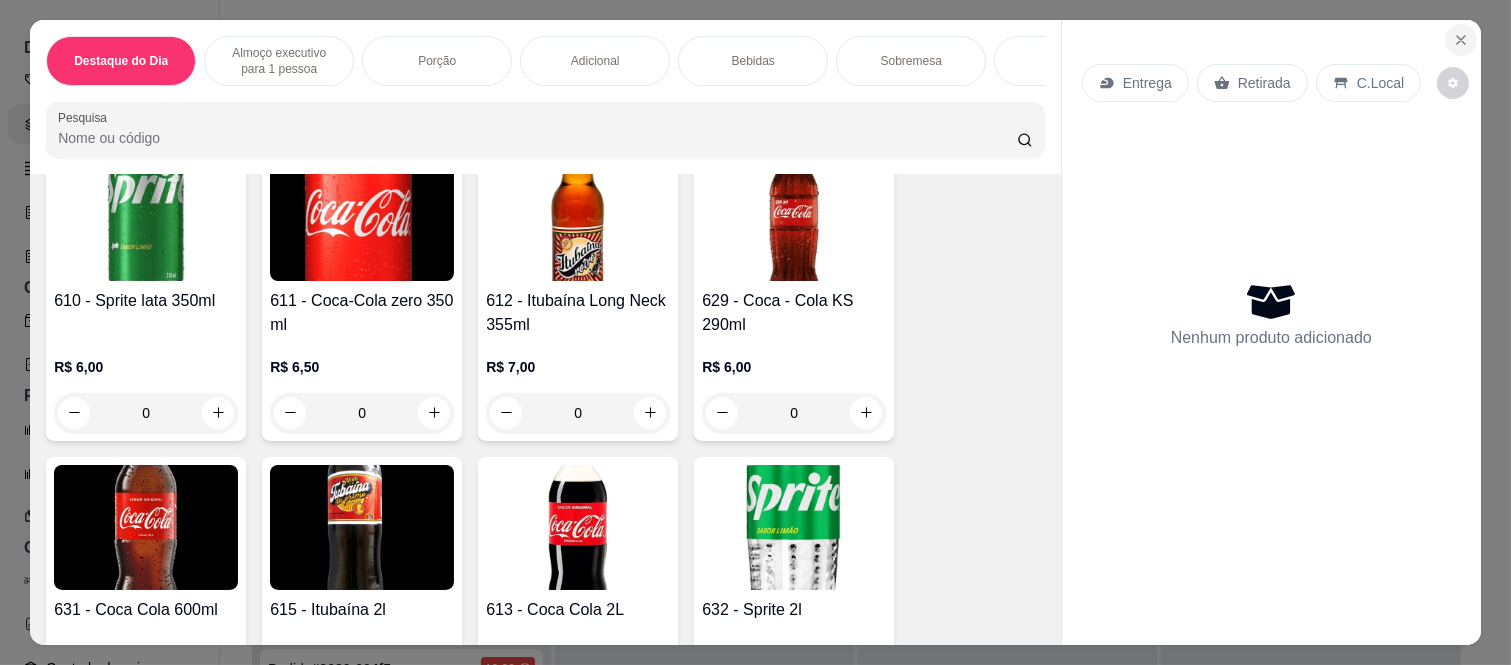 click 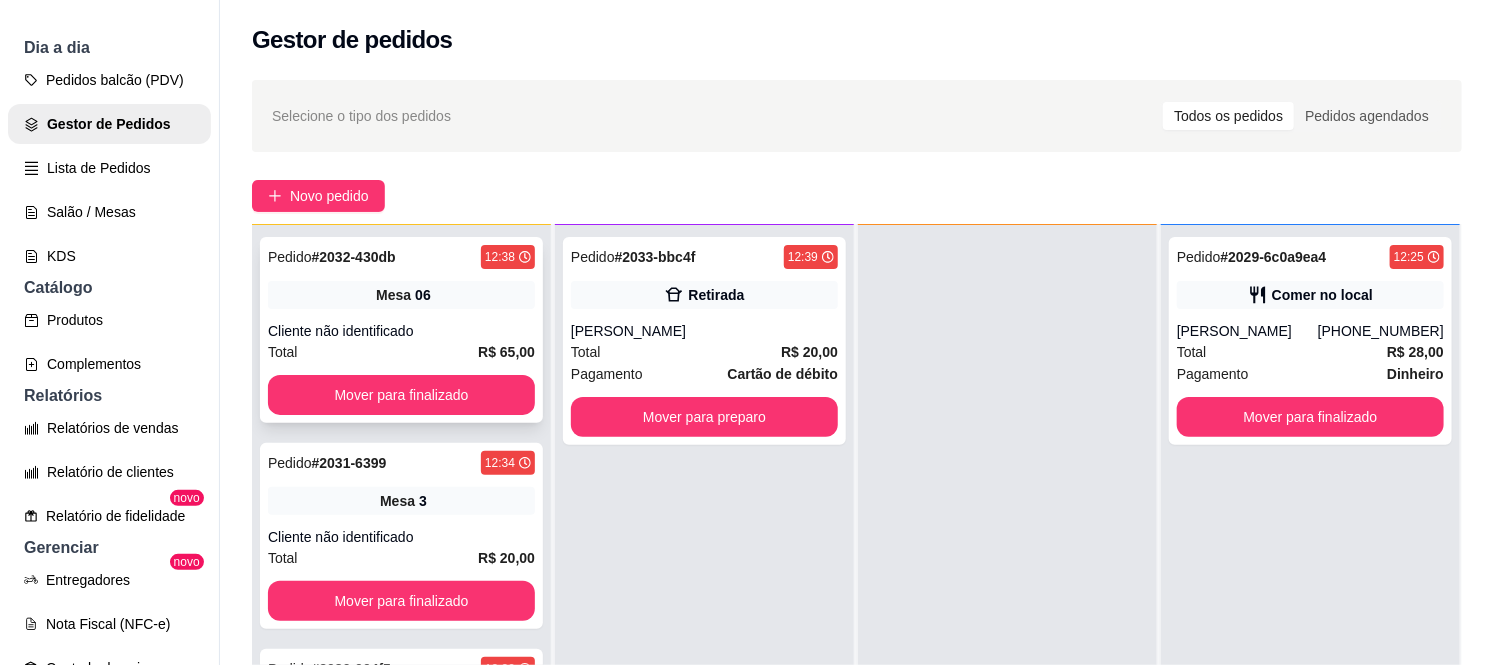 click on "Cliente não identificado" at bounding box center (401, 331) 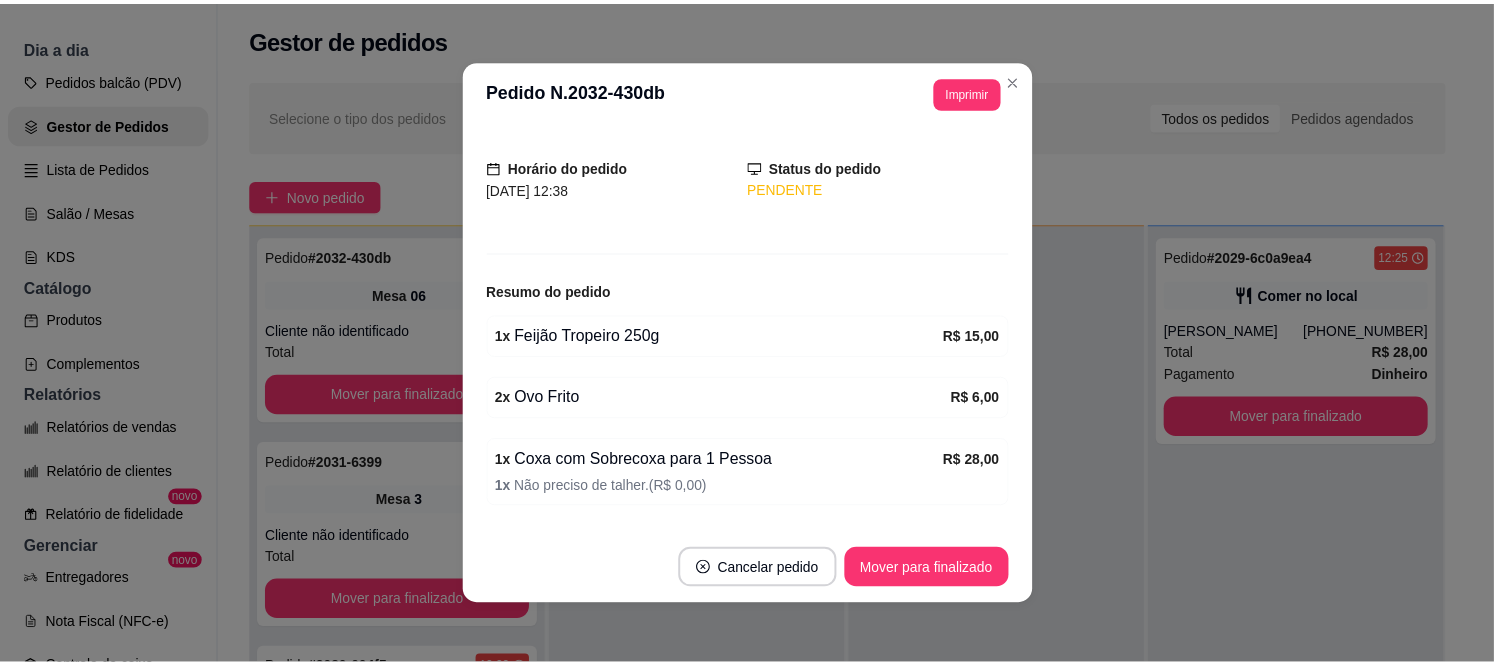 scroll, scrollTop: 354, scrollLeft: 0, axis: vertical 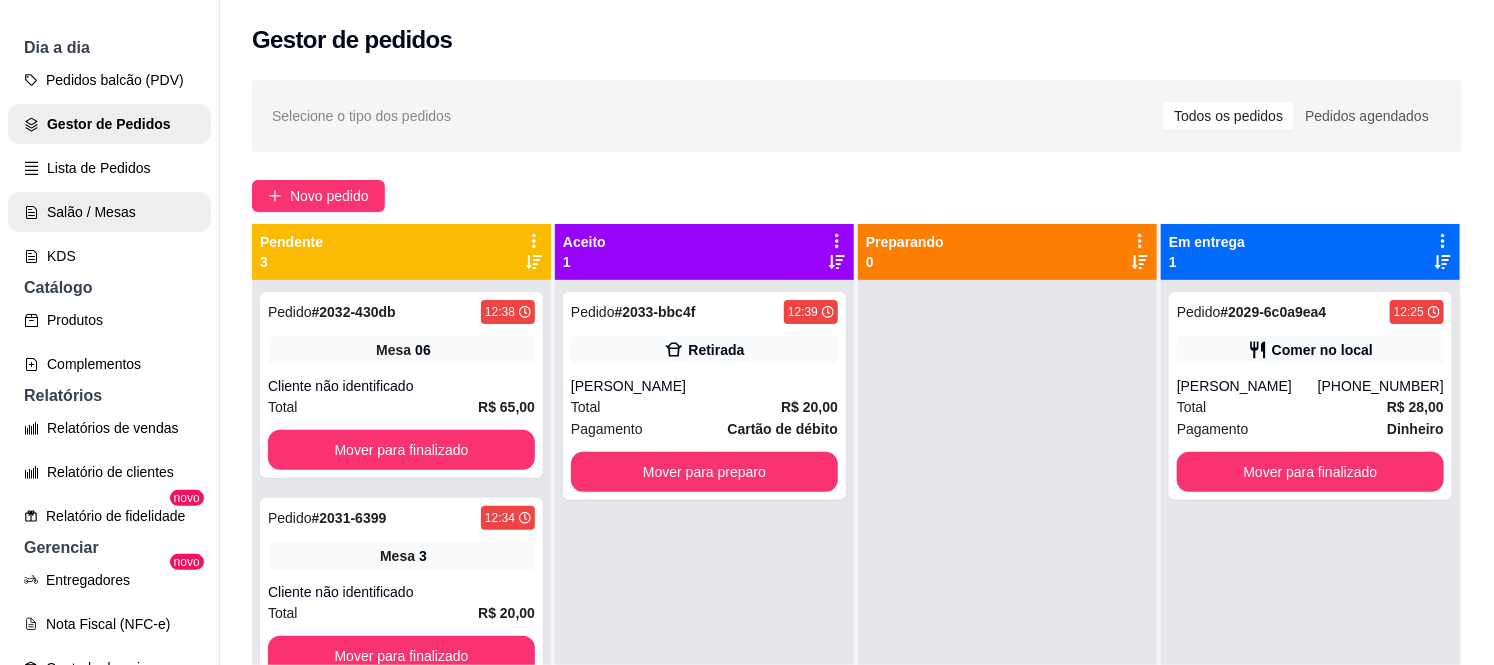 click on "Salão / Mesas" at bounding box center [109, 212] 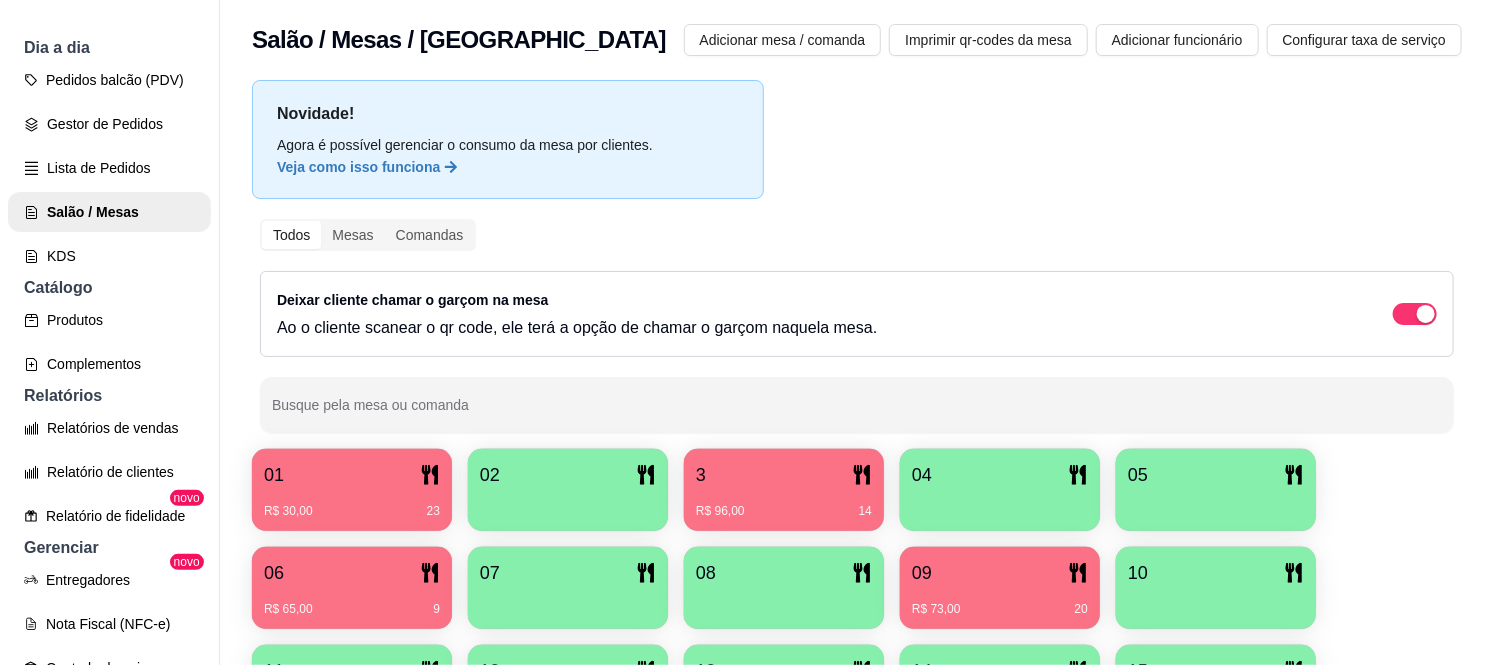 click on "R$ 30,00 23" at bounding box center (352, 511) 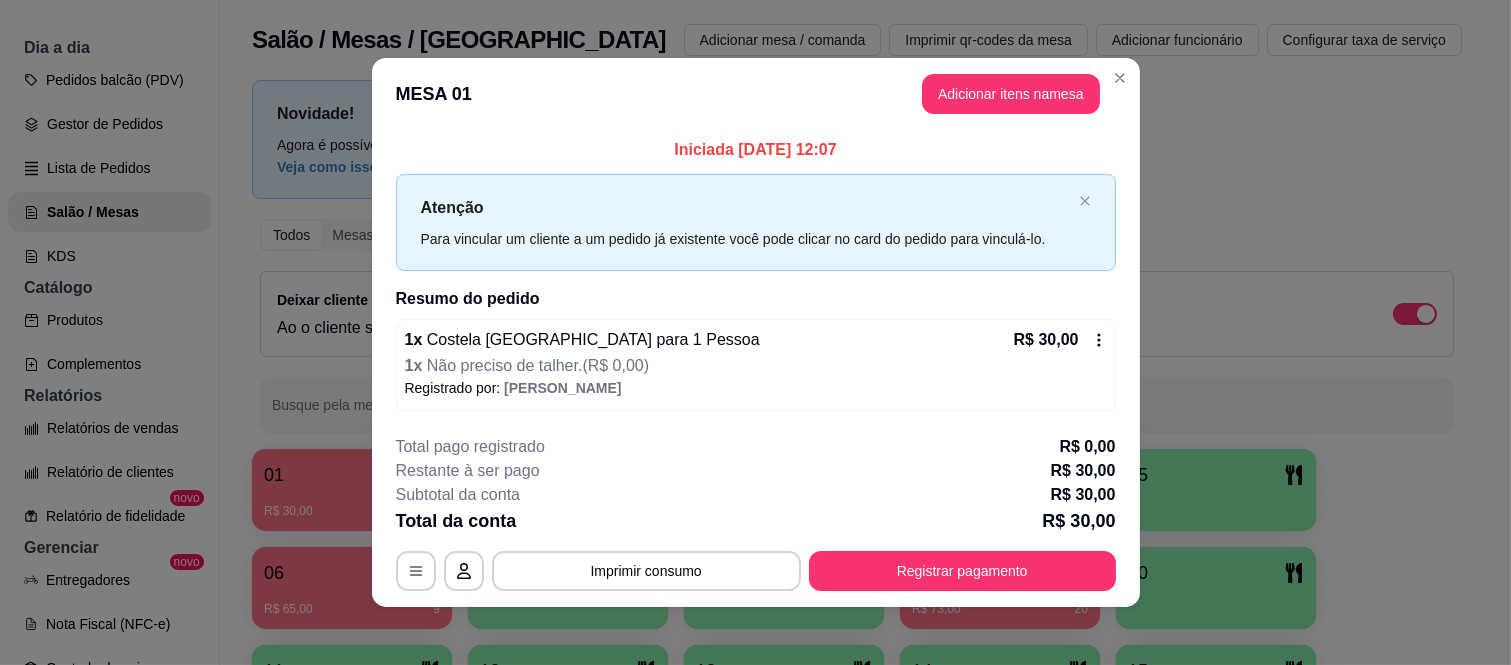 click 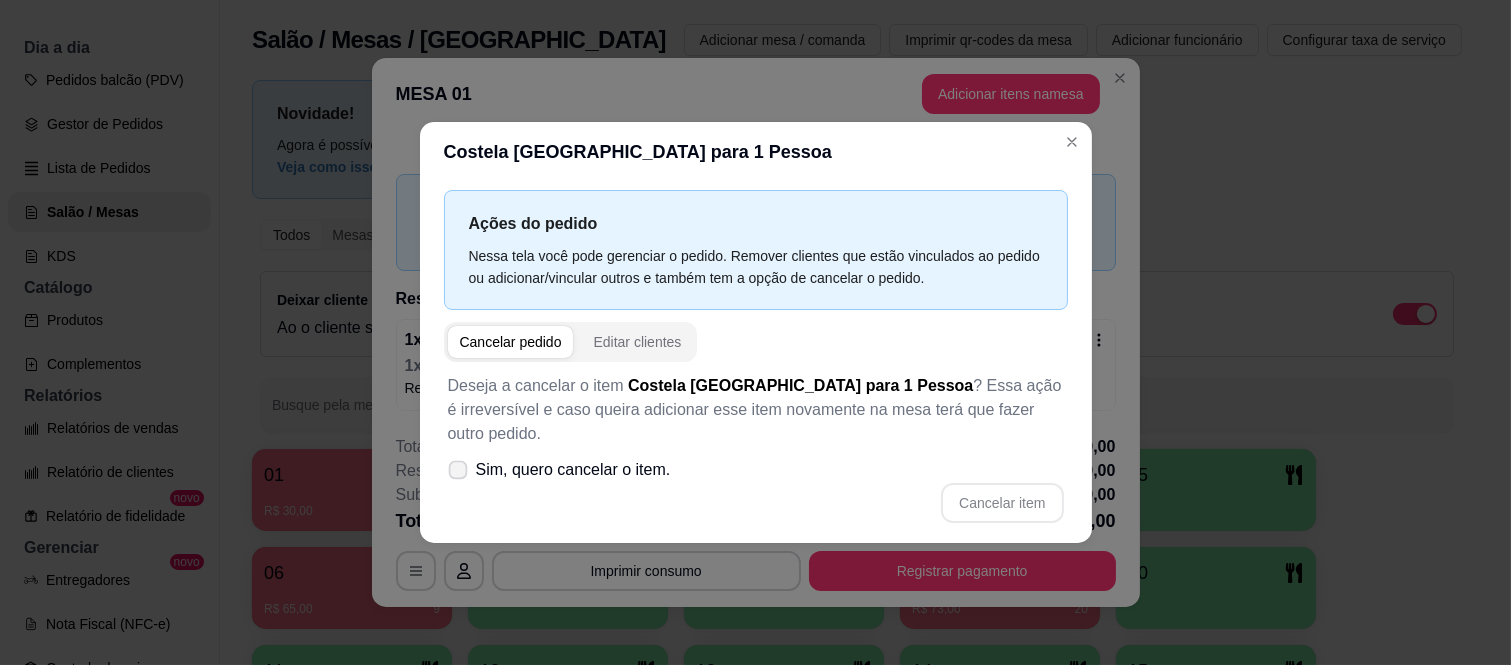click 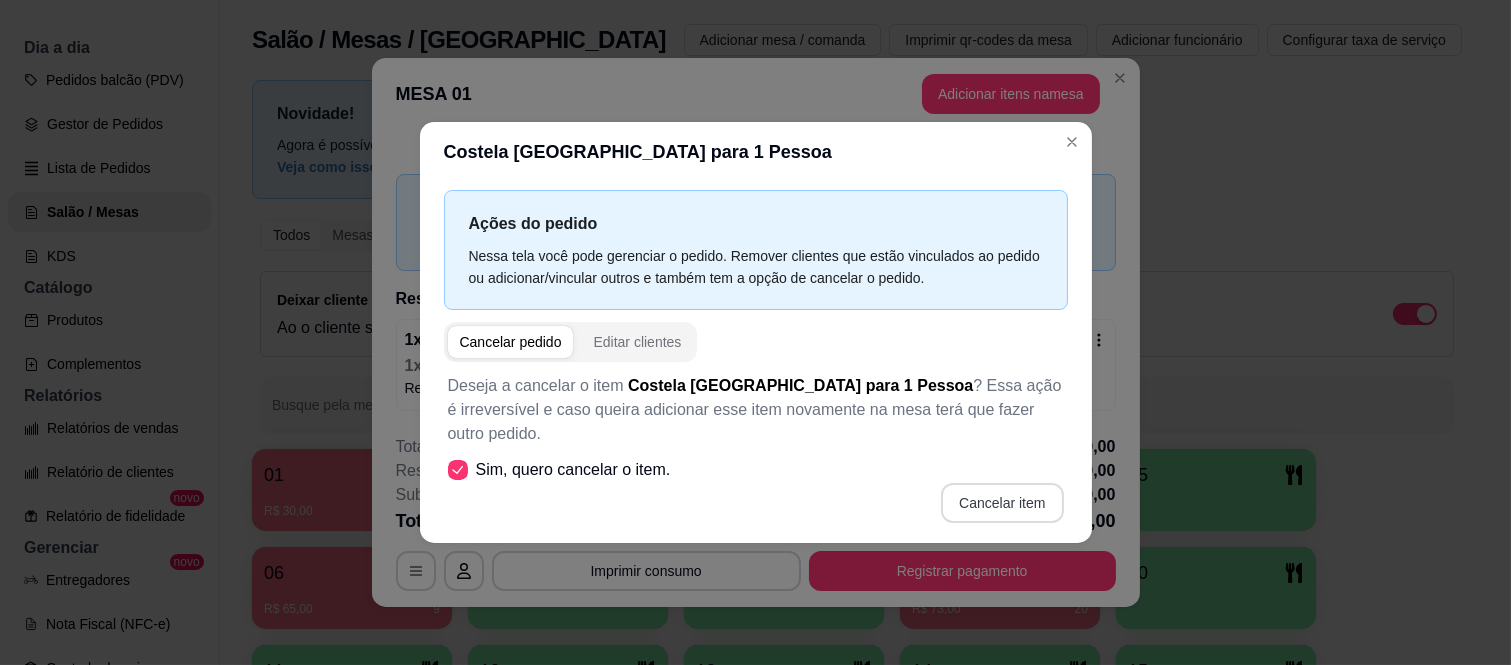 click on "Cancelar item" at bounding box center (1002, 503) 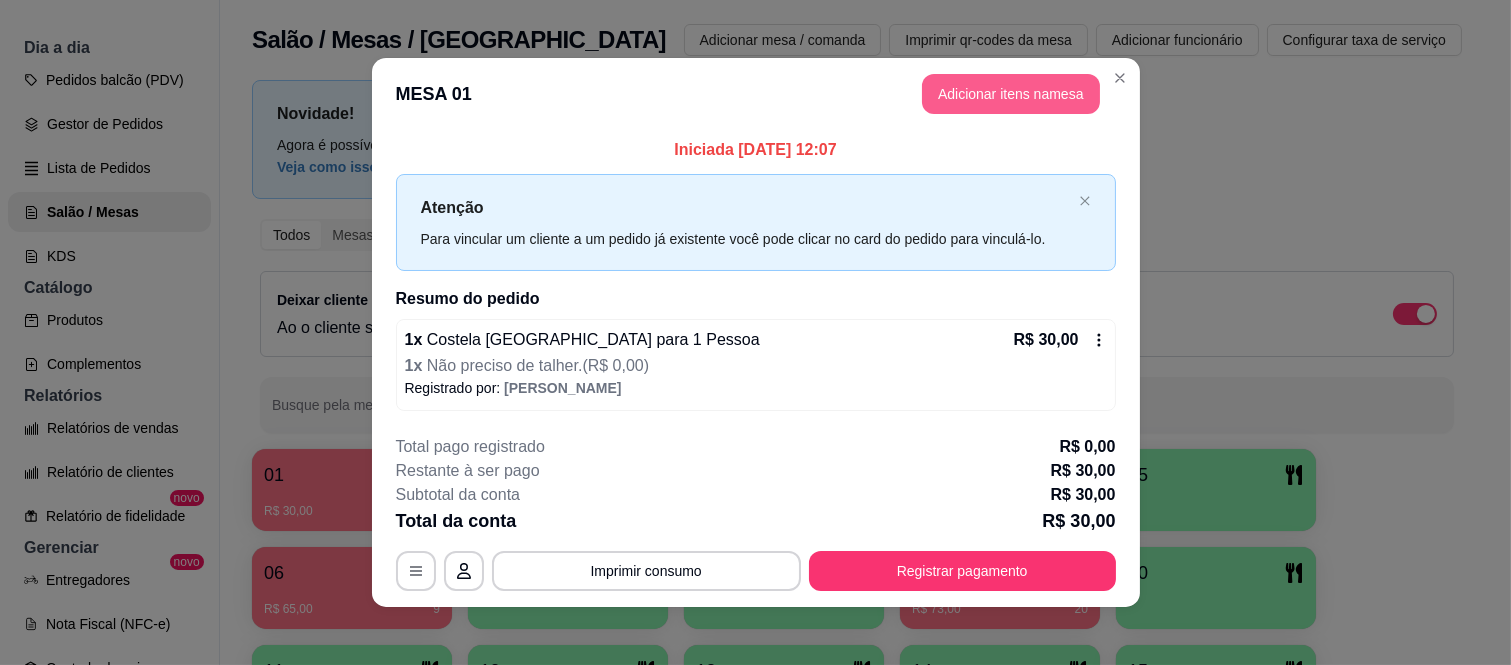 click on "Adicionar itens na  mesa" at bounding box center (1011, 94) 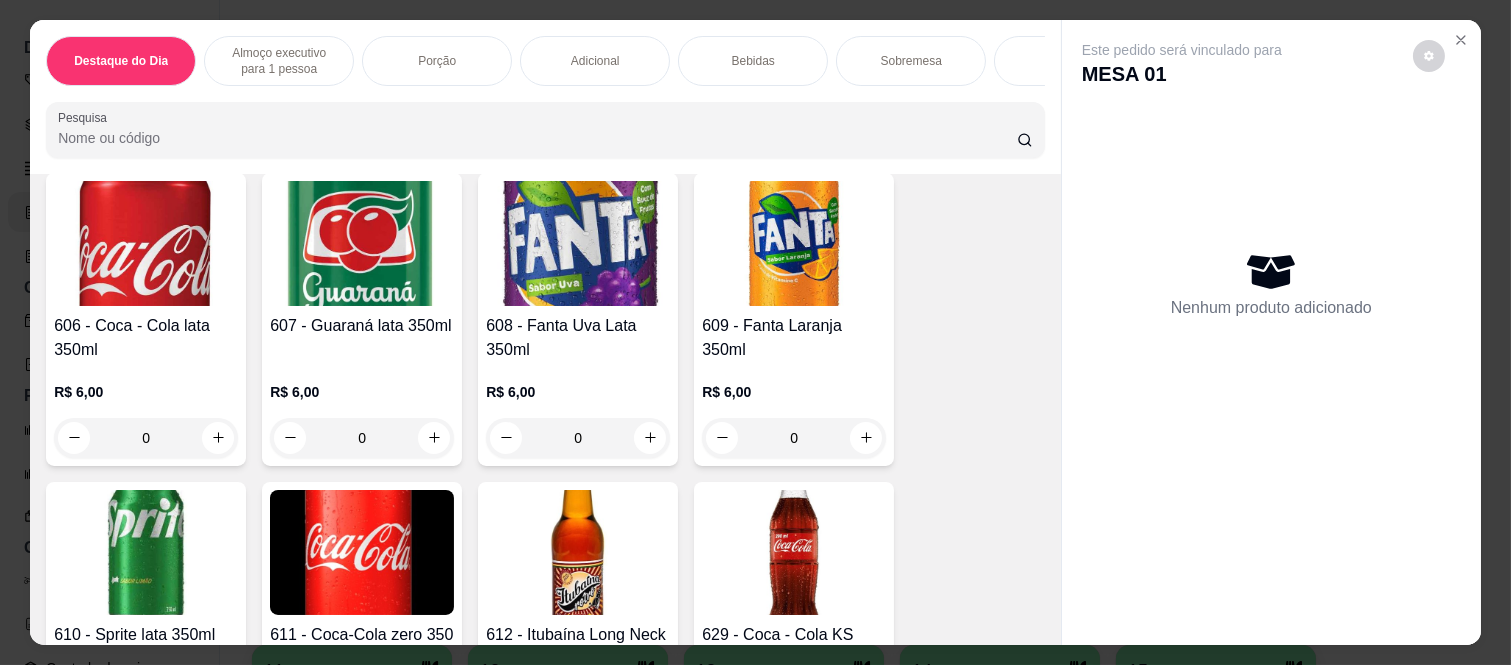 scroll, scrollTop: 4000, scrollLeft: 0, axis: vertical 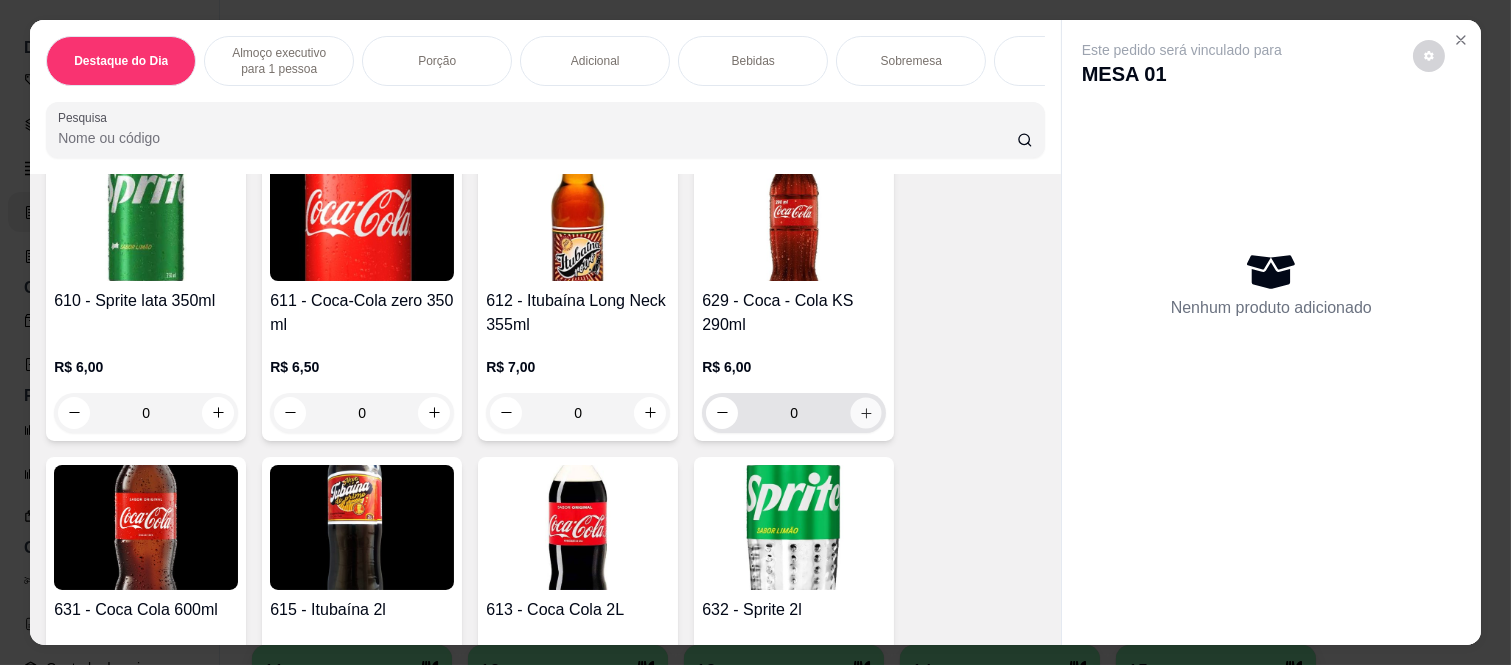 click 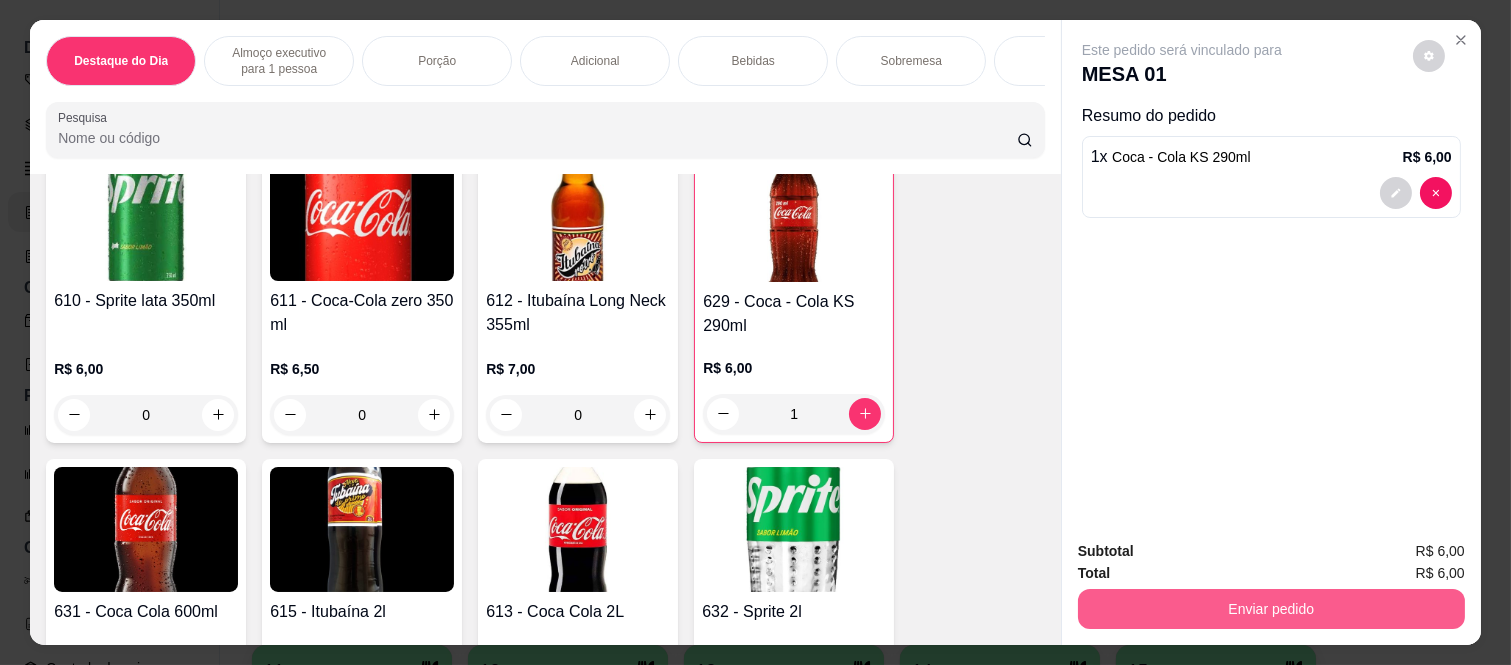 click on "Enviar pedido" at bounding box center [1271, 609] 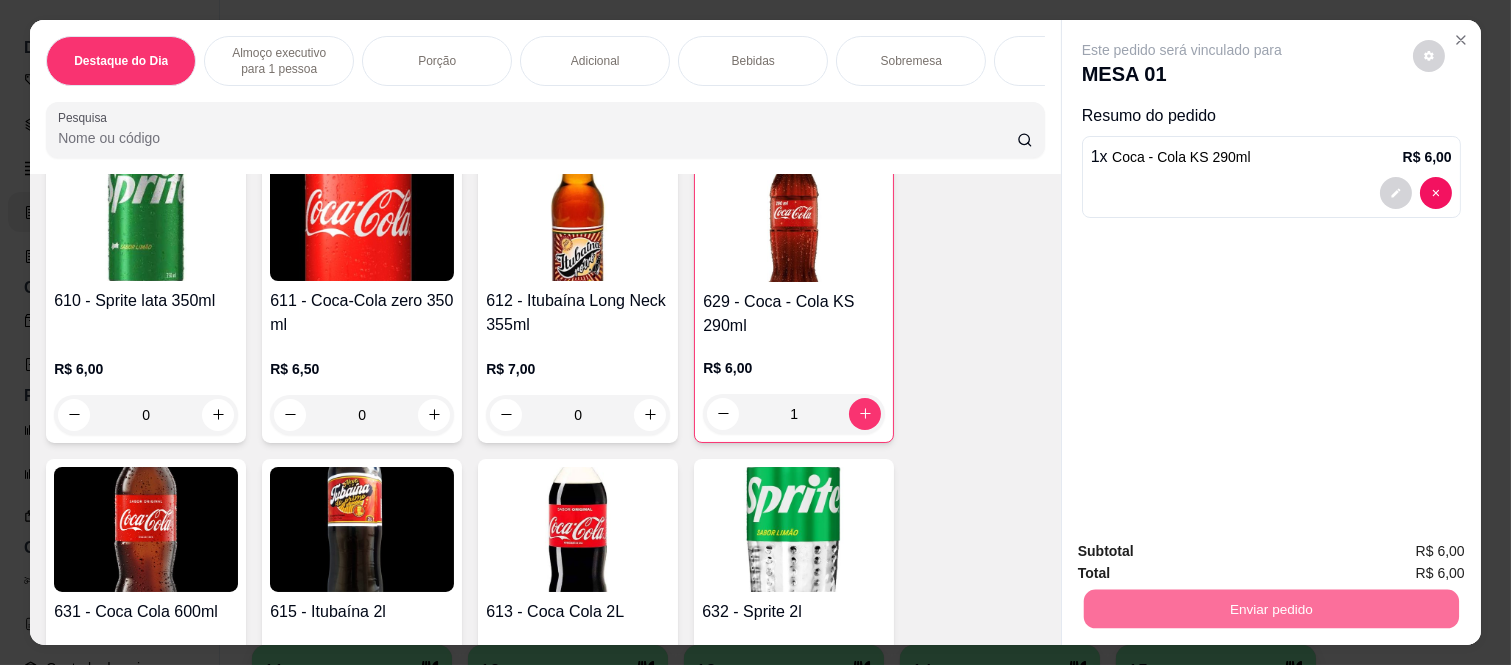 click on "Não registrar e enviar pedido" at bounding box center [1205, 551] 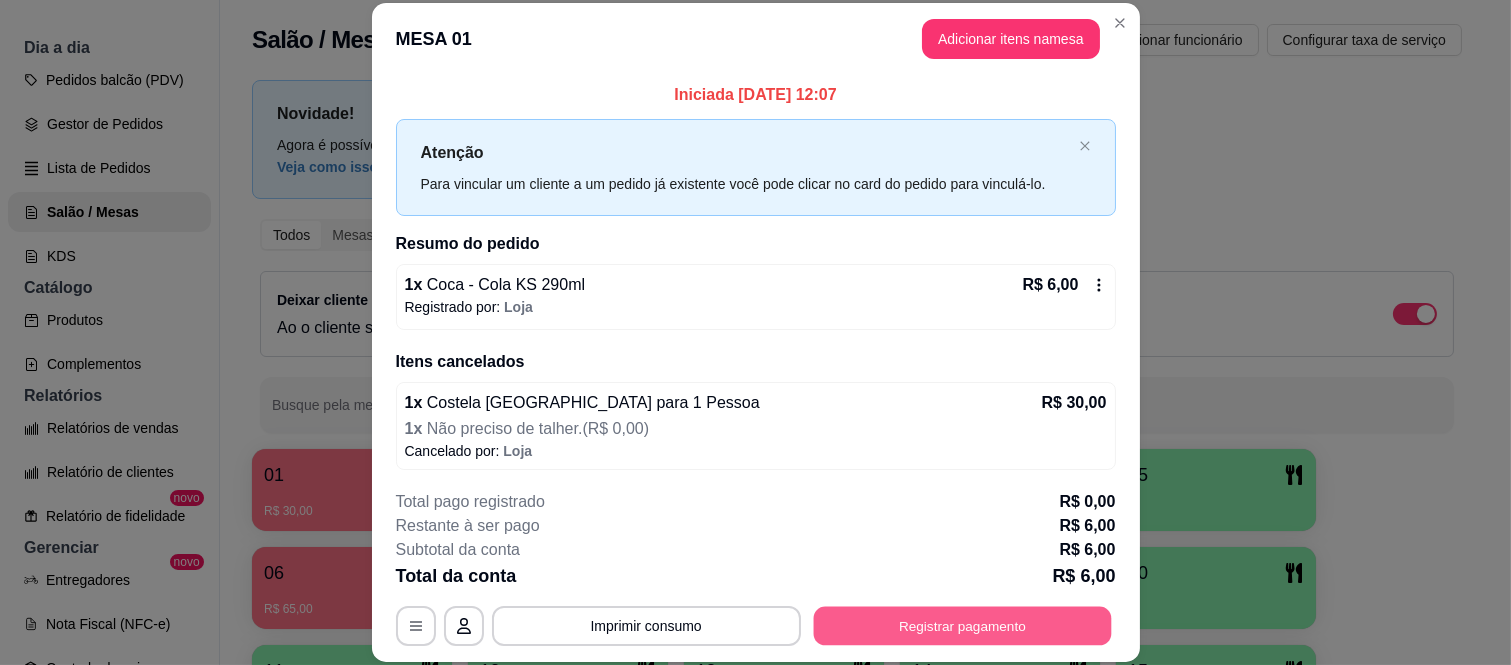 click on "Registrar pagamento" at bounding box center [962, 625] 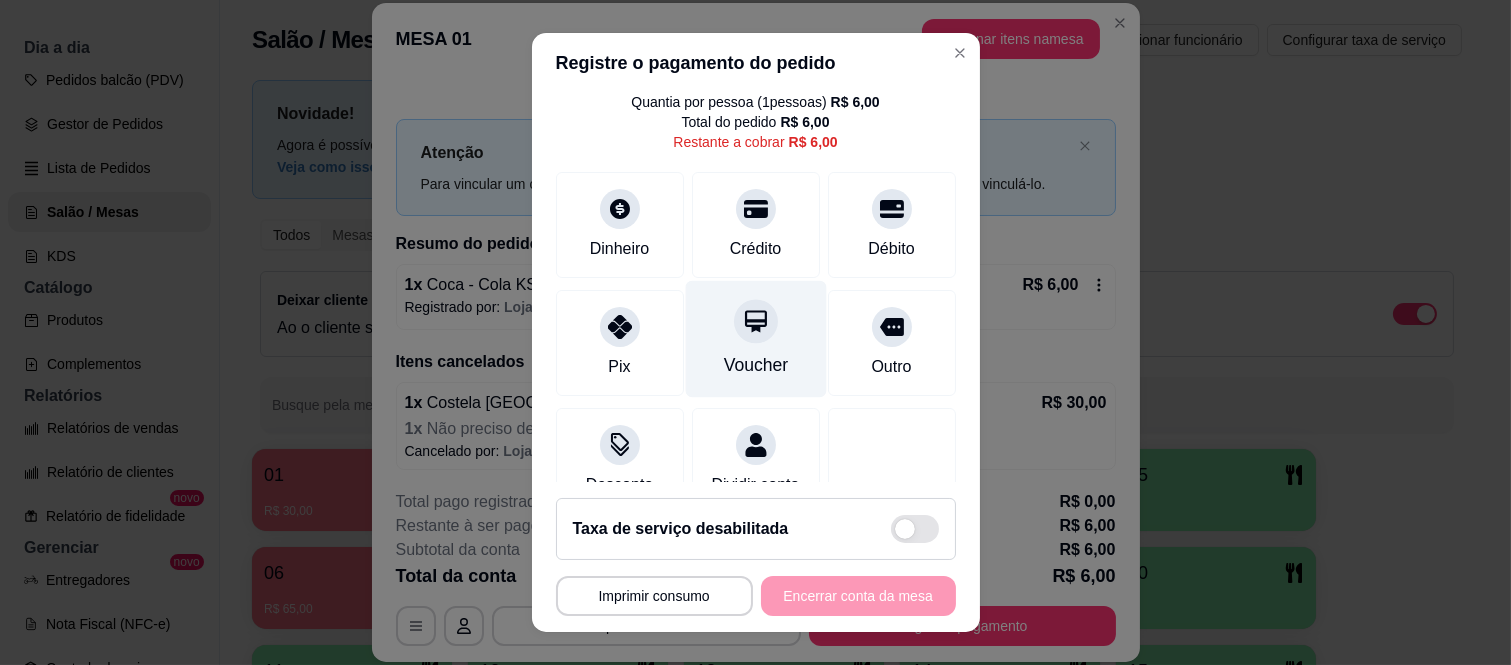 scroll, scrollTop: 0, scrollLeft: 0, axis: both 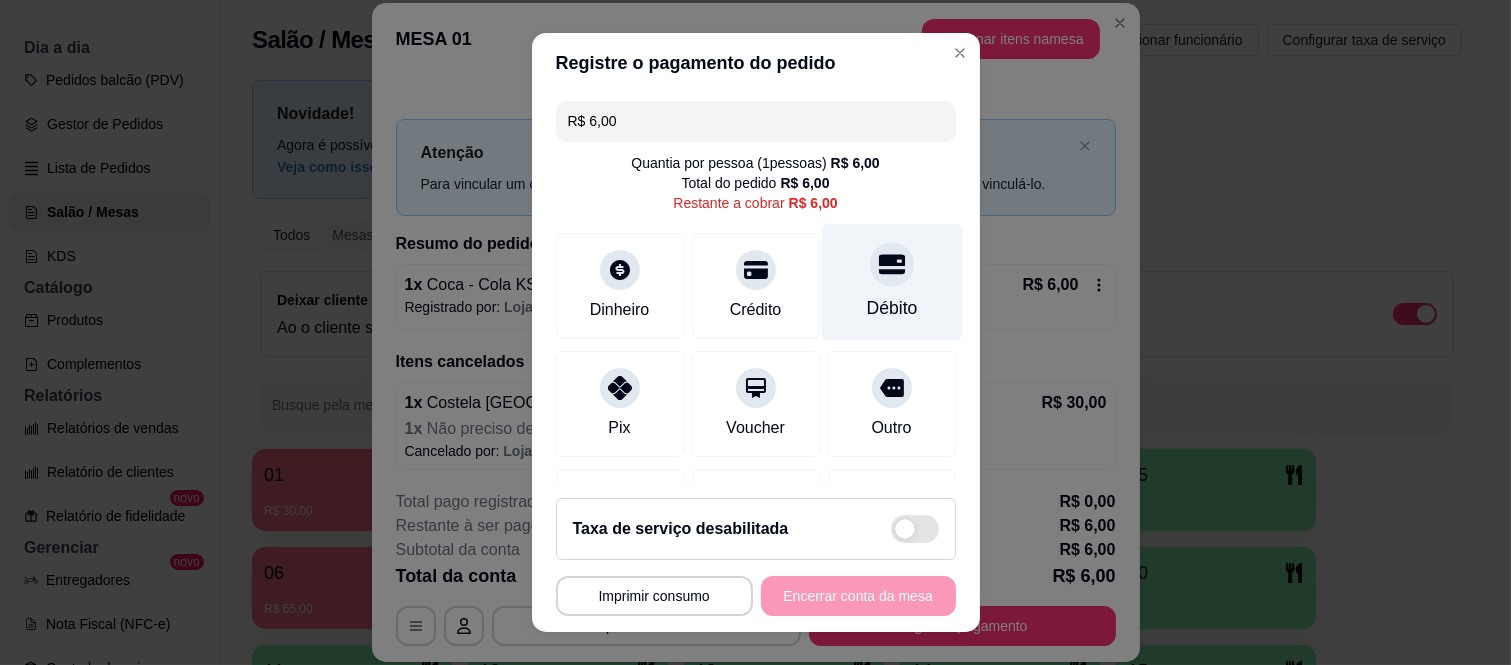 click on "Débito" at bounding box center (891, 282) 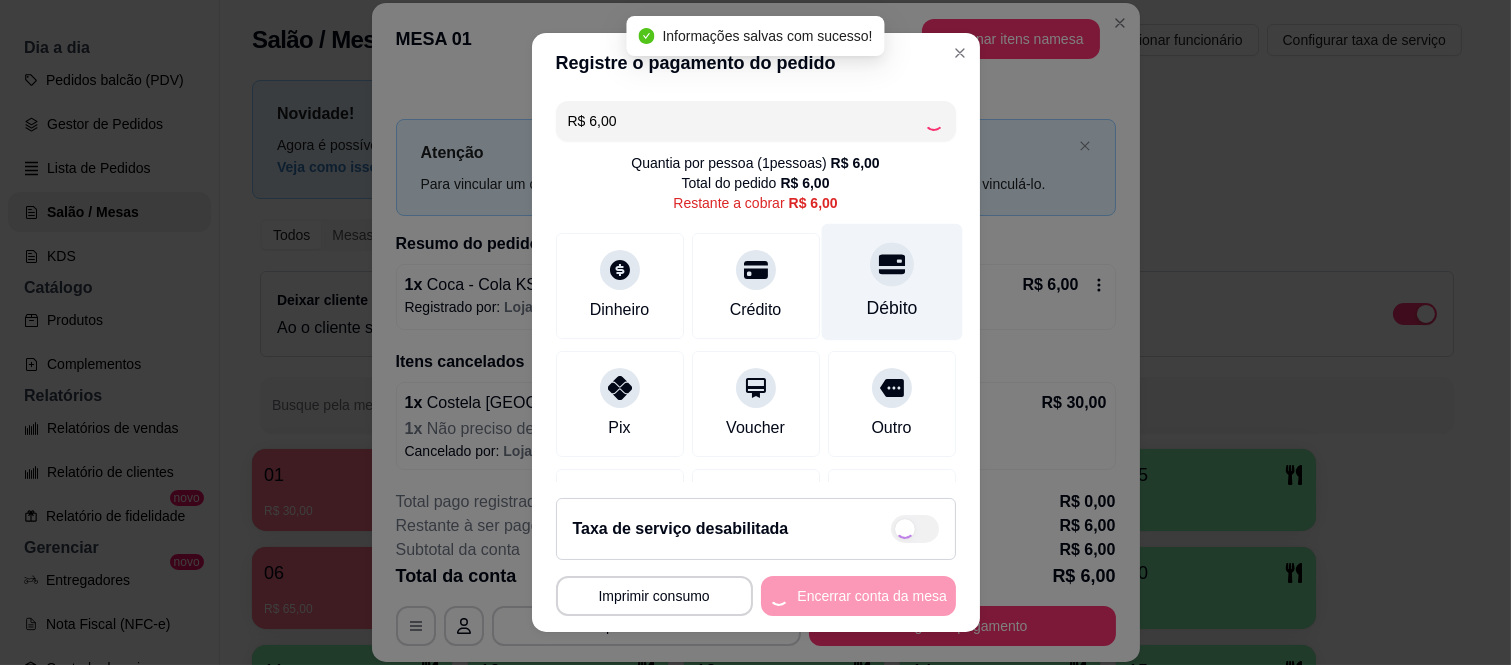 type on "R$ 0,00" 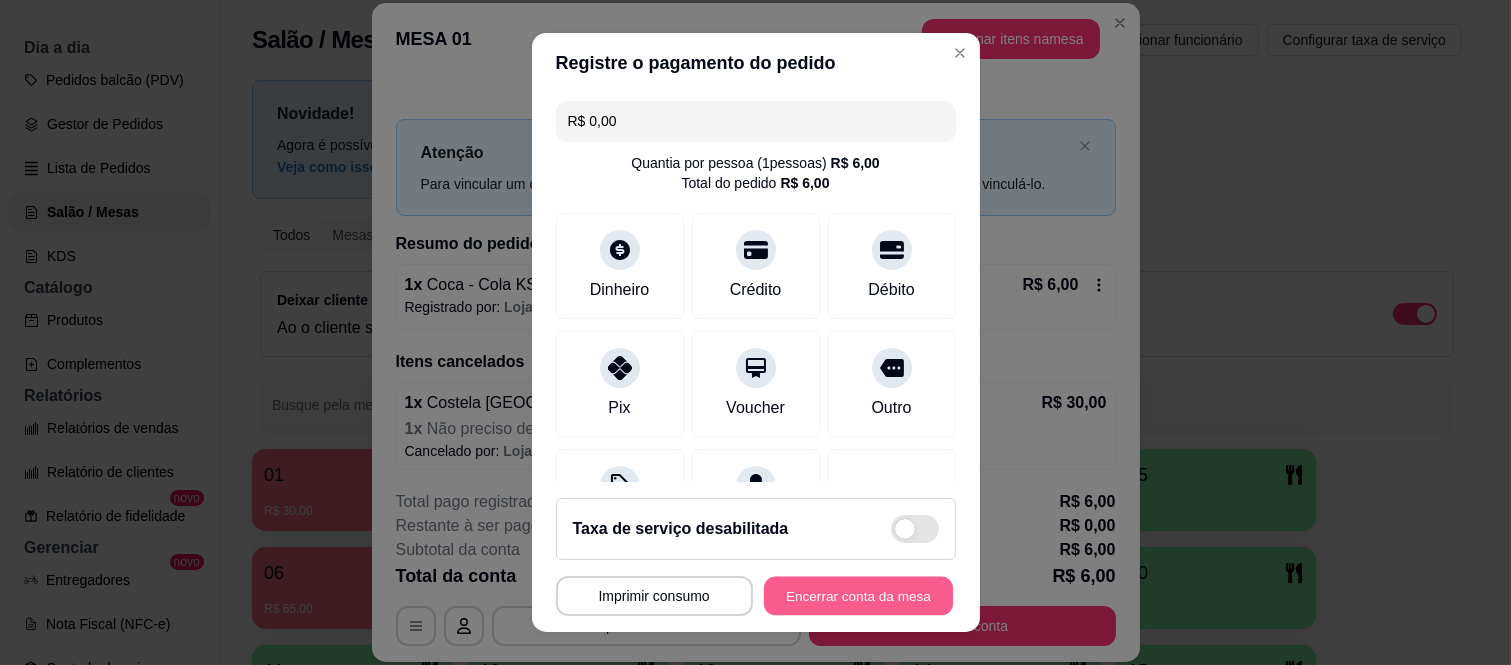 click on "Encerrar conta da mesa" at bounding box center [858, 595] 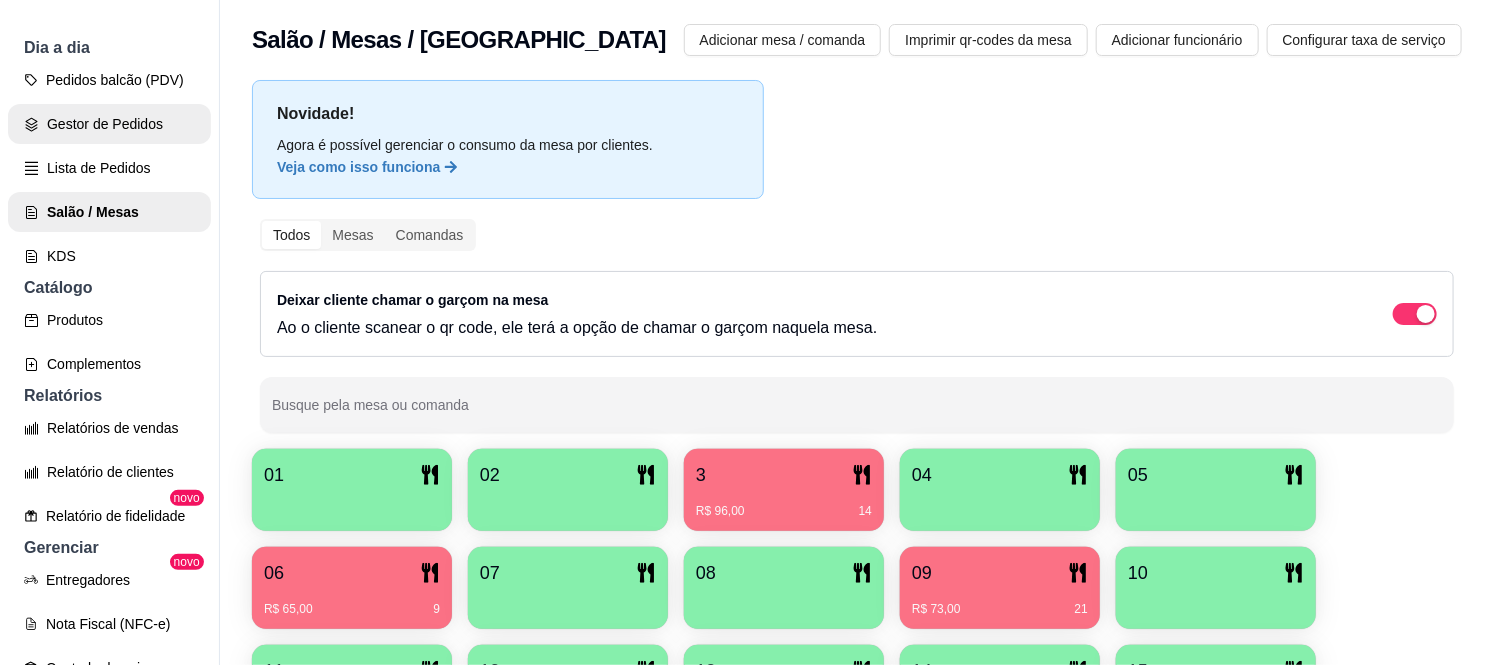 click on "Gestor de Pedidos" at bounding box center (109, 124) 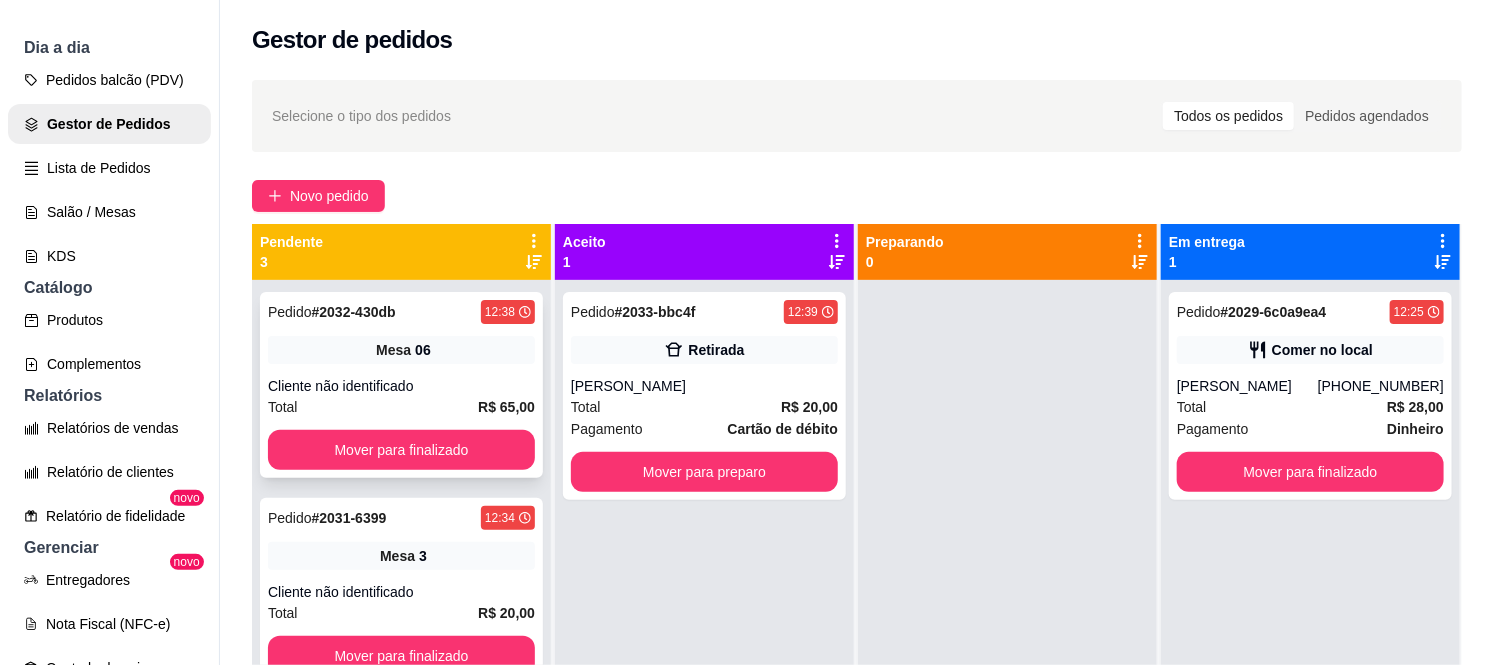 click on "# 2032-430db" at bounding box center (354, 312) 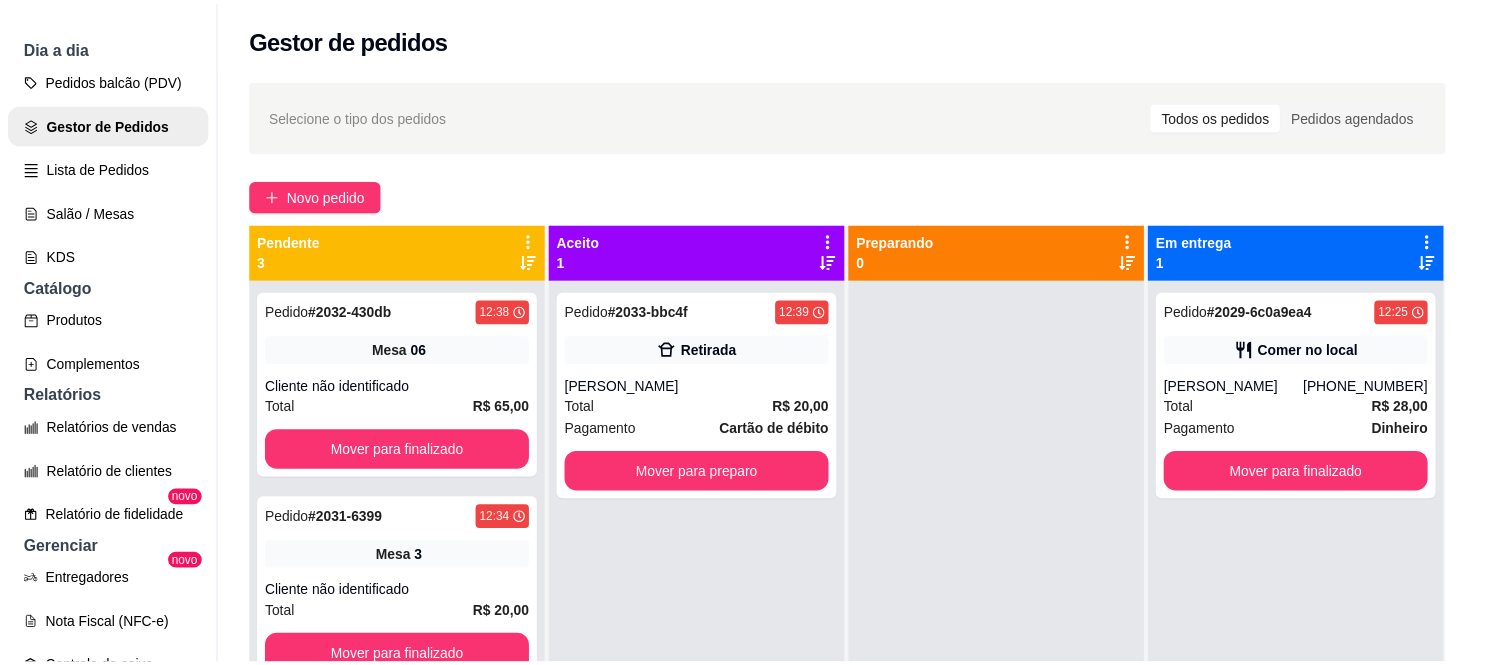 scroll, scrollTop: 4, scrollLeft: 0, axis: vertical 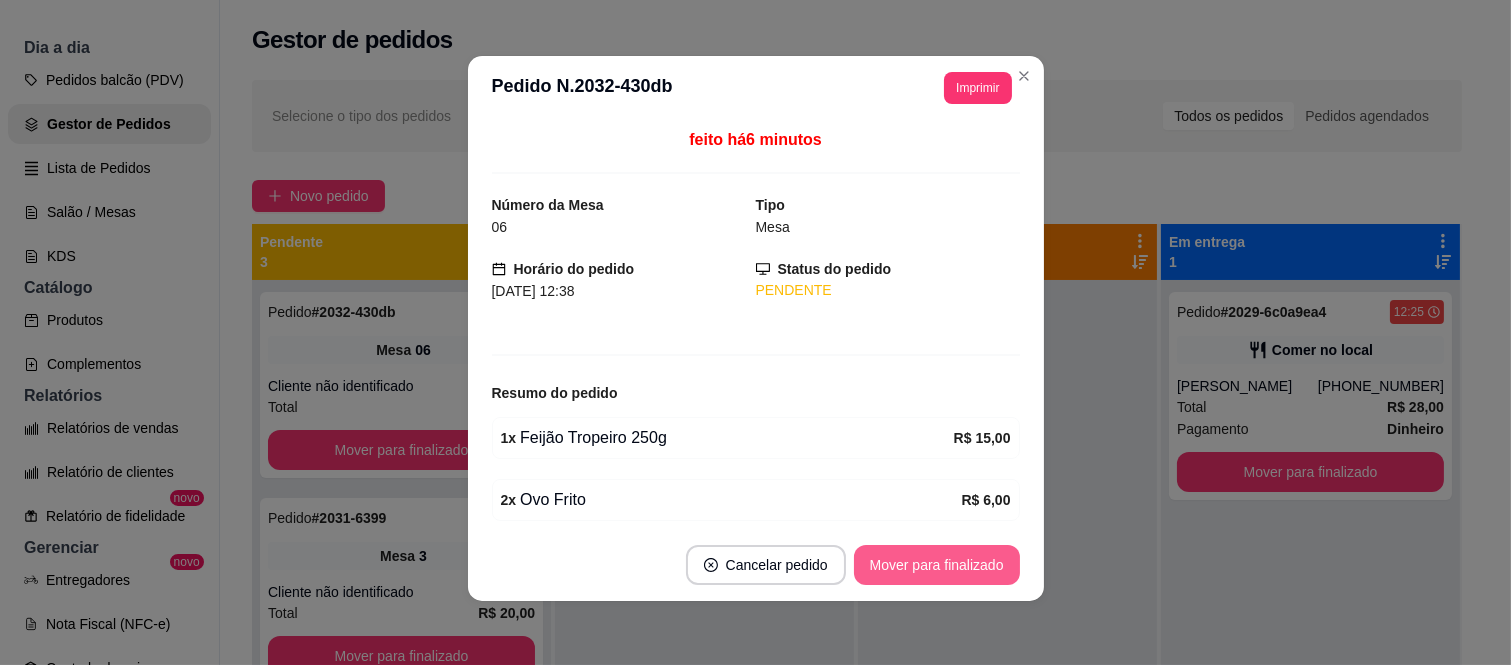 click on "Mover para finalizado" at bounding box center [937, 565] 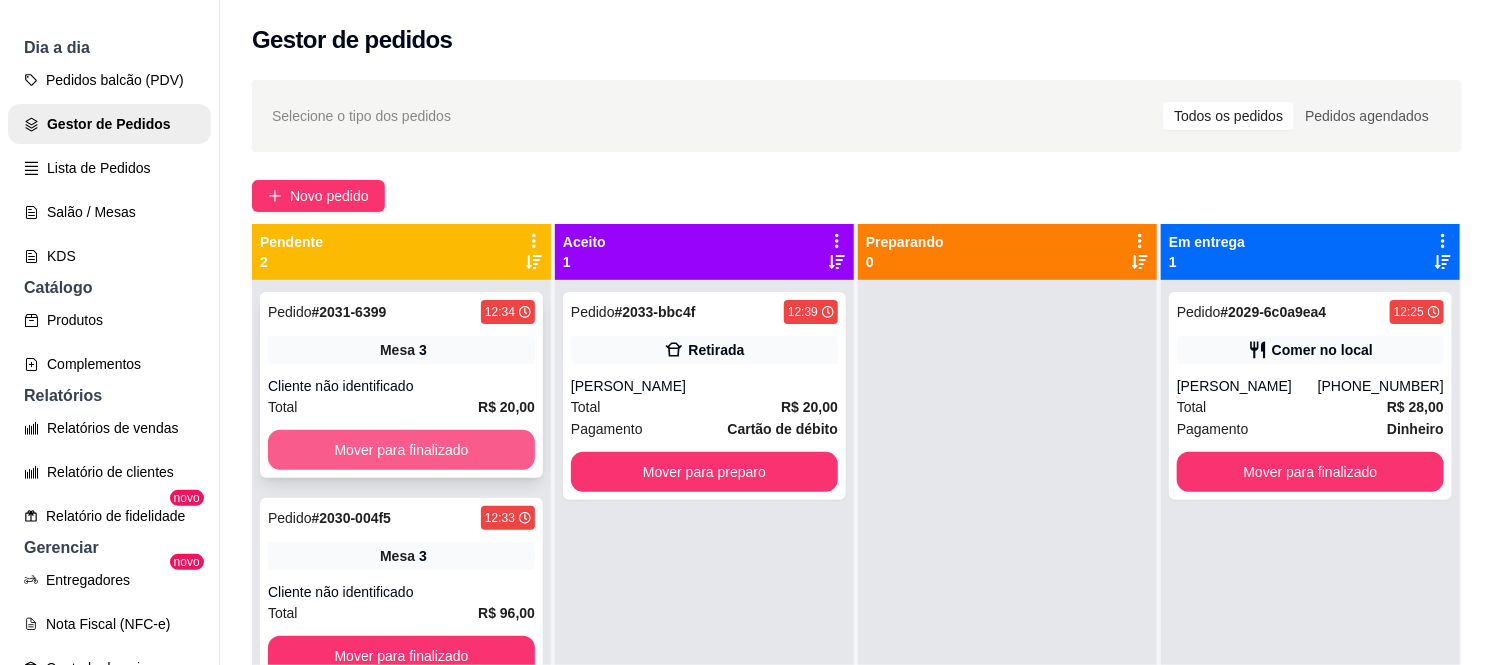 click on "Mover para finalizado" at bounding box center [401, 450] 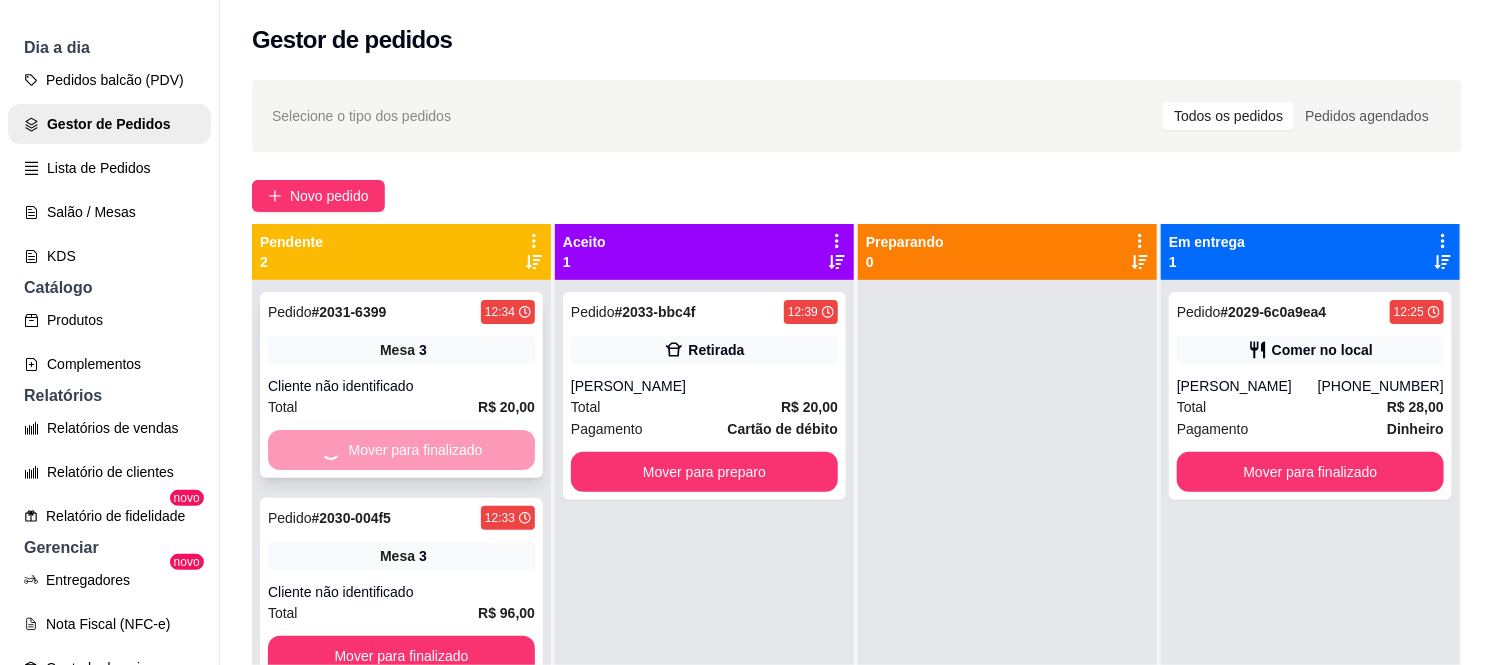 click on "Mover para finalizado" at bounding box center (401, 450) 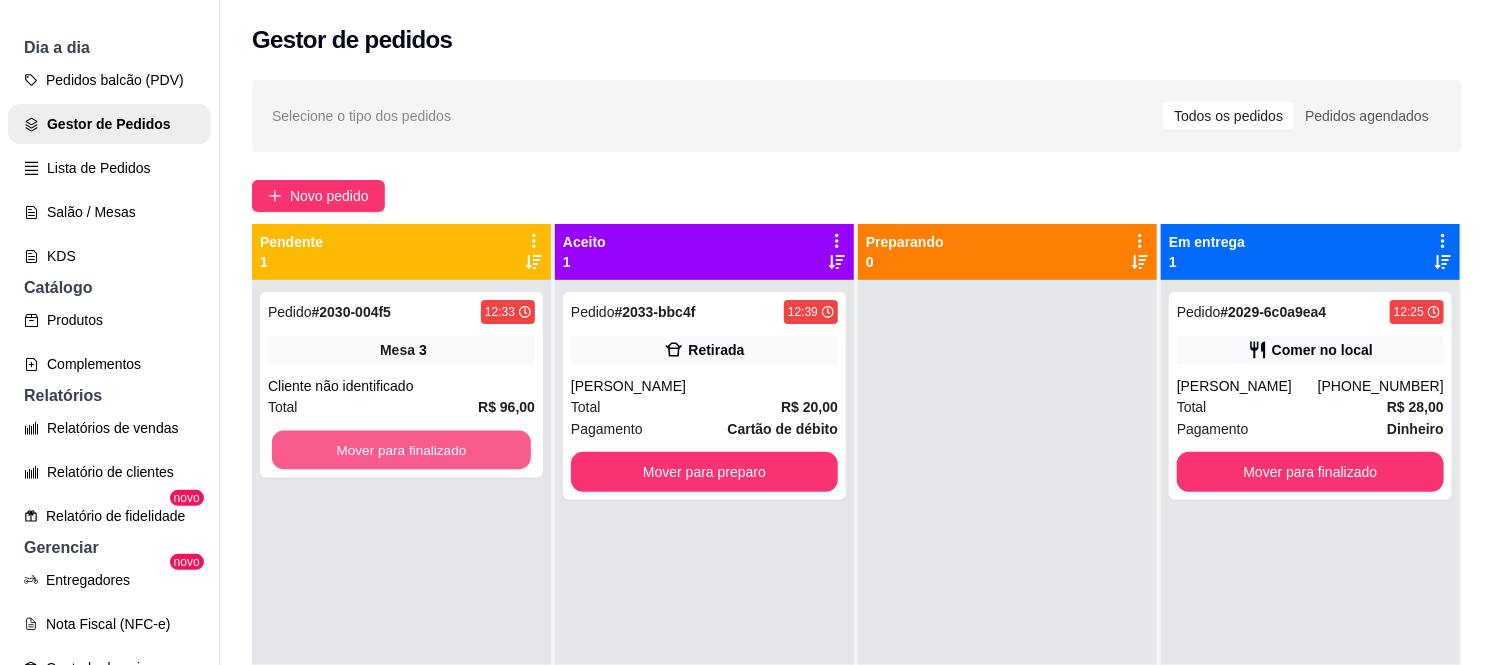 click on "Mover para finalizado" at bounding box center [401, 450] 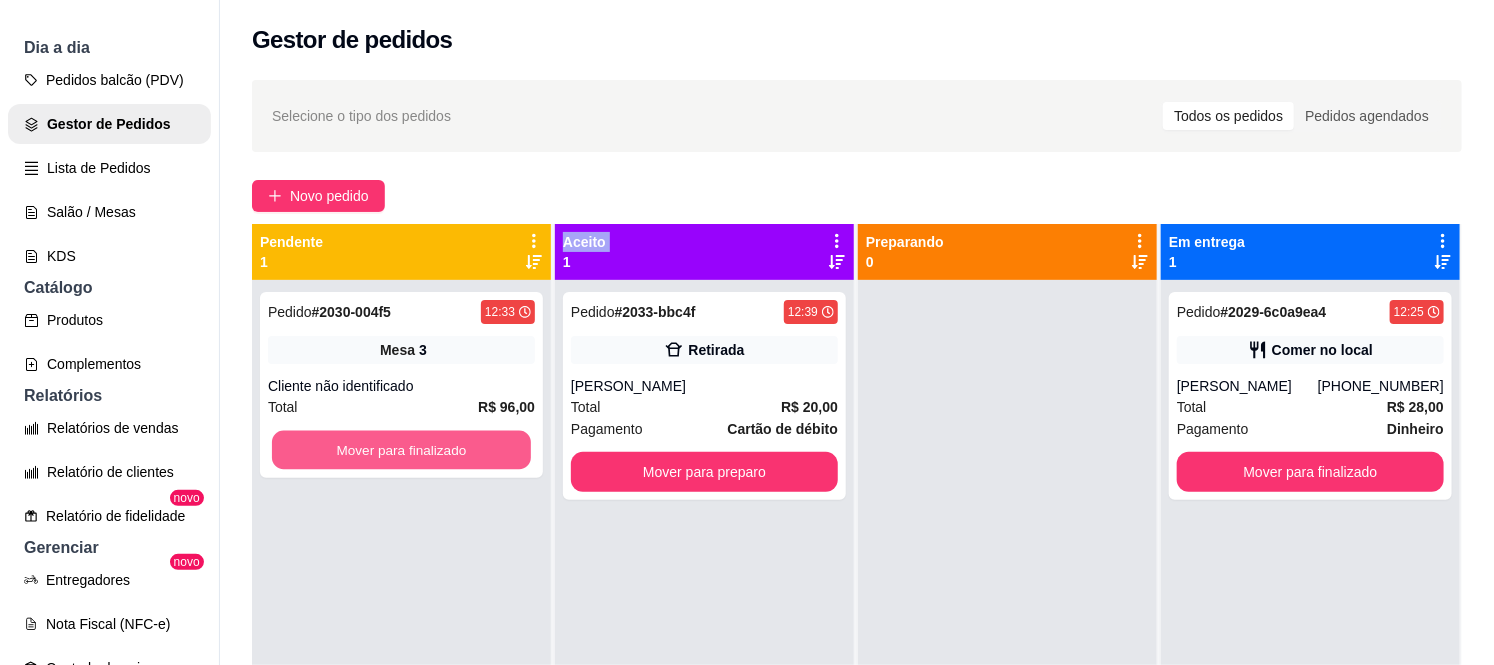click on "Mover para finalizado" at bounding box center [401, 450] 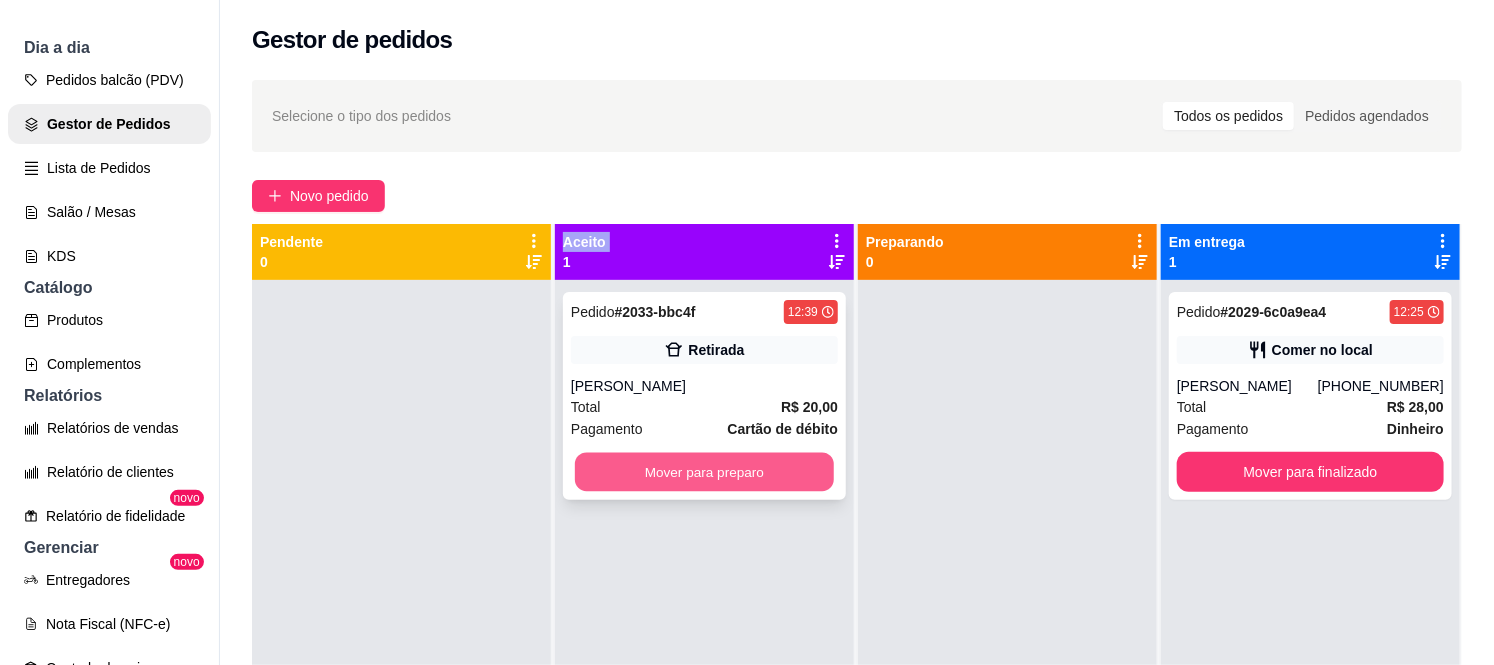 click on "Mover para preparo" at bounding box center (704, 472) 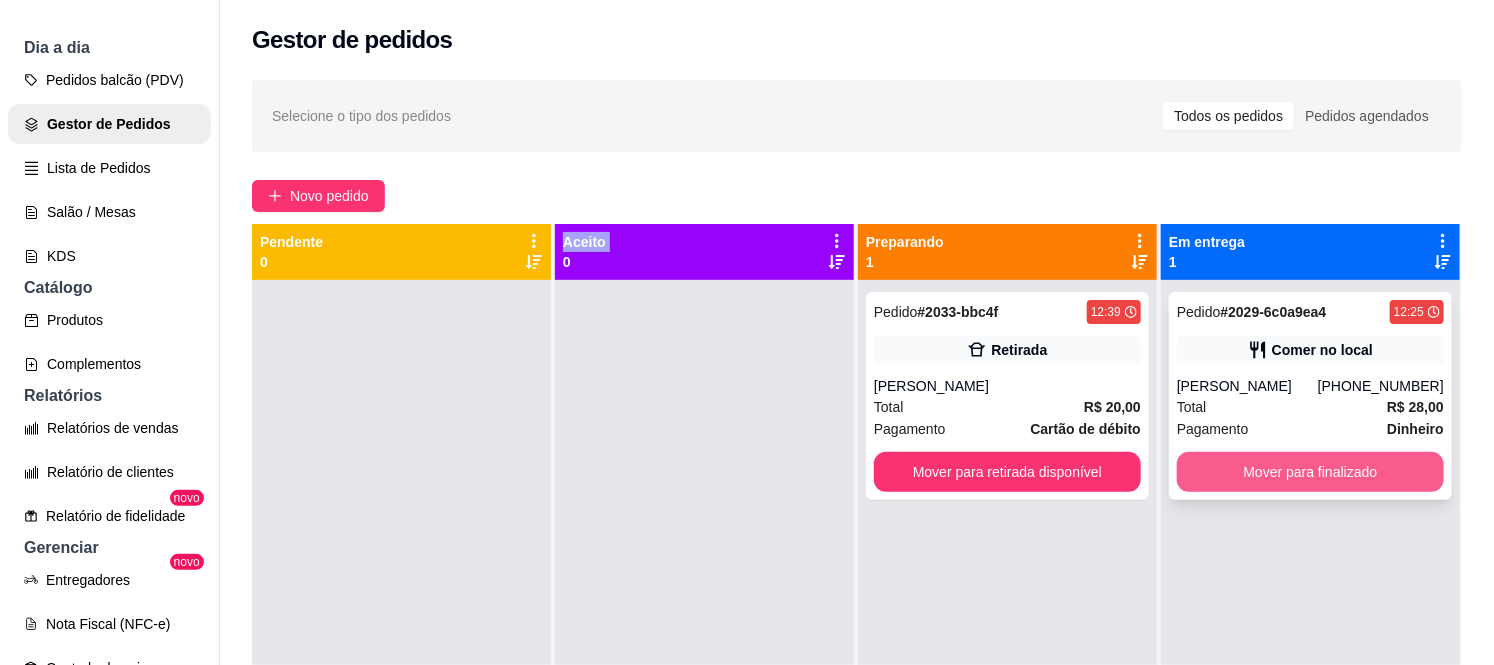 click on "Mover para finalizado" at bounding box center (1310, 472) 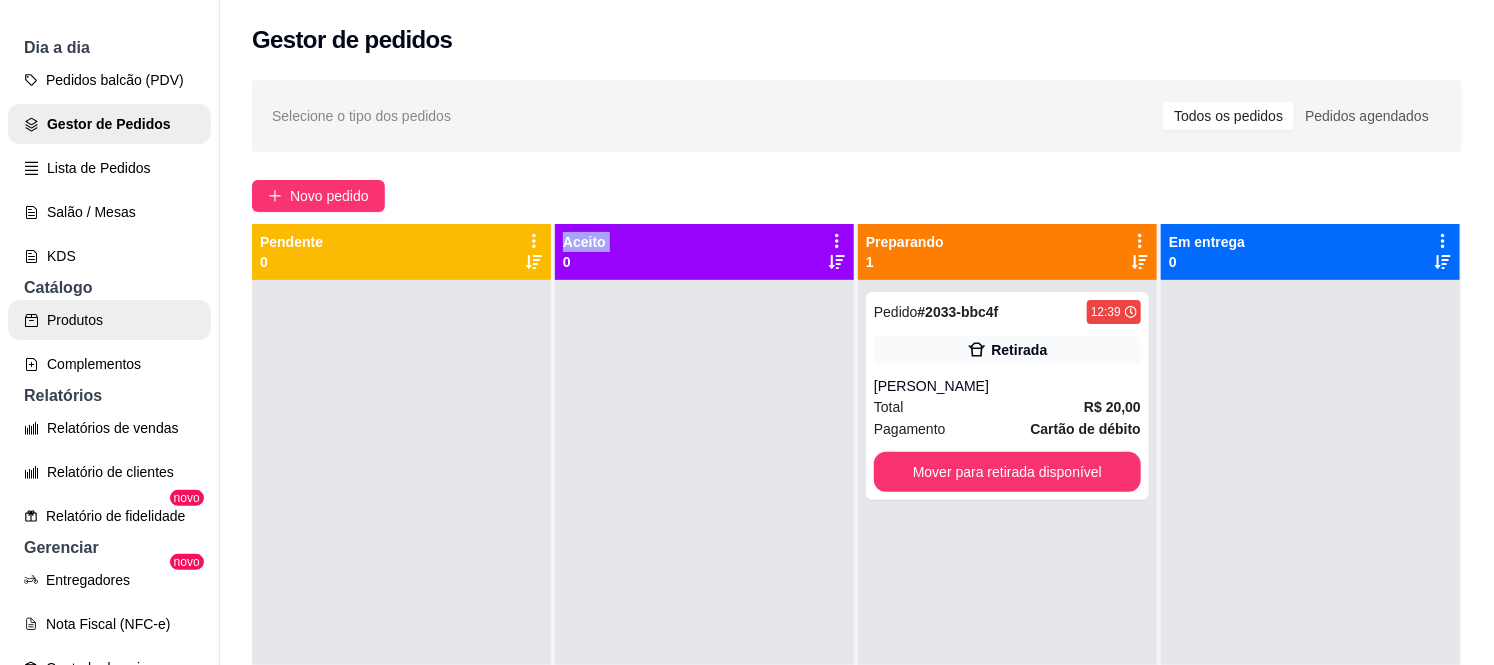 click on "Produtos" at bounding box center [109, 320] 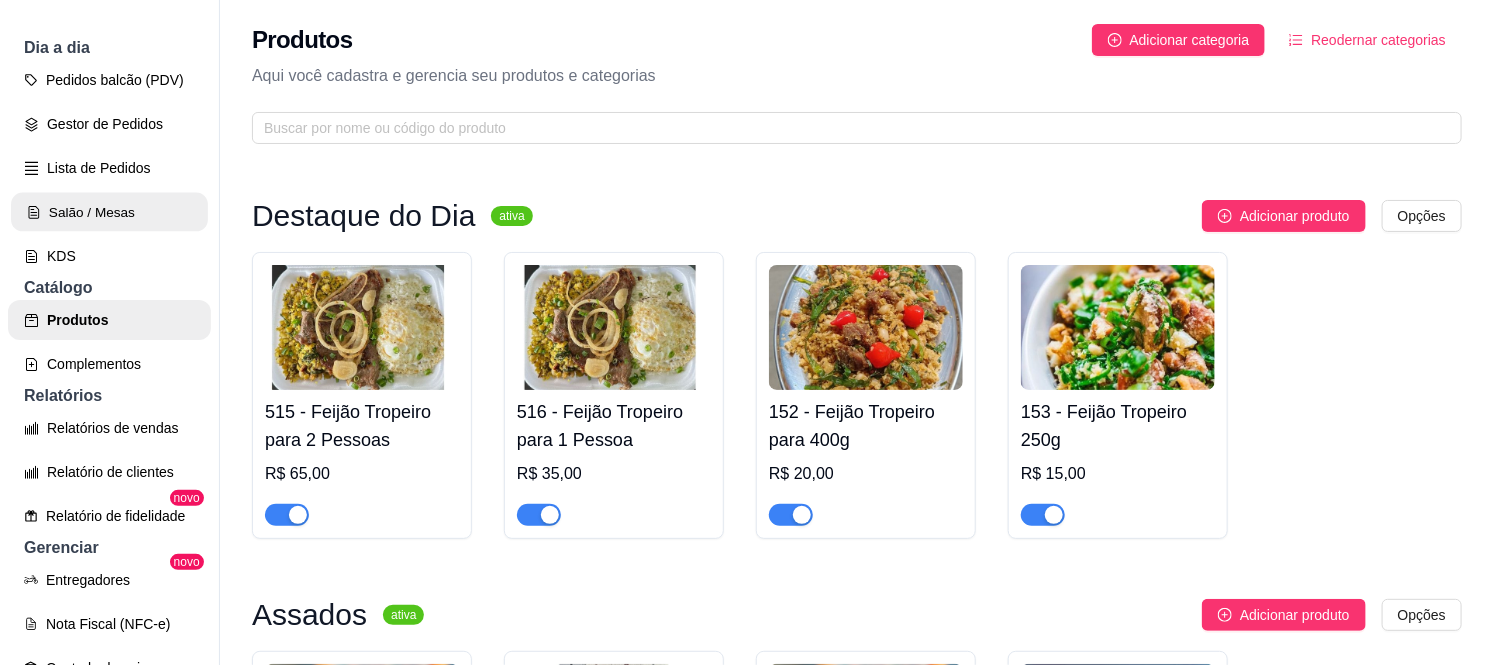 click on "Salão / Mesas" at bounding box center [109, 212] 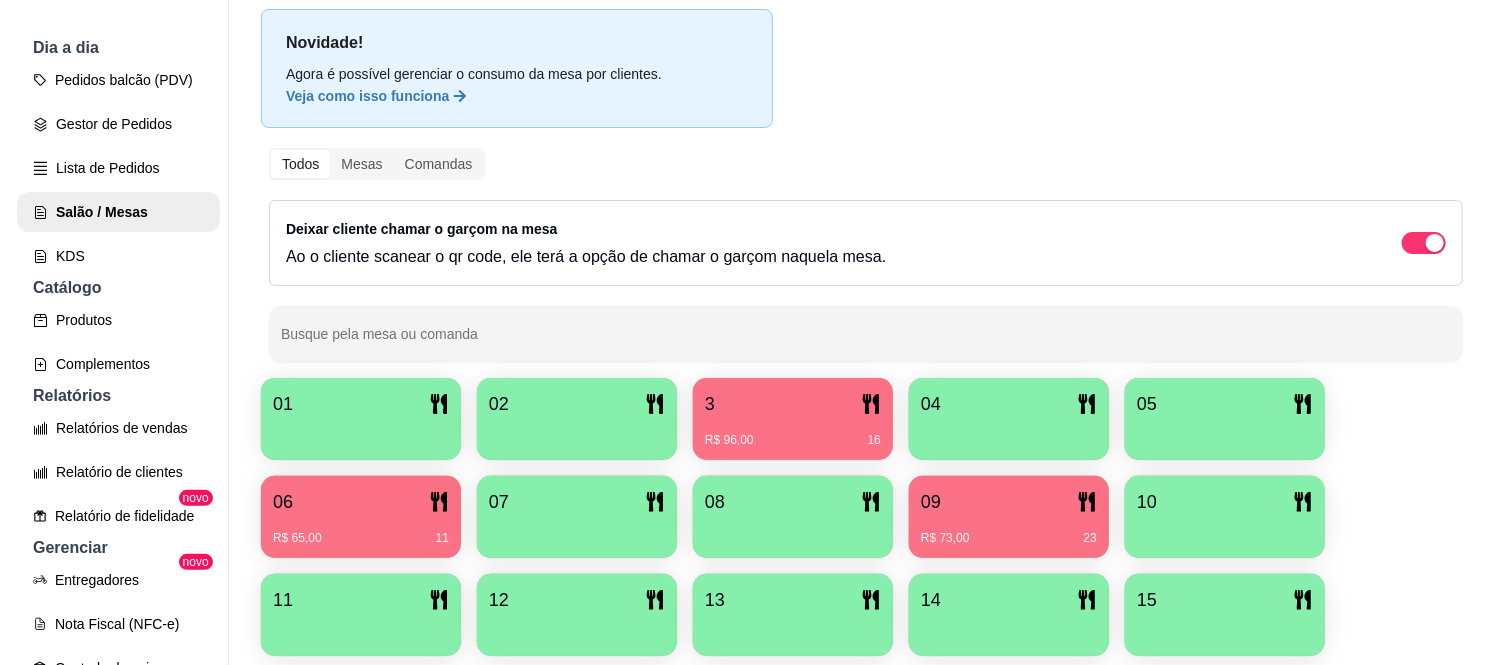 scroll, scrollTop: 111, scrollLeft: 0, axis: vertical 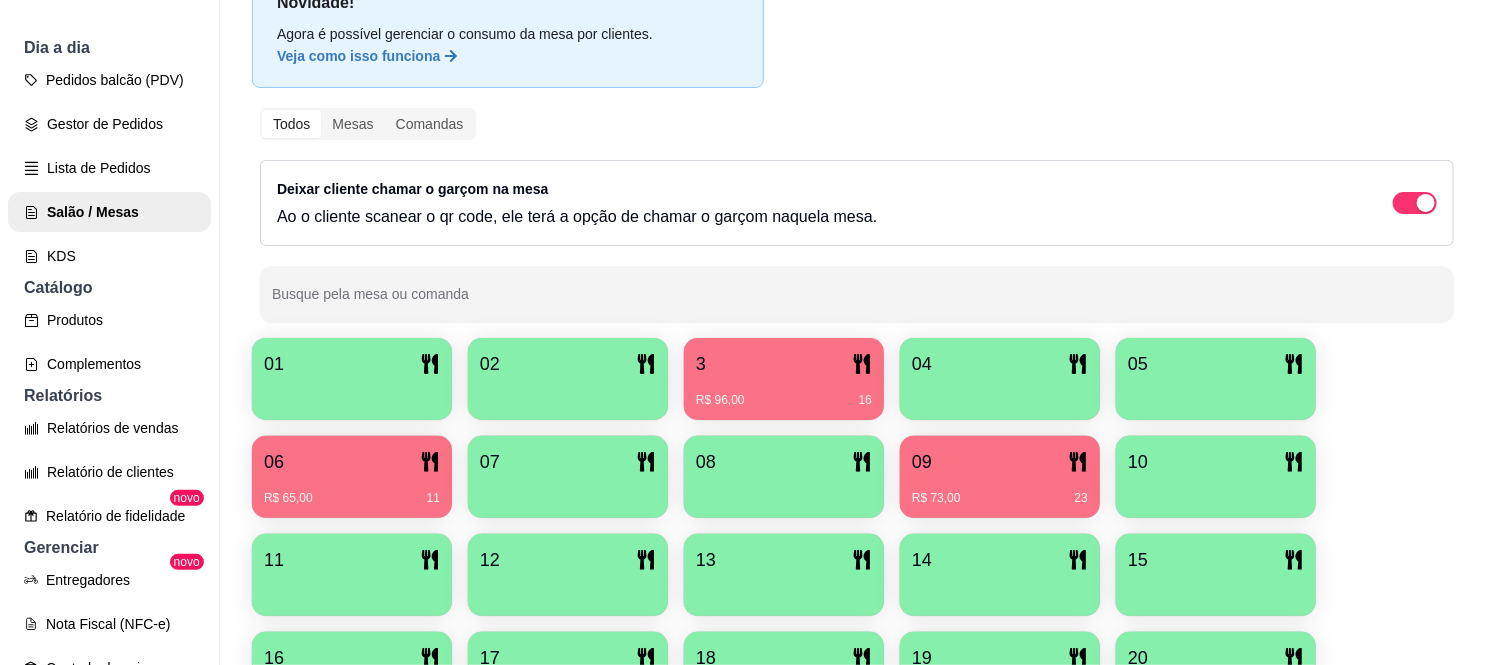 click on "3" at bounding box center [701, 364] 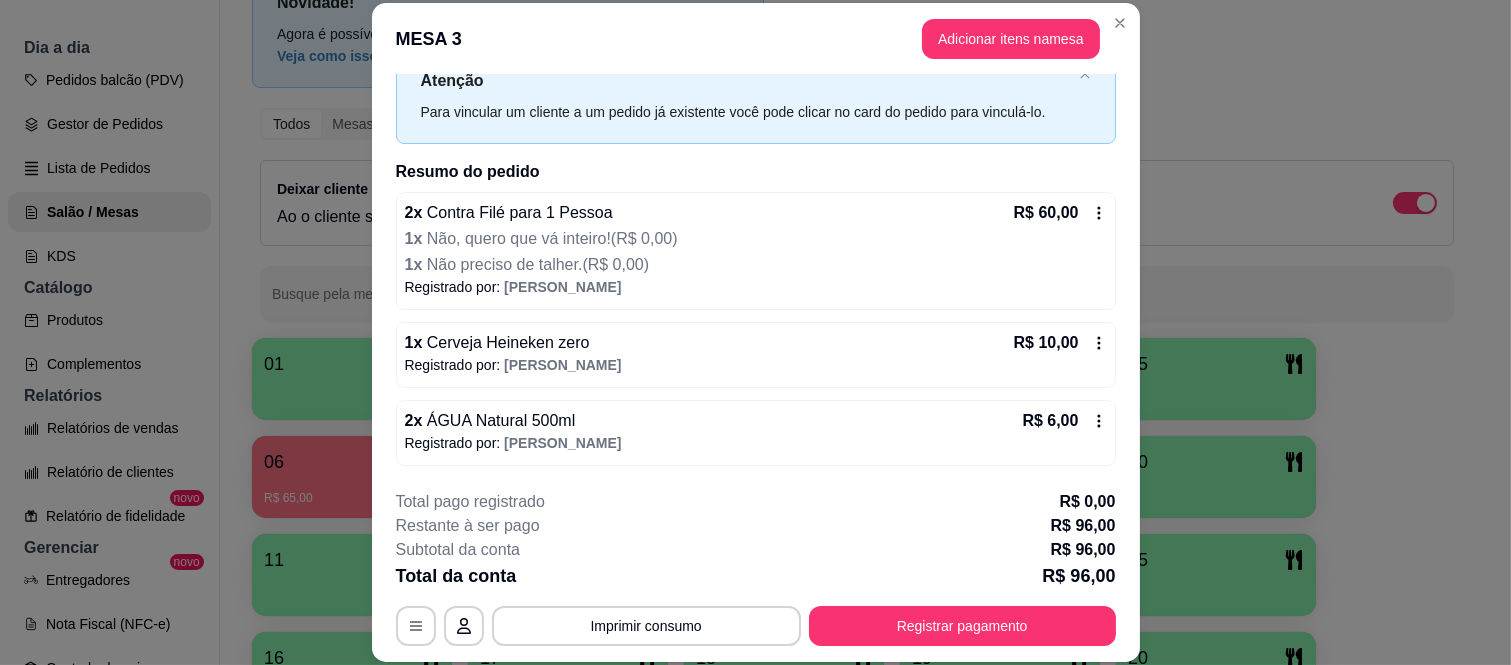 scroll, scrollTop: 111, scrollLeft: 0, axis: vertical 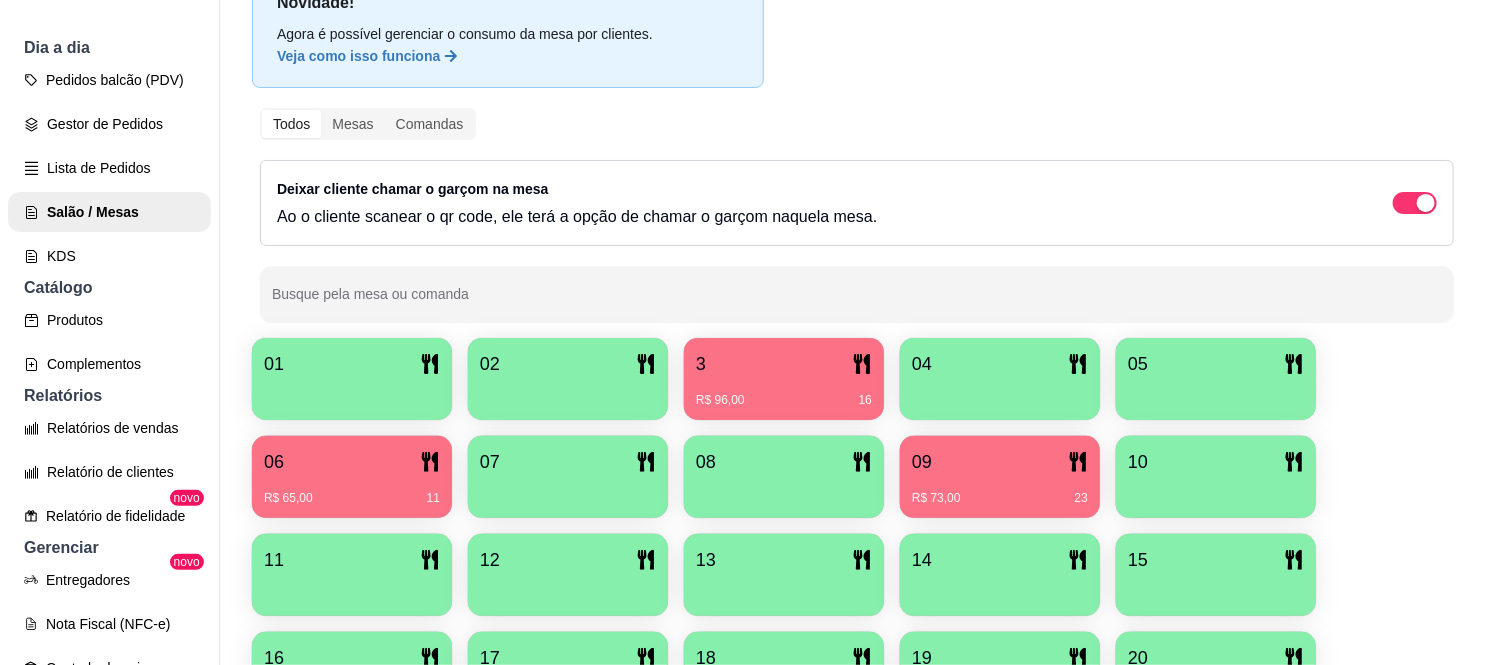 click on "06" at bounding box center [352, 462] 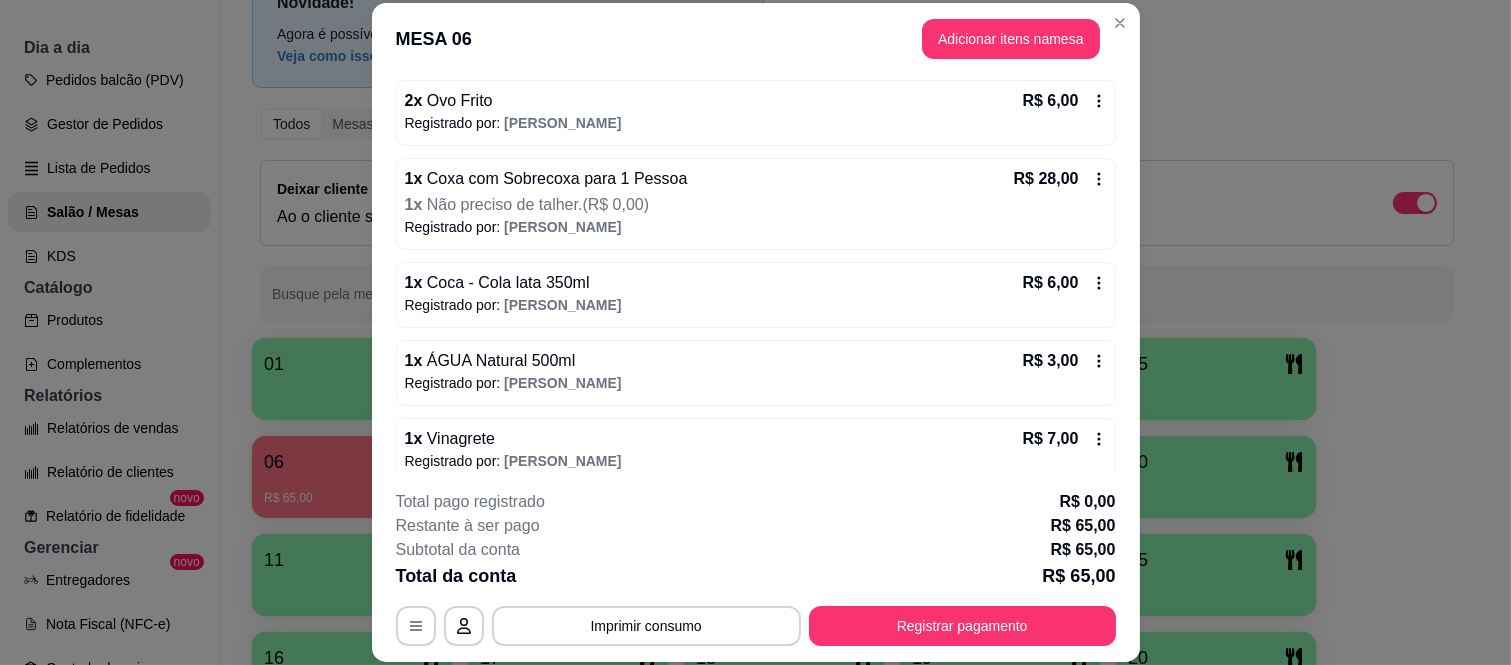 scroll, scrollTop: 281, scrollLeft: 0, axis: vertical 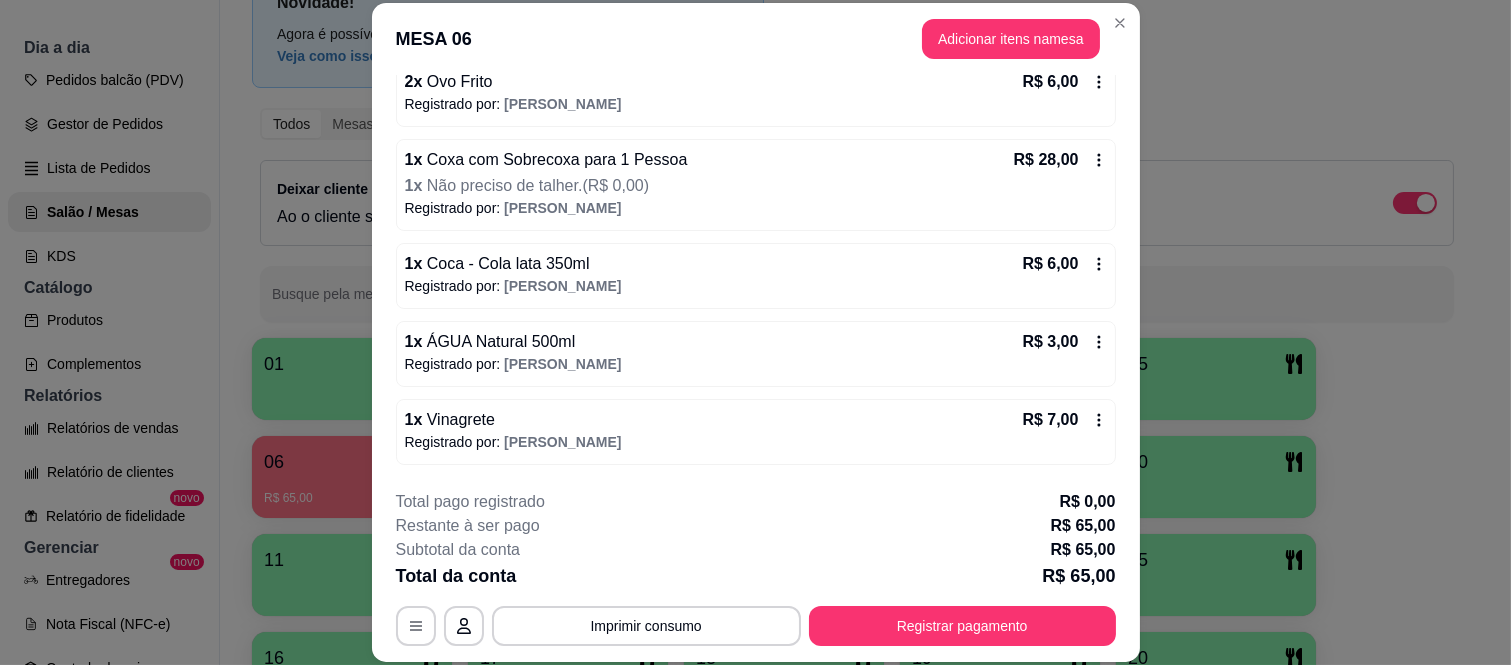 click on "Iniciada   [DATE] 12:07 Atenção Para vincular um cliente a um pedido já existente você pode clicar no card do pedido para vinculá-lo. Resumo do pedido 1 x   Feijão Tropeiro 250g R$ 15,00 Registrado por:   [PERSON_NAME] 2 x   Ovo Frito R$ 6,00 Registrado por:   [PERSON_NAME] 1 x    Coxa com Sobrecoxa para 1 Pessoa R$ 28,00 1 x   Não preciso de talher.  ( R$ 0,00 ) Registrado por:   [PERSON_NAME] 1 x   Coca - Cola lata 350ml R$ 6,00 Registrado por:   [PERSON_NAME] 1 x   ÁGUA Natural 500ml R$ 3,00 Registrado por:   [PERSON_NAME] 1 x   Vinagrete R$ 7,00 Registrado por:   [PERSON_NAME]" at bounding box center (756, 274) 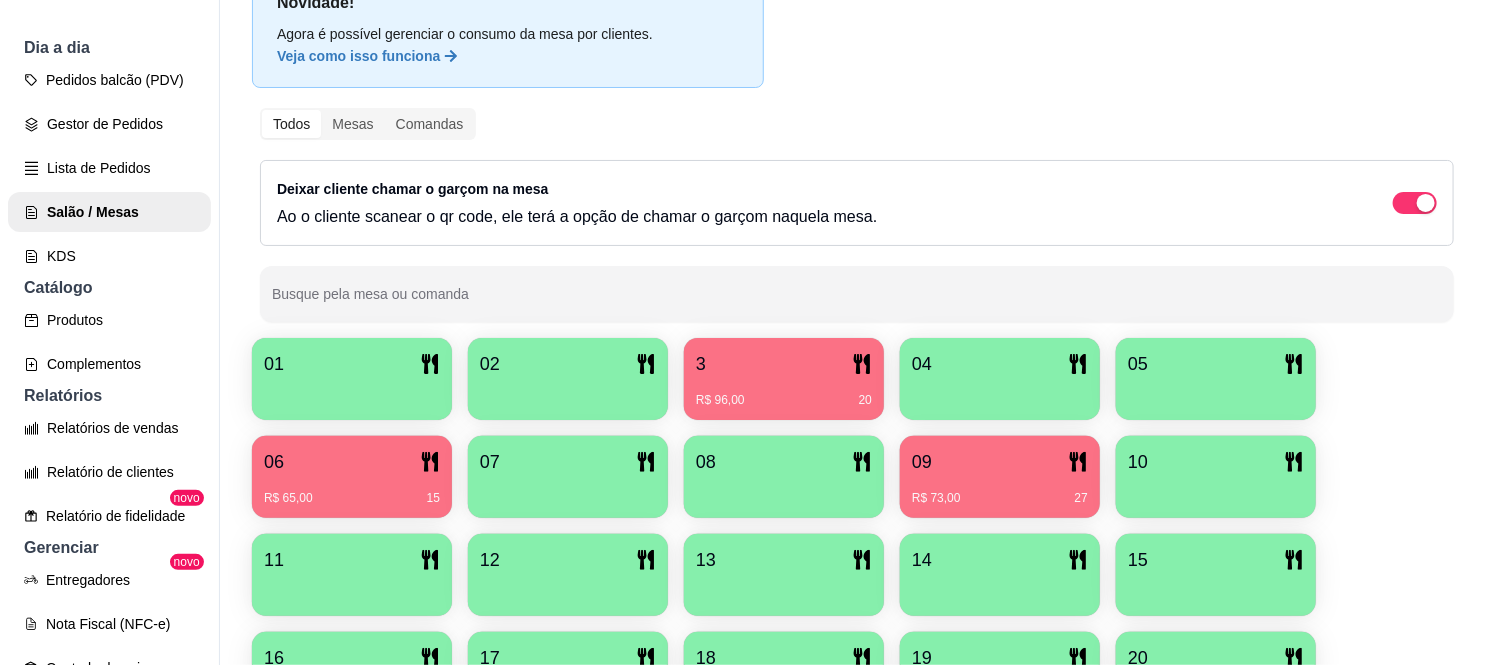click on "3" at bounding box center (784, 364) 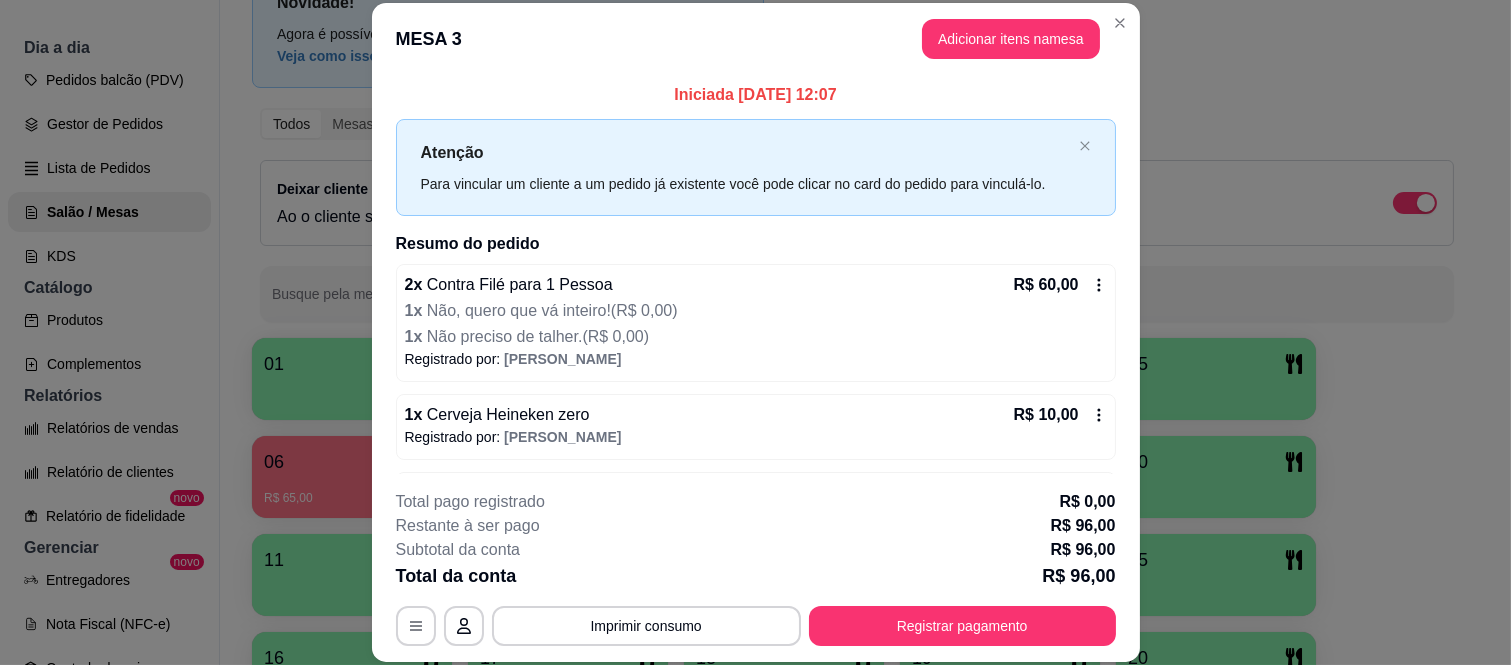 scroll, scrollTop: 111, scrollLeft: 0, axis: vertical 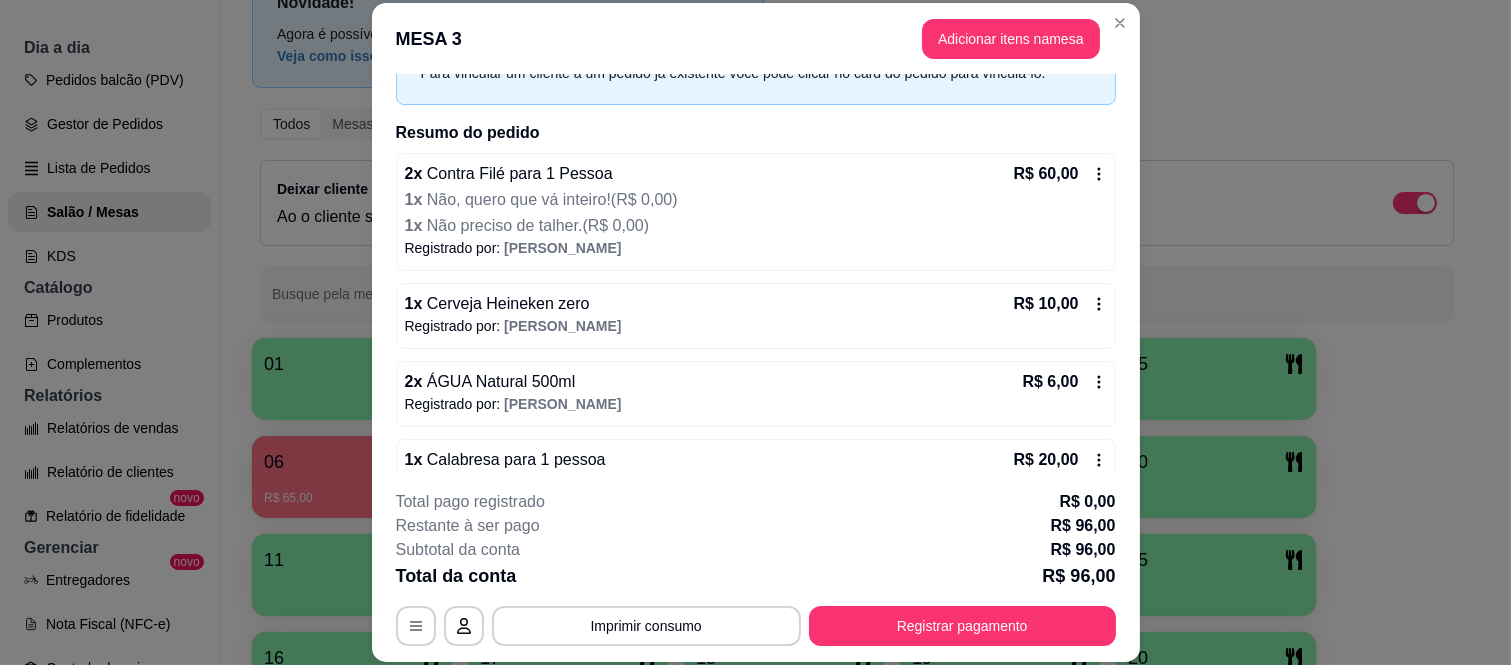 click on "2 x   ÁGUA Natural 500ml R$ 6,00" at bounding box center [756, 382] 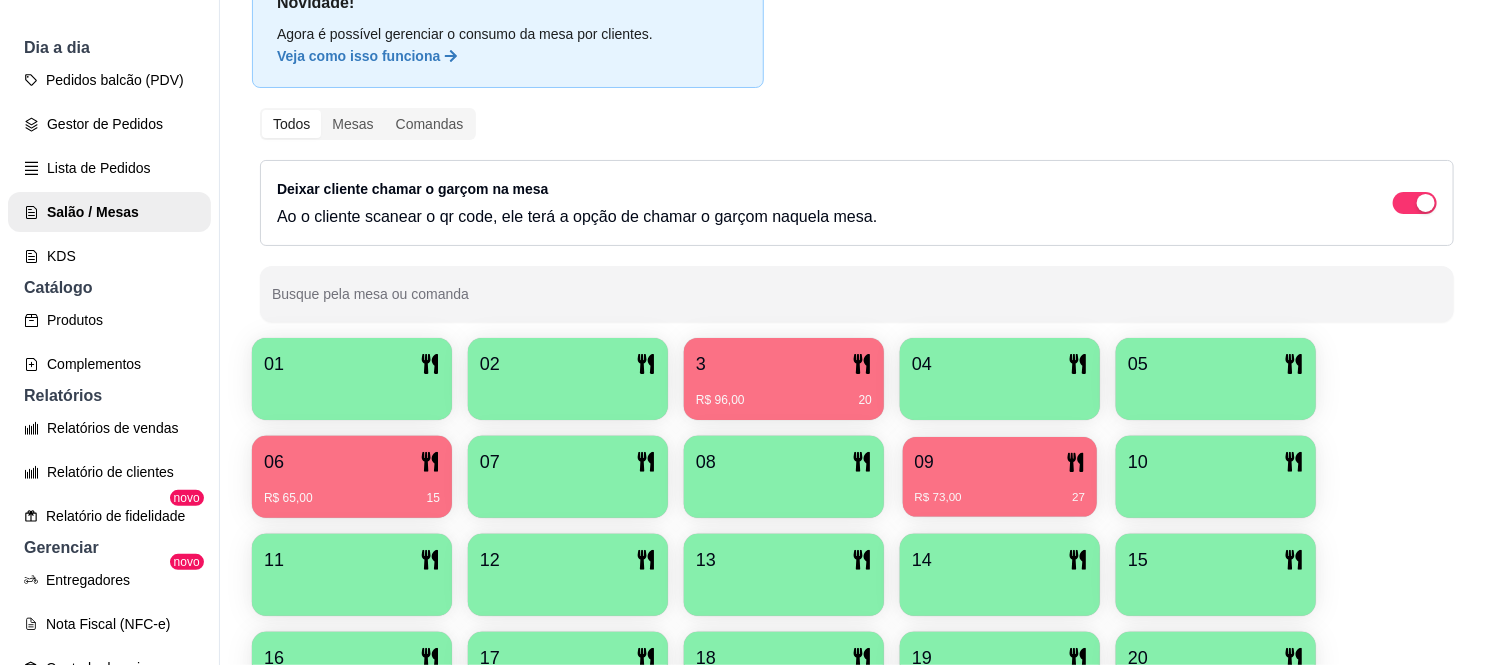 click on "09 R$ 73,00 27" at bounding box center [1000, 477] 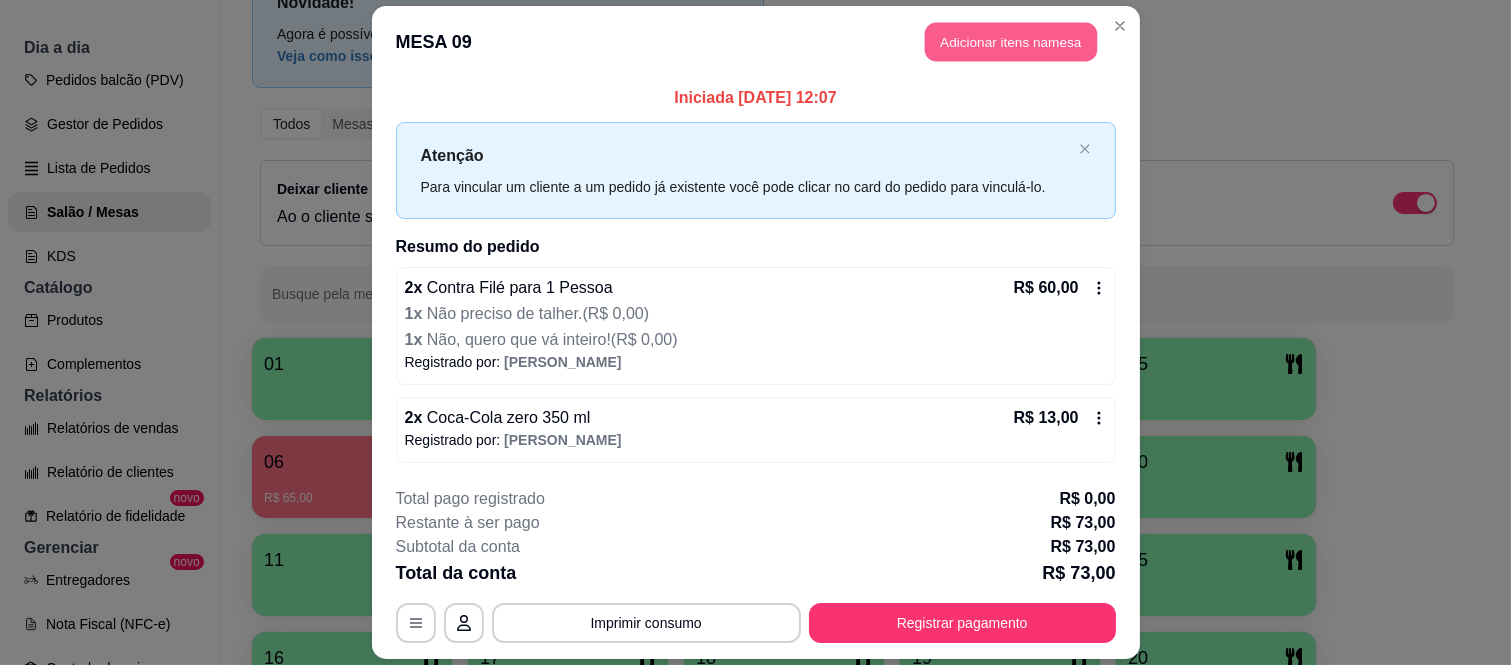 click on "Adicionar itens na  mesa" at bounding box center (1011, 42) 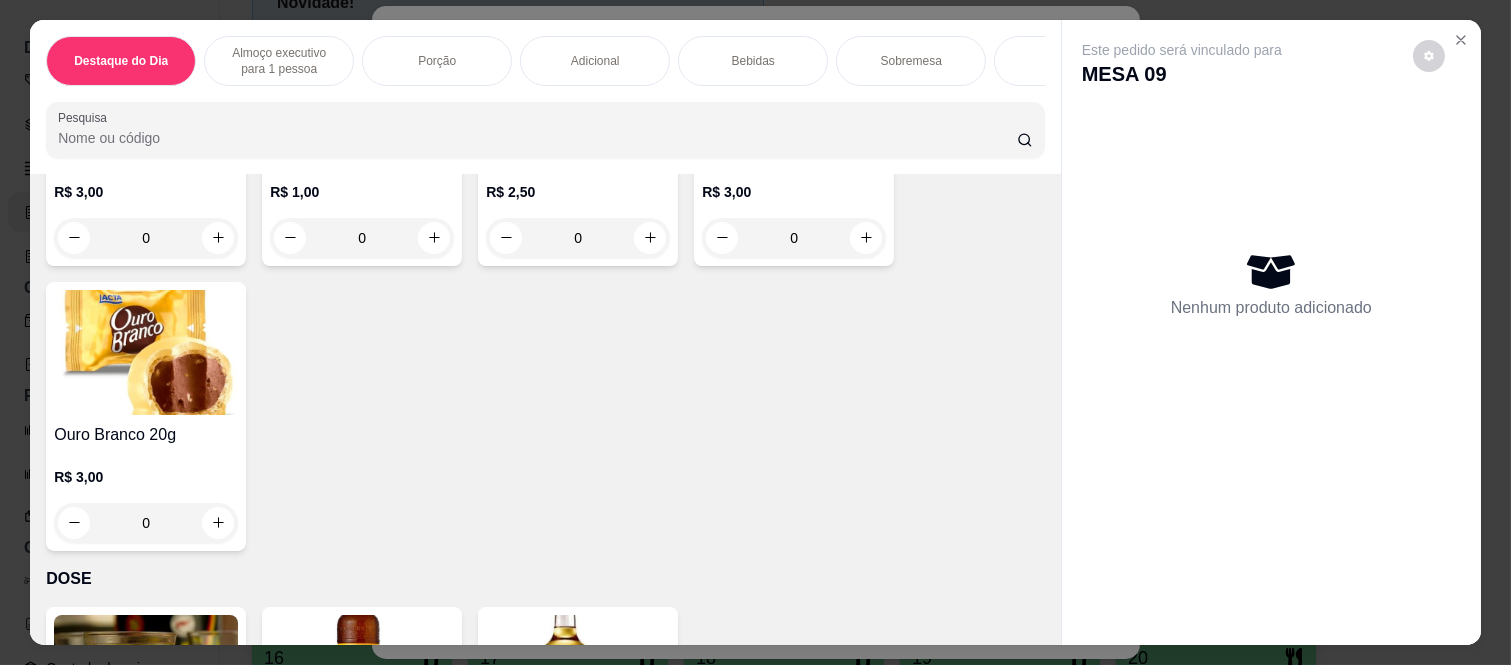 scroll, scrollTop: 5442, scrollLeft: 0, axis: vertical 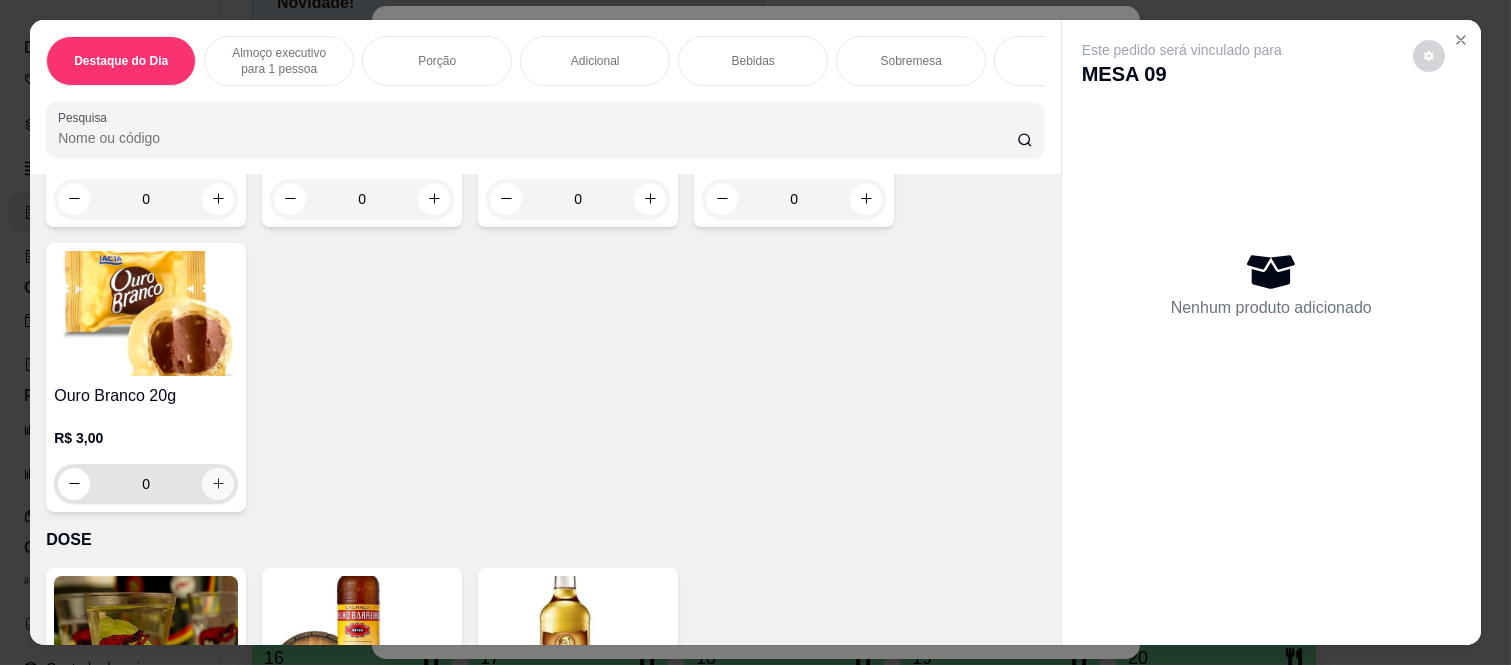 click at bounding box center (218, 484) 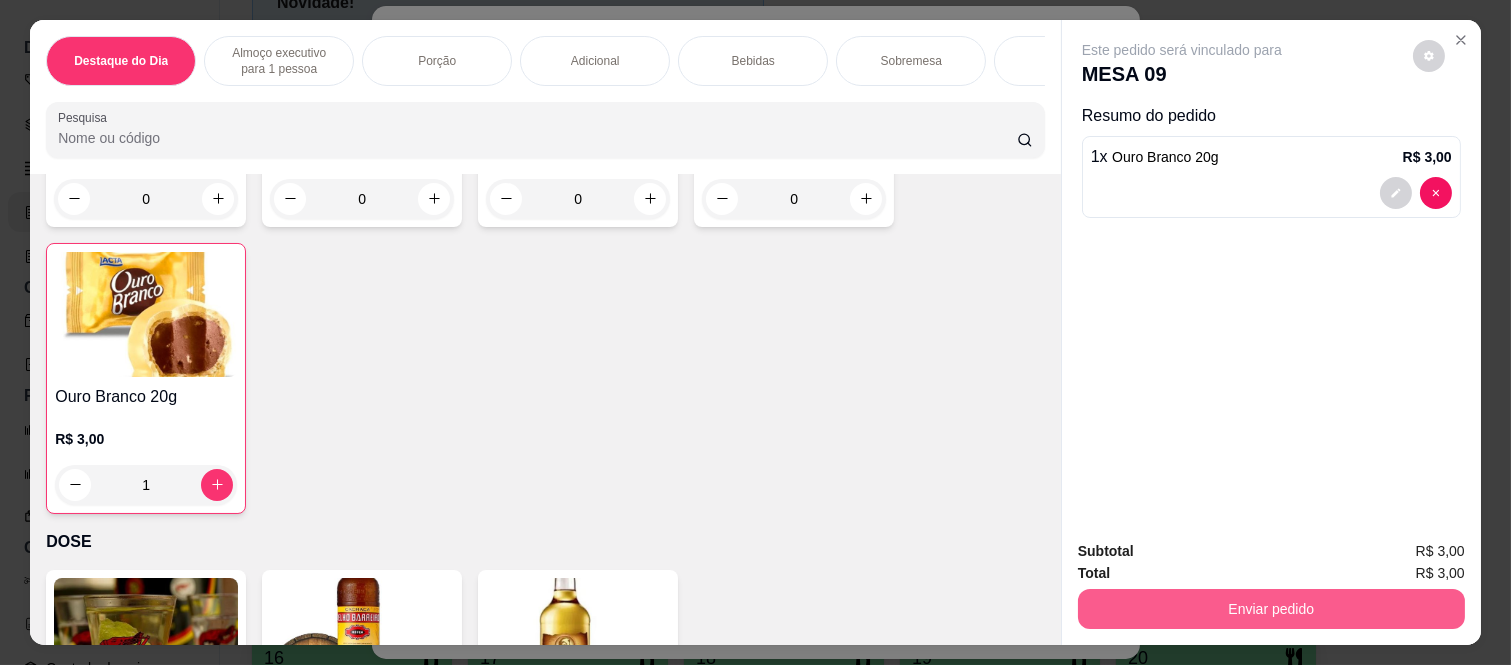 click on "Enviar pedido" at bounding box center (1271, 609) 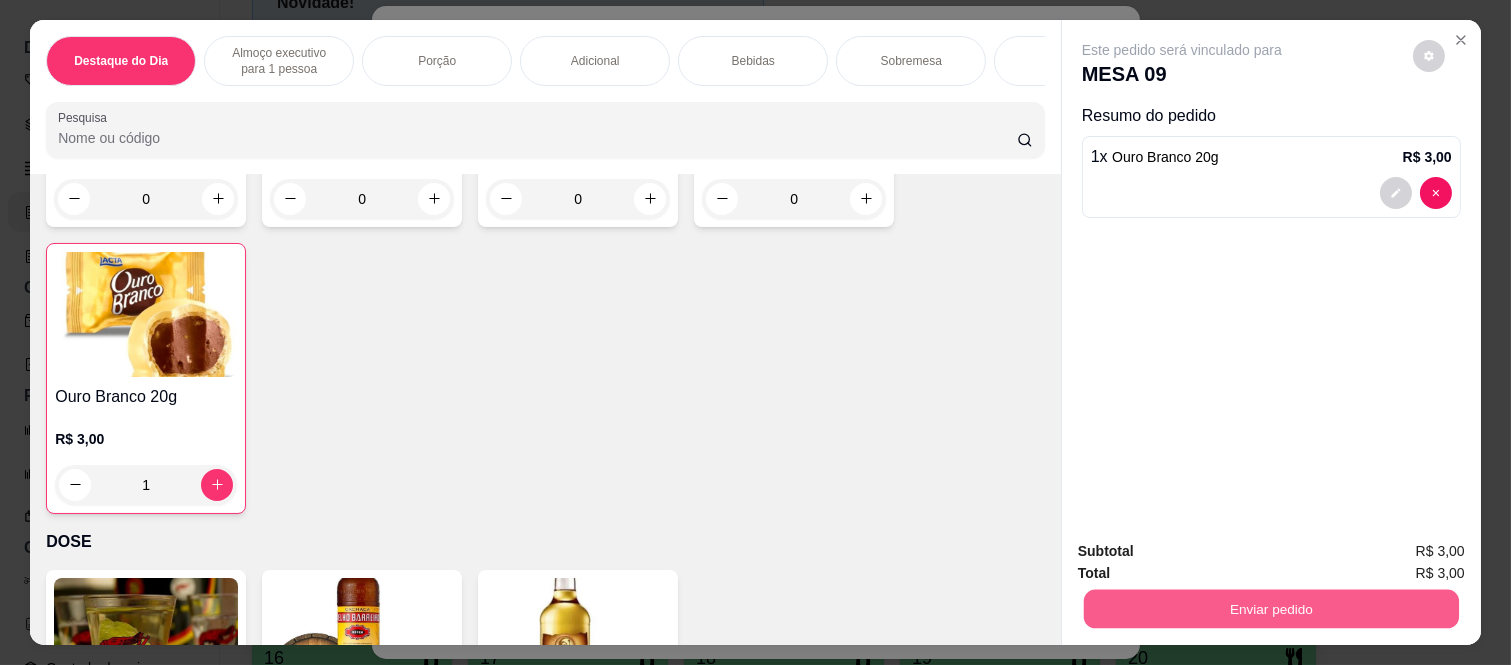 click on "Enviar pedido" at bounding box center [1271, 609] 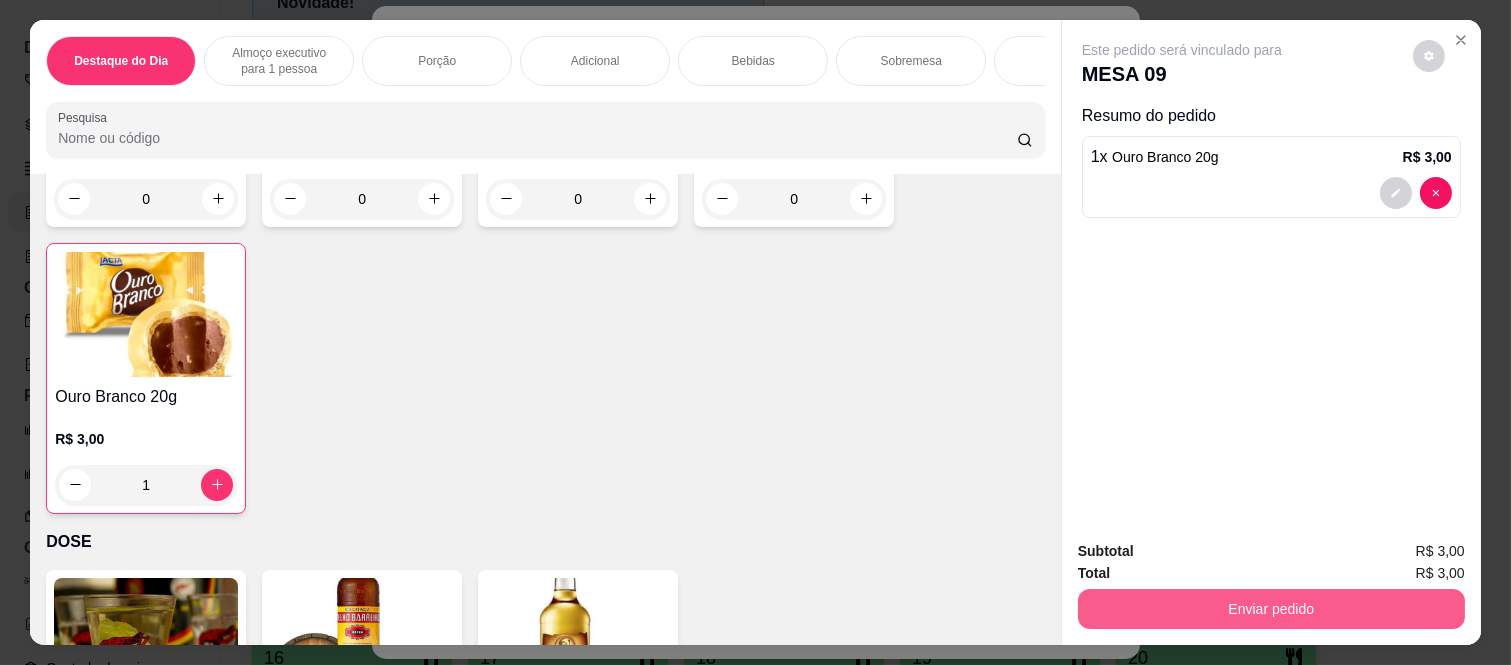 click on "Total R$ 3,00" at bounding box center (1271, 573) 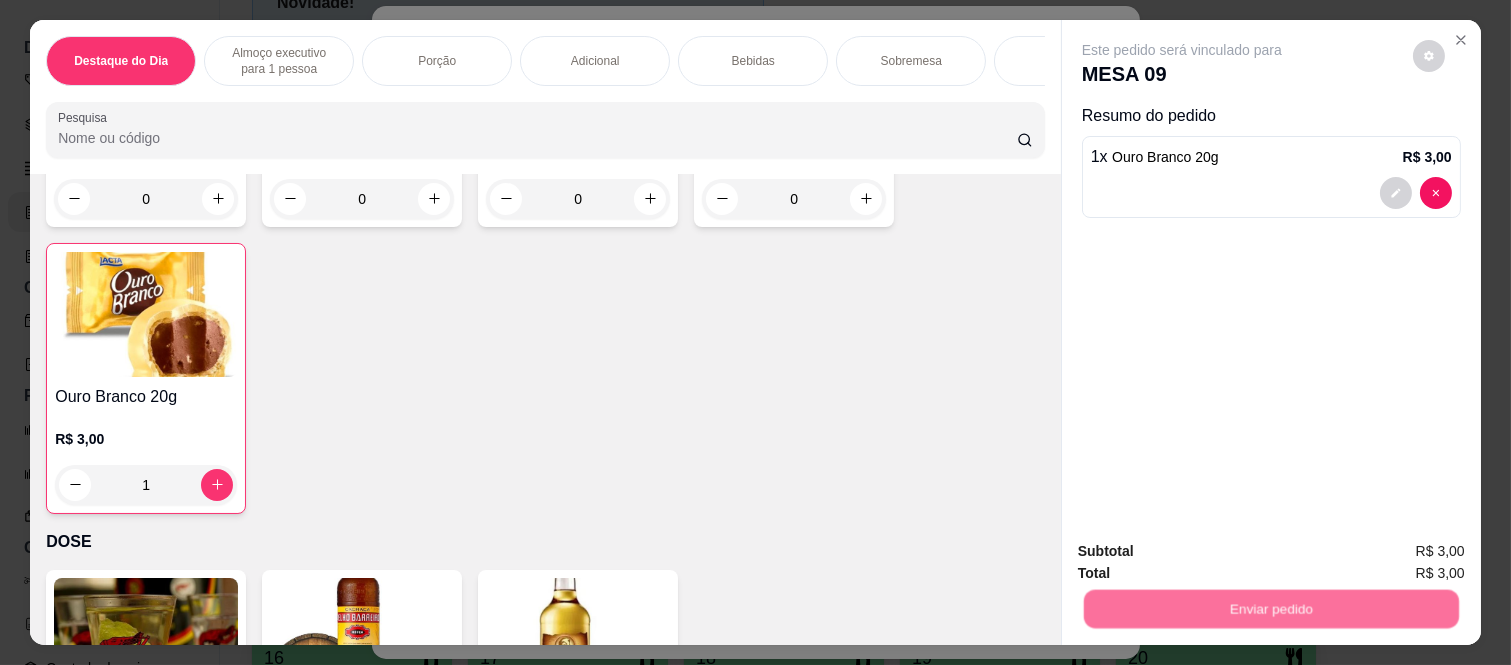 click on "Não registrar e enviar pedido" at bounding box center [1204, 552] 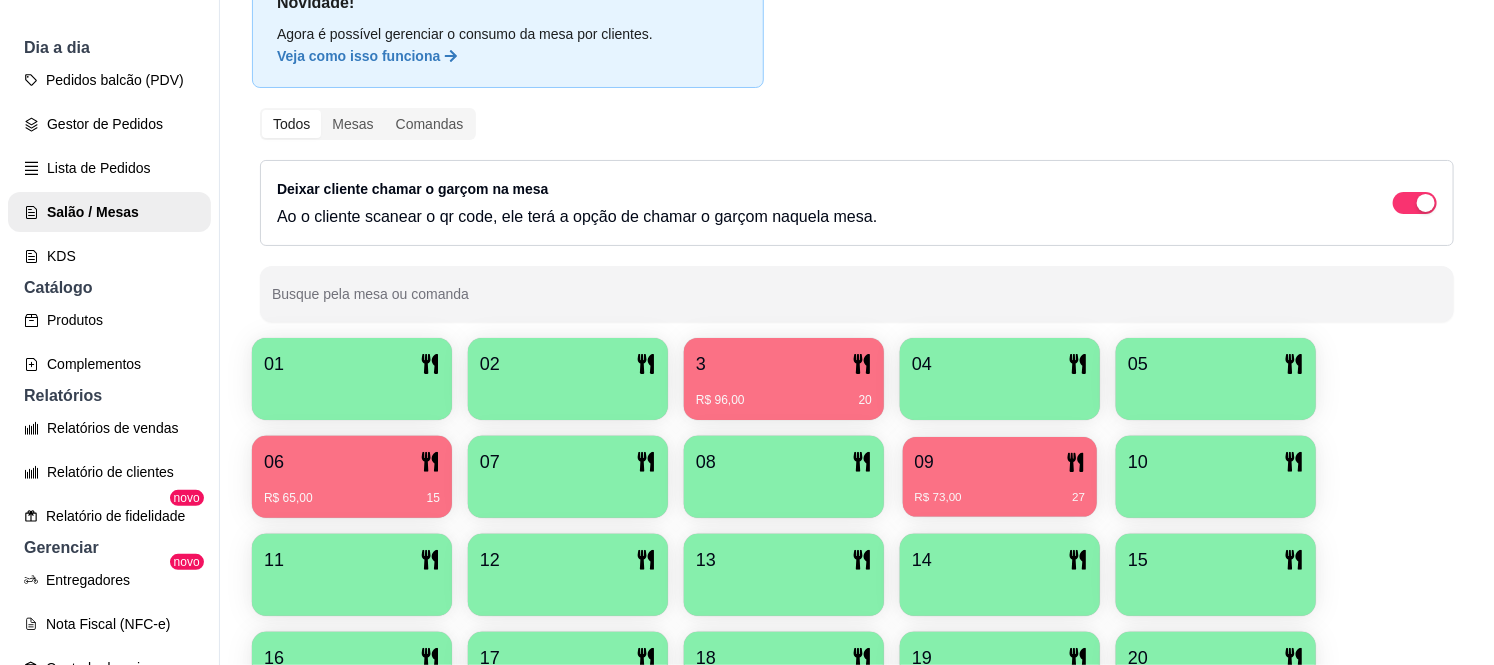click on "09 R$ 73,00 27" at bounding box center (1000, 477) 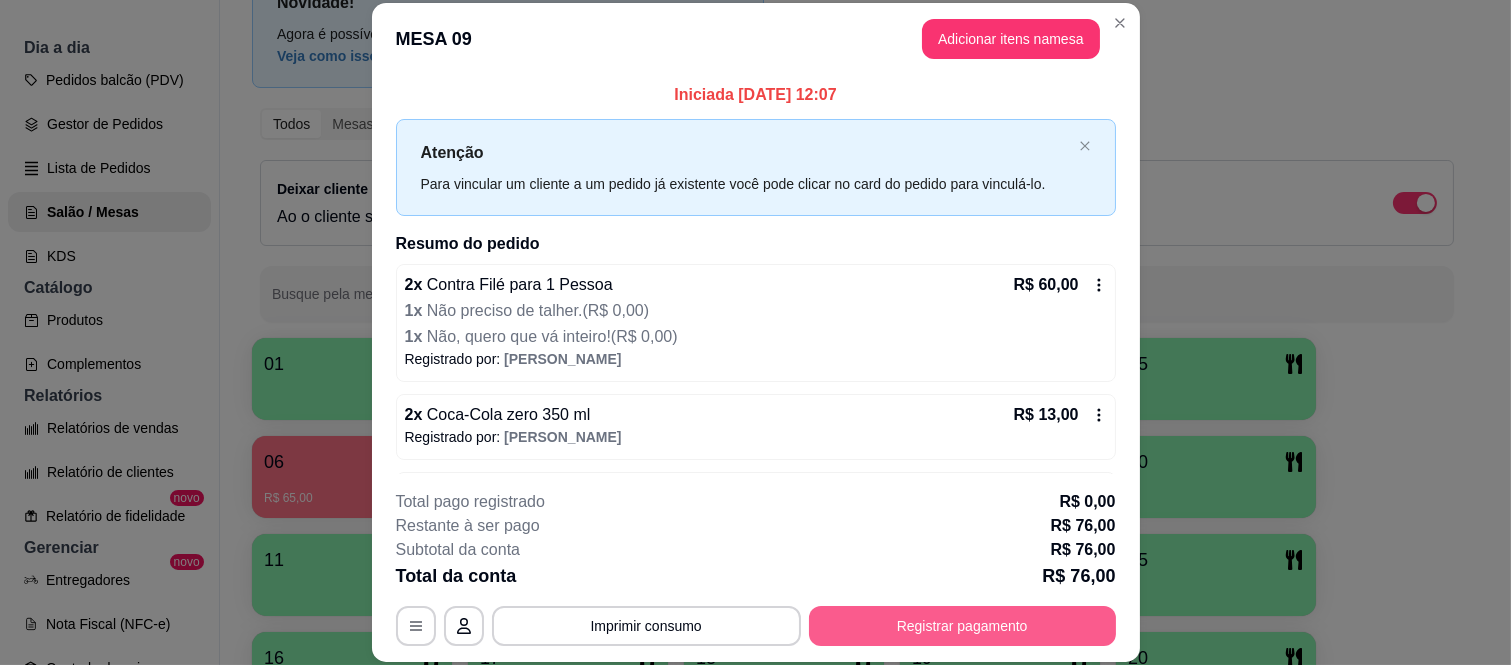 click on "Registrar pagamento" at bounding box center [962, 626] 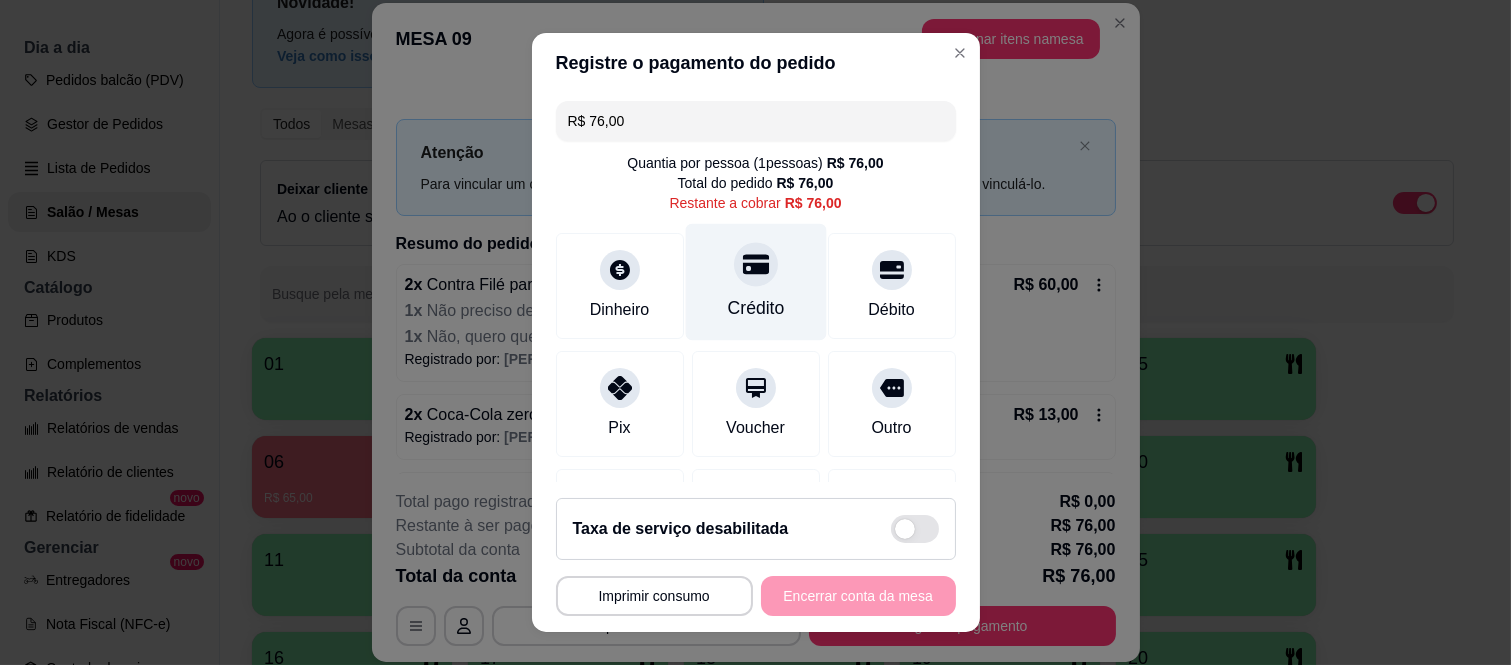click on "Crédito" at bounding box center [755, 308] 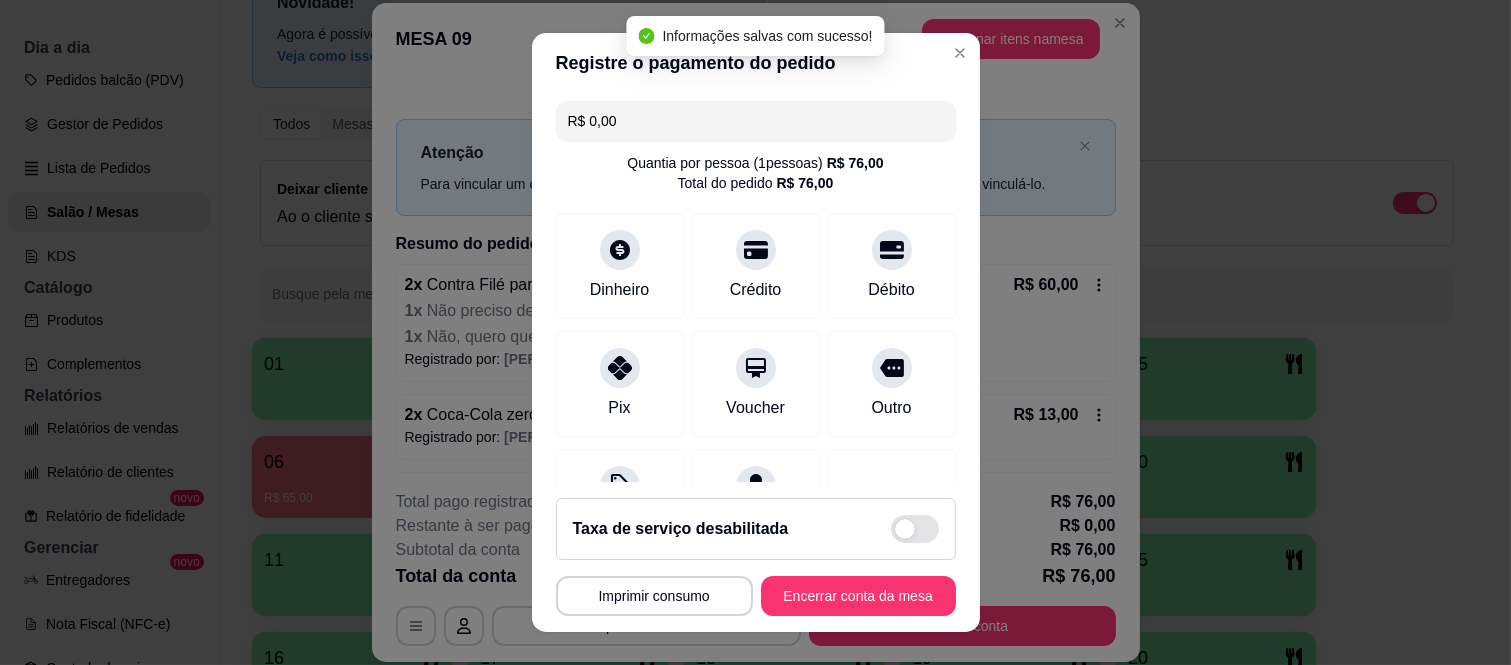type on "R$ 0,00" 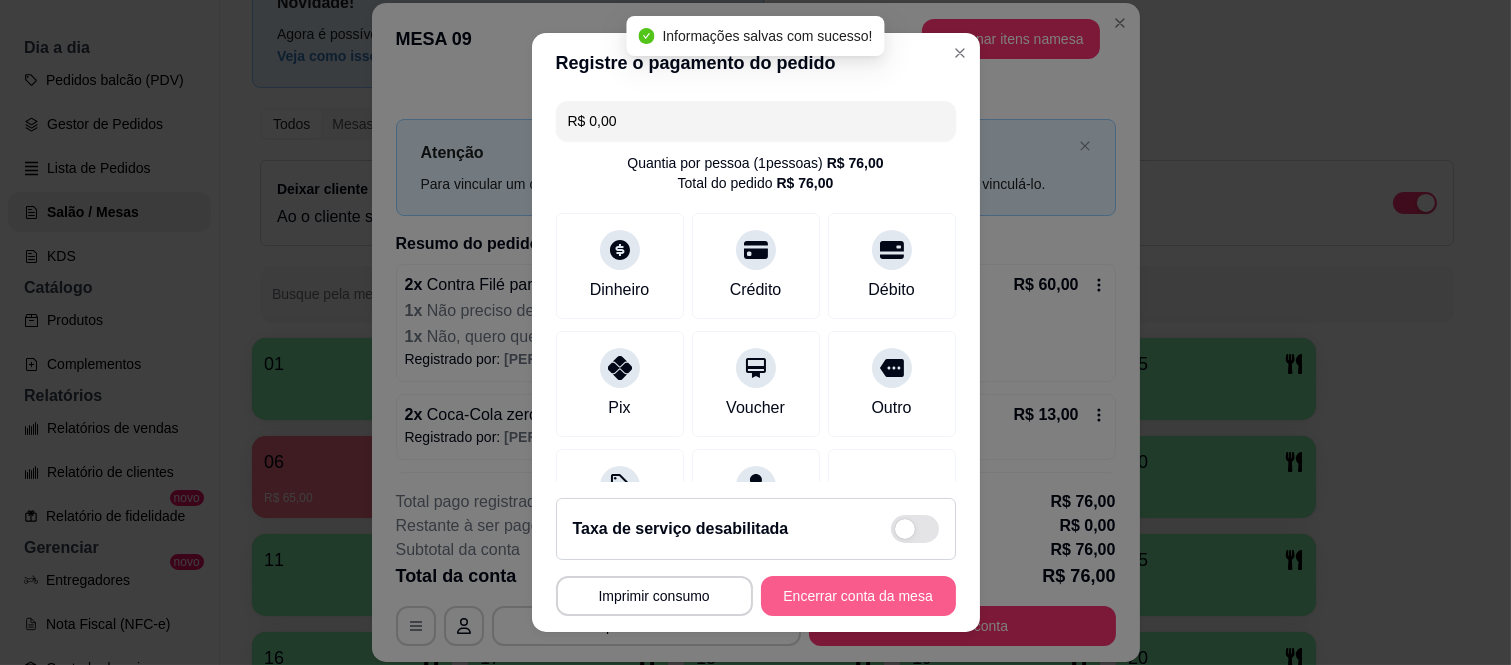 click on "Encerrar conta da mesa" at bounding box center (858, 596) 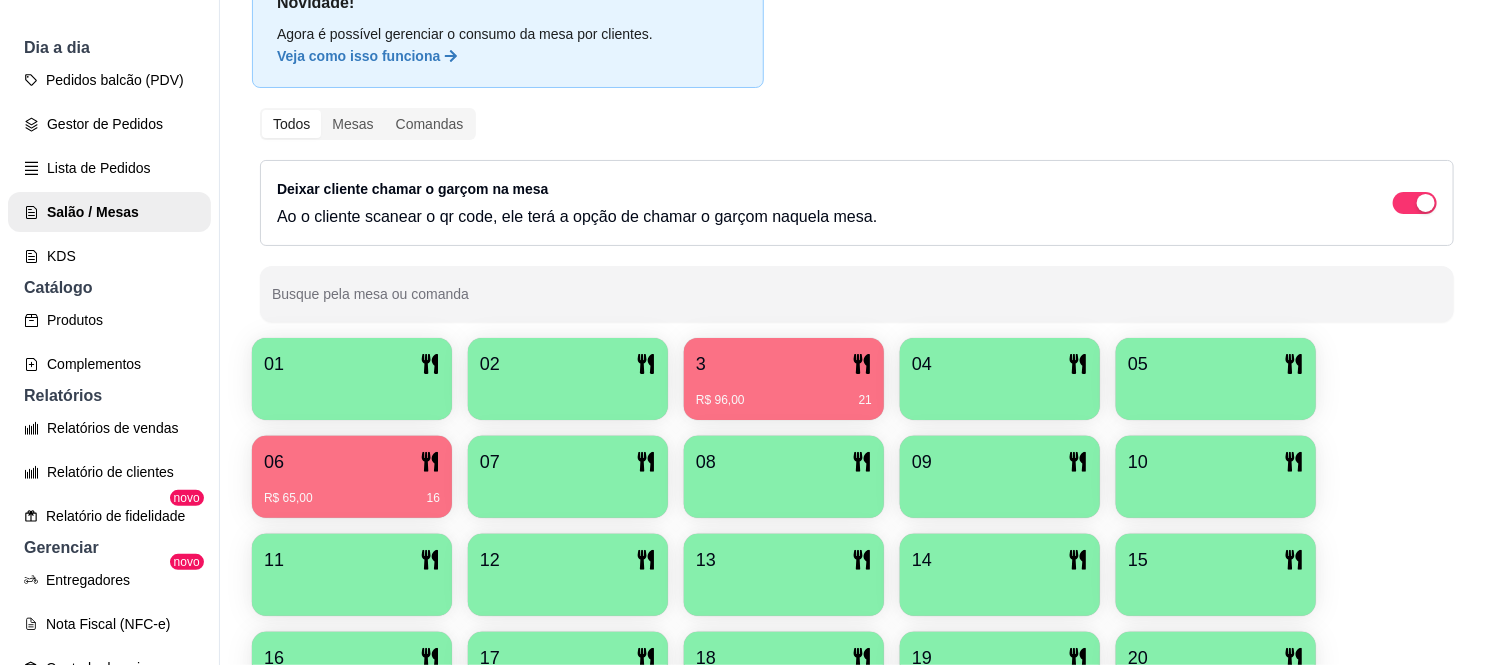 click on "06" at bounding box center [352, 462] 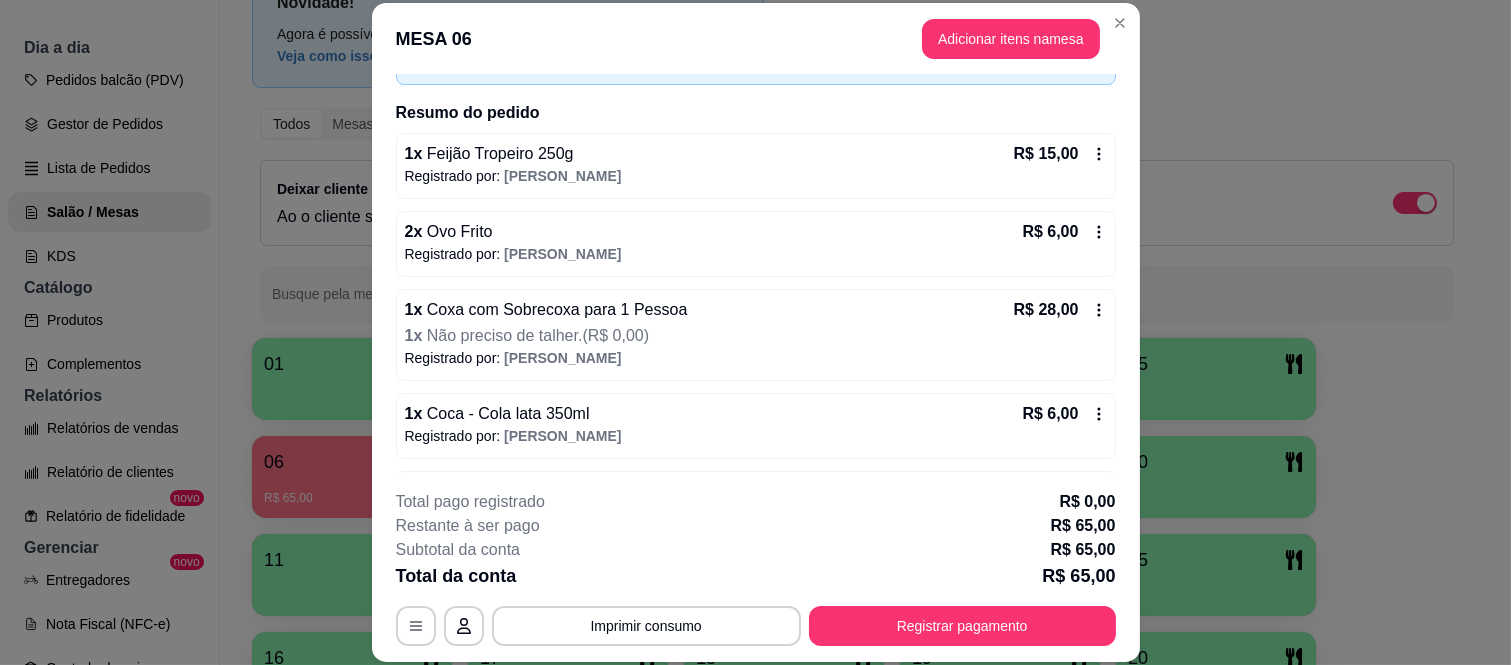 scroll, scrollTop: 281, scrollLeft: 0, axis: vertical 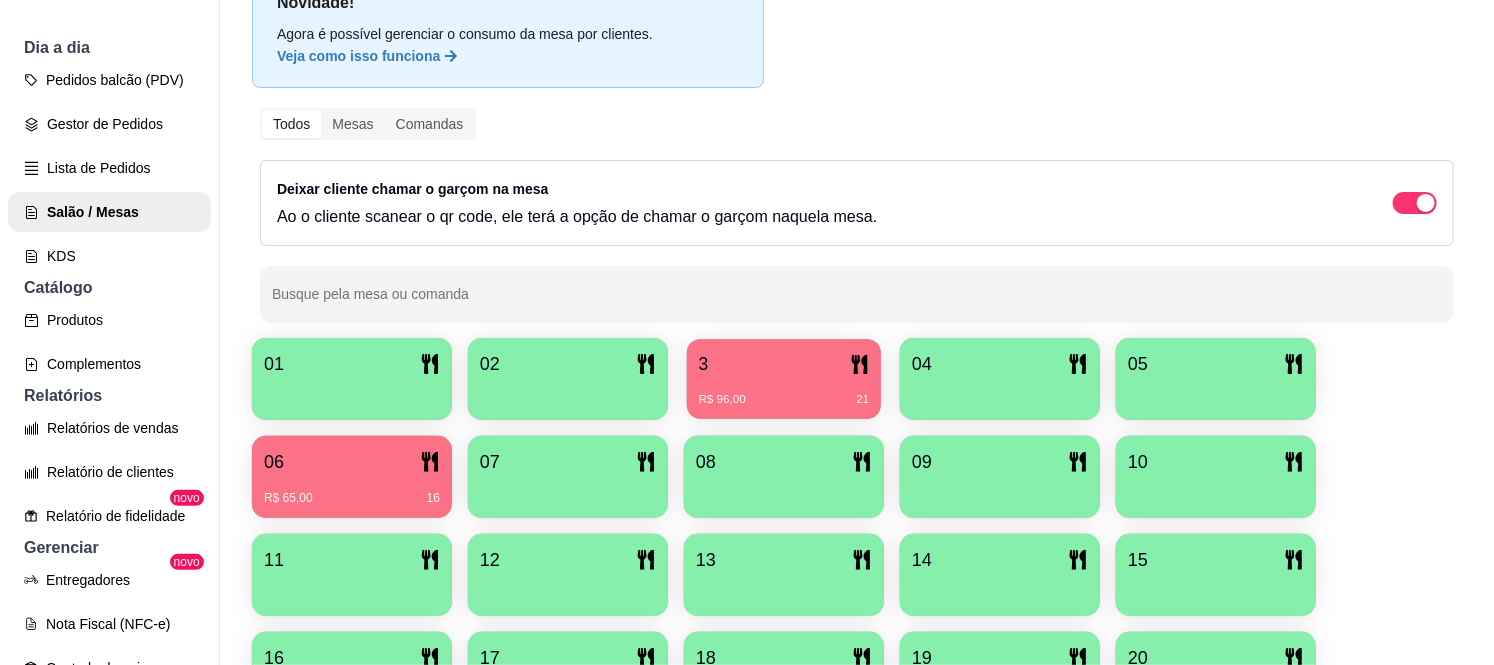 click on "3" at bounding box center (784, 364) 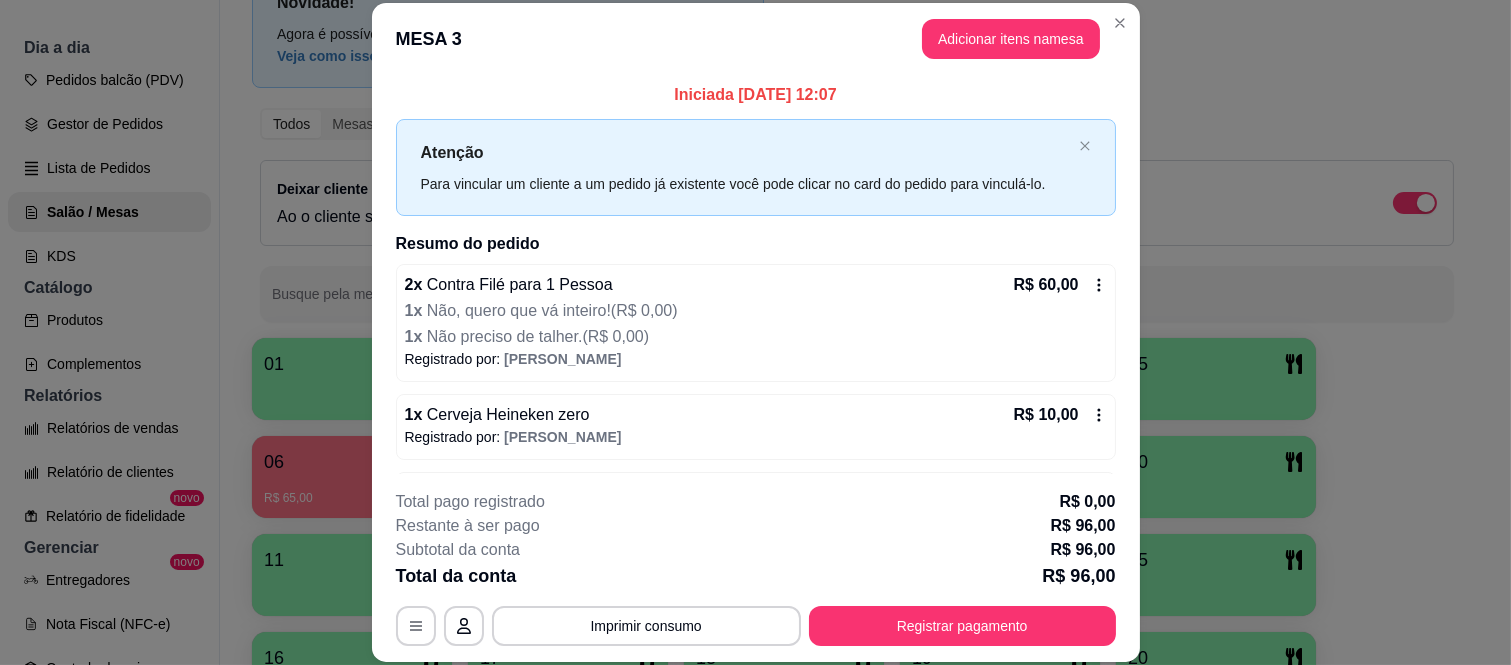 scroll, scrollTop: 316, scrollLeft: 0, axis: vertical 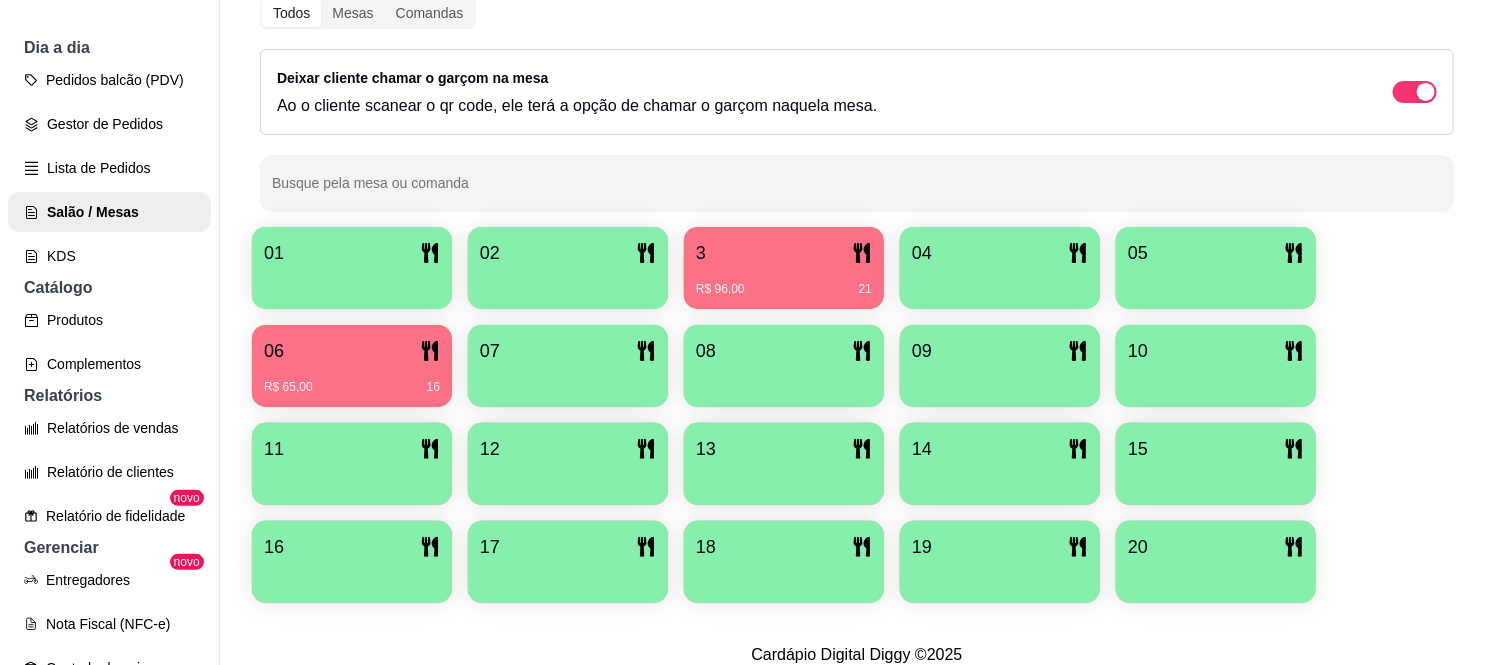 click on "09" at bounding box center [1000, 351] 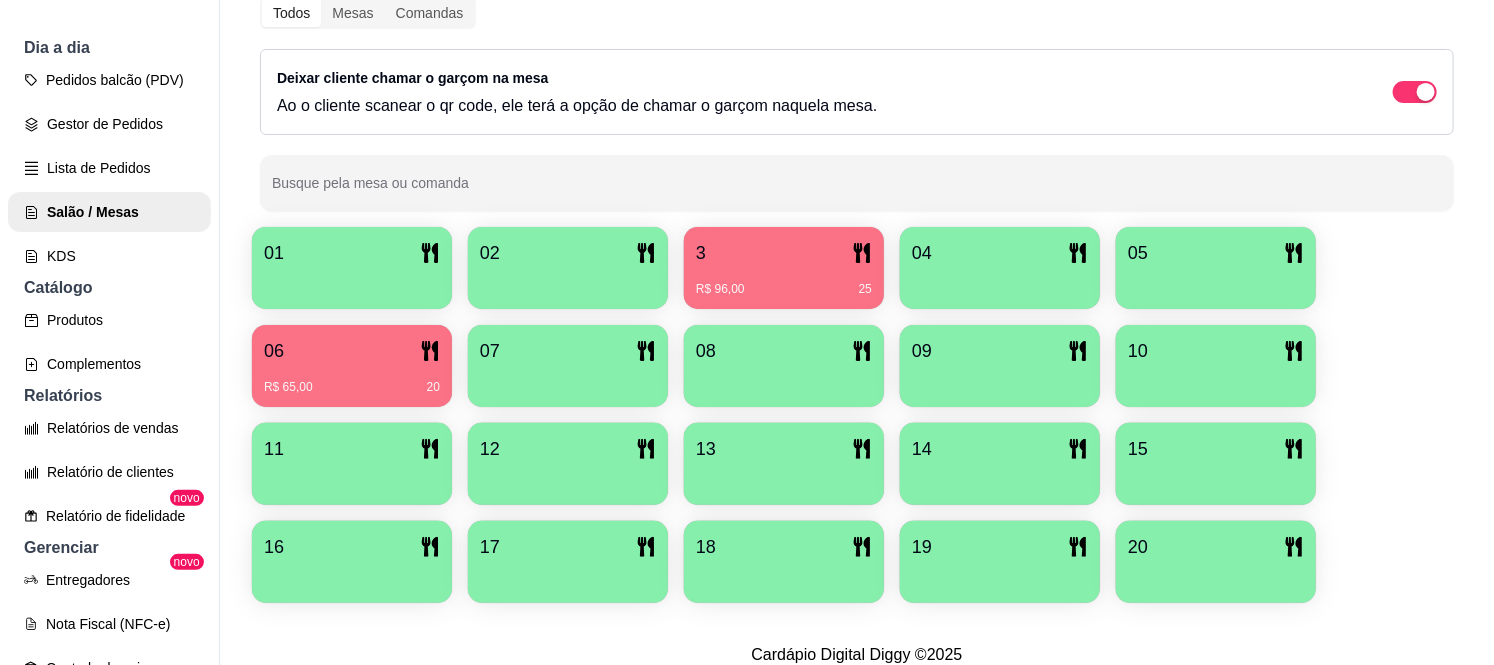 click on "01 02 3 R$ 96,00 25 04 05 06 R$ 65,00 20 07 08 09 10 11 12 13 14 15 16 17 18 19 20" at bounding box center [857, 415] 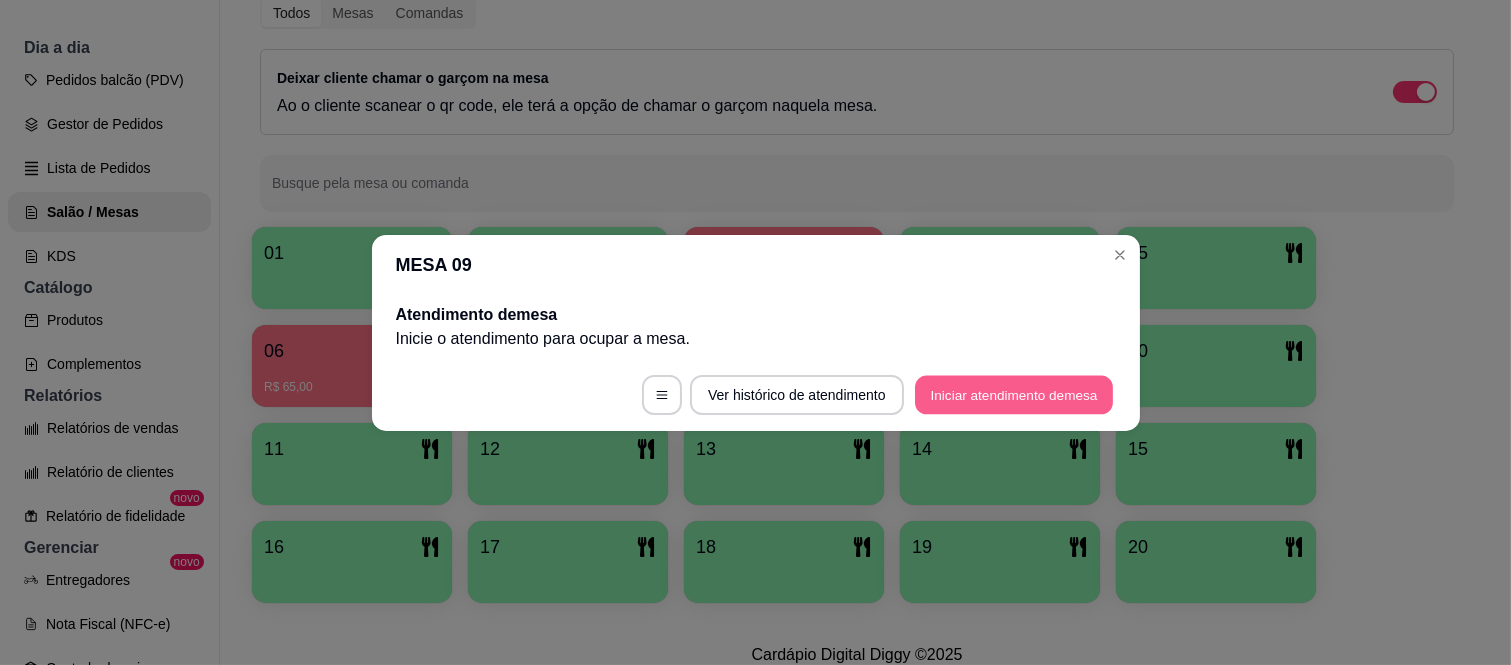 click on "Iniciar atendimento de  mesa" at bounding box center (1014, 394) 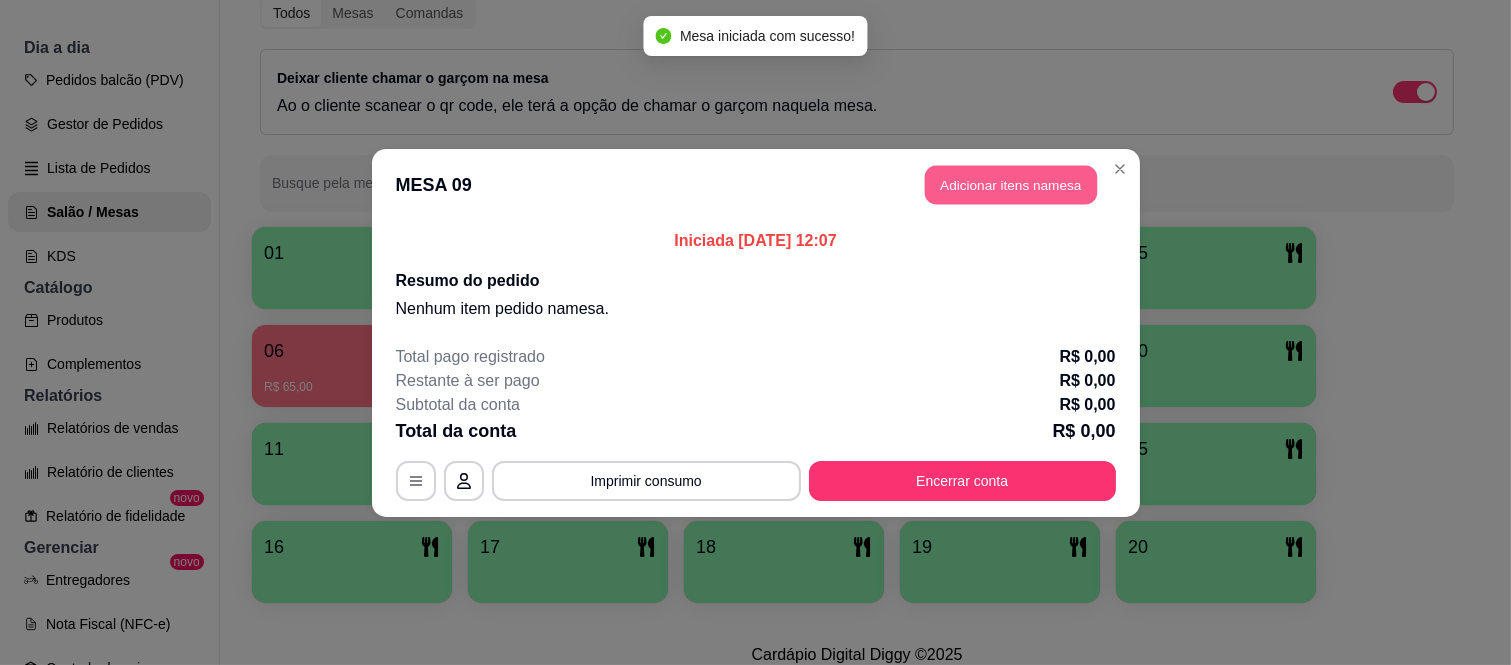 click on "Adicionar itens na  mesa" at bounding box center (1011, 184) 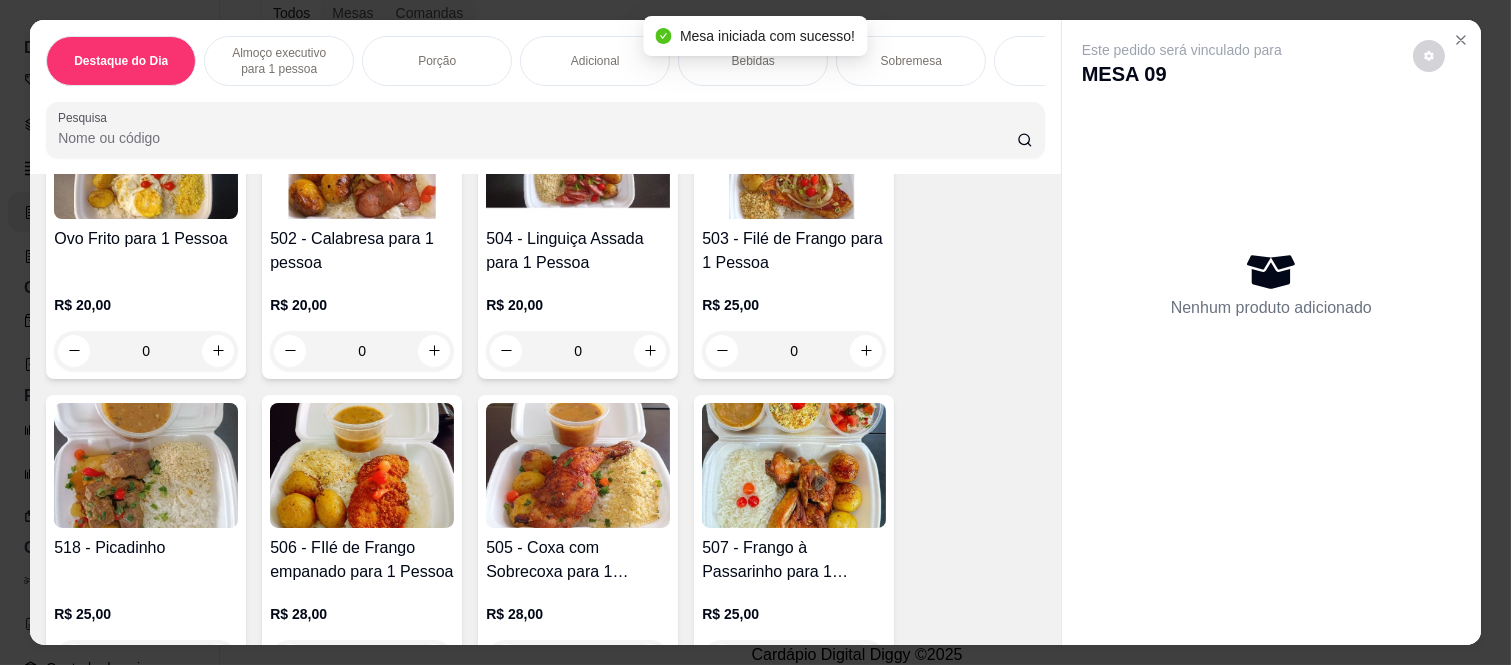 scroll, scrollTop: 555, scrollLeft: 0, axis: vertical 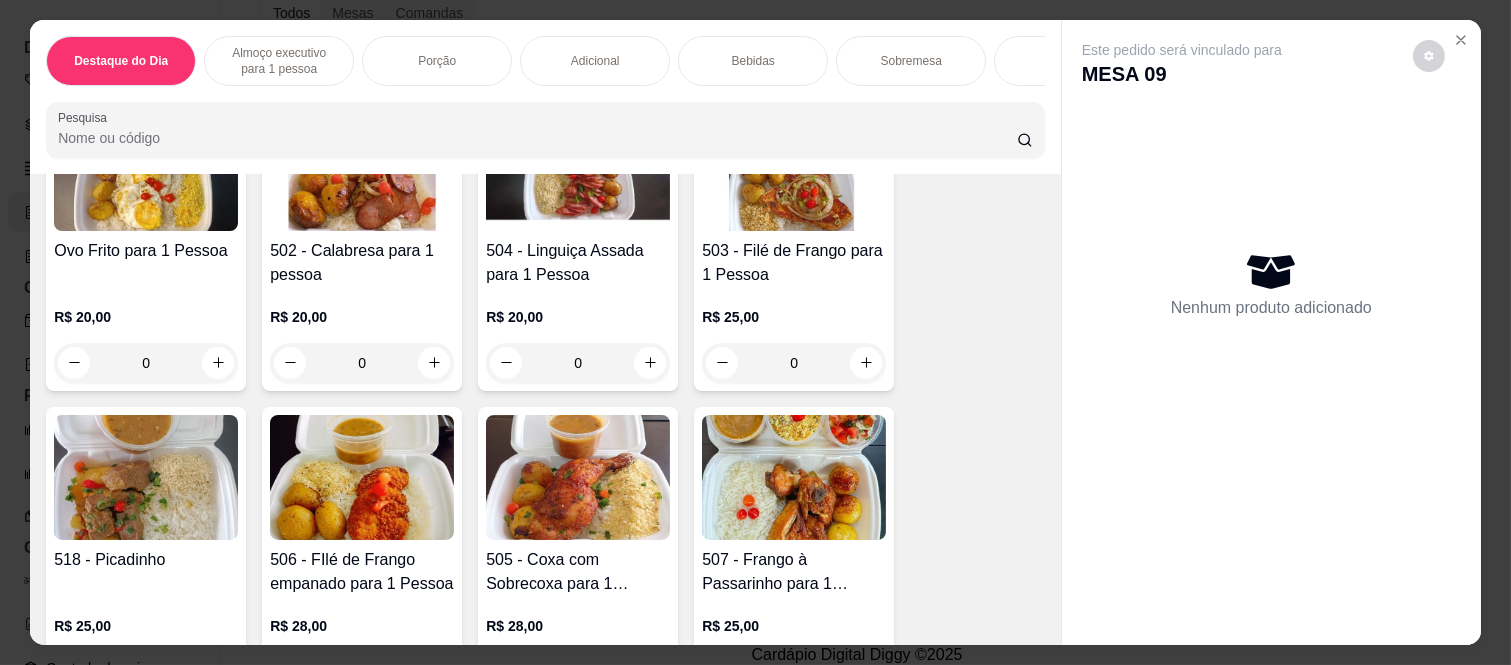 click on "0" at bounding box center [362, 363] 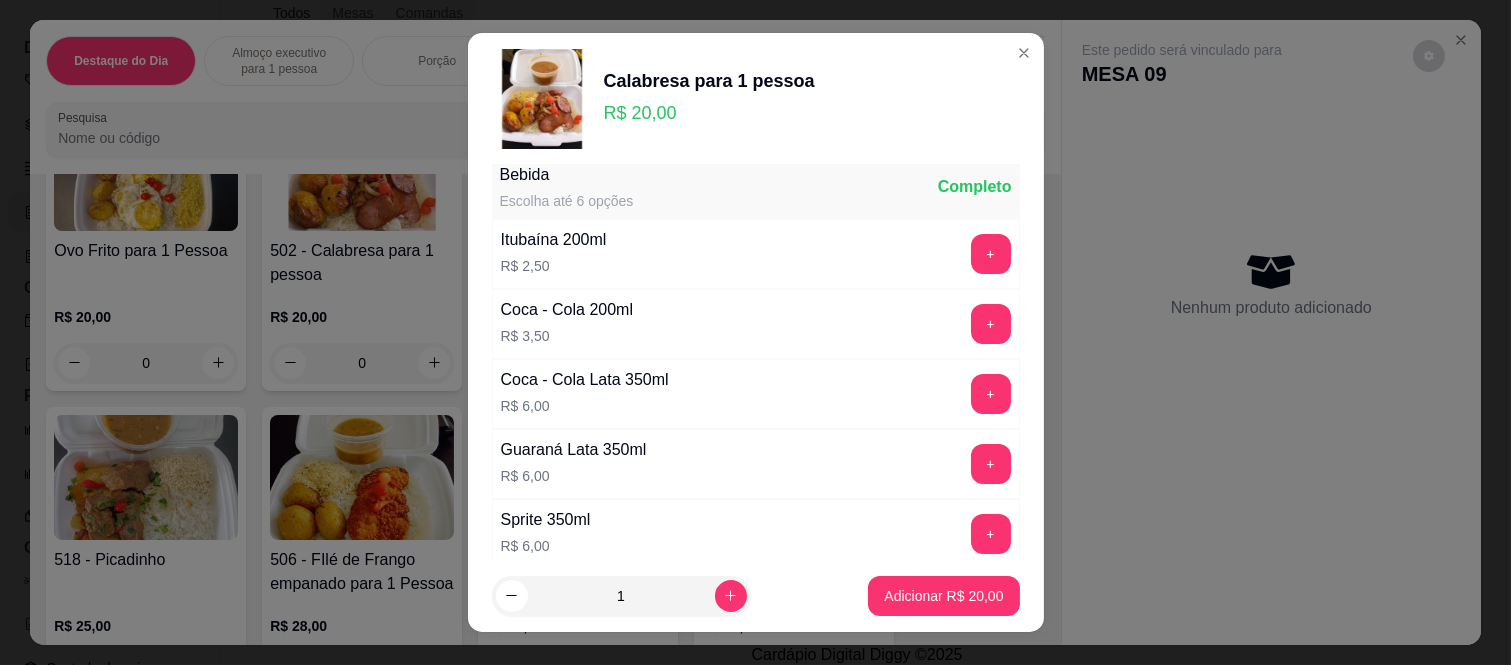 scroll, scrollTop: 444, scrollLeft: 0, axis: vertical 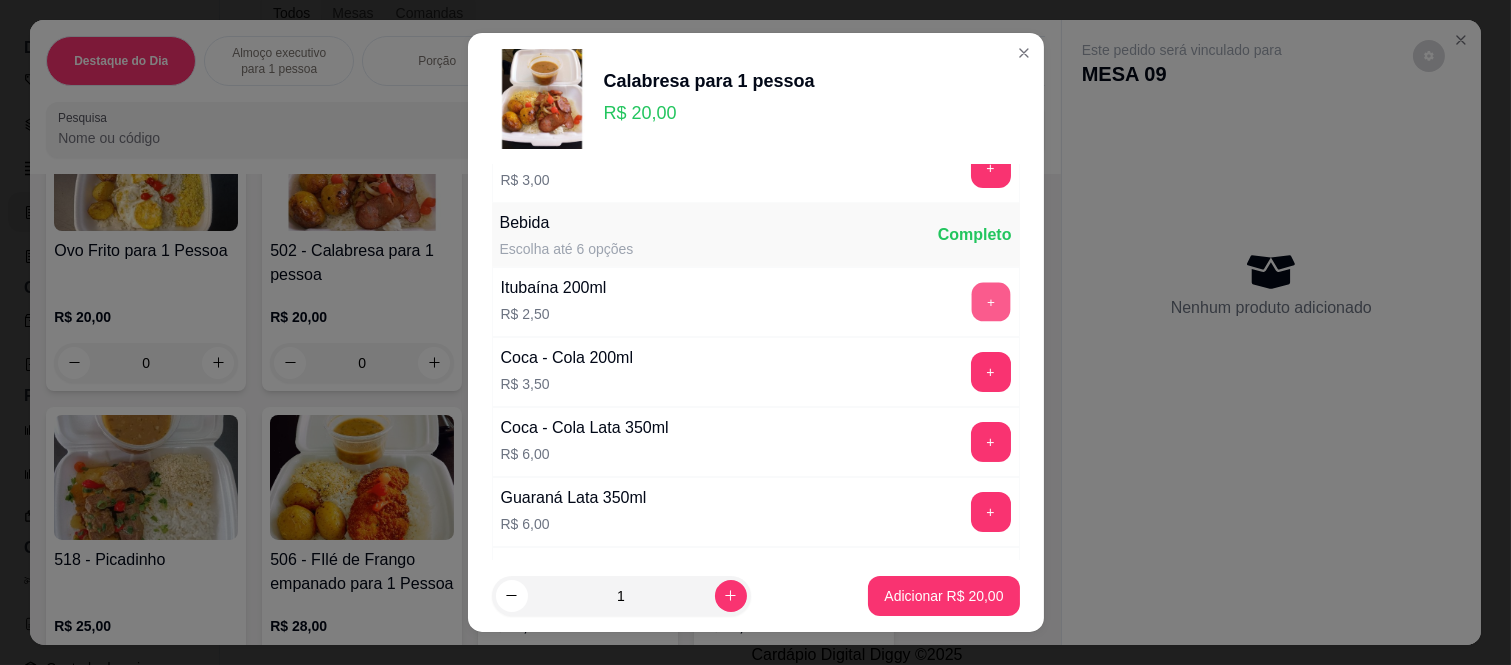 click on "+" at bounding box center (990, 302) 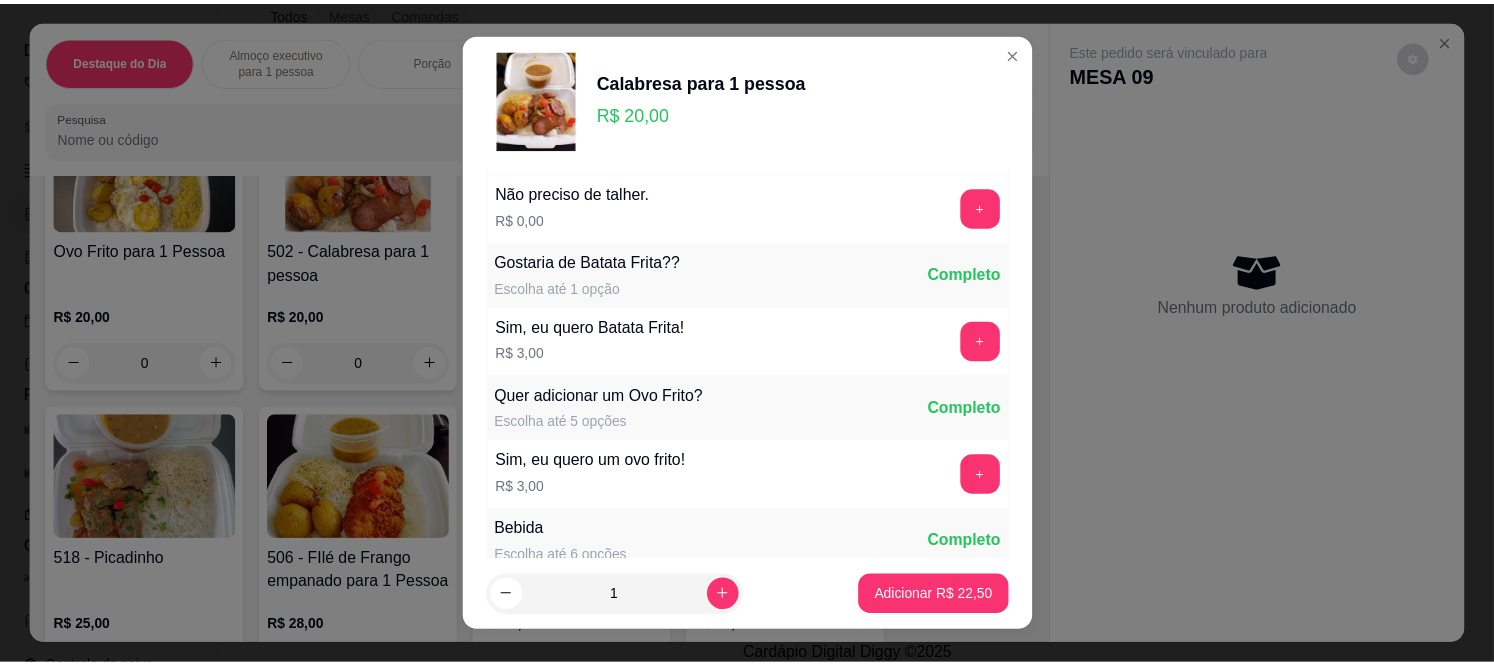 scroll, scrollTop: 0, scrollLeft: 0, axis: both 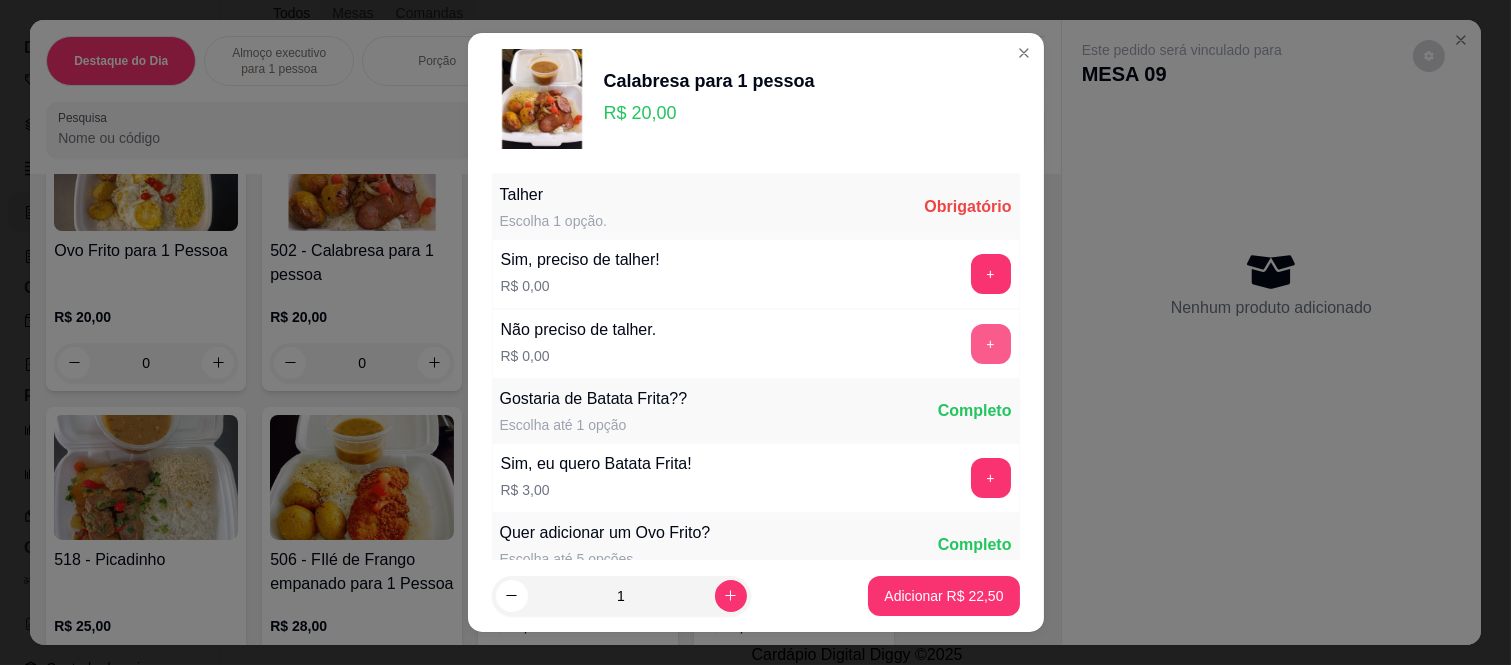 click on "+" at bounding box center [991, 344] 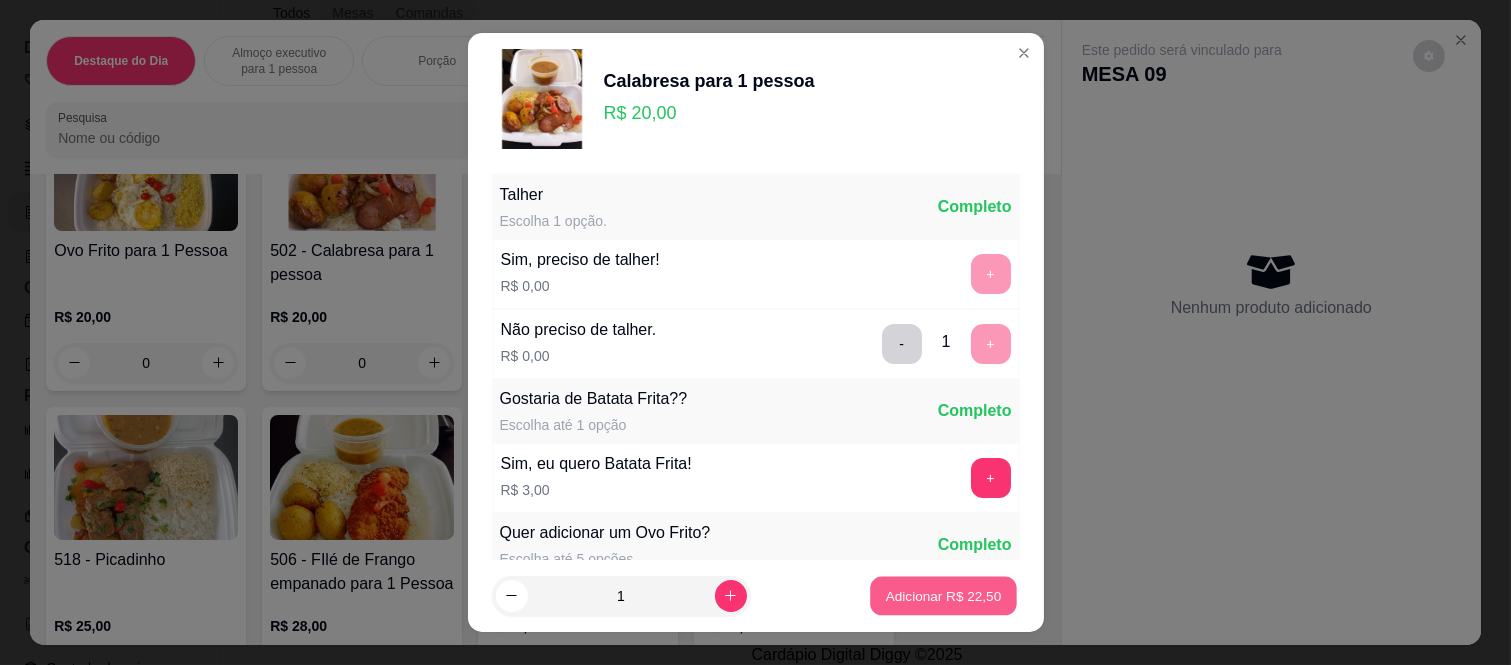 click on "Adicionar   R$ 22,50" at bounding box center [944, 595] 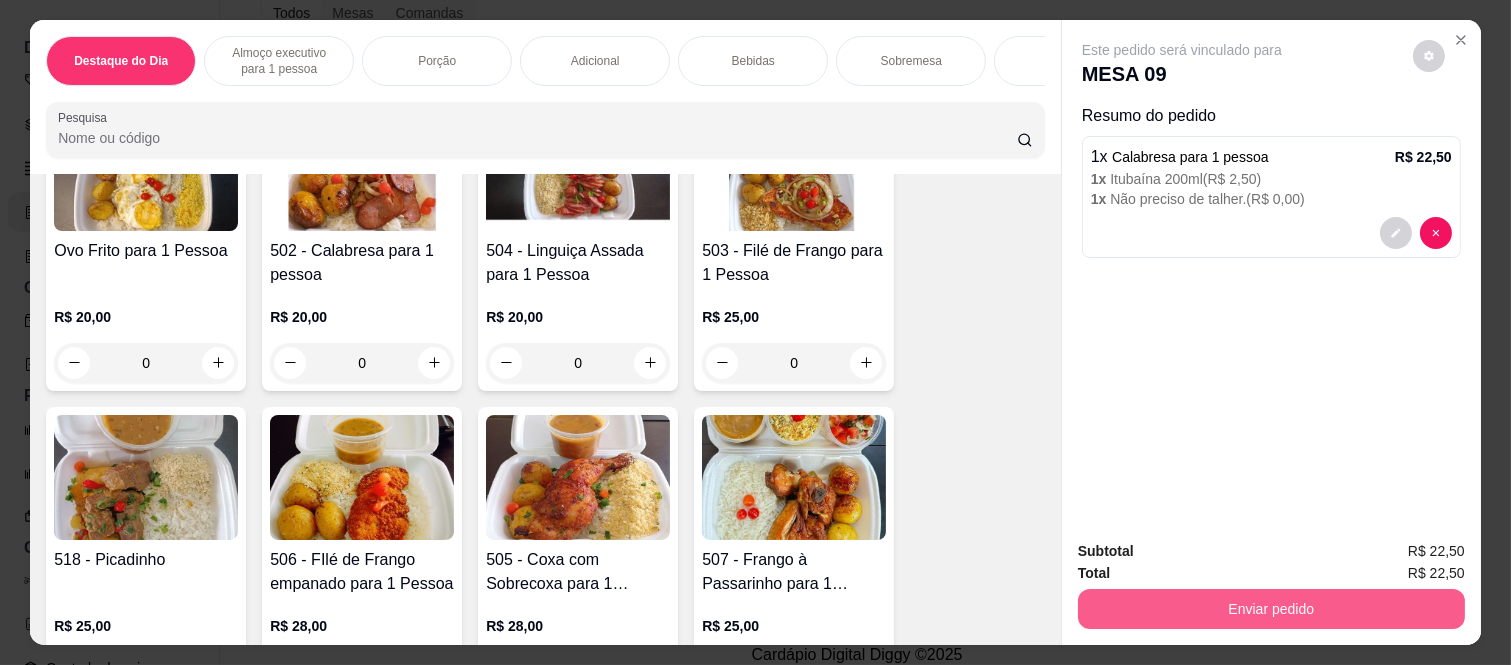 click on "Enviar pedido" at bounding box center (1271, 609) 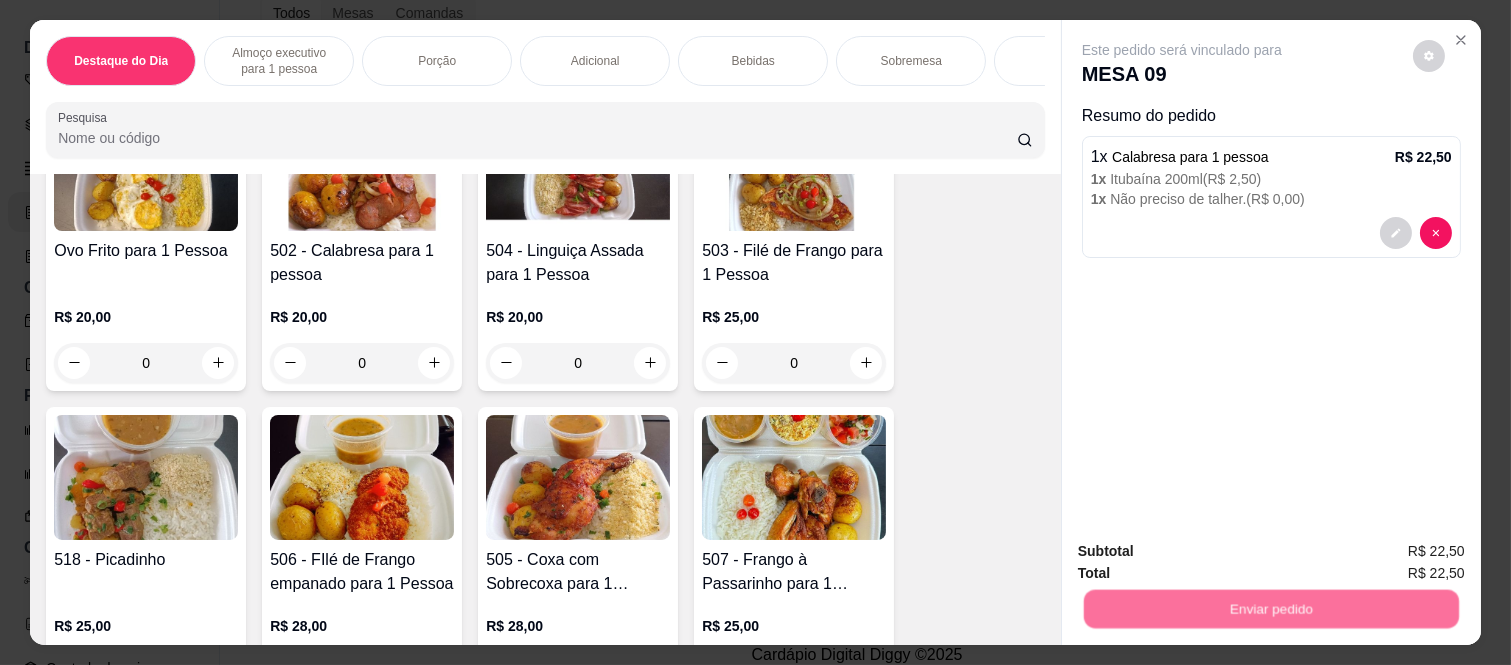 click on "Não registrar e enviar pedido" at bounding box center [1204, 552] 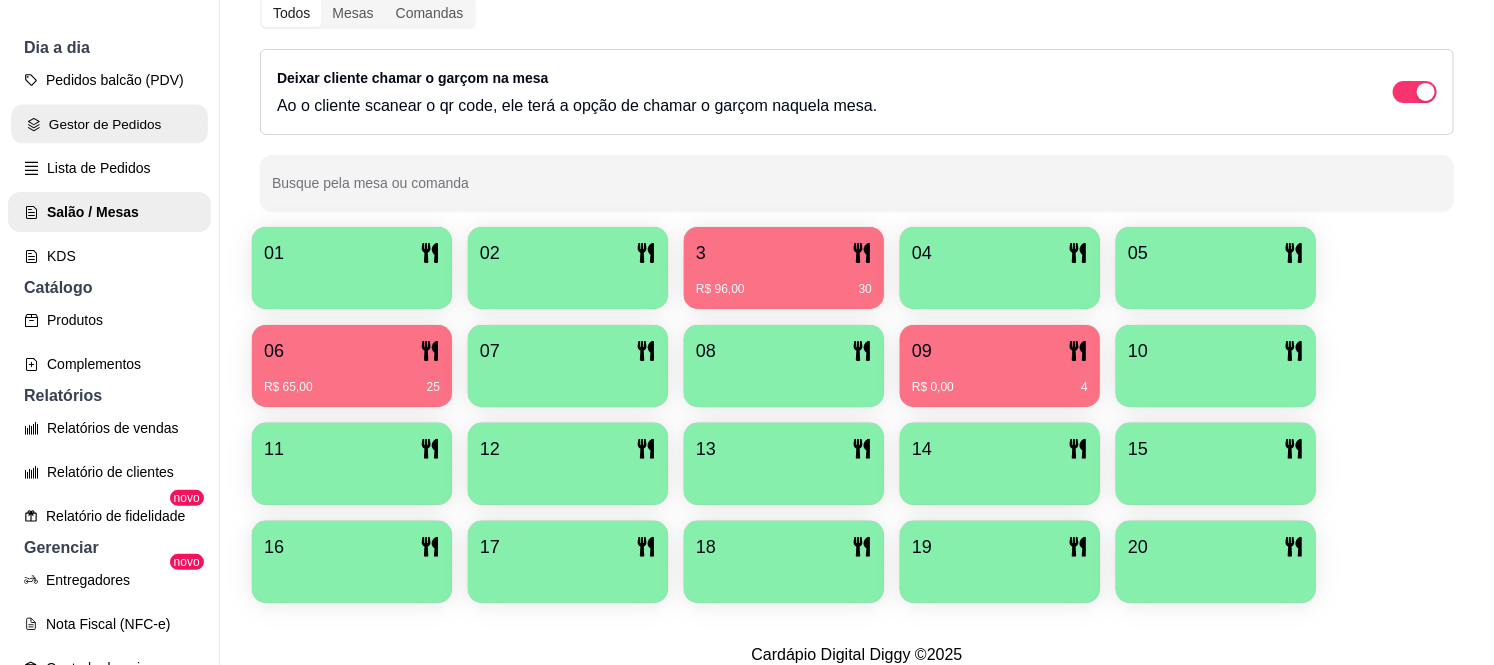 click on "Gestor de Pedidos" at bounding box center (109, 124) 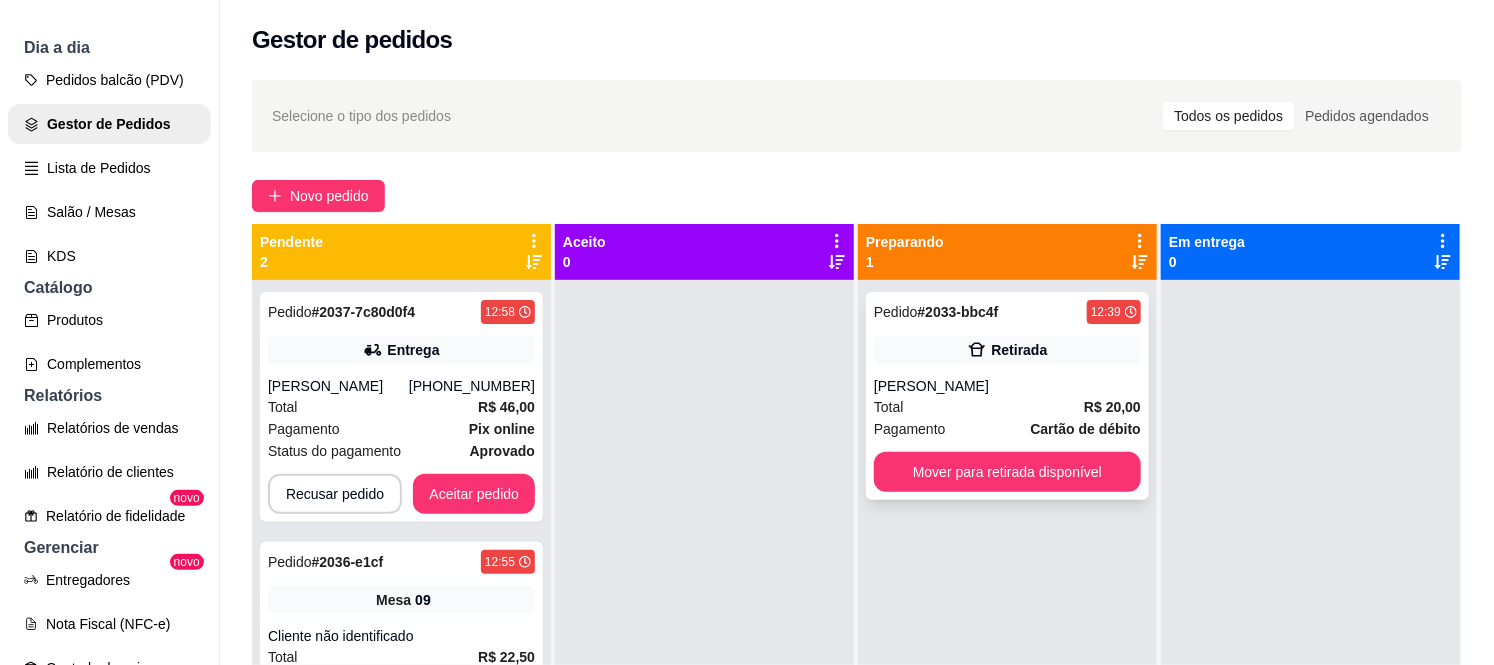 scroll, scrollTop: 55, scrollLeft: 0, axis: vertical 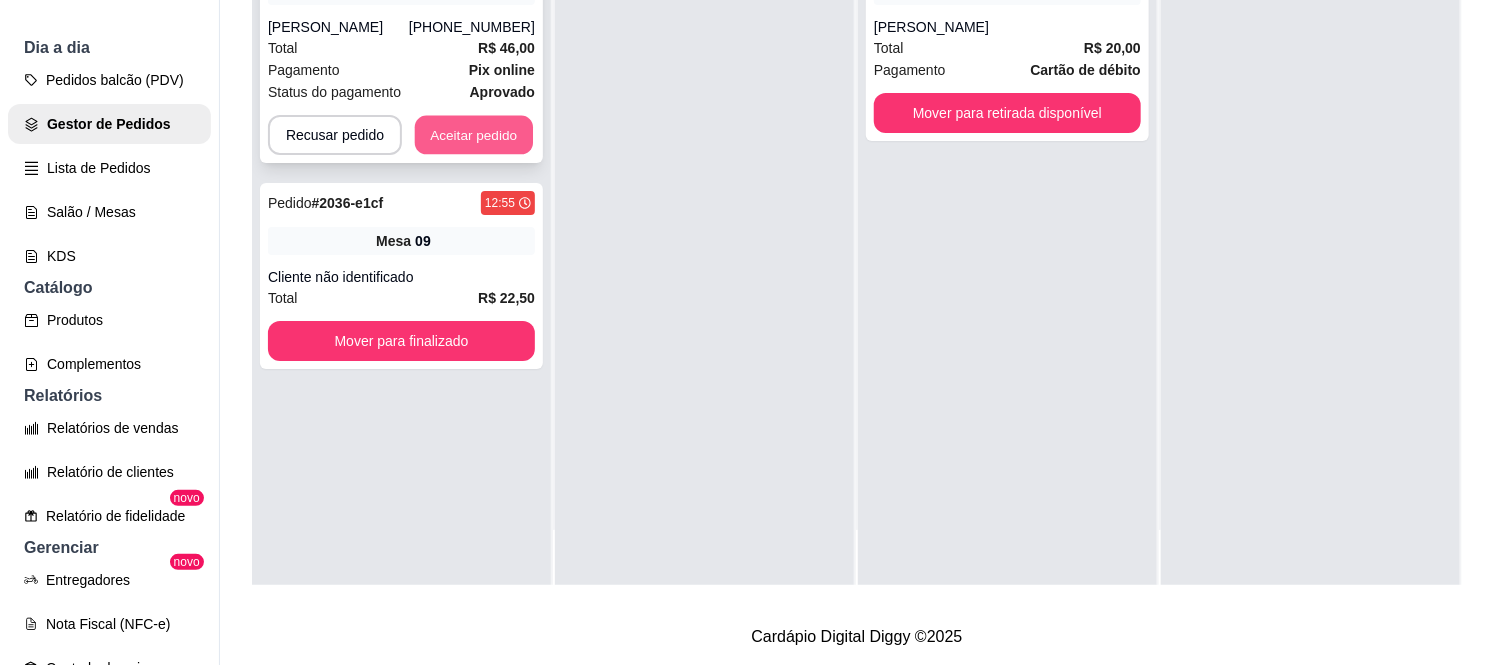 click on "Aceitar pedido" at bounding box center [474, 135] 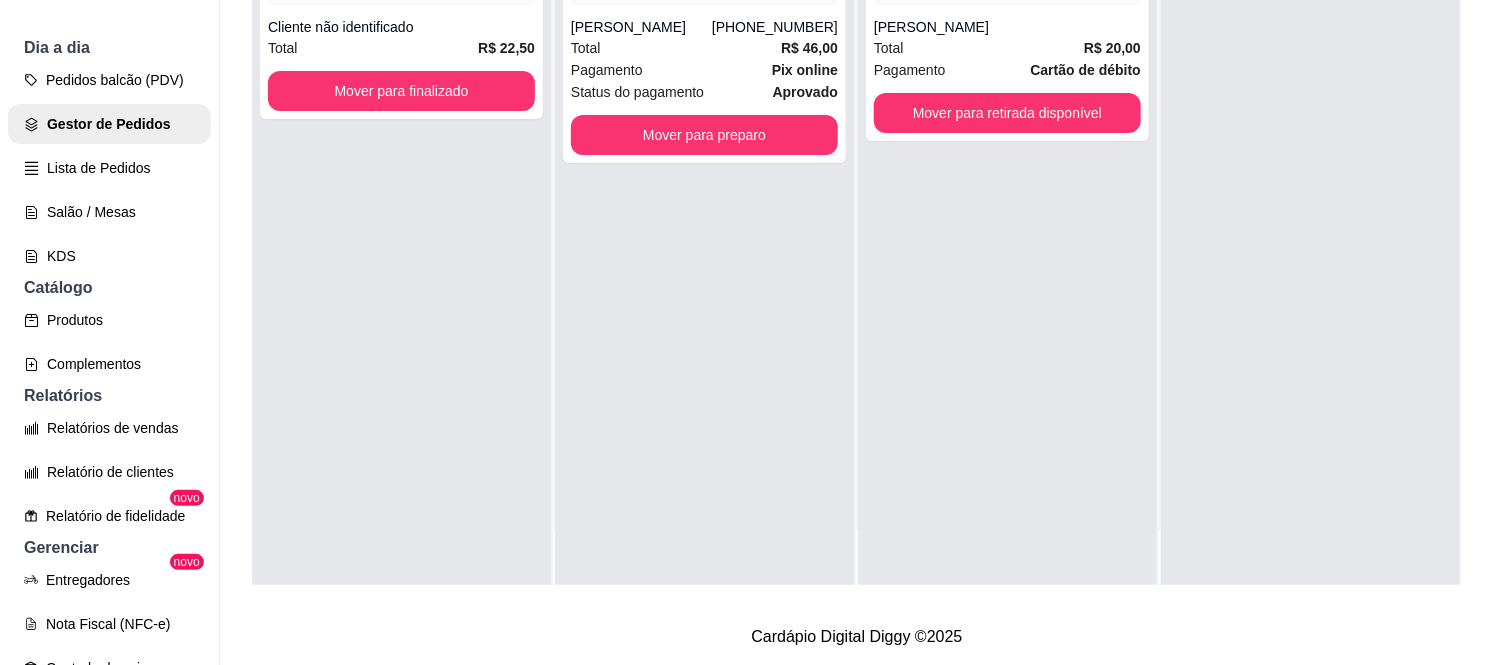 scroll, scrollTop: 71, scrollLeft: 0, axis: vertical 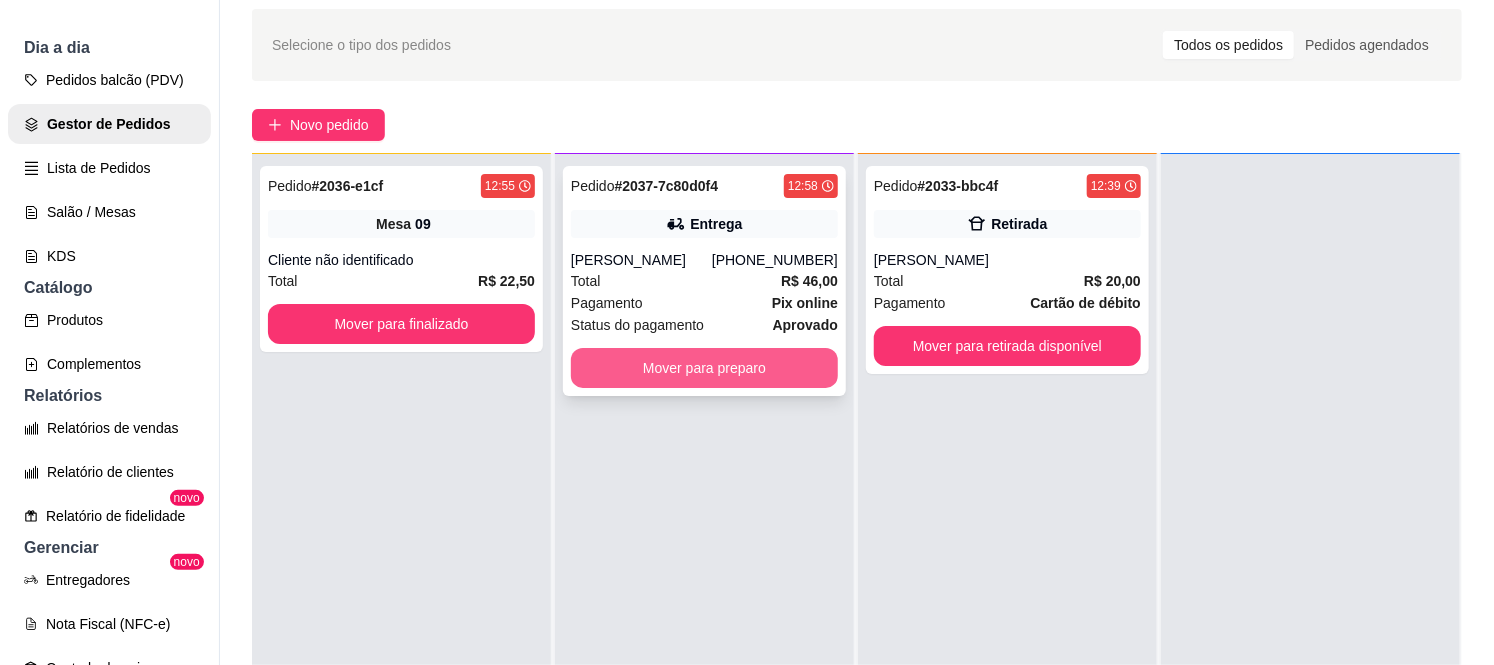click on "Mover para preparo" at bounding box center [704, 368] 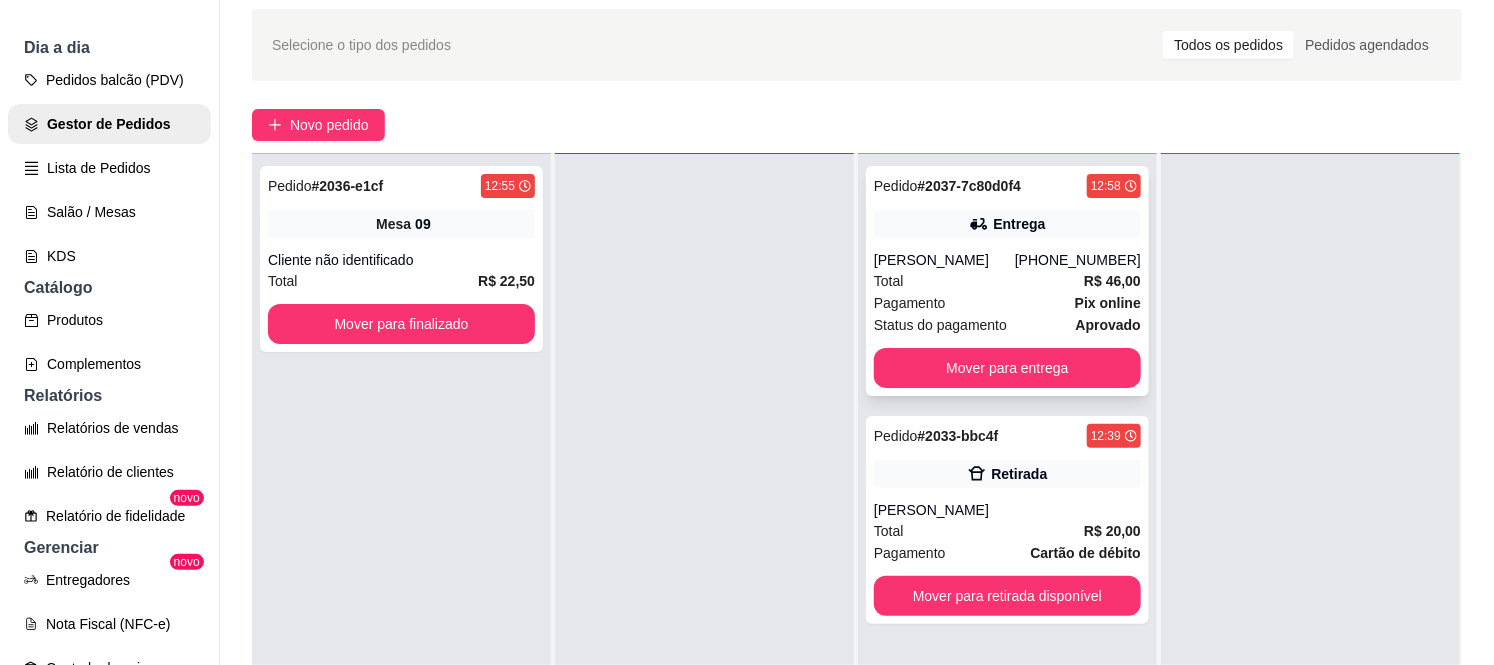 click on "Total R$ 46,00" at bounding box center [1007, 281] 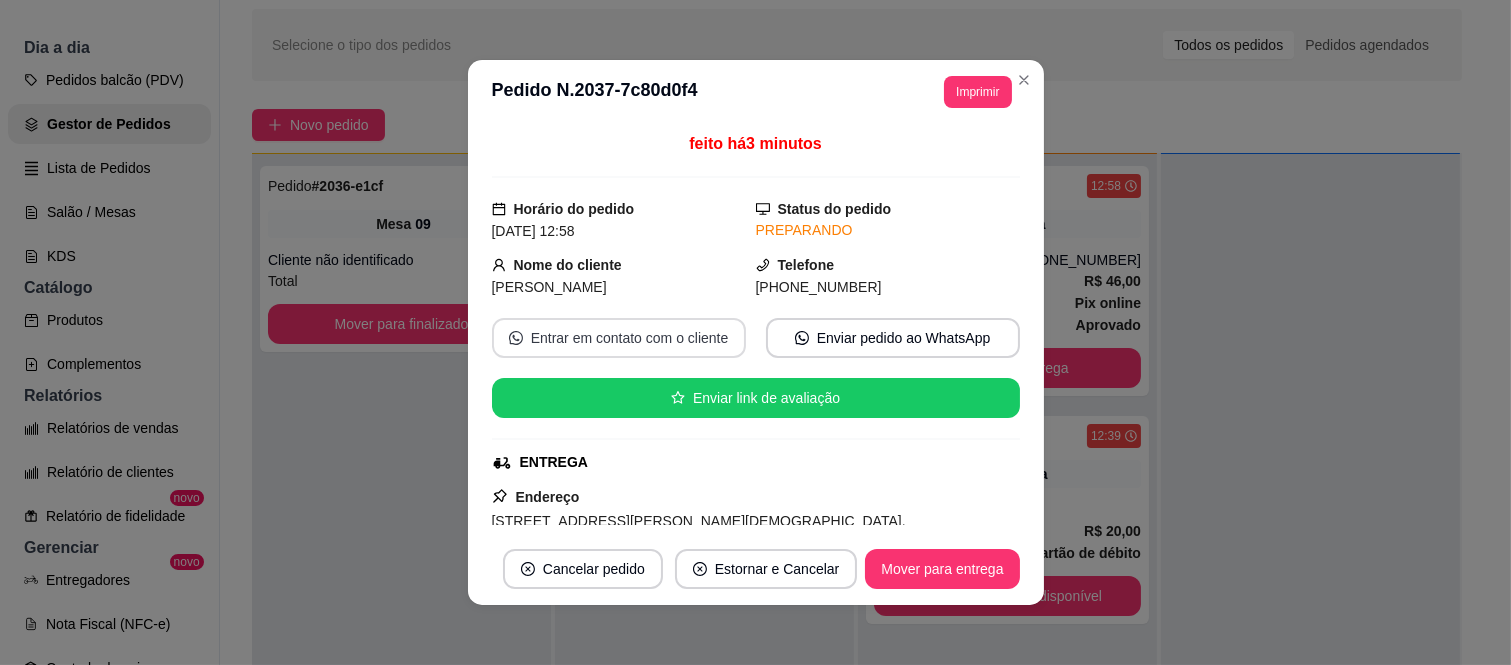 click on "Entrar em contato com o cliente" at bounding box center (619, 338) 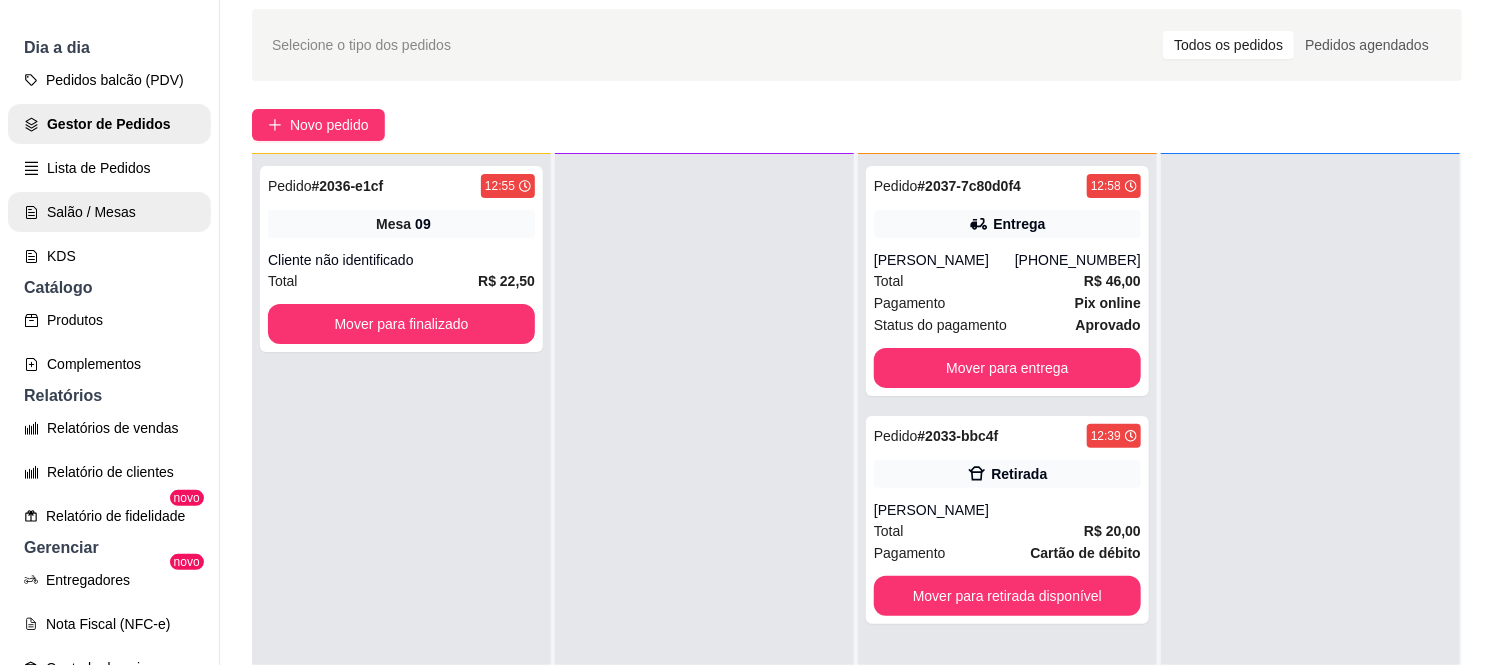 click on "Salão / Mesas" at bounding box center [109, 212] 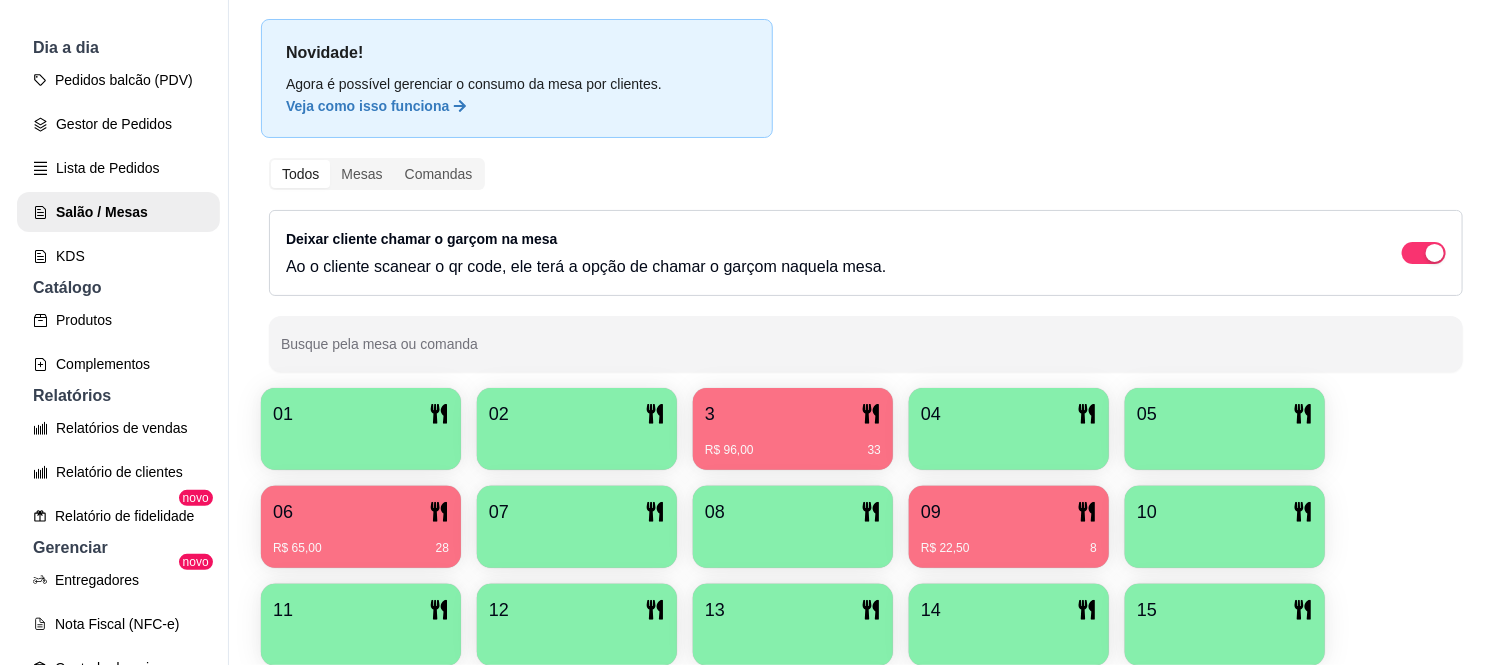 scroll, scrollTop: 111, scrollLeft: 0, axis: vertical 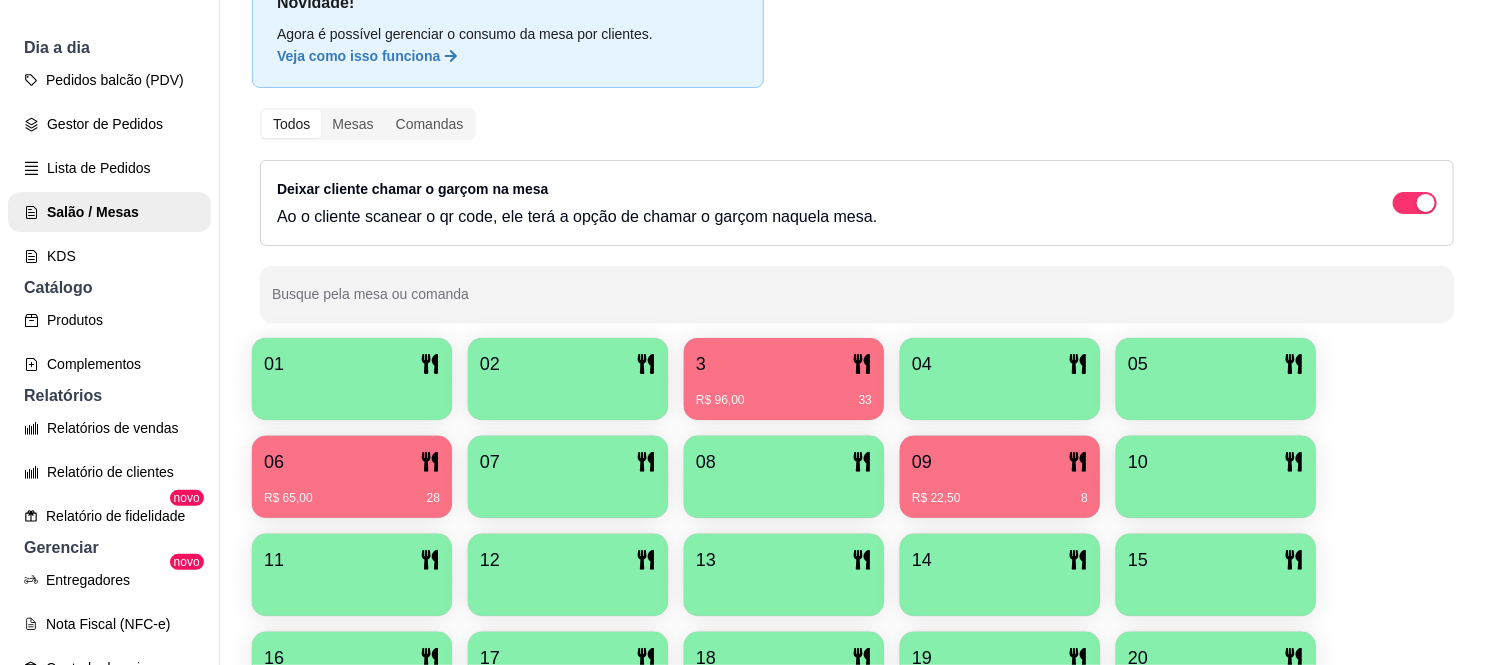click on "R$ 96,00 33" at bounding box center (784, 393) 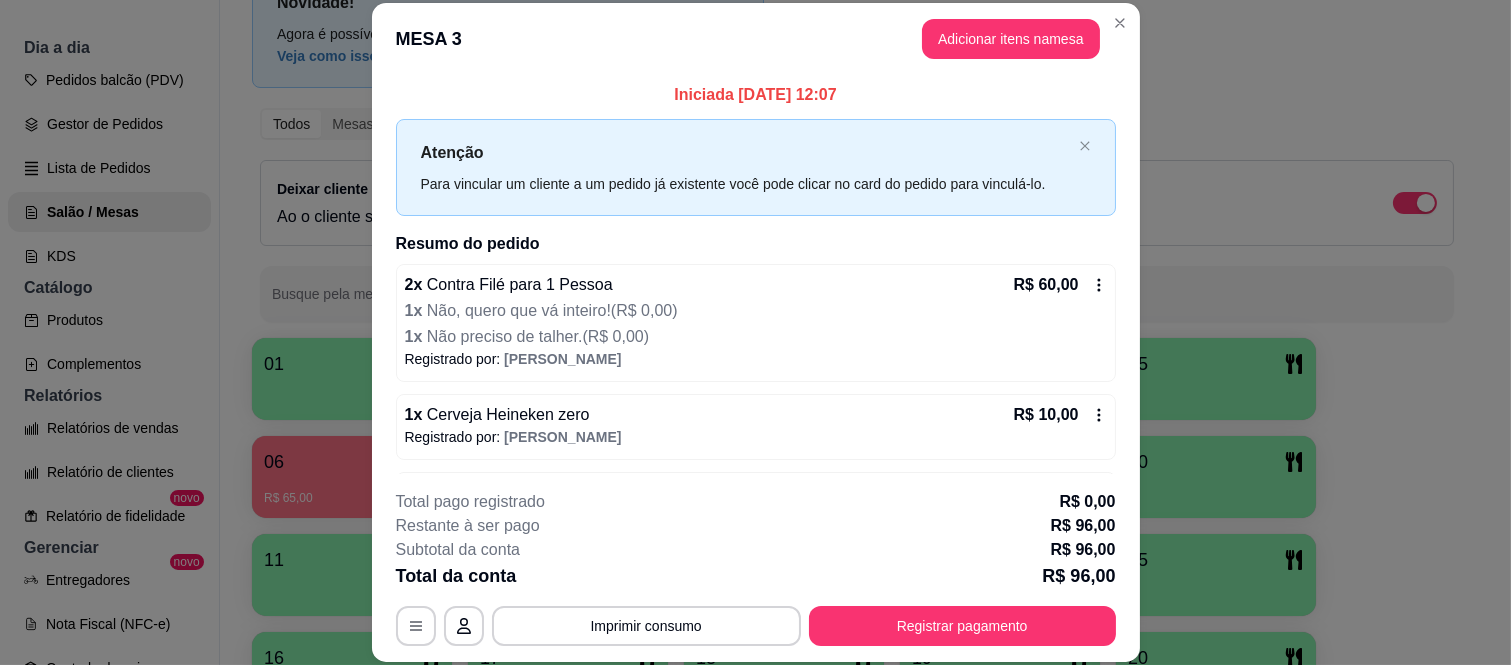 scroll, scrollTop: 316, scrollLeft: 0, axis: vertical 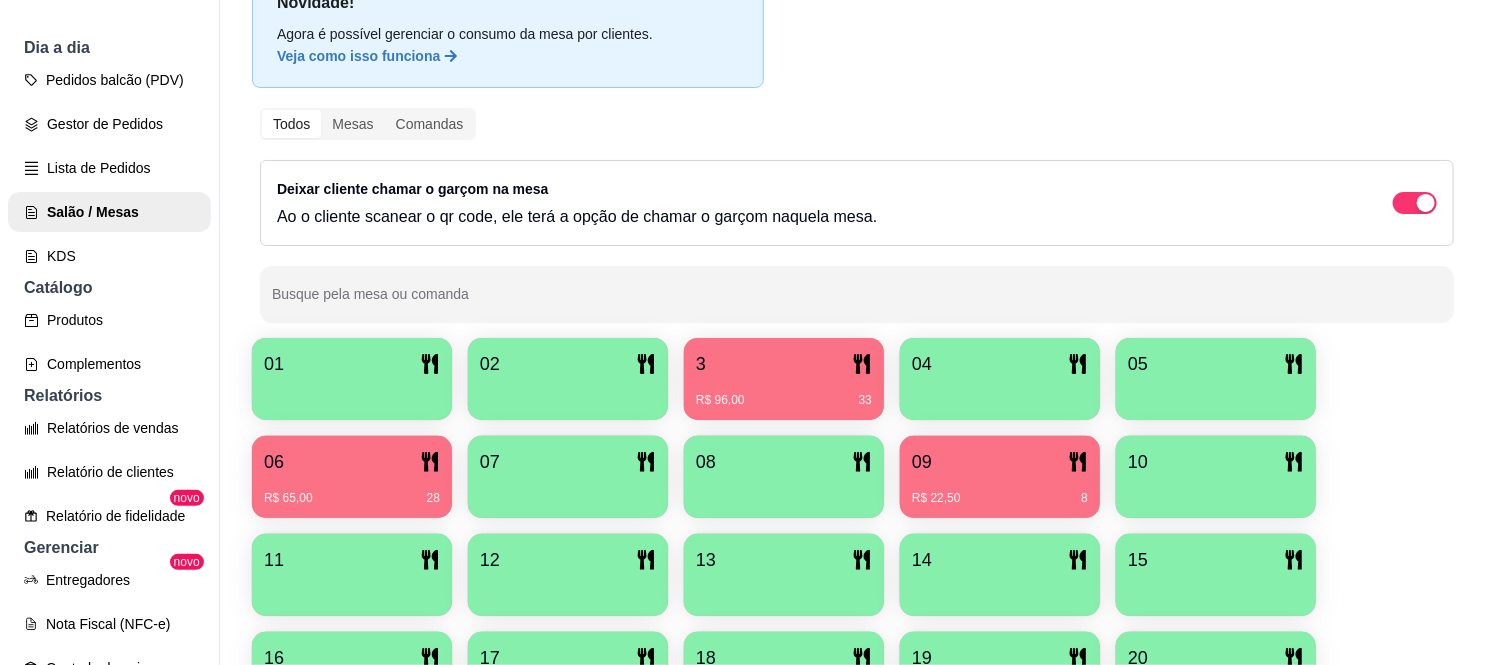 click on "3" at bounding box center [784, 364] 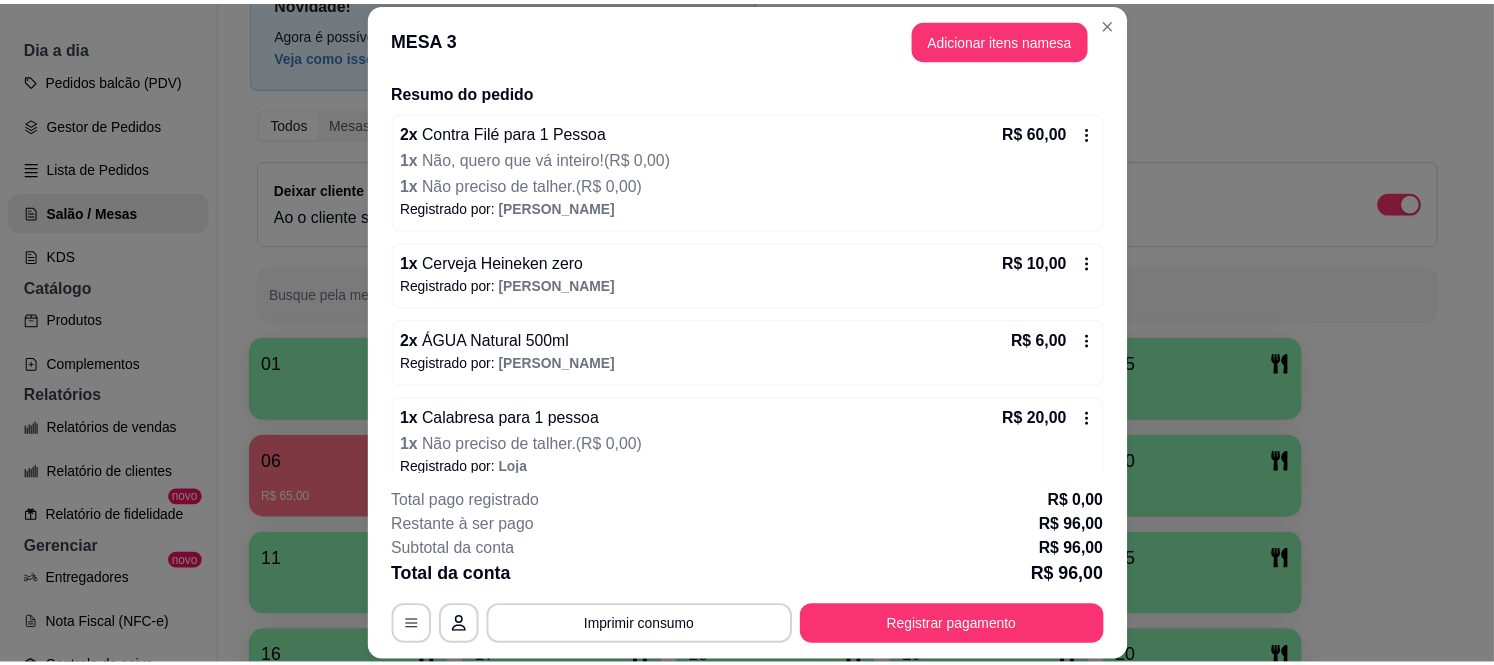 scroll, scrollTop: 316, scrollLeft: 0, axis: vertical 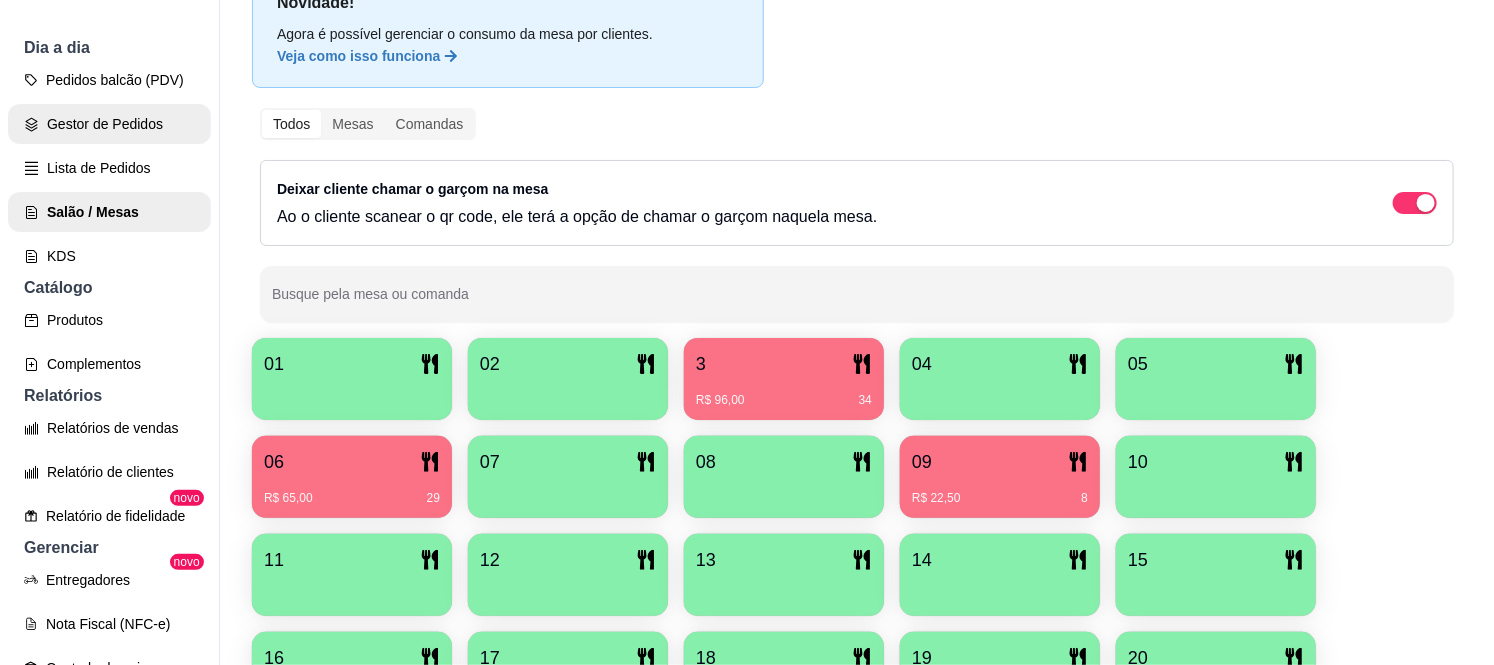 click on "Gestor de Pedidos" at bounding box center (109, 124) 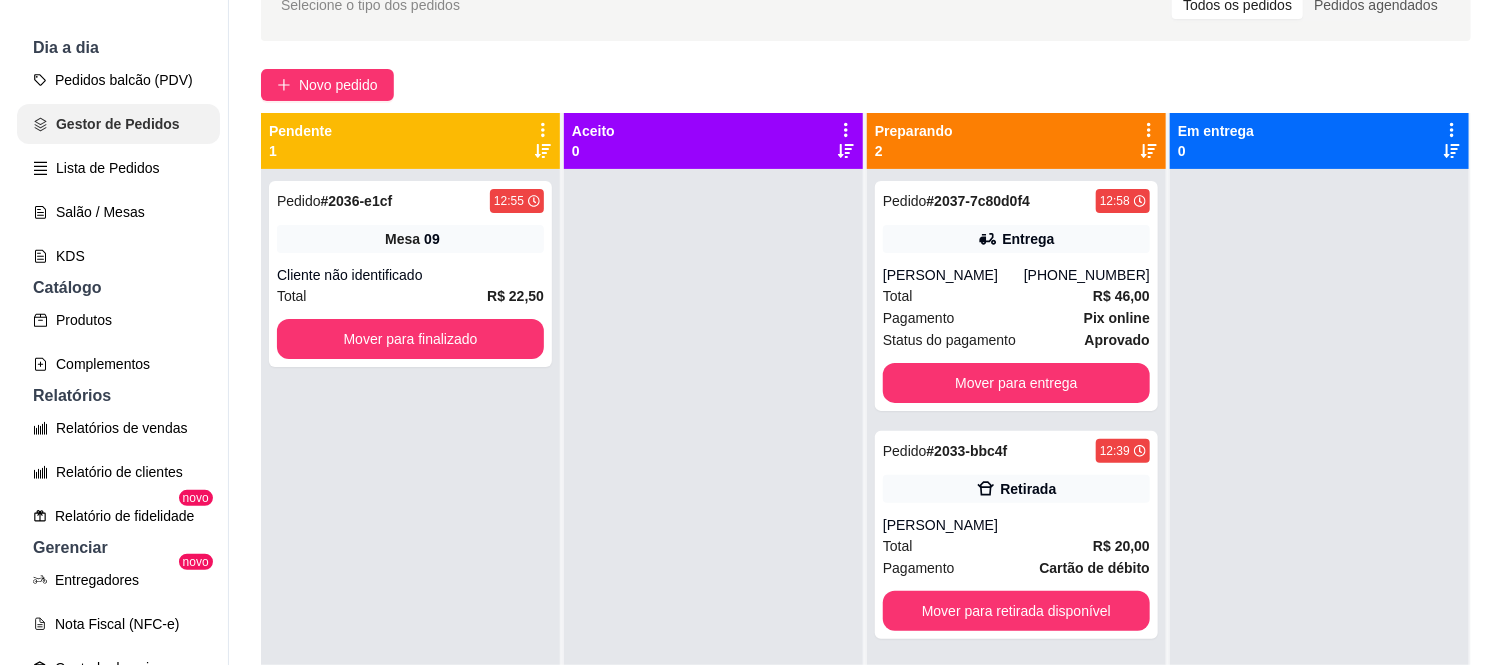 scroll, scrollTop: 0, scrollLeft: 0, axis: both 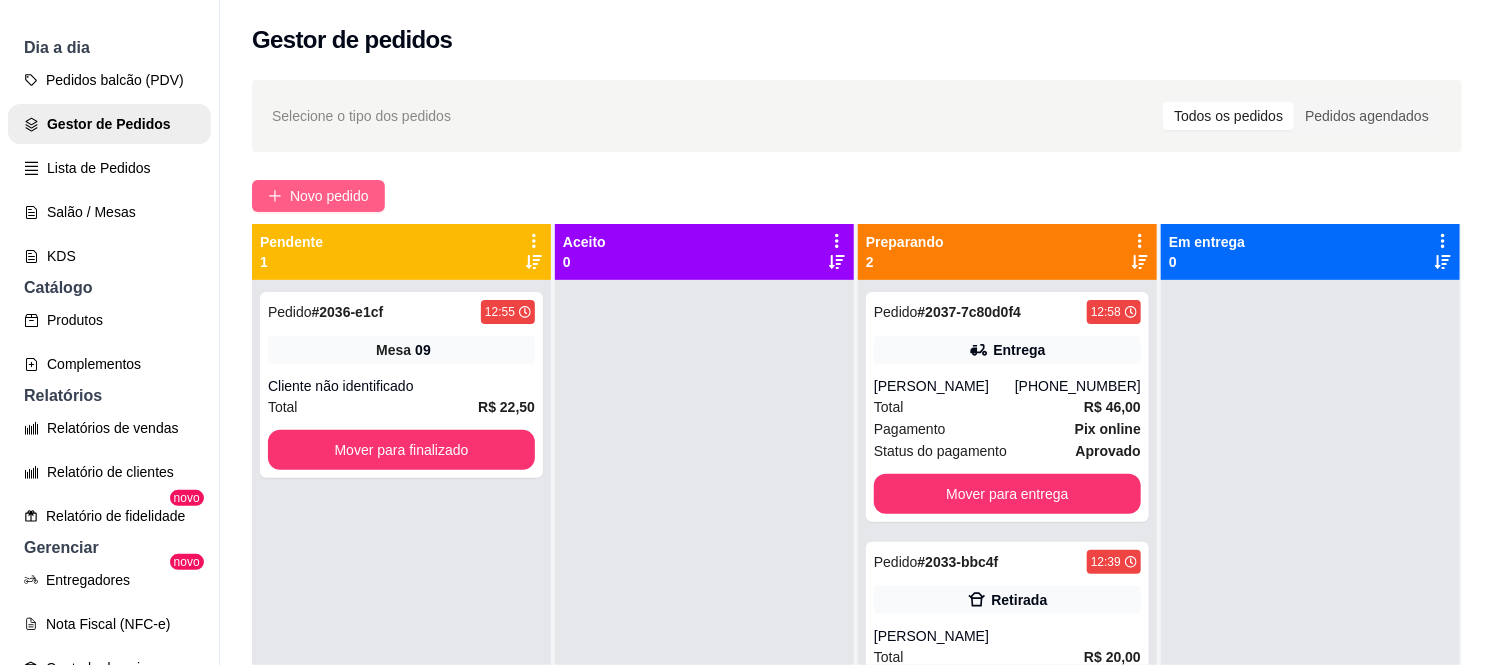 click on "Novo pedido" at bounding box center [318, 196] 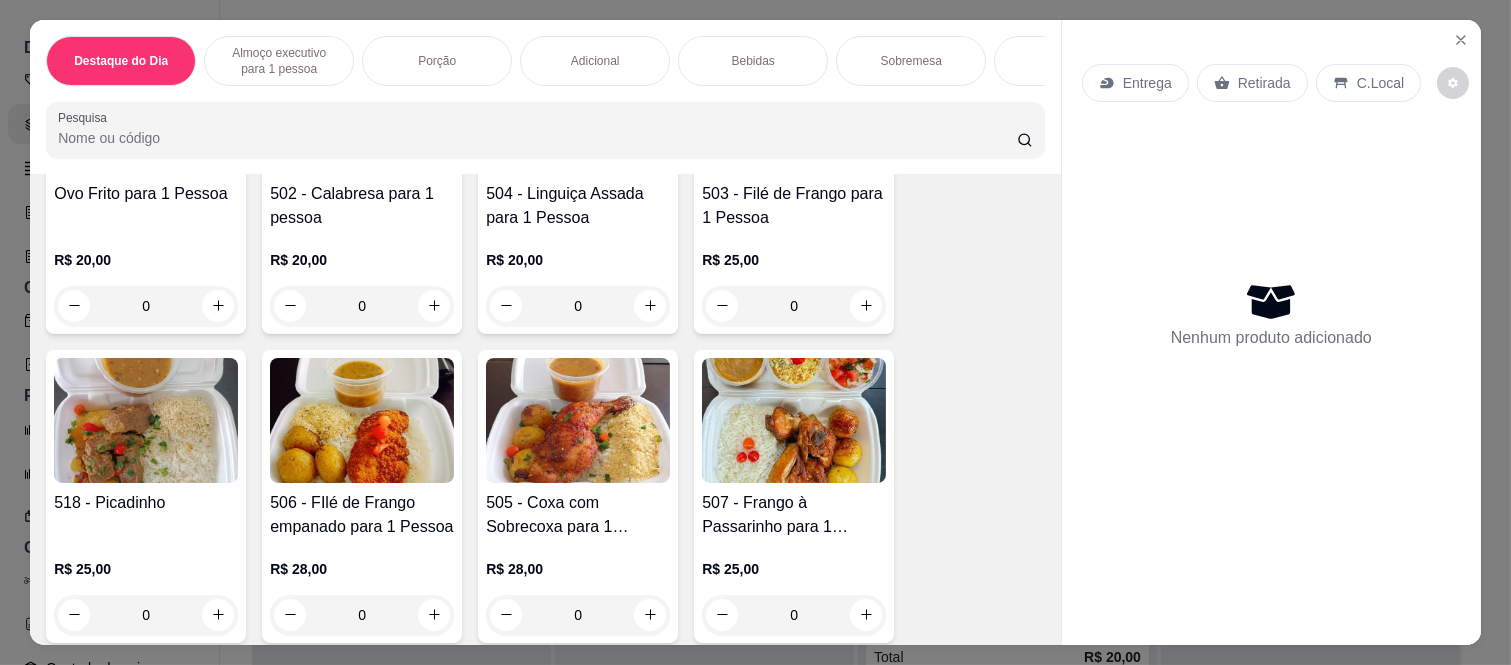 scroll, scrollTop: 555, scrollLeft: 0, axis: vertical 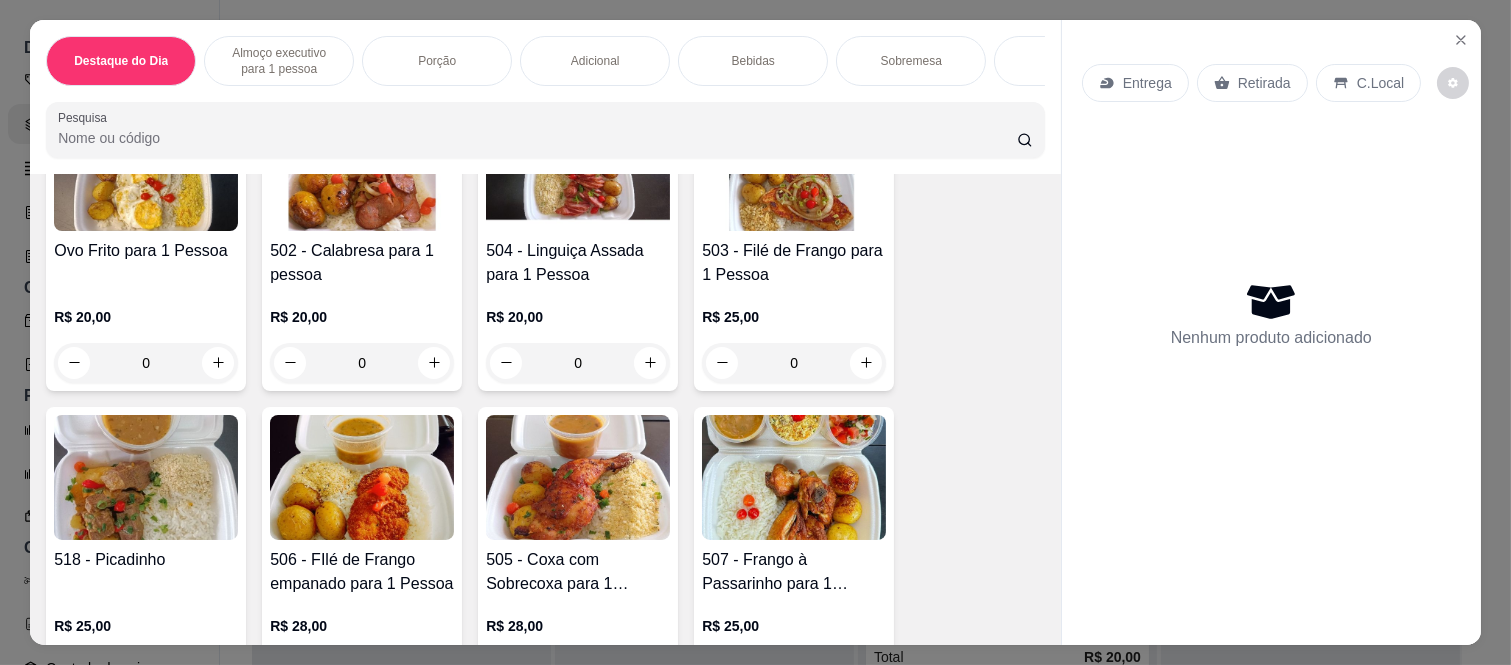 click on "0" at bounding box center [362, 363] 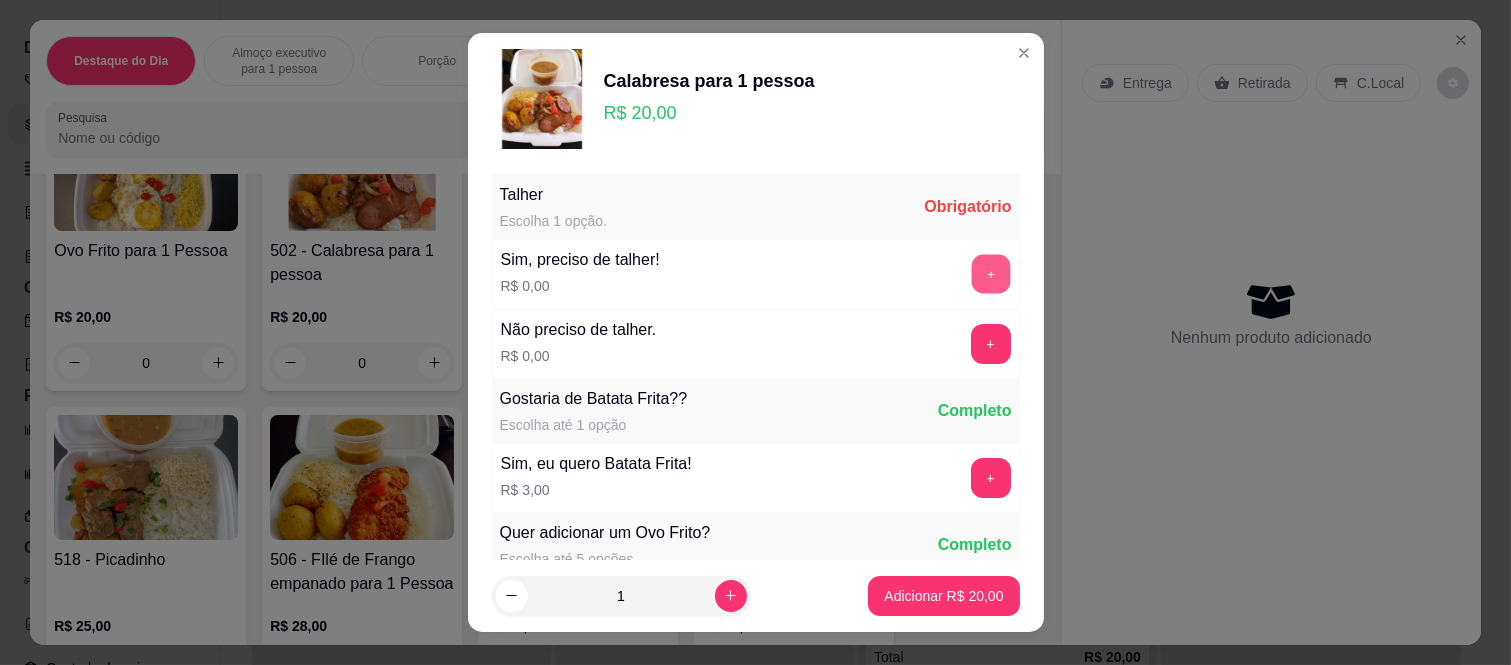 click on "+" at bounding box center (990, 274) 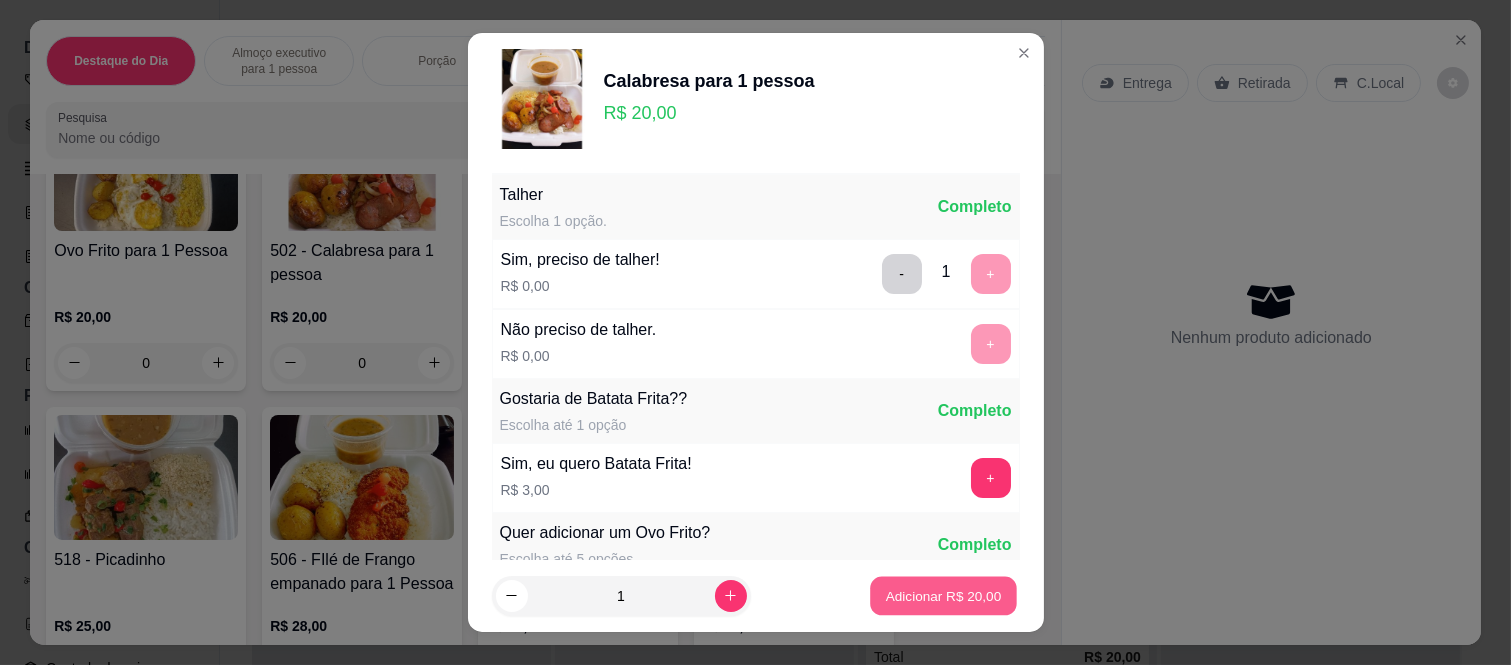 click on "Adicionar   R$ 20,00" at bounding box center [944, 595] 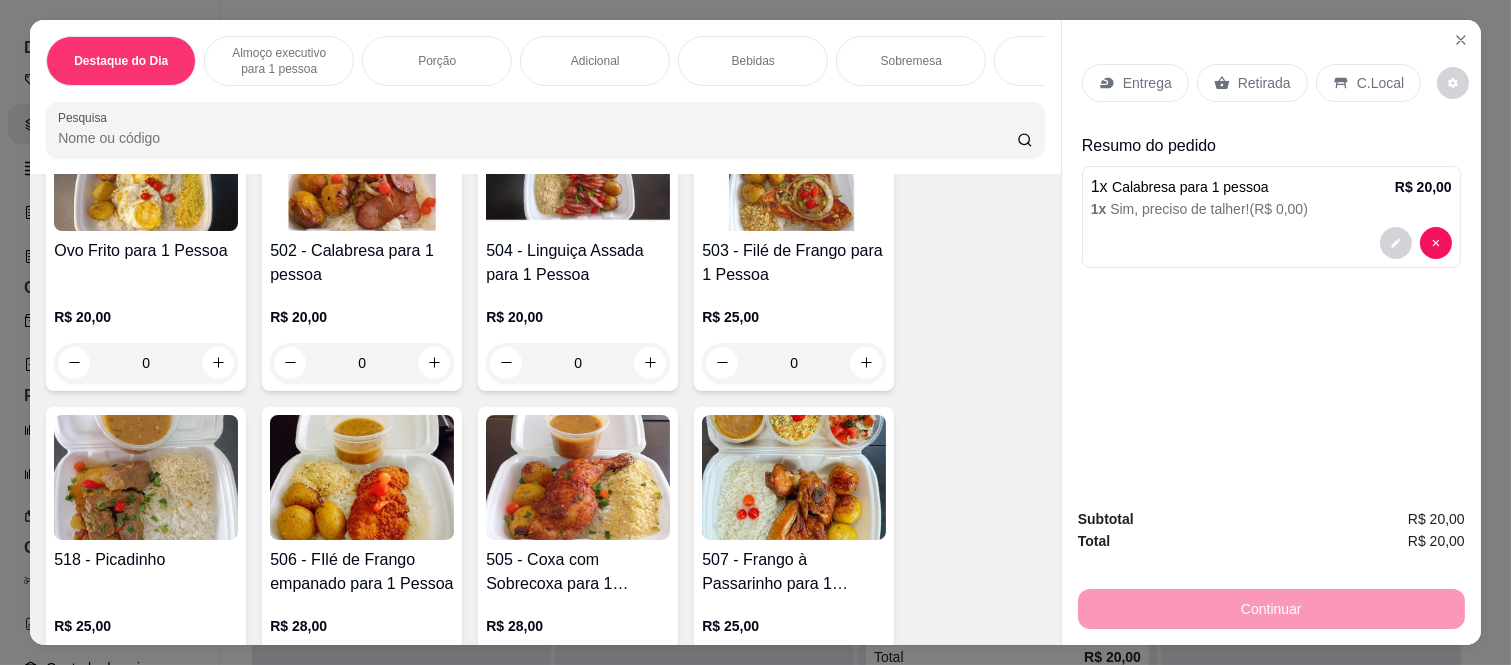 click 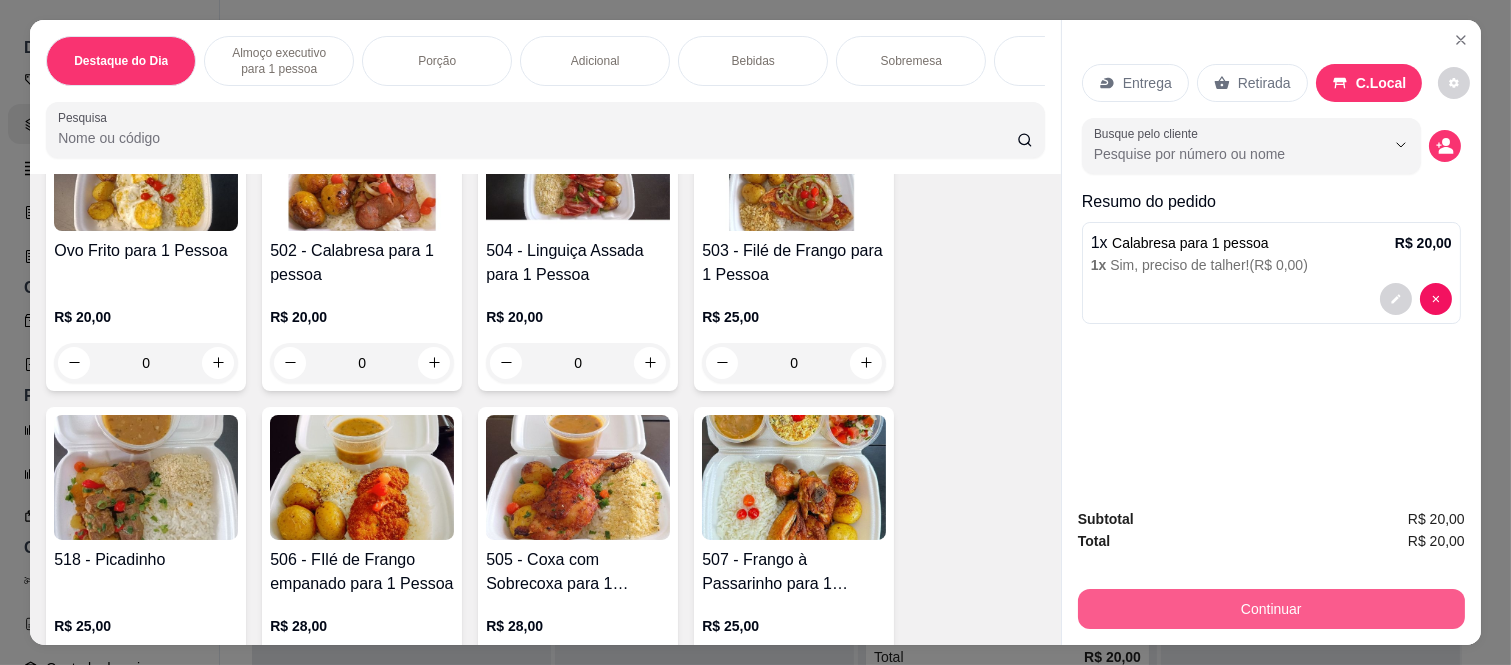 click on "Continuar" at bounding box center [1271, 609] 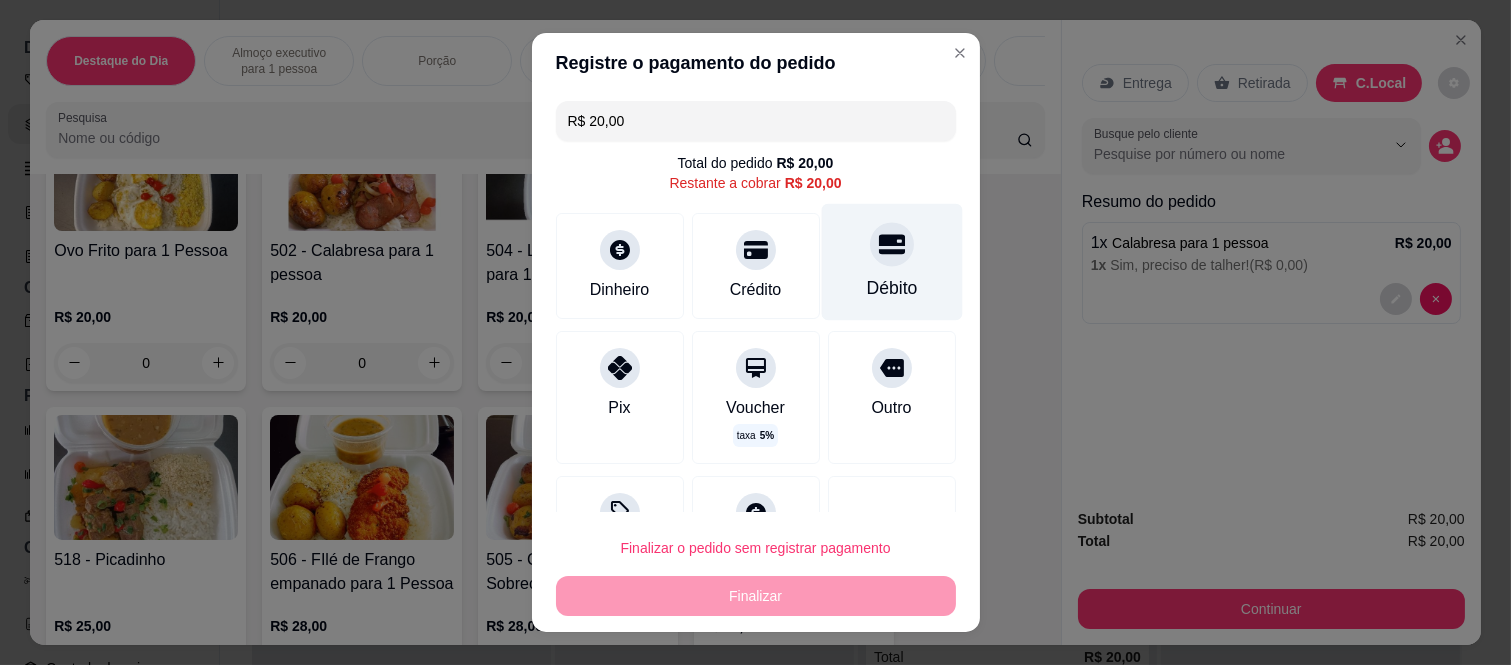 click on "Débito" at bounding box center (891, 262) 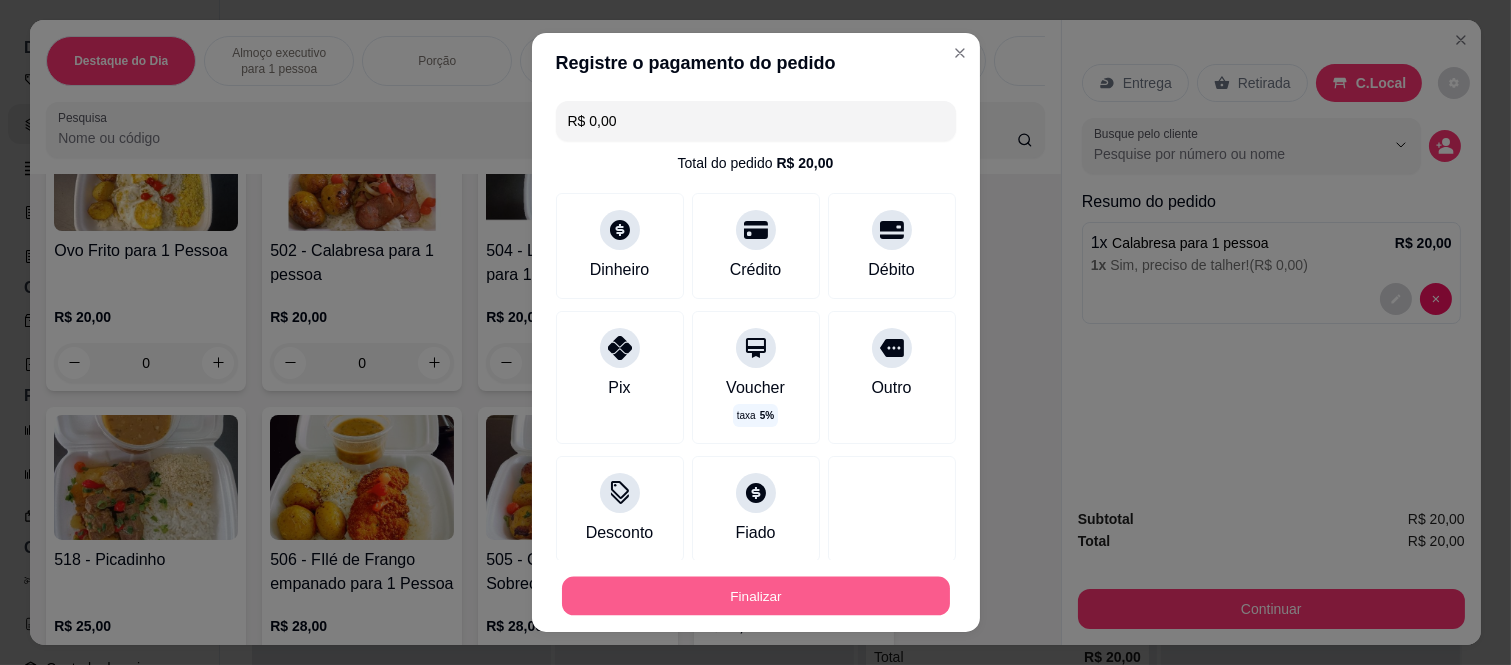 click on "Finalizar" at bounding box center [756, 595] 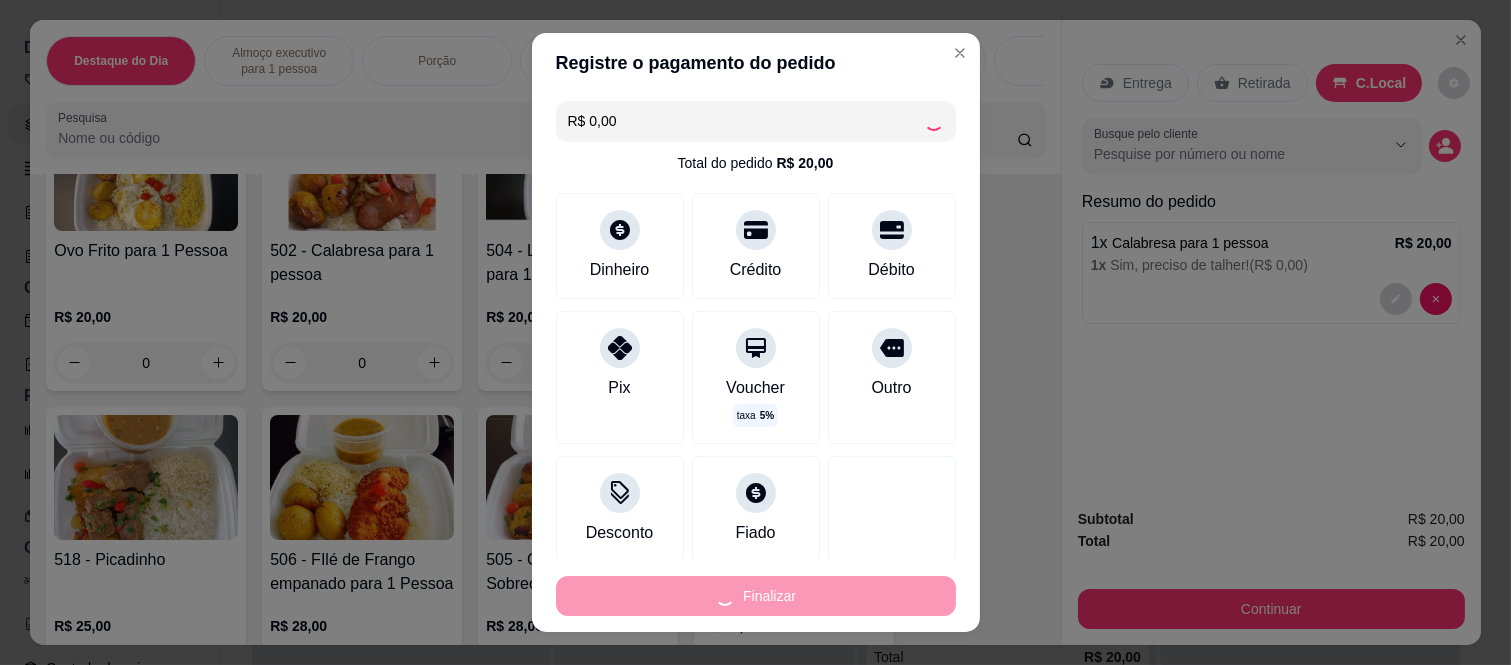 type on "-R$ 20,00" 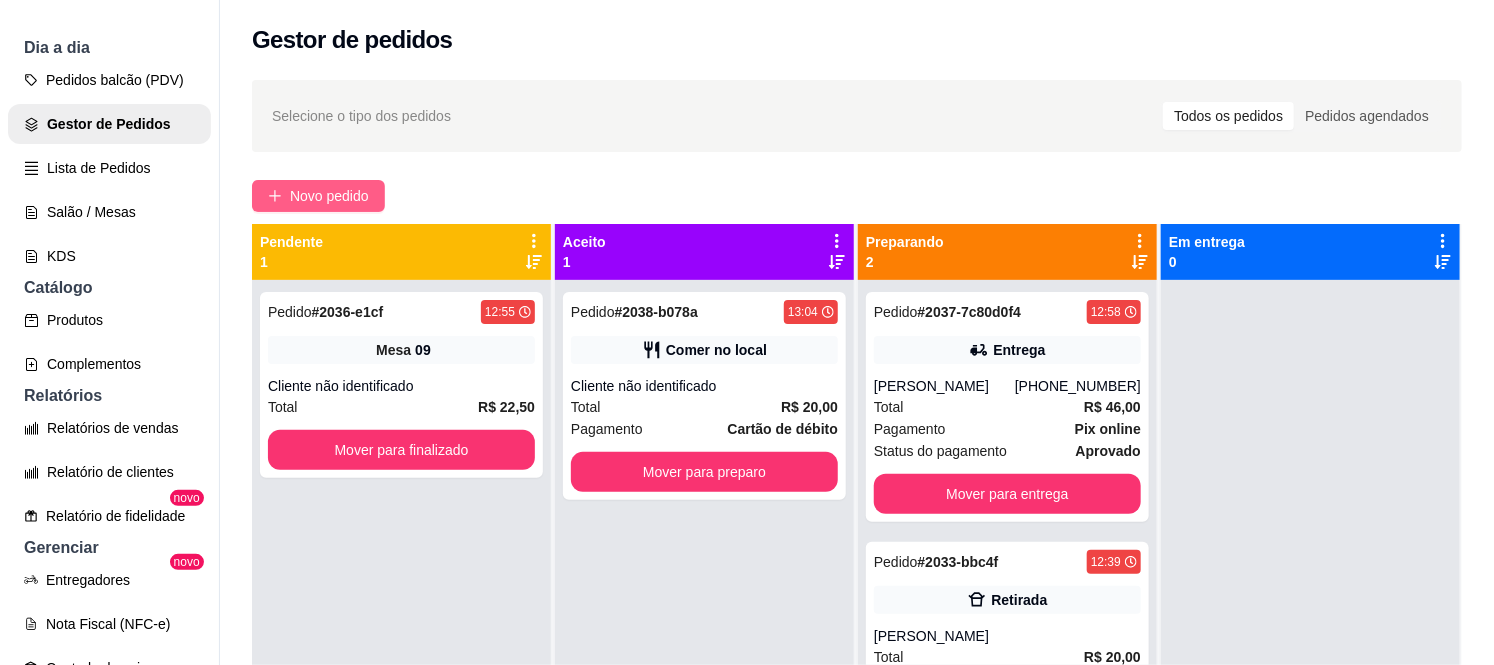 click on "Novo pedido" at bounding box center [329, 196] 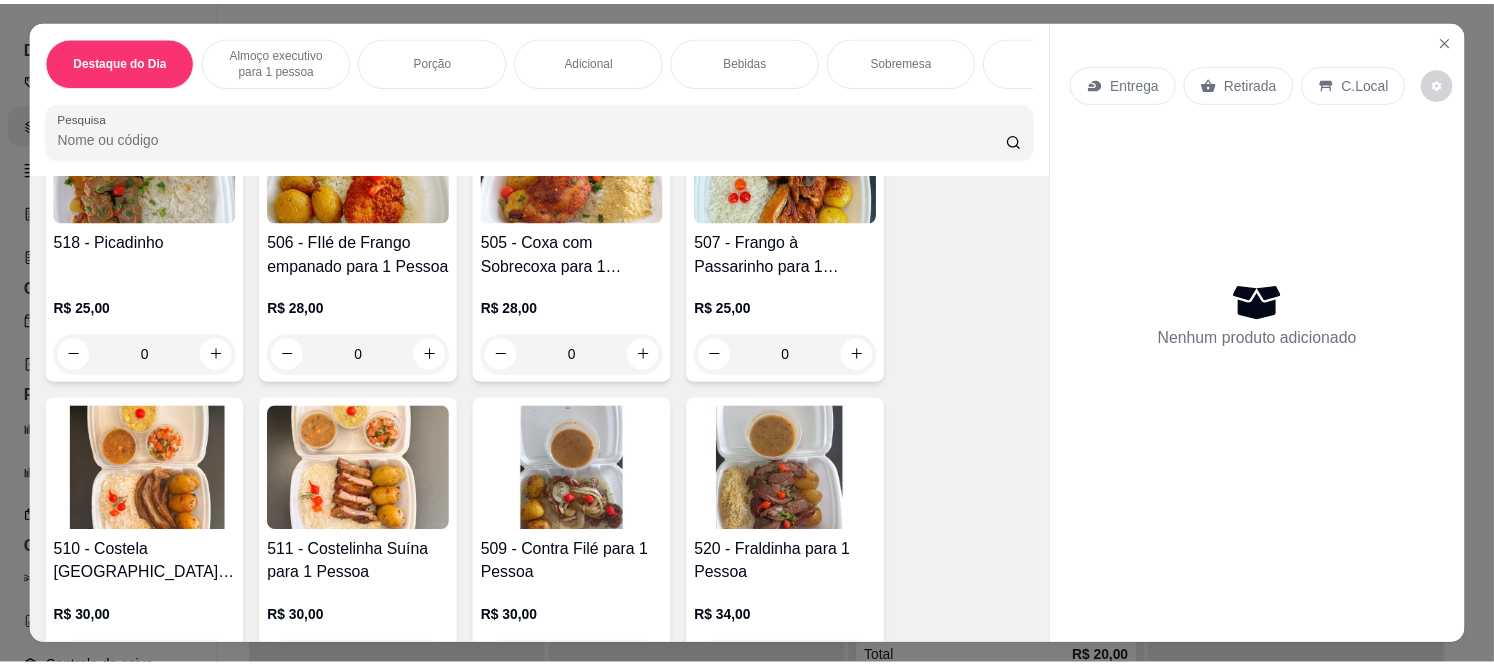 scroll, scrollTop: 1000, scrollLeft: 0, axis: vertical 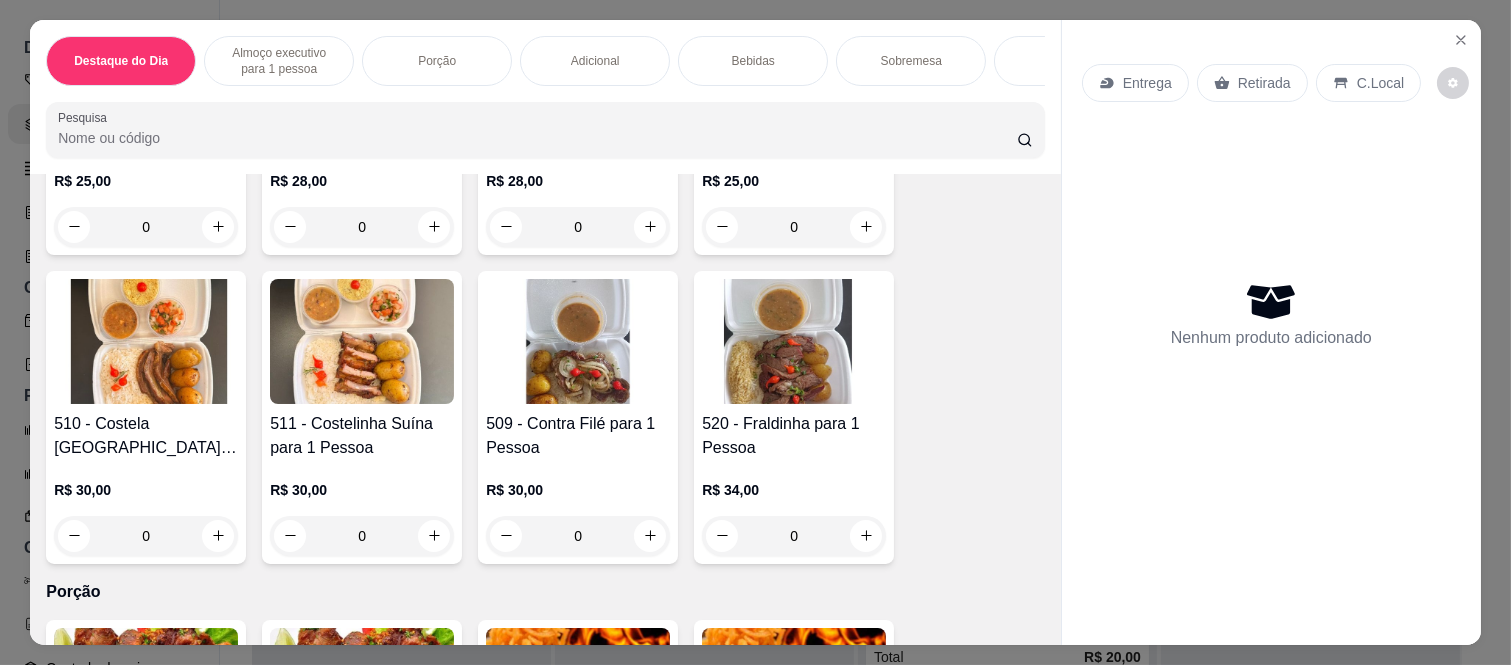 click on "0" at bounding box center (578, 536) 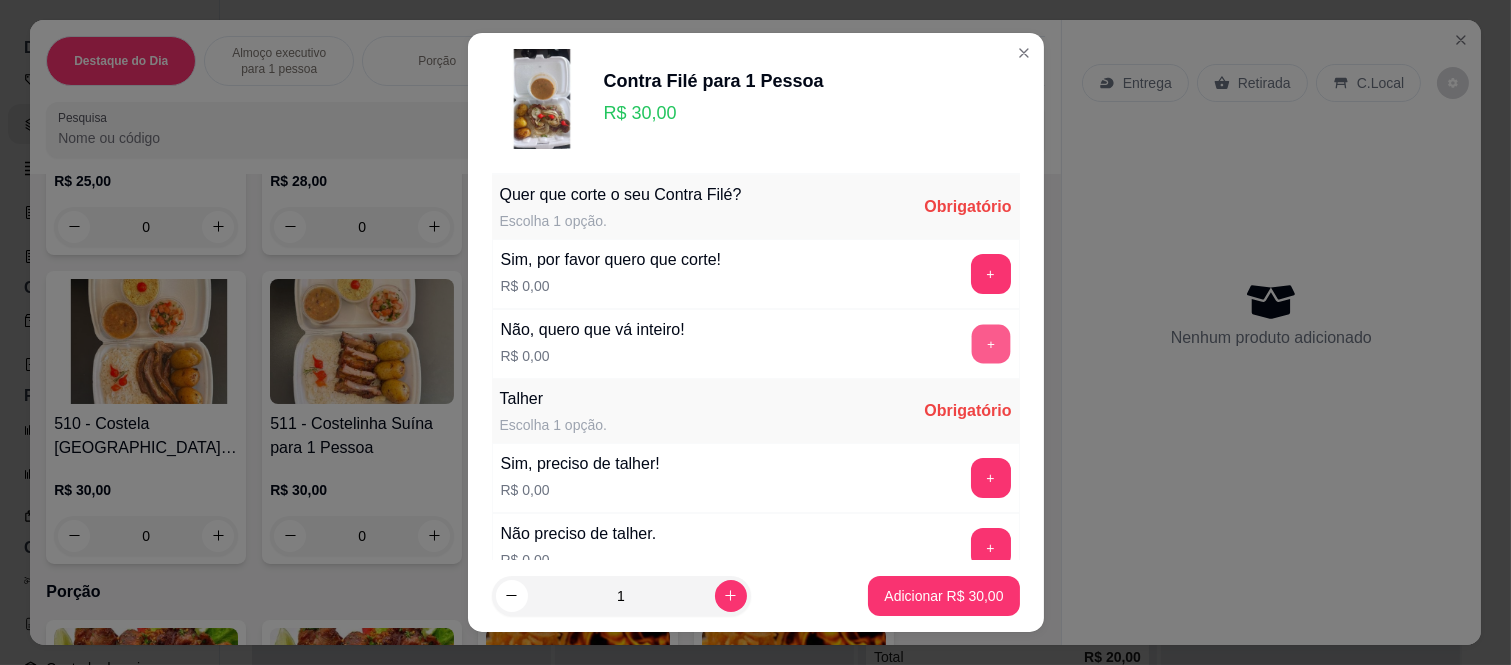 click on "+" at bounding box center (990, 344) 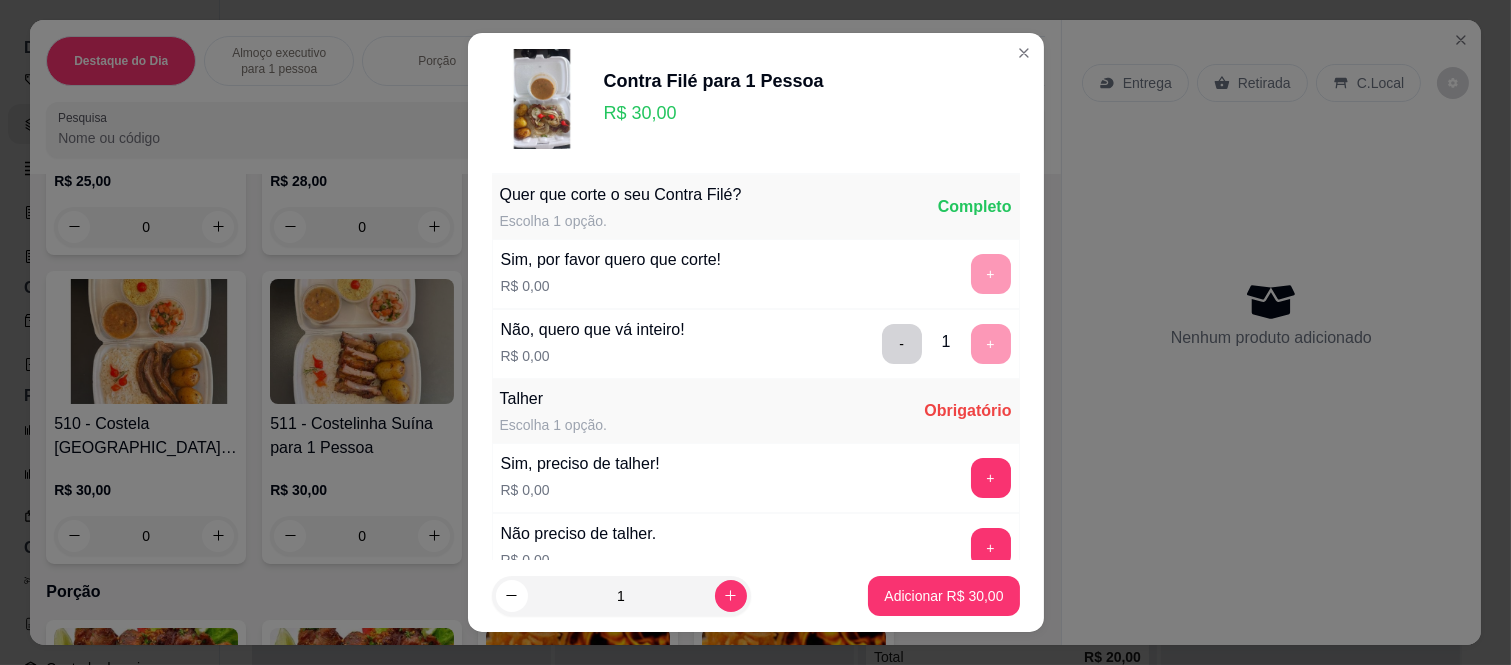 click on "+" at bounding box center [991, 478] 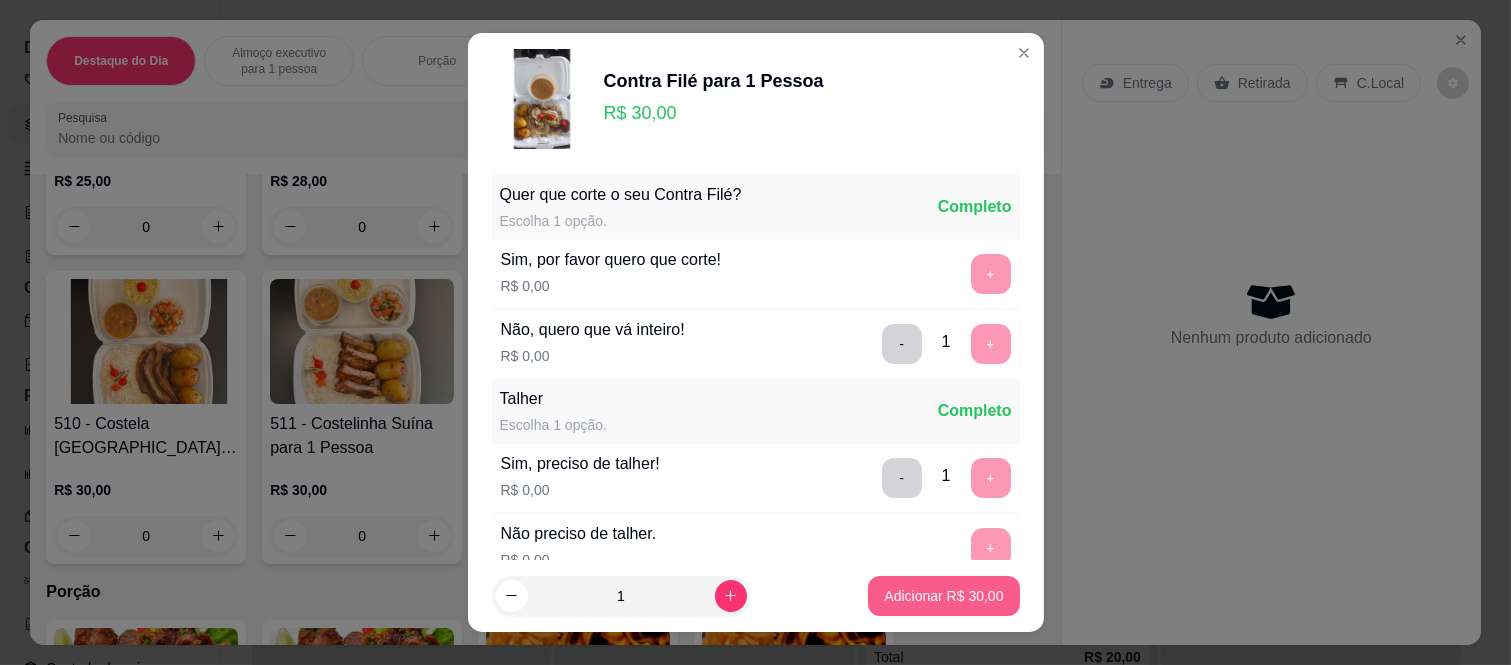 click on "Adicionar   R$ 30,00" at bounding box center (943, 596) 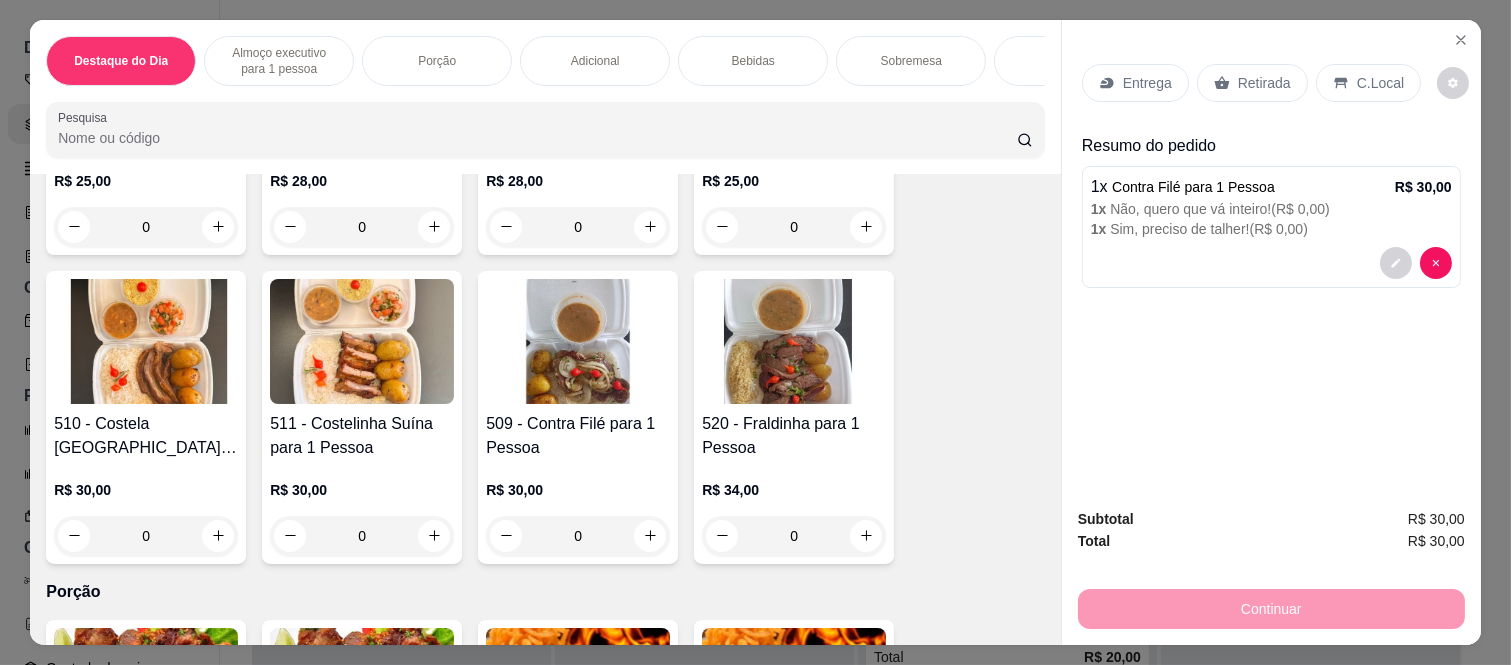 click on "C.Local" at bounding box center [1380, 83] 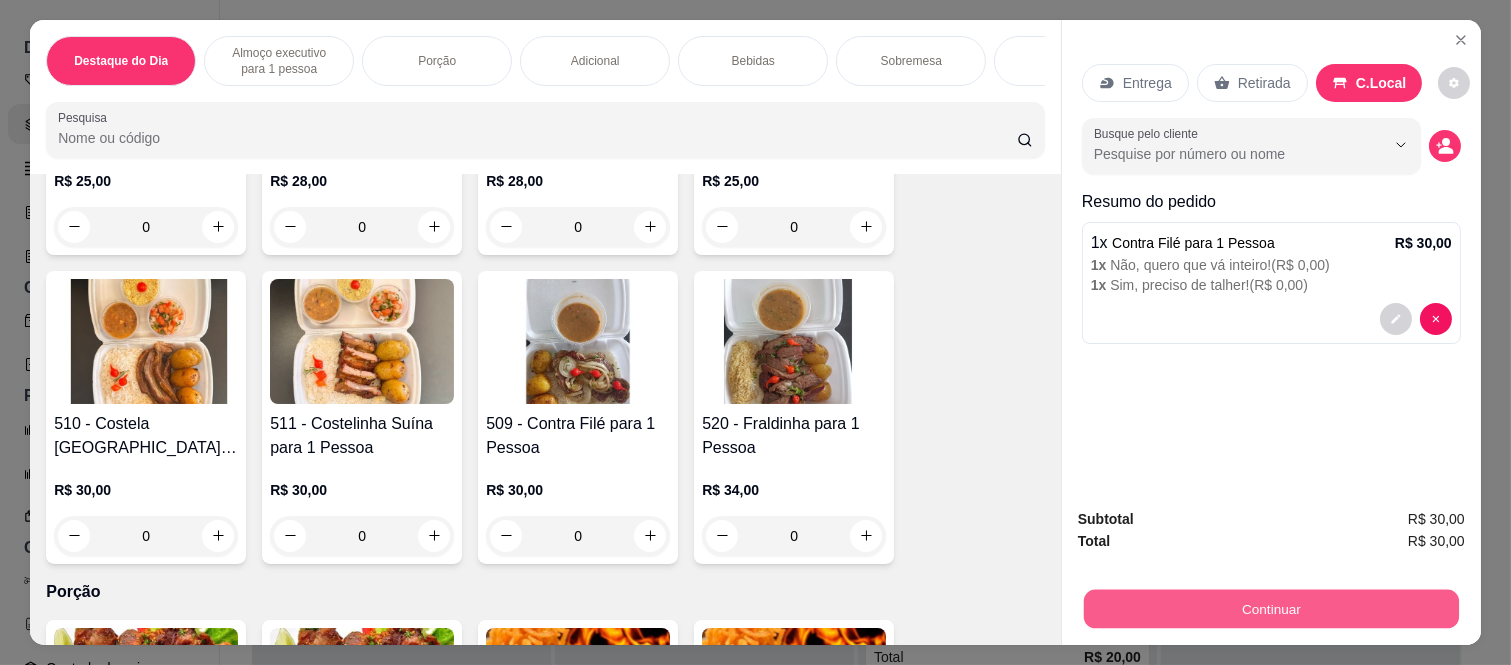click on "Continuar" at bounding box center (1271, 609) 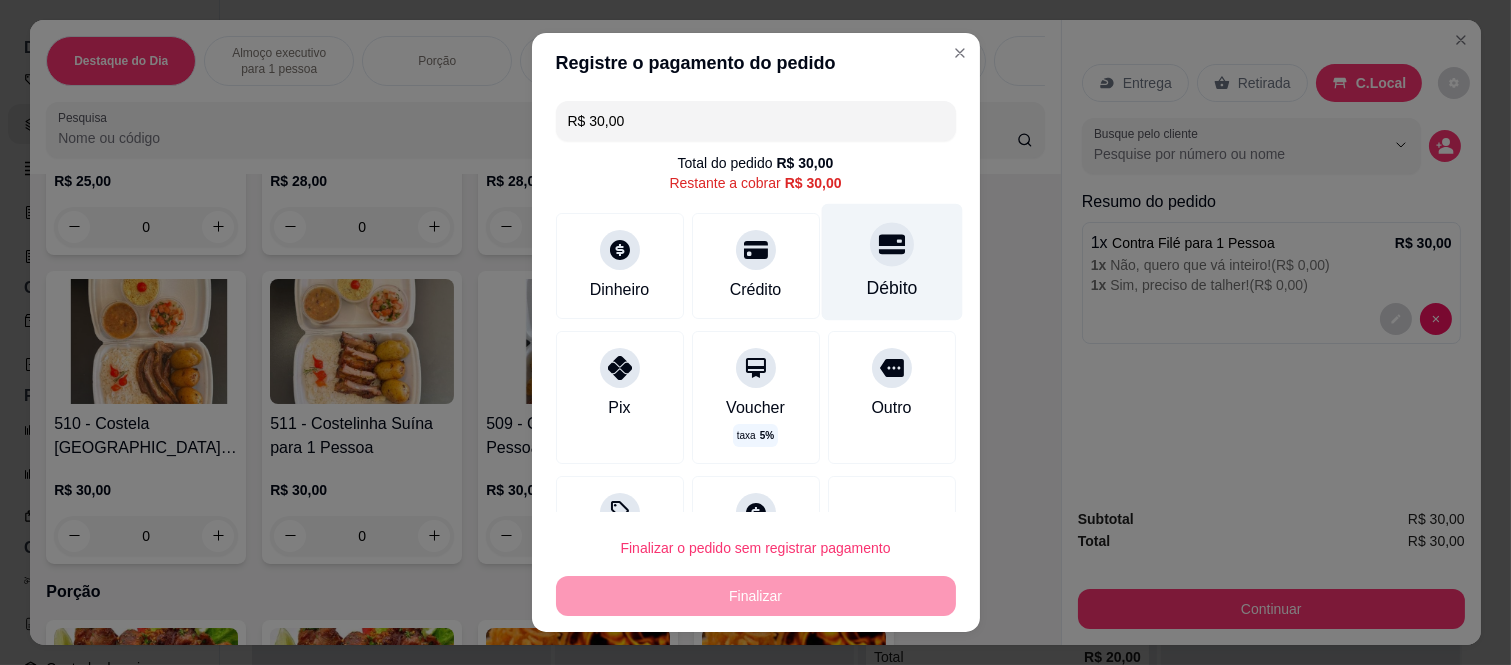 click at bounding box center (892, 245) 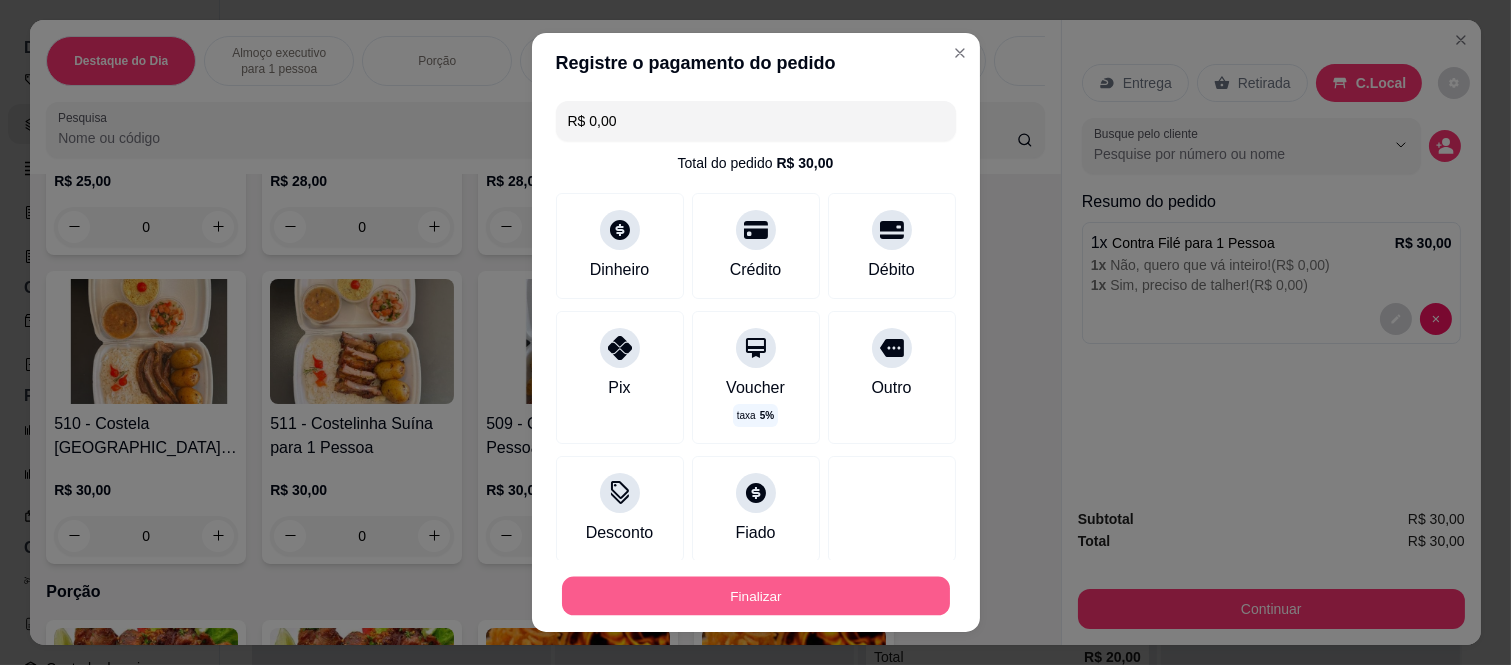 click on "Finalizar" at bounding box center [756, 595] 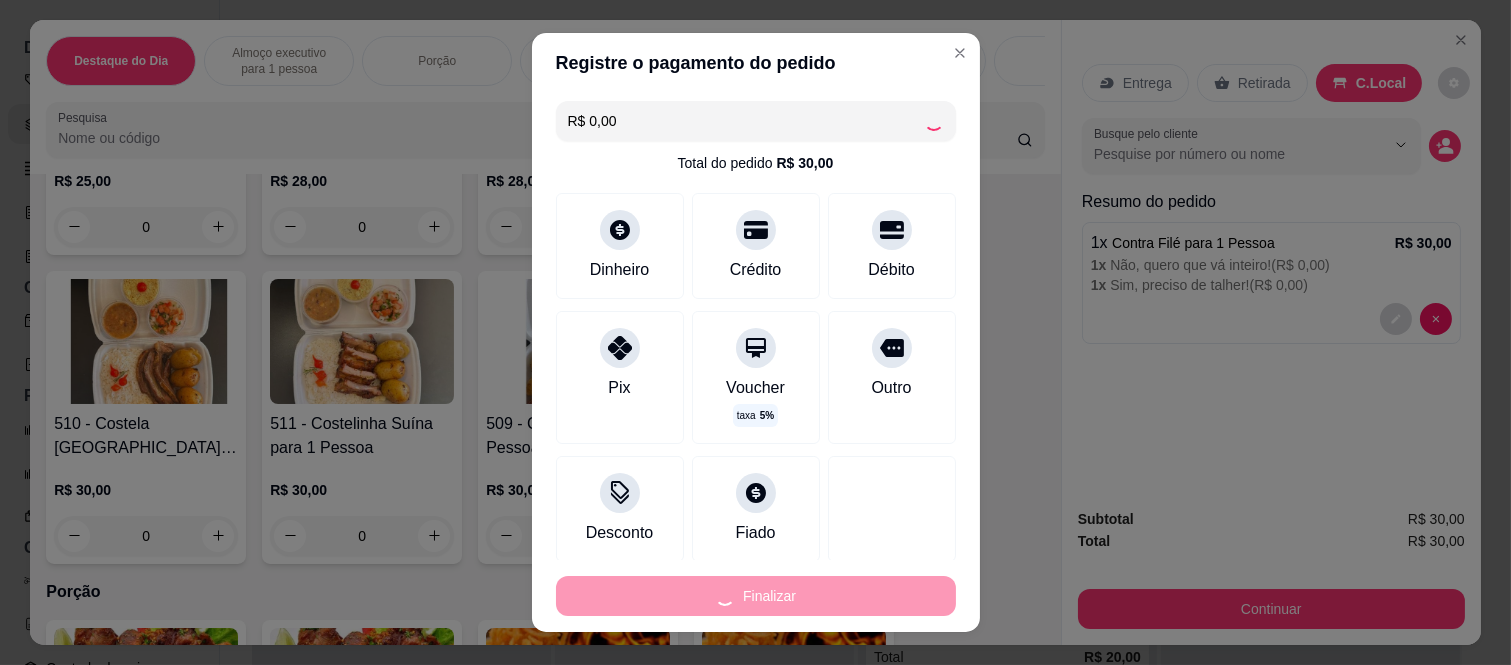 type on "-R$ 30,00" 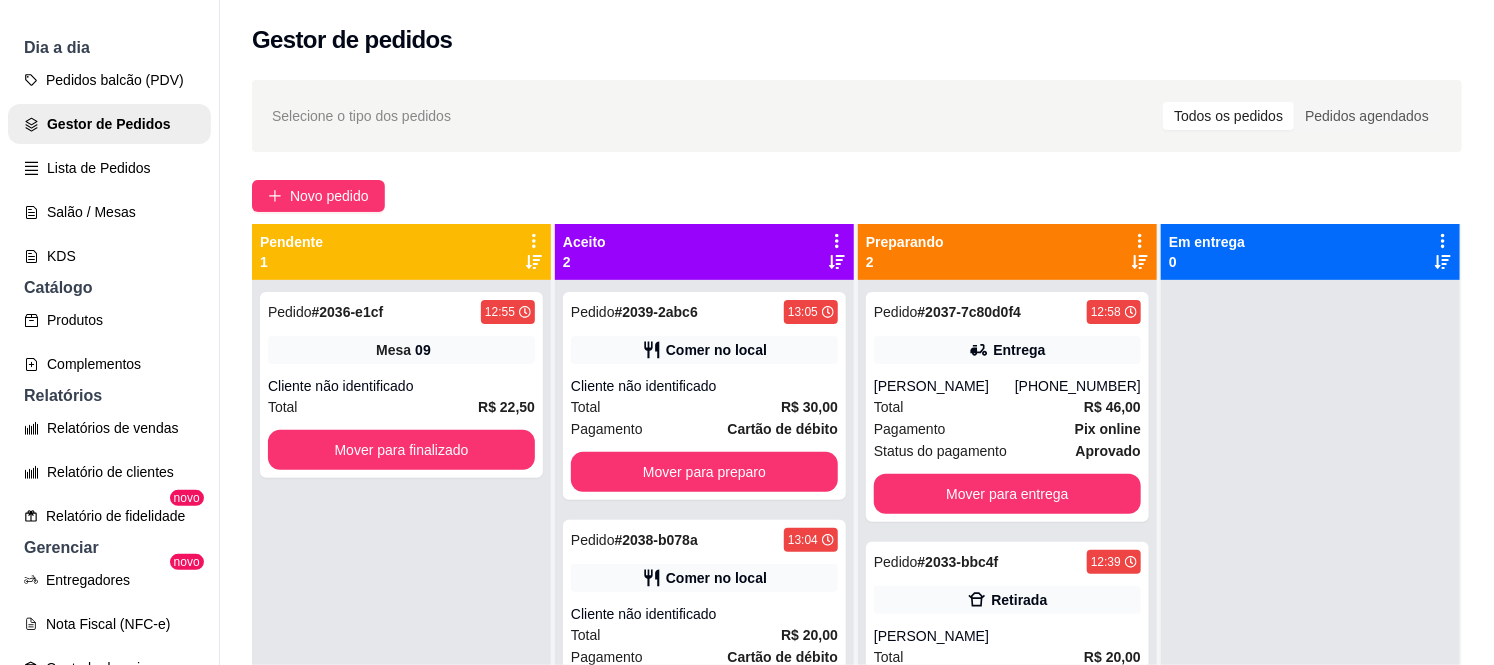 click on "Pedido  # 2036-e1cf 12:55 Mesa 09 Cliente não identificado Total R$ 22,50 Mover para finalizado" at bounding box center (401, 612) 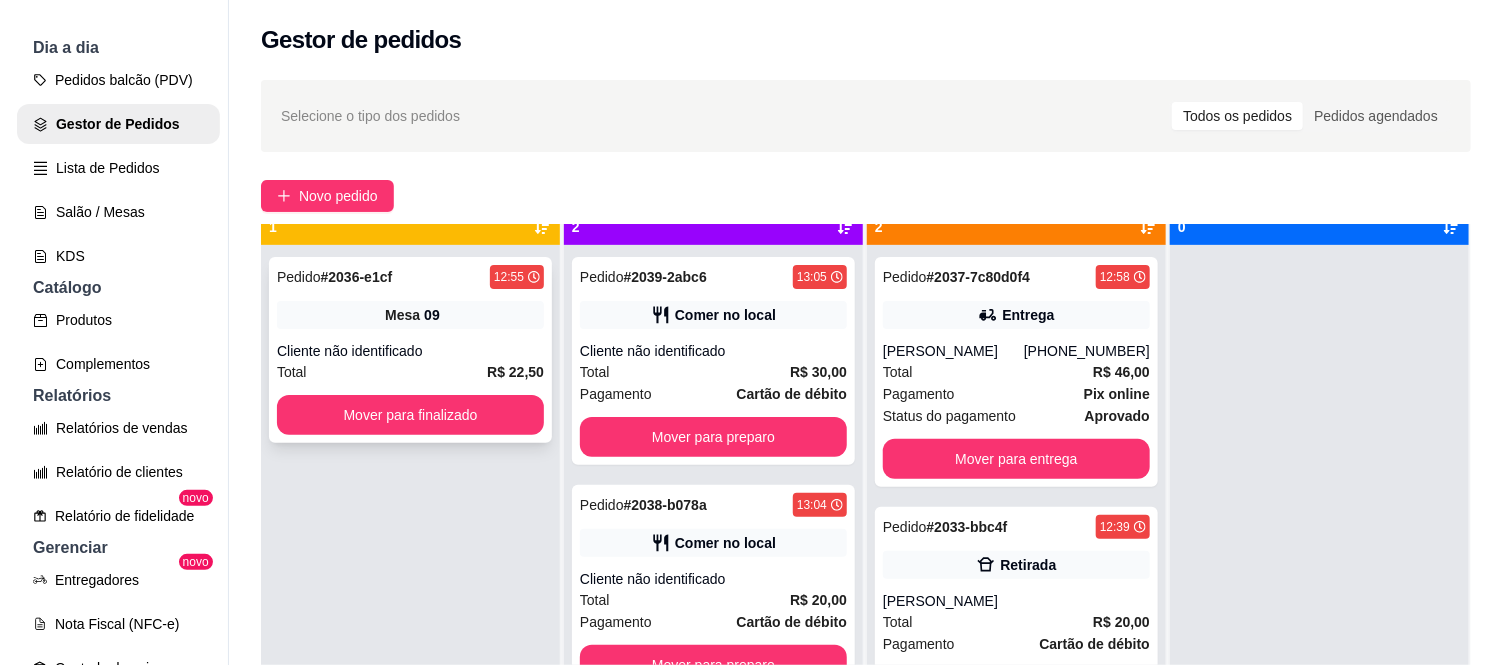 scroll, scrollTop: 55, scrollLeft: 0, axis: vertical 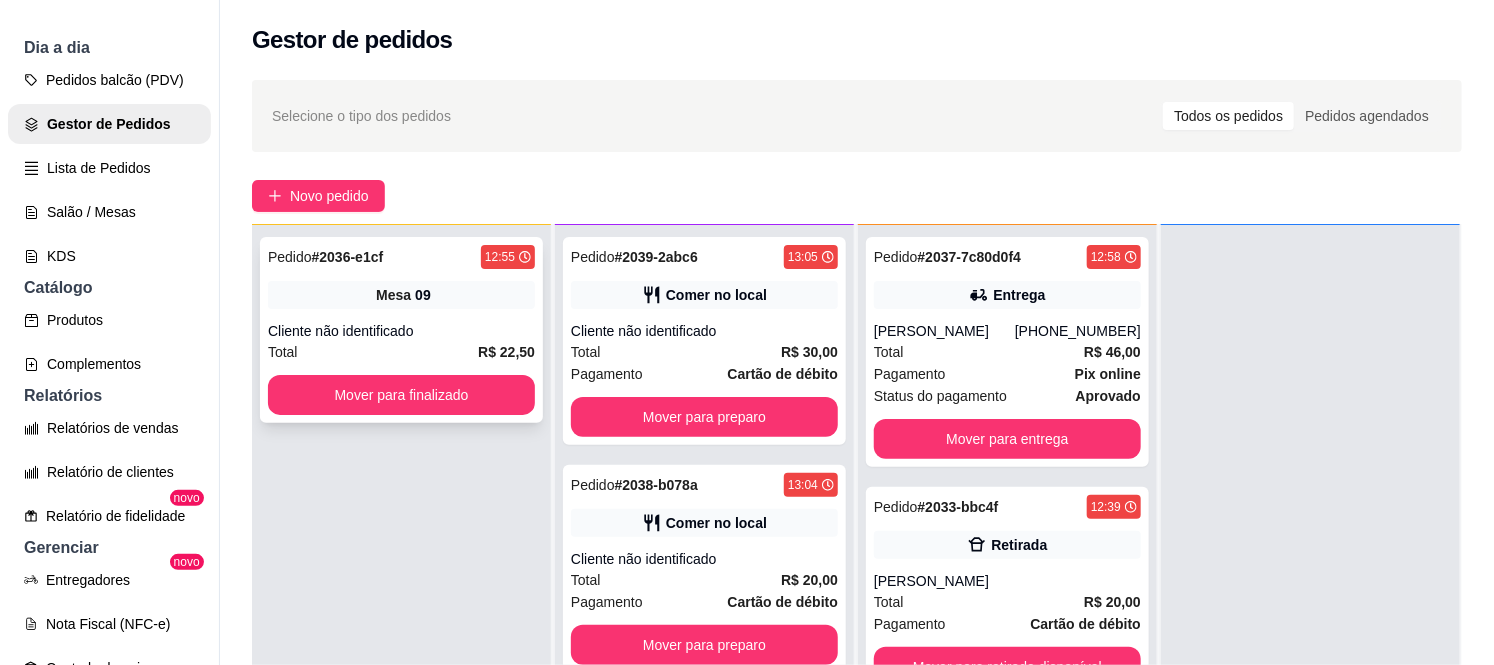 click on "Pedido  # 2036-e1cf 12:55 Mesa 09 Cliente não identificado Total R$ 22,50 Mover para finalizado" at bounding box center (401, 330) 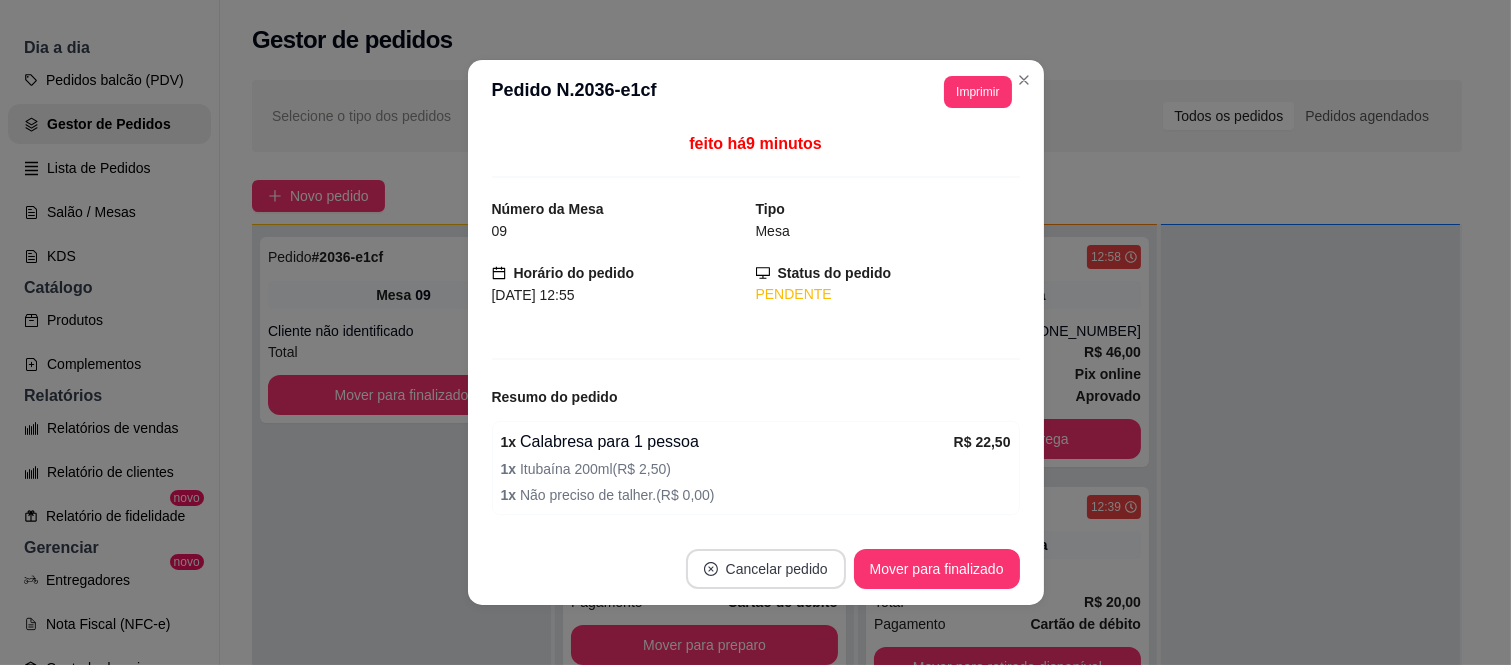 click on "Cancelar pedido" at bounding box center (766, 569) 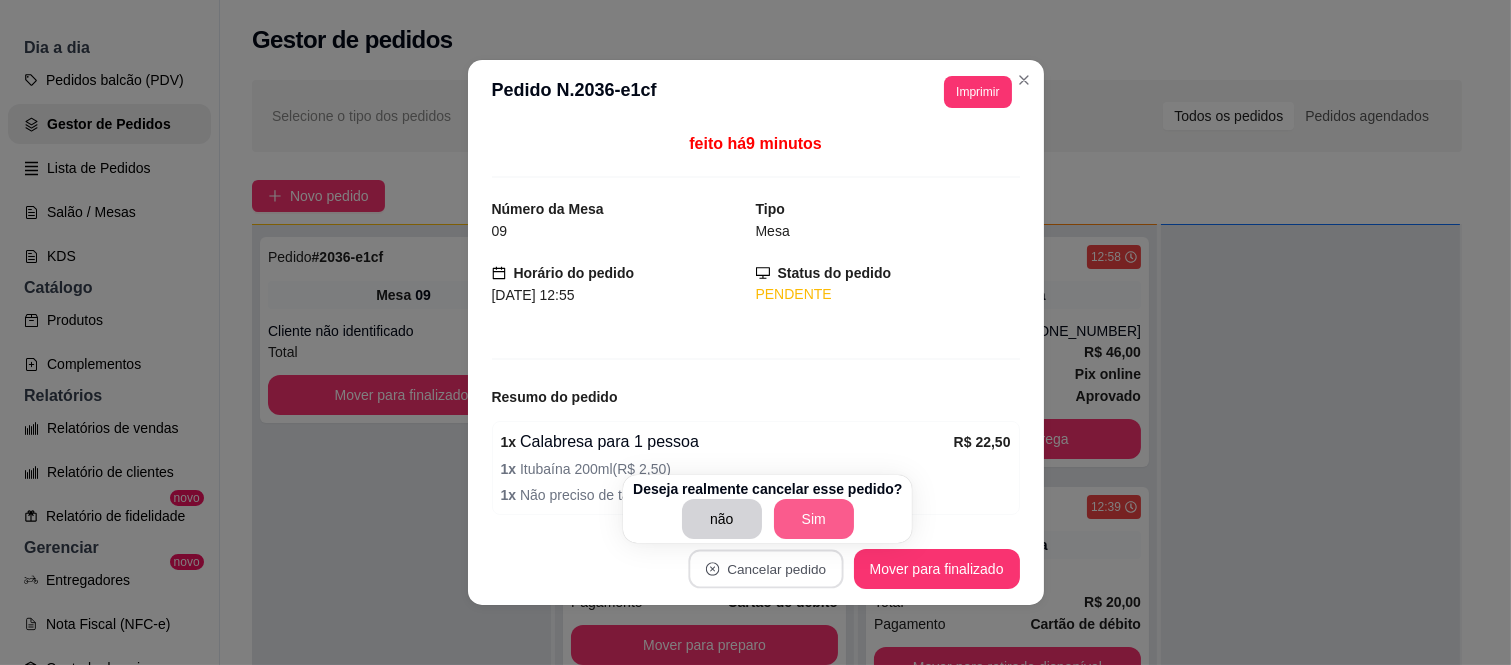 click on "Sim" at bounding box center [814, 519] 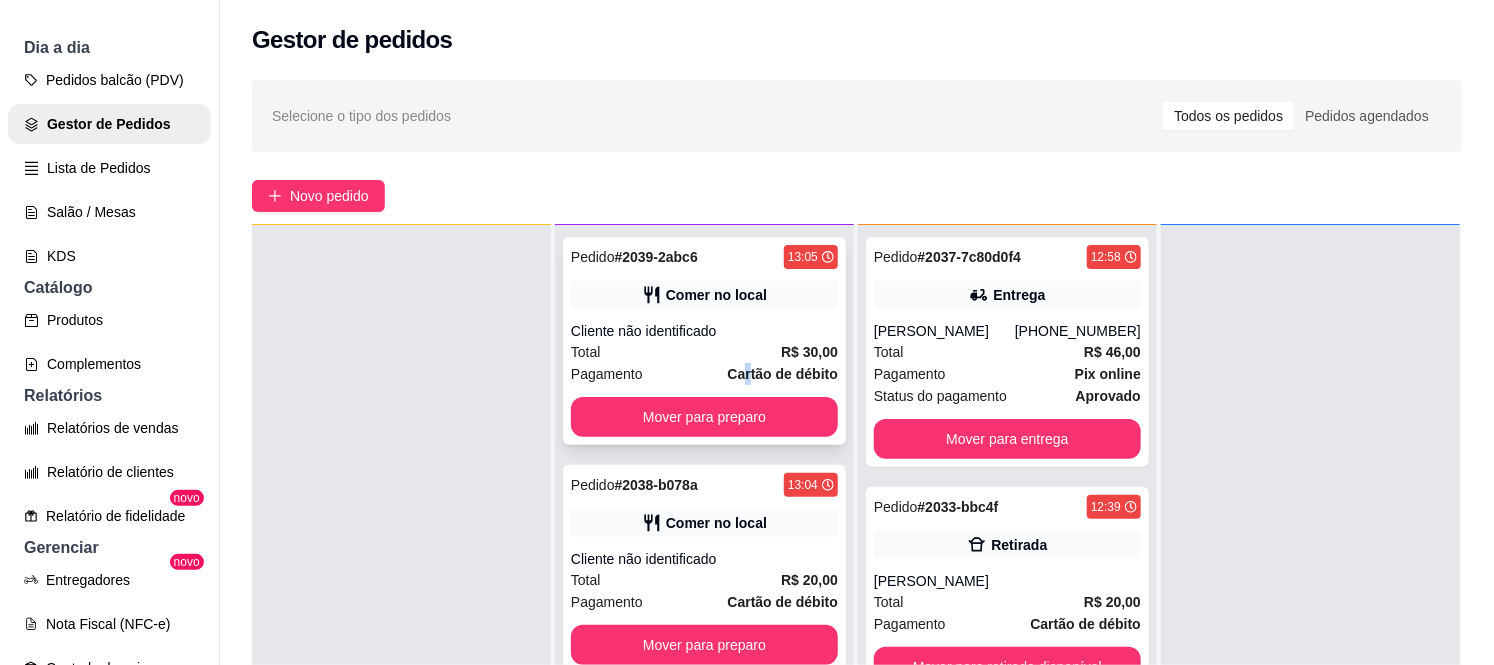 click on "Cartão de débito" at bounding box center (783, 374) 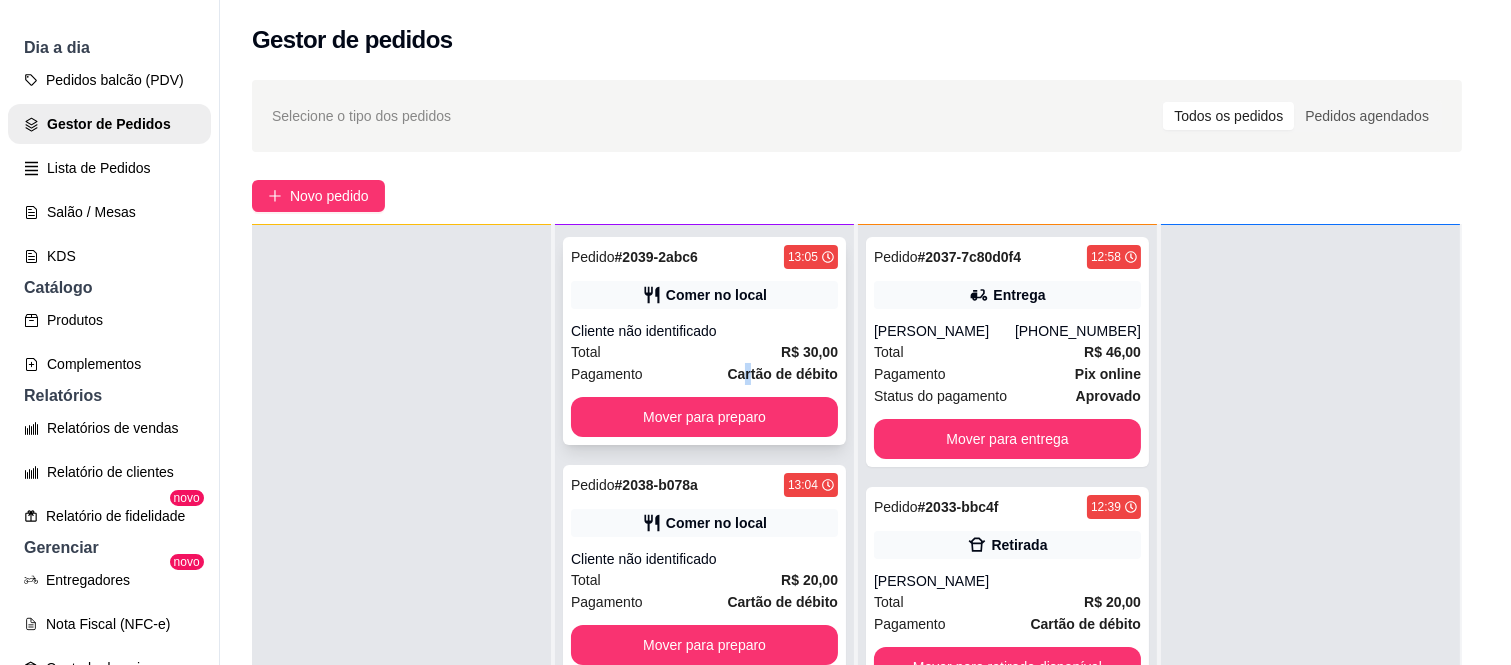 scroll, scrollTop: 177, scrollLeft: 0, axis: vertical 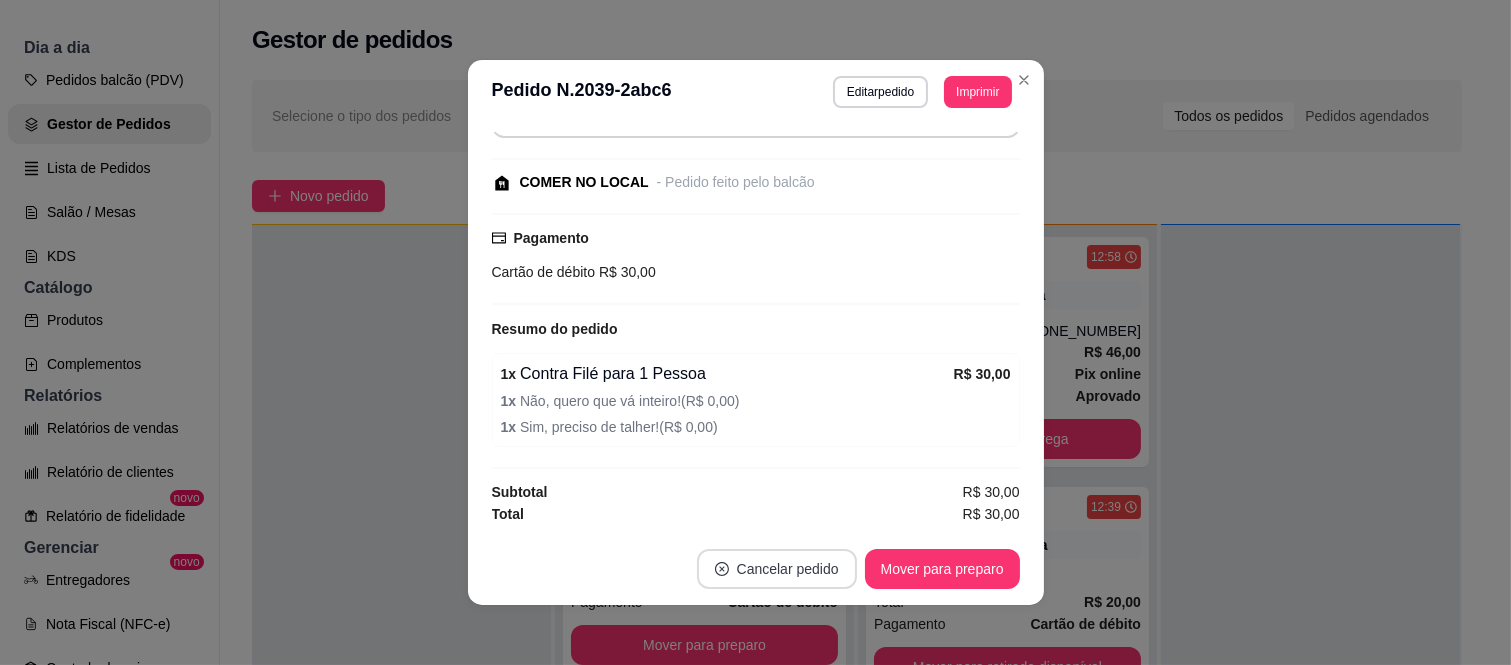 click on "Cancelar pedido" at bounding box center [777, 569] 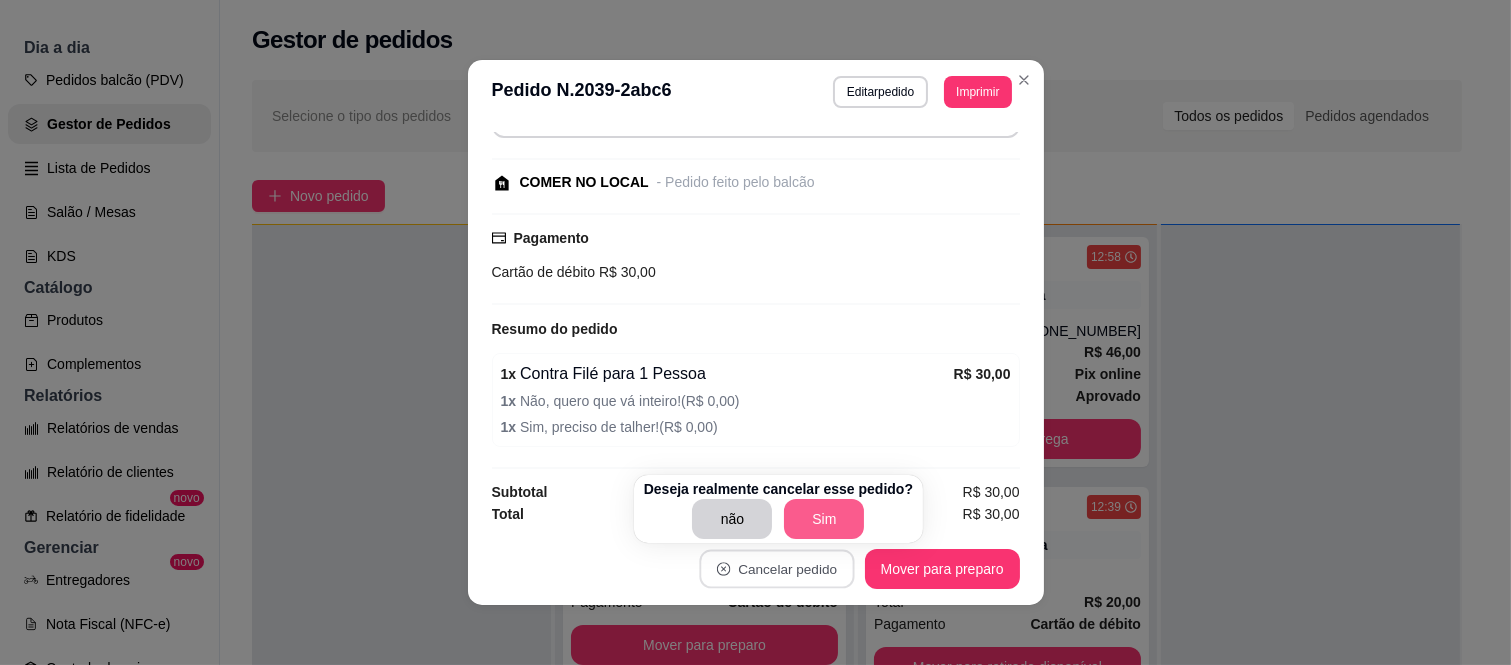 click on "Sim" at bounding box center (824, 519) 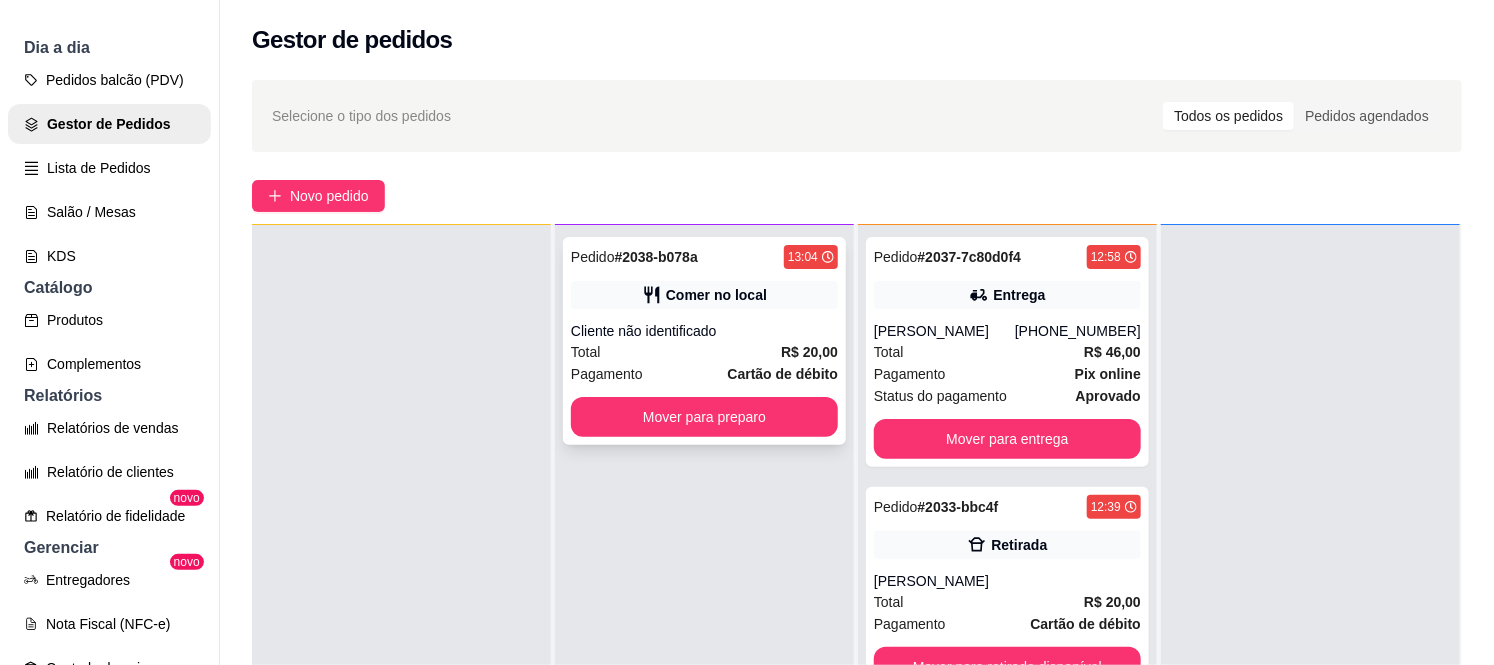 click on "Total R$ 20,00" at bounding box center [704, 352] 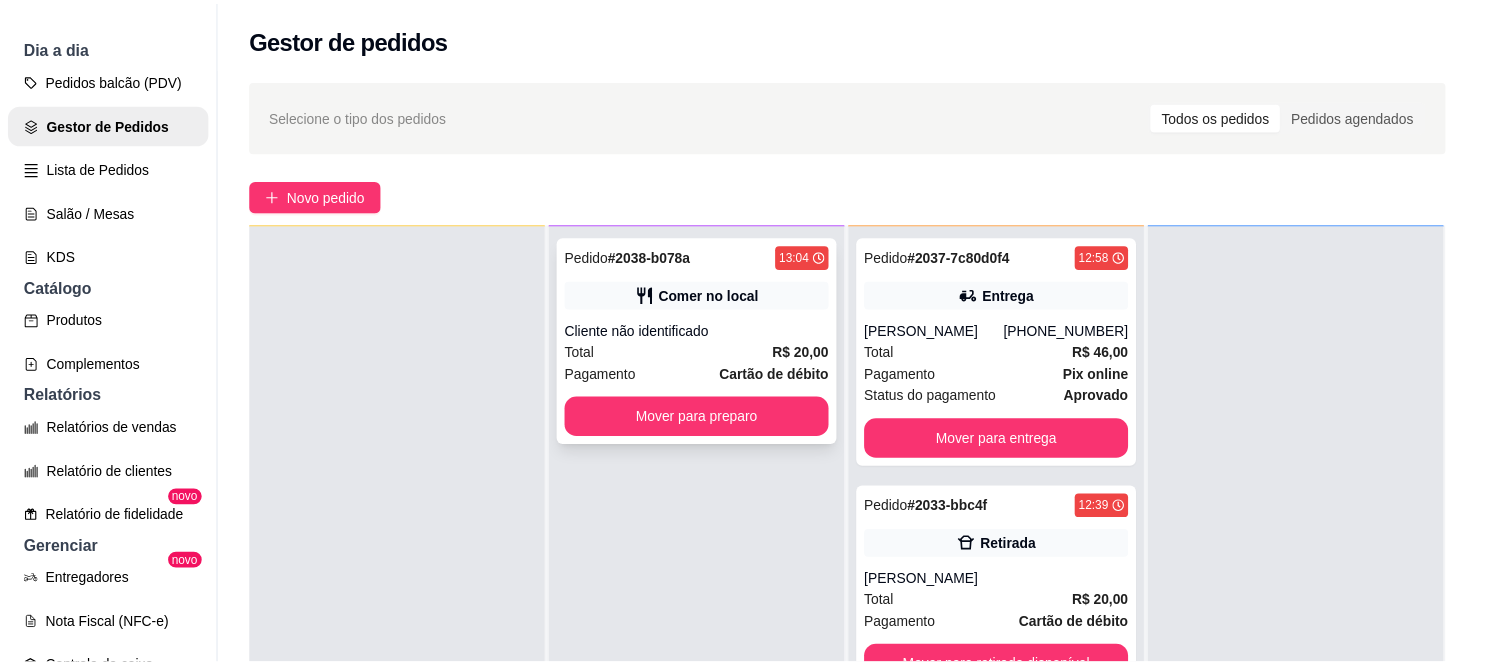 scroll, scrollTop: 152, scrollLeft: 0, axis: vertical 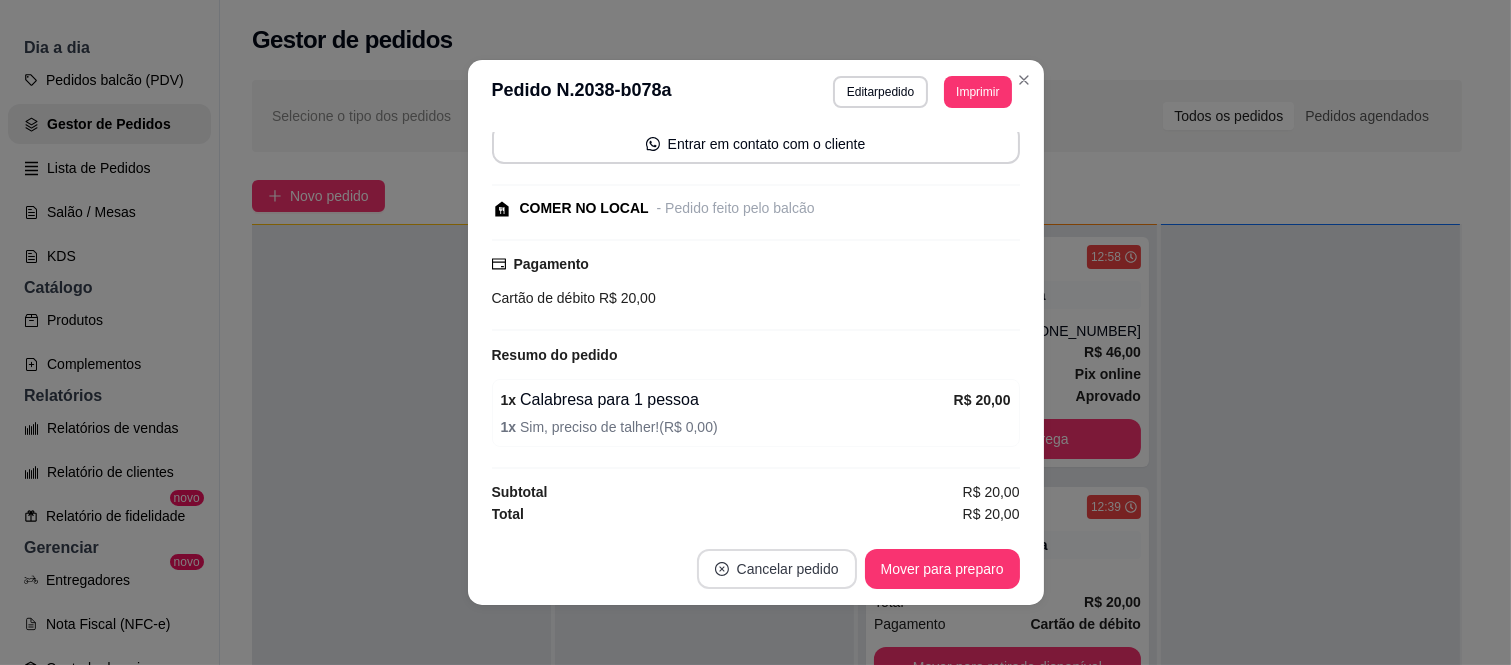 click on "Cancelar pedido" at bounding box center [777, 569] 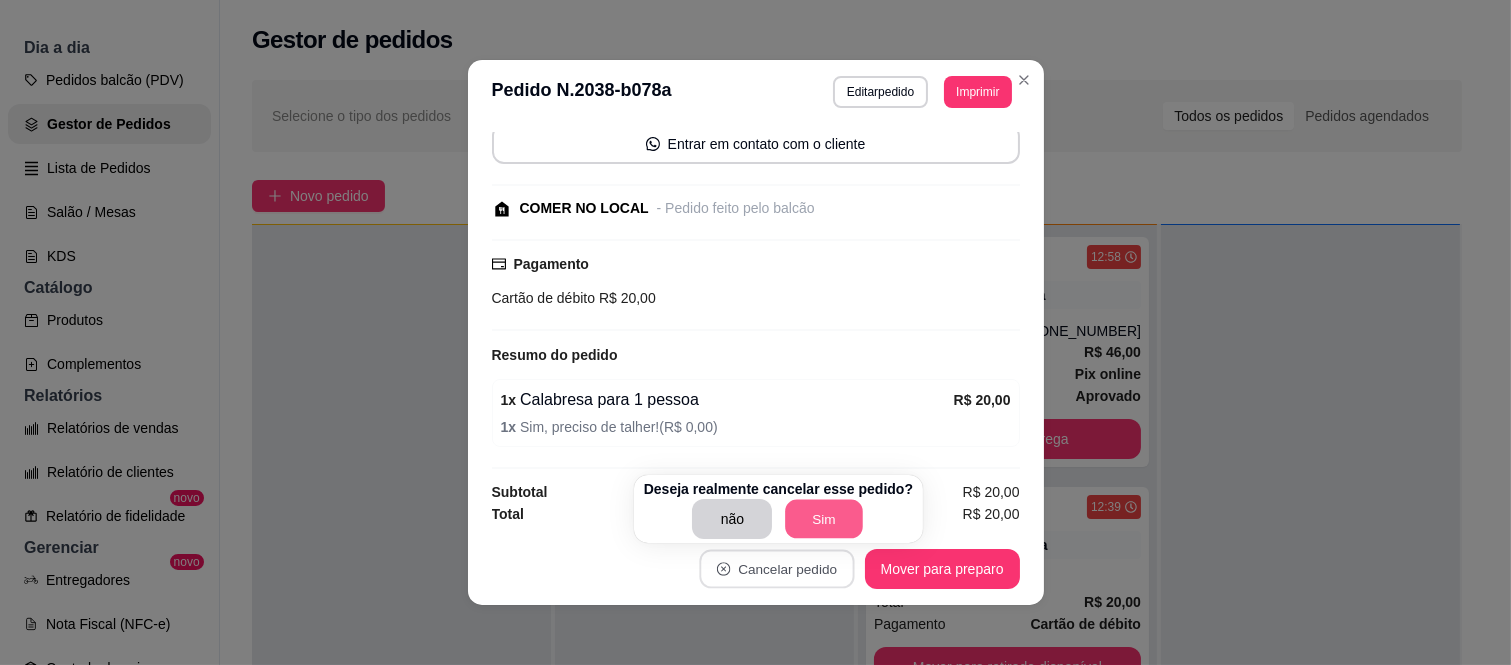 click on "Sim" at bounding box center (825, 519) 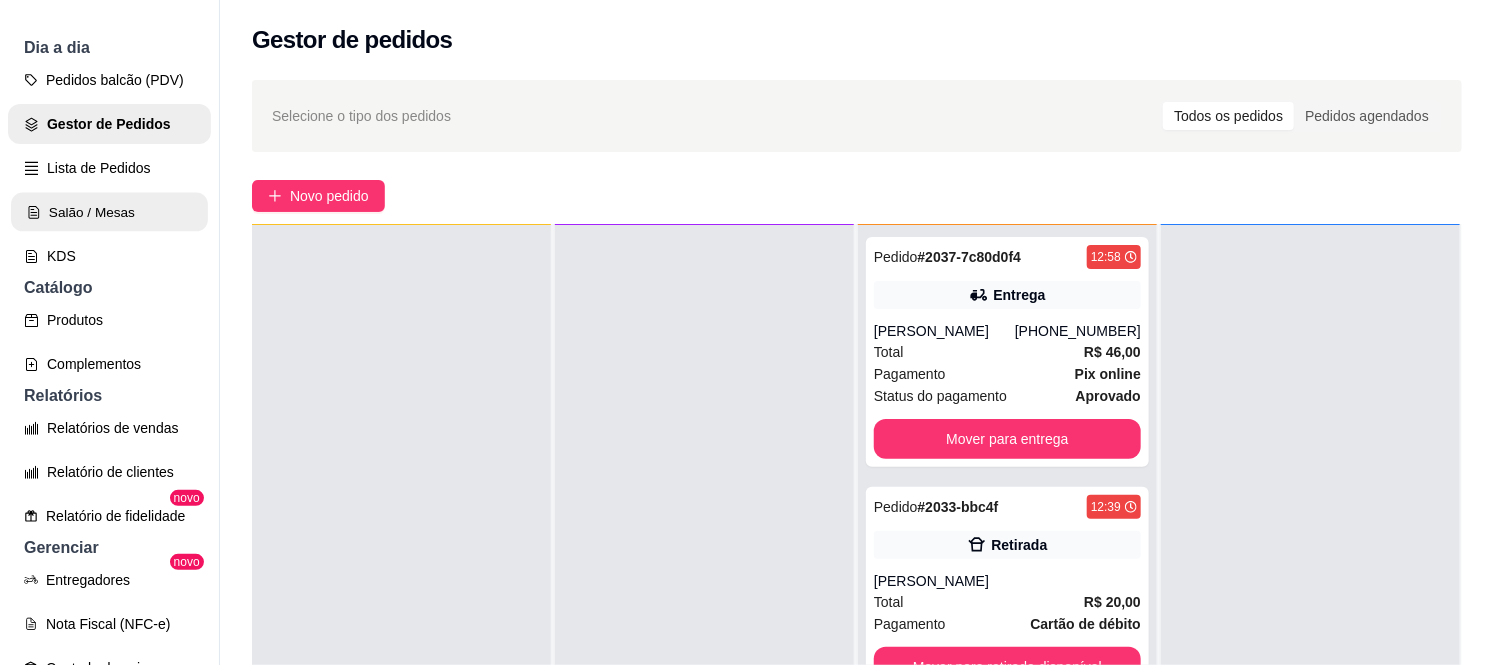 click on "Salão / Mesas" at bounding box center (109, 212) 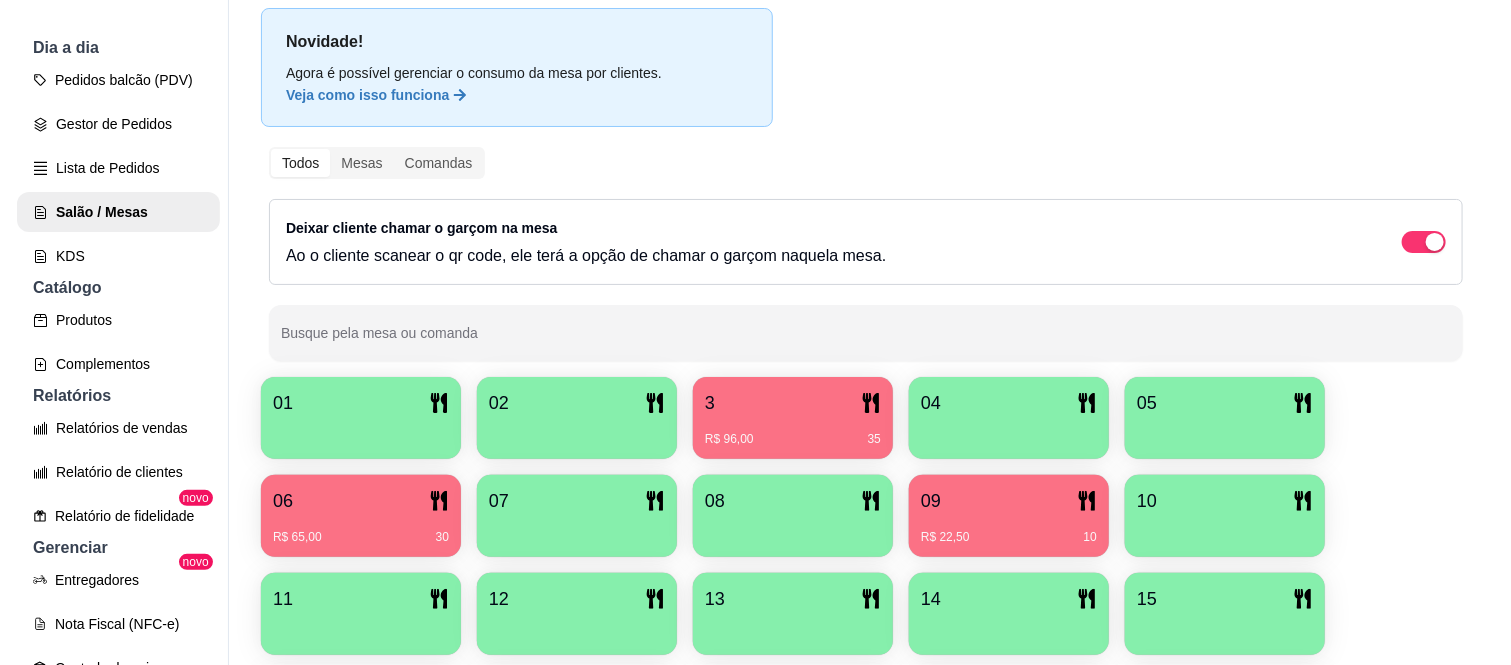 scroll, scrollTop: 111, scrollLeft: 0, axis: vertical 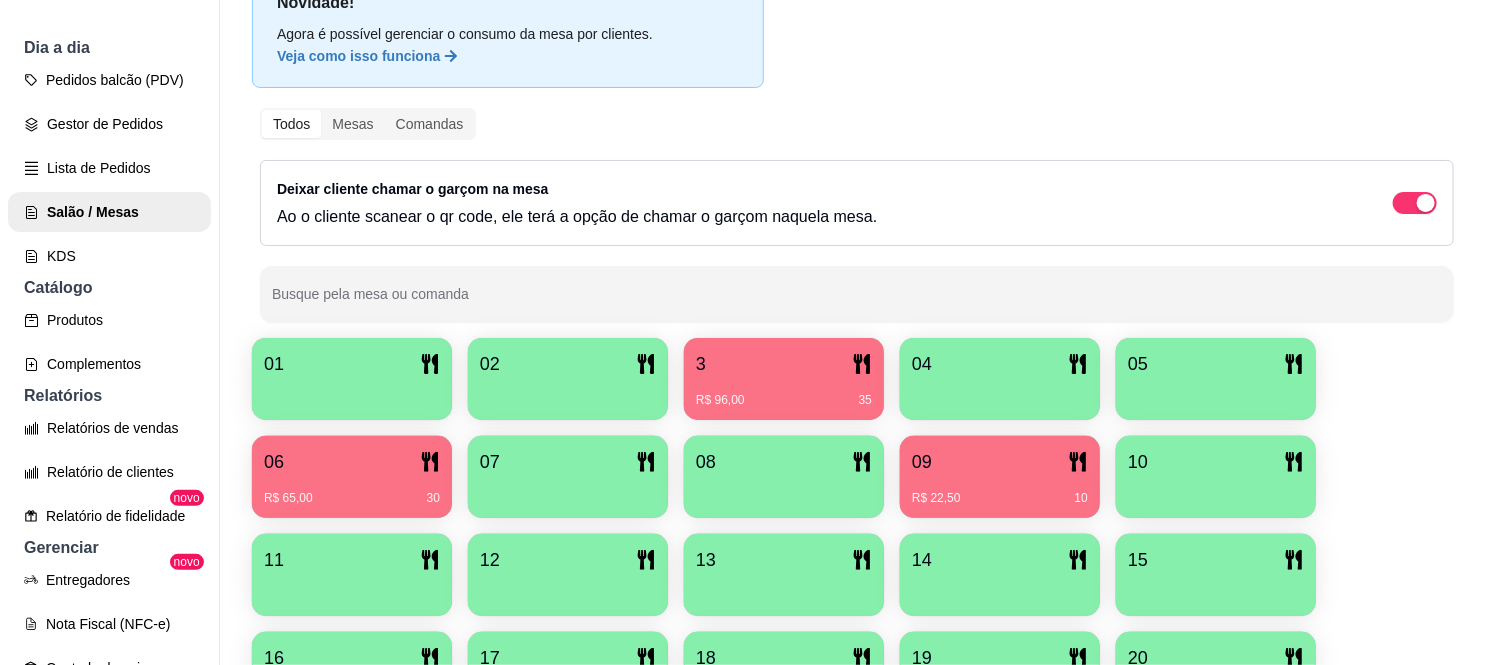 click on "09 R$ 22,50 10" at bounding box center [1000, 477] 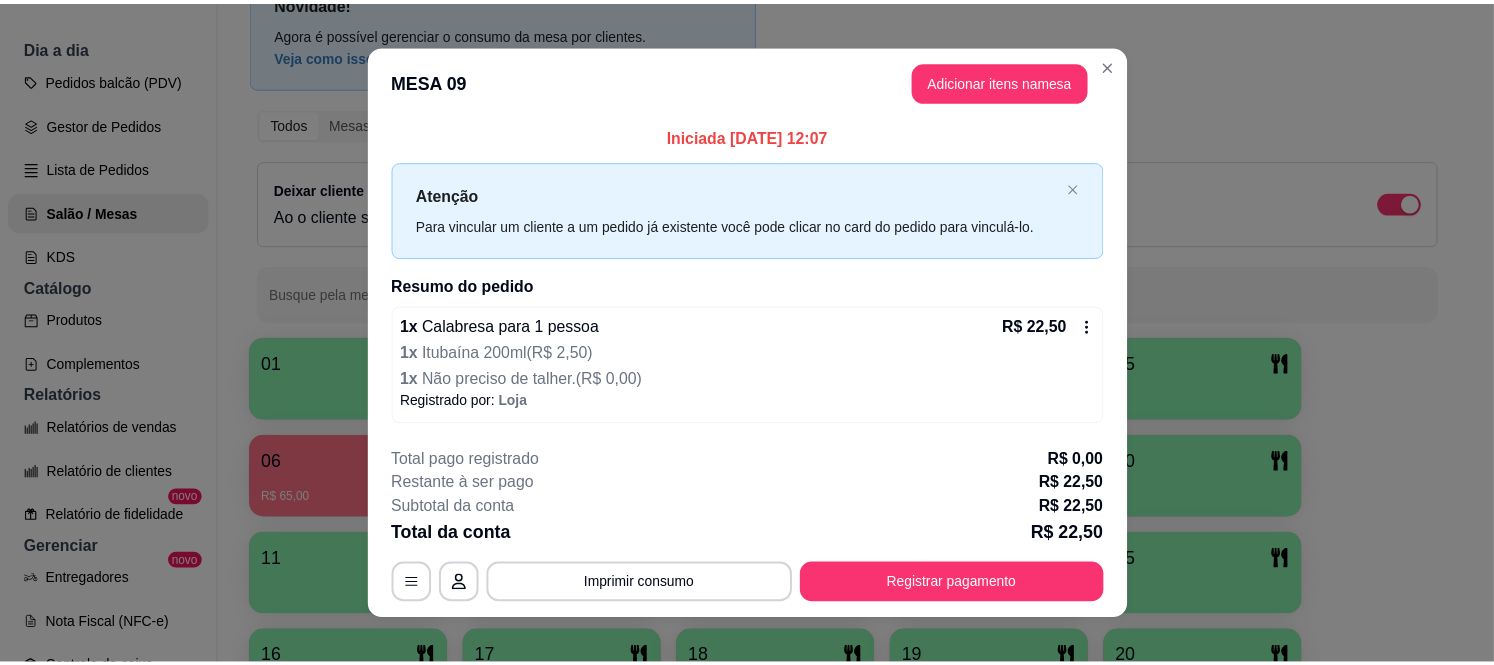 scroll, scrollTop: 18, scrollLeft: 0, axis: vertical 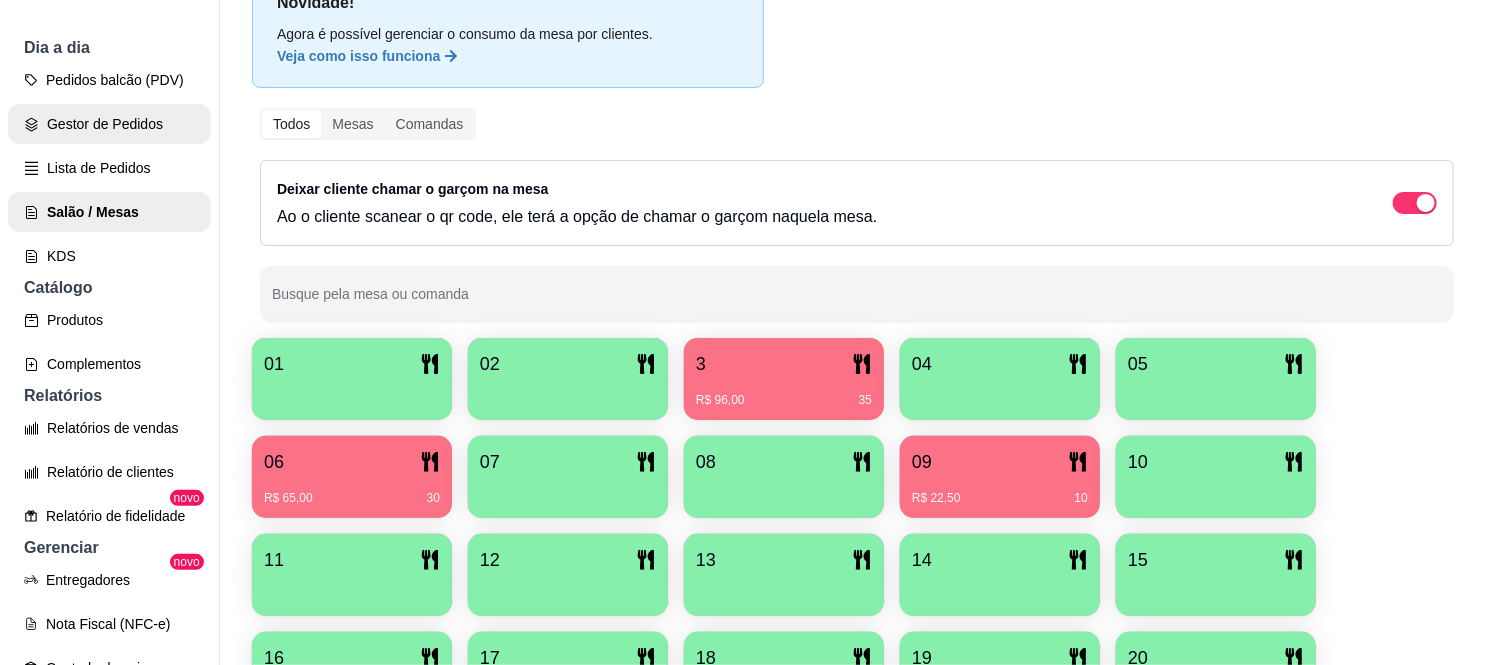 click on "Gestor de Pedidos" at bounding box center (109, 124) 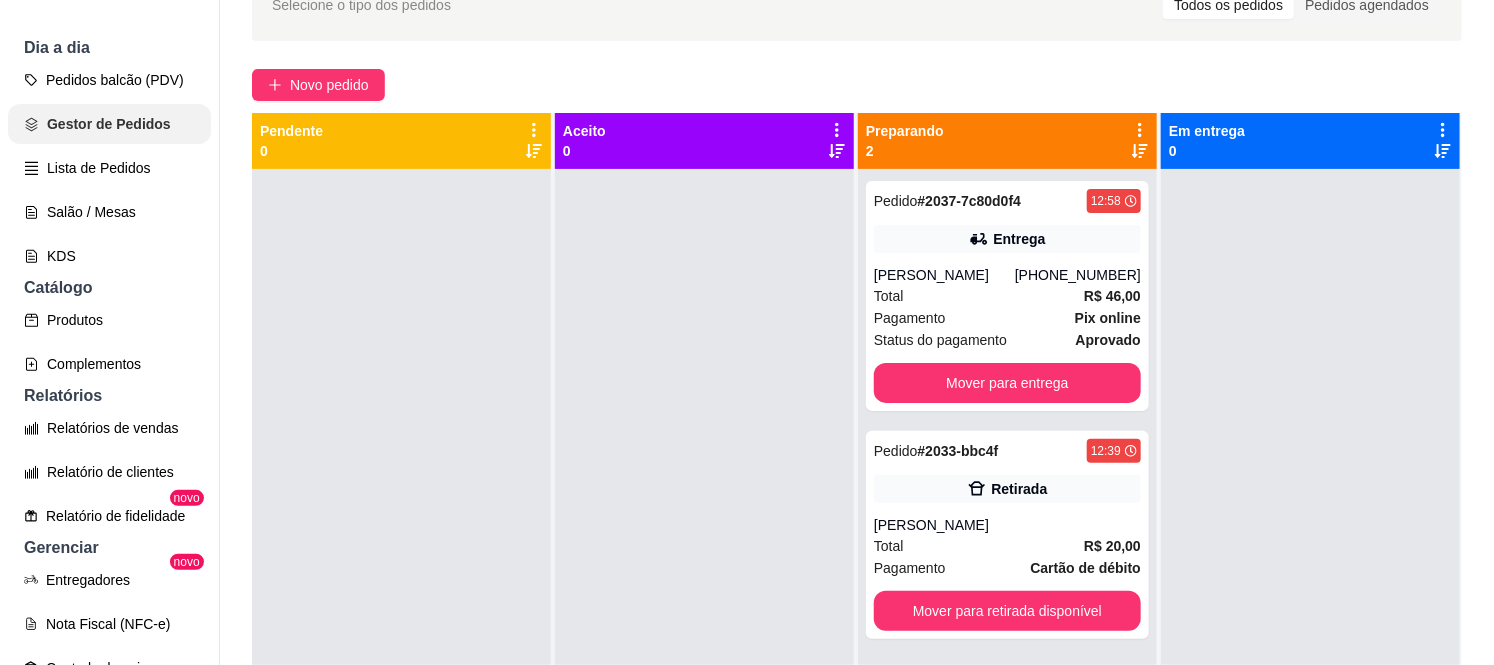 scroll, scrollTop: 0, scrollLeft: 0, axis: both 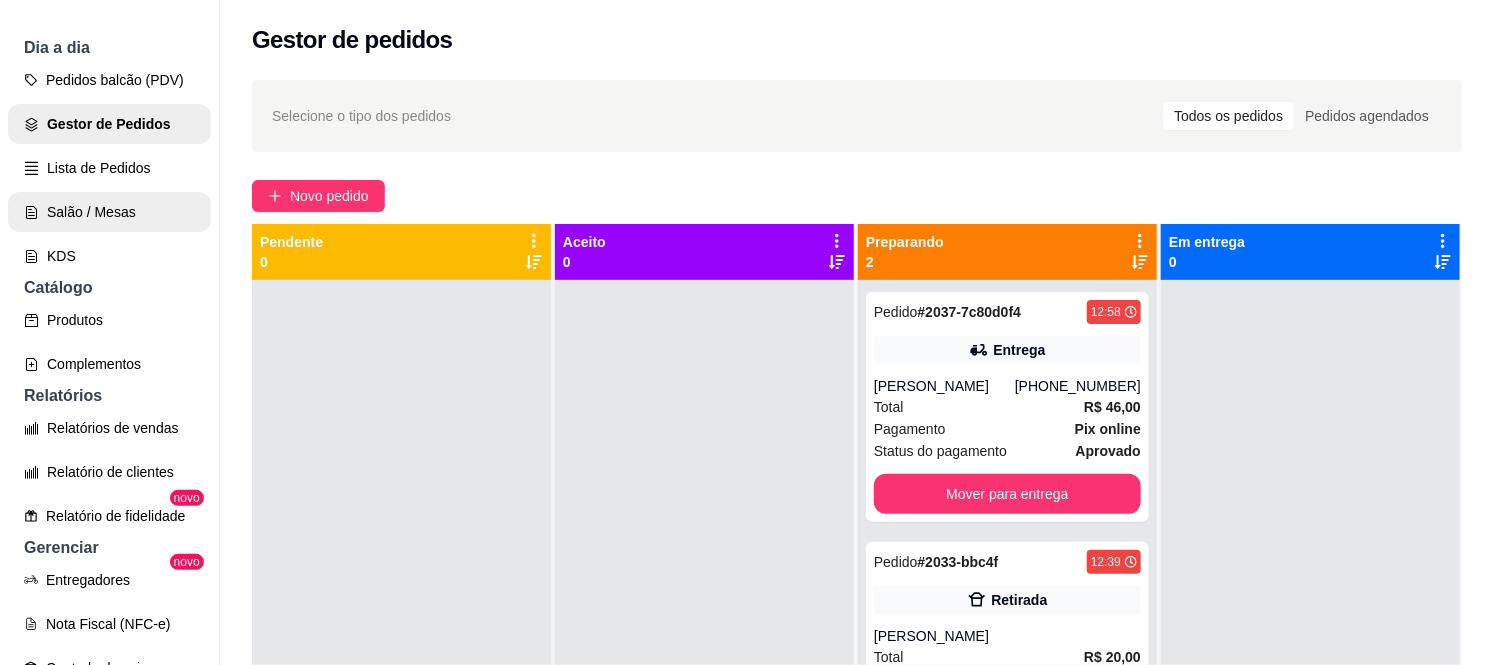 click on "Salão / Mesas" at bounding box center [109, 212] 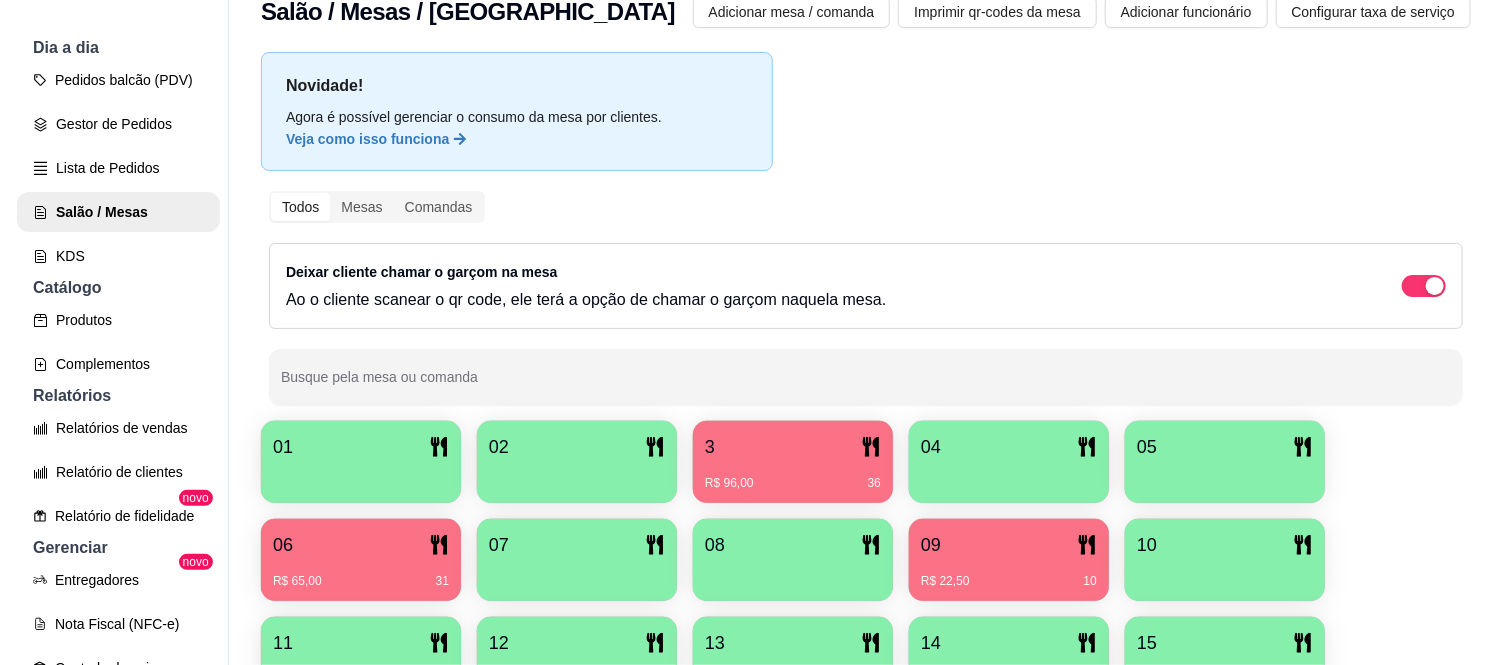 scroll, scrollTop: 111, scrollLeft: 0, axis: vertical 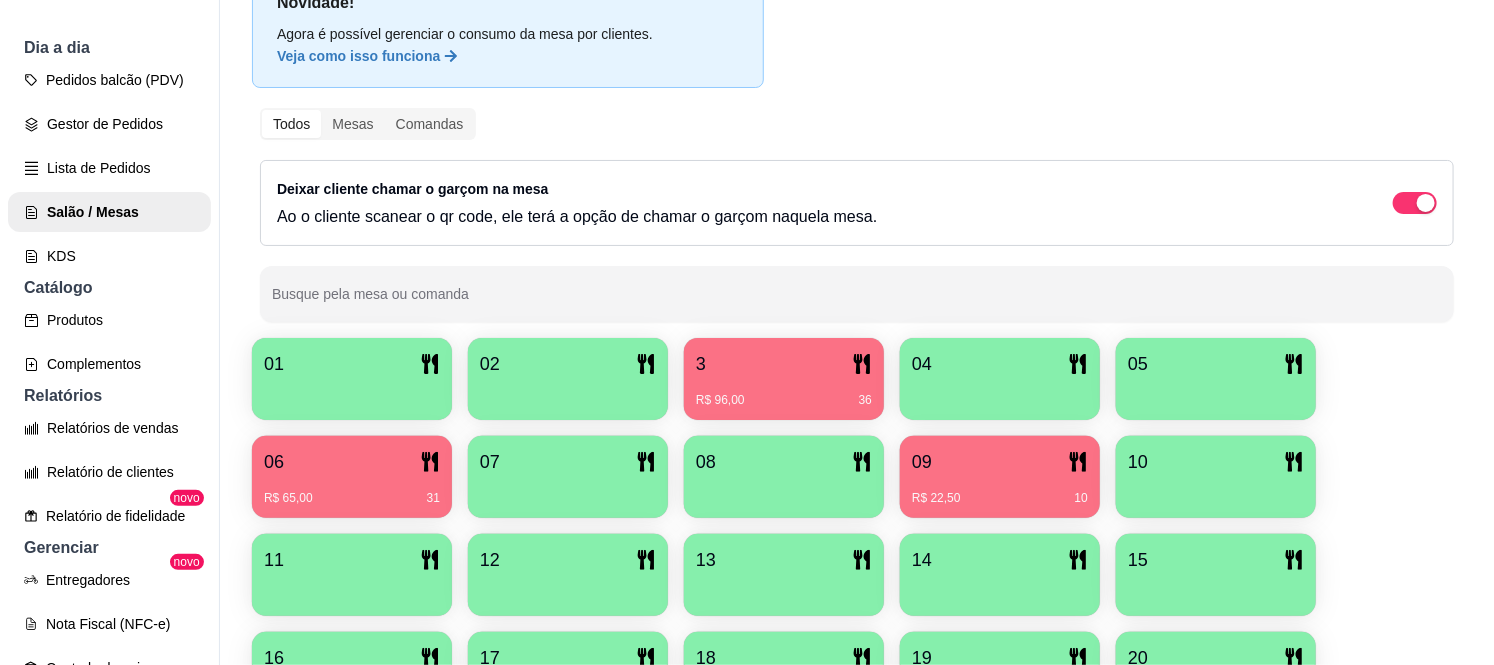 click on "R$ 65,00 31" at bounding box center (352, 491) 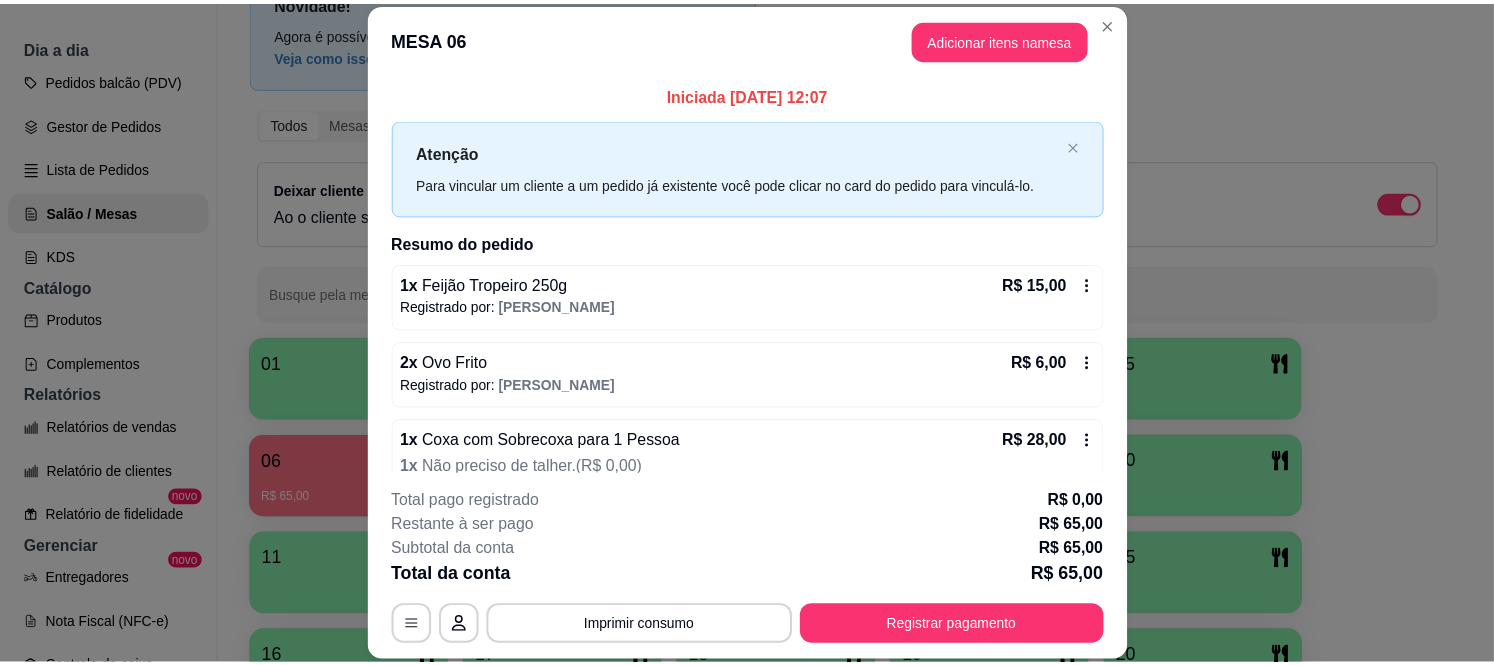 scroll, scrollTop: 281, scrollLeft: 0, axis: vertical 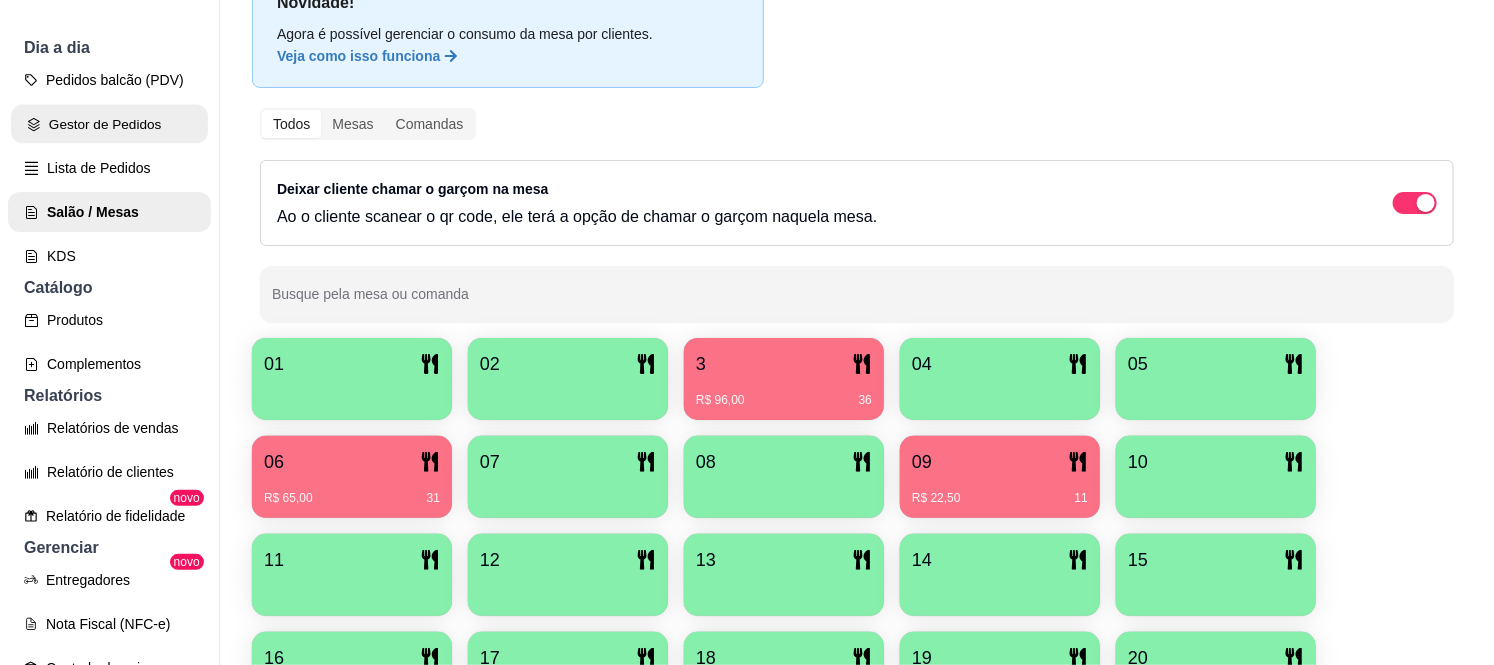 click on "Gestor de Pedidos" at bounding box center (109, 124) 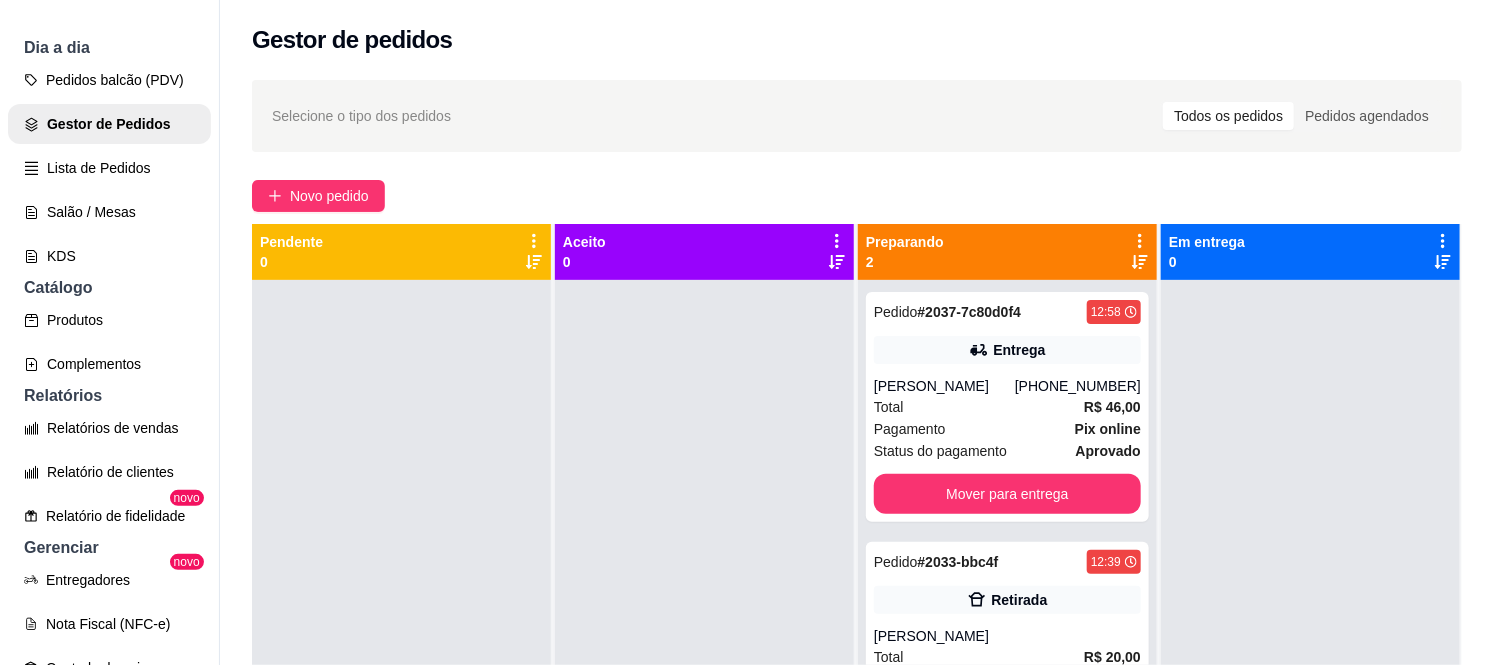 scroll, scrollTop: 55, scrollLeft: 0, axis: vertical 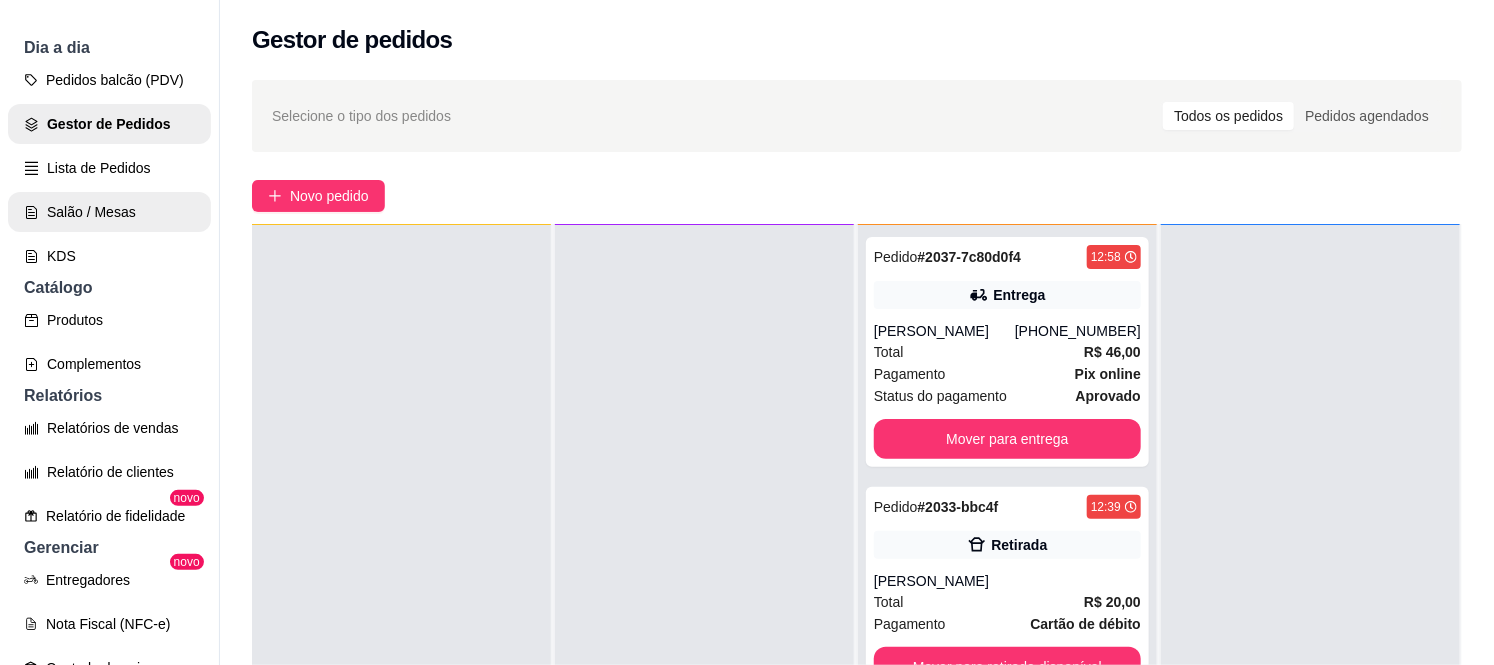 click on "Salão / Mesas" at bounding box center (109, 212) 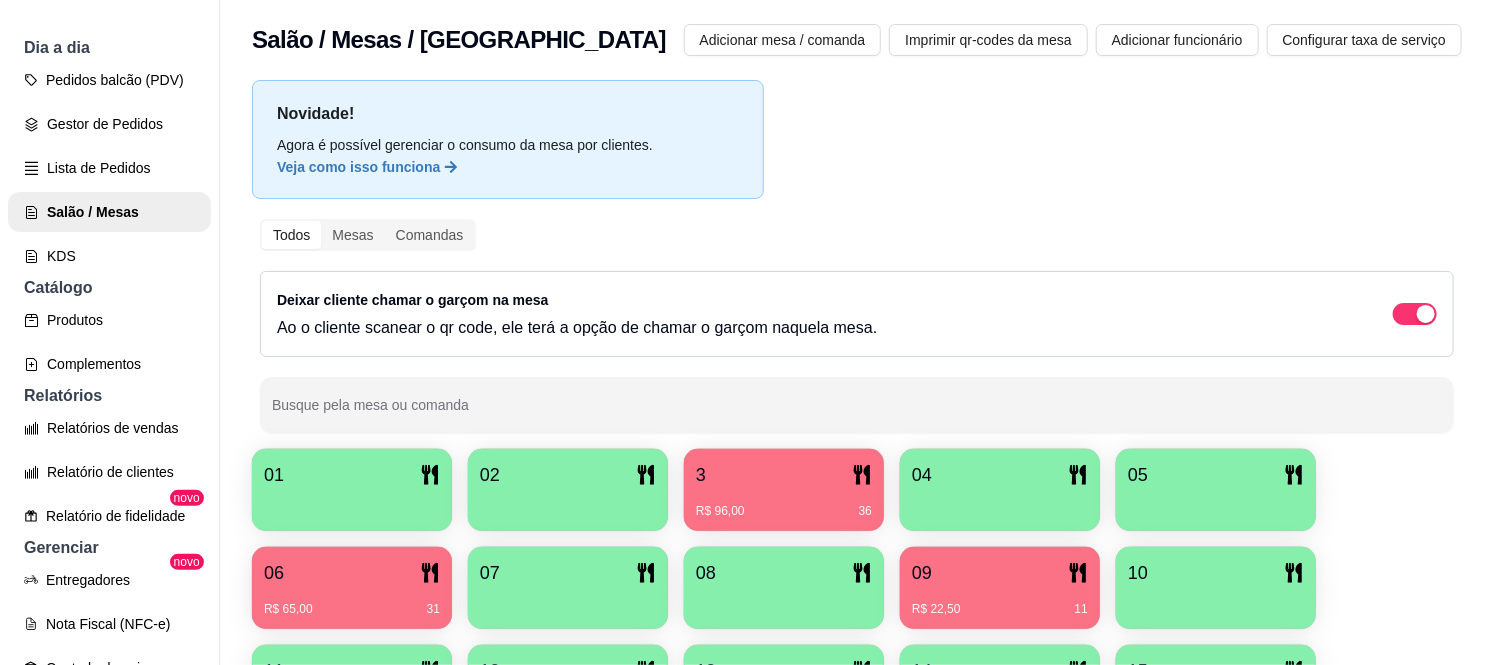 click on "R$ 96,00 36" at bounding box center [784, 504] 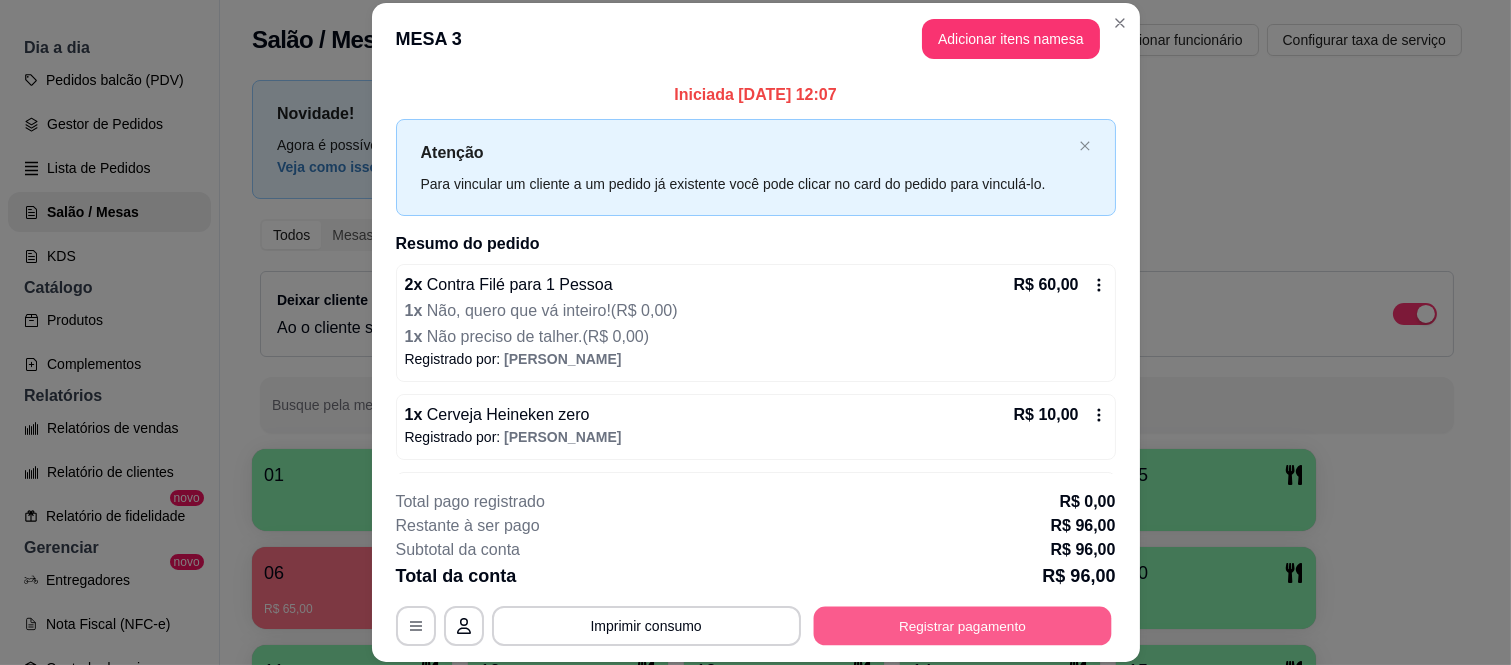 click on "Registrar pagamento" at bounding box center (962, 625) 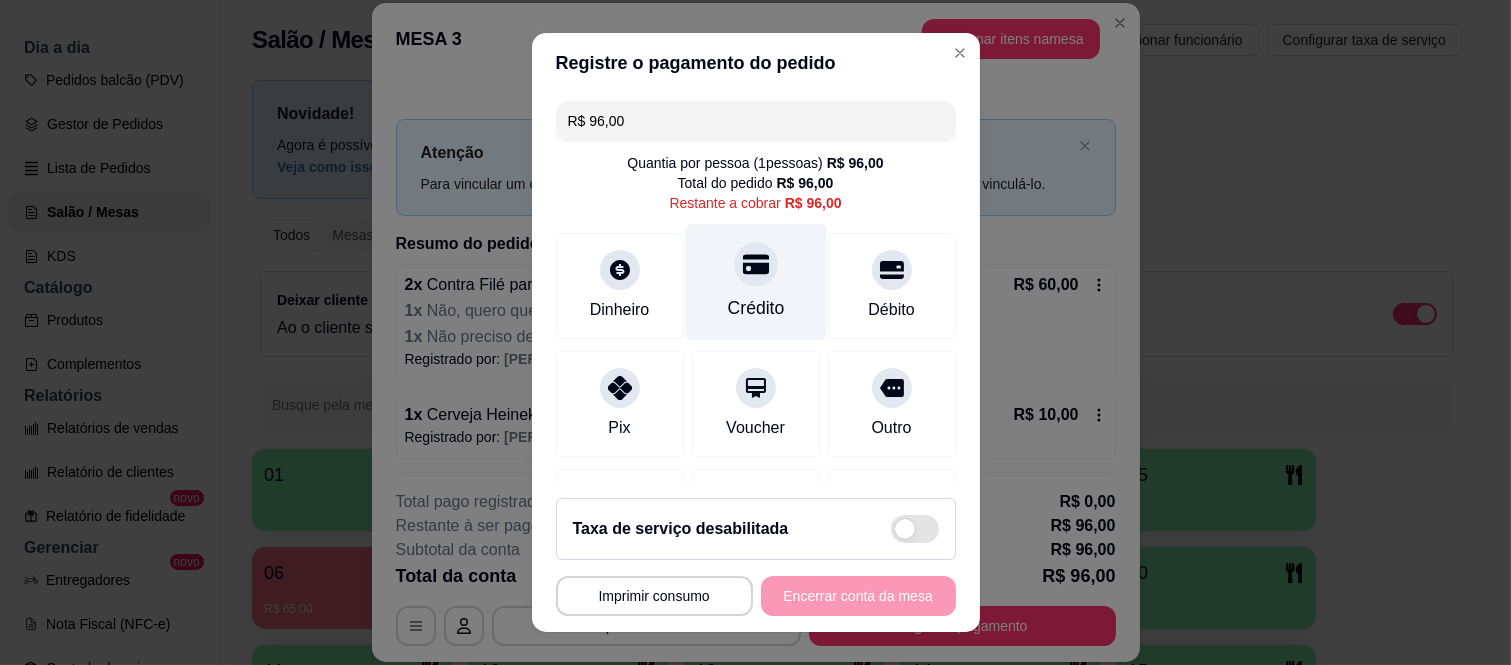 click at bounding box center [756, 265] 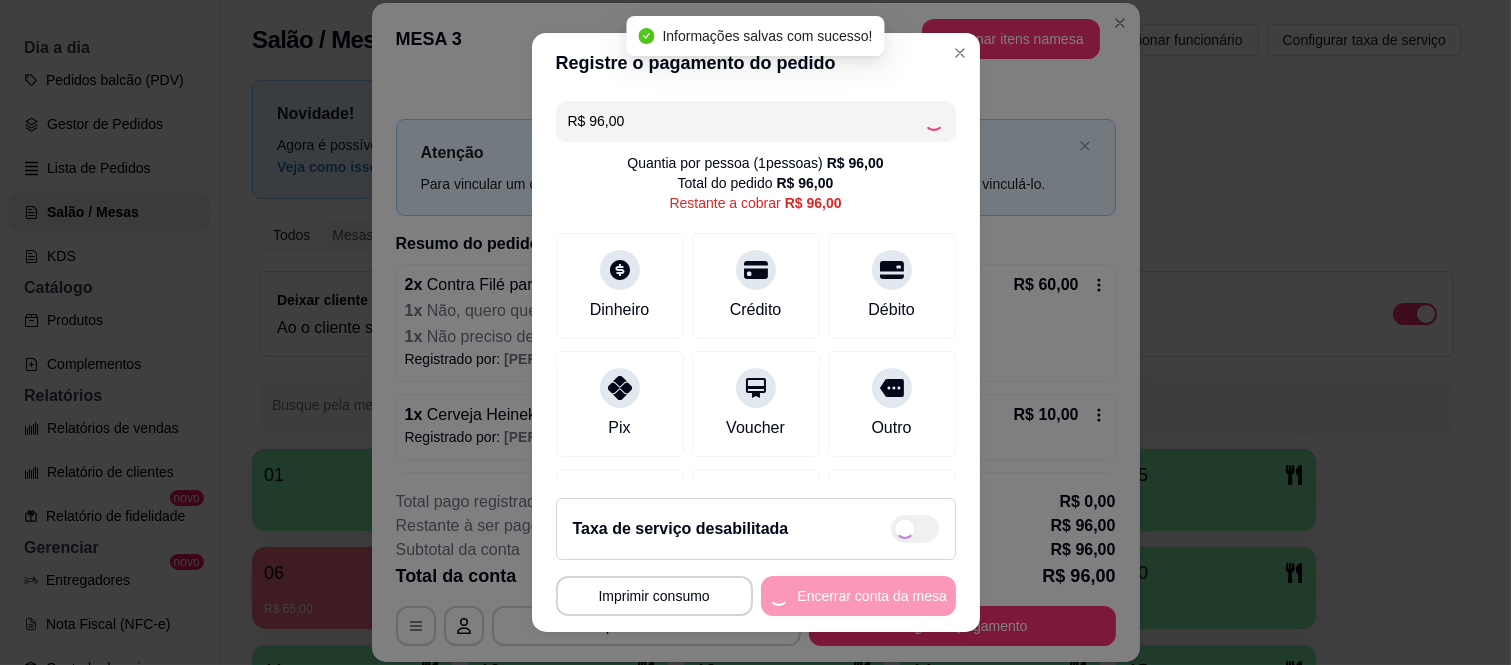 type on "R$ 0,00" 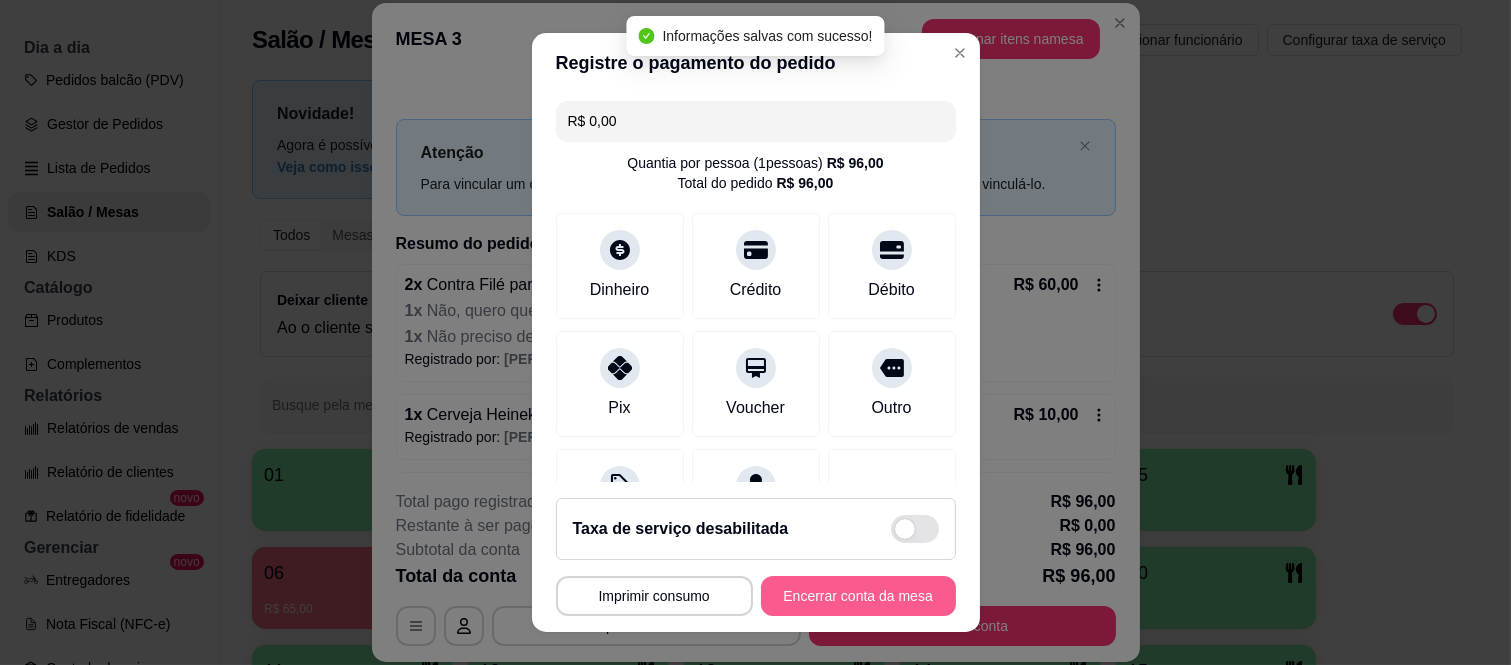 click on "Encerrar conta da mesa" at bounding box center [858, 596] 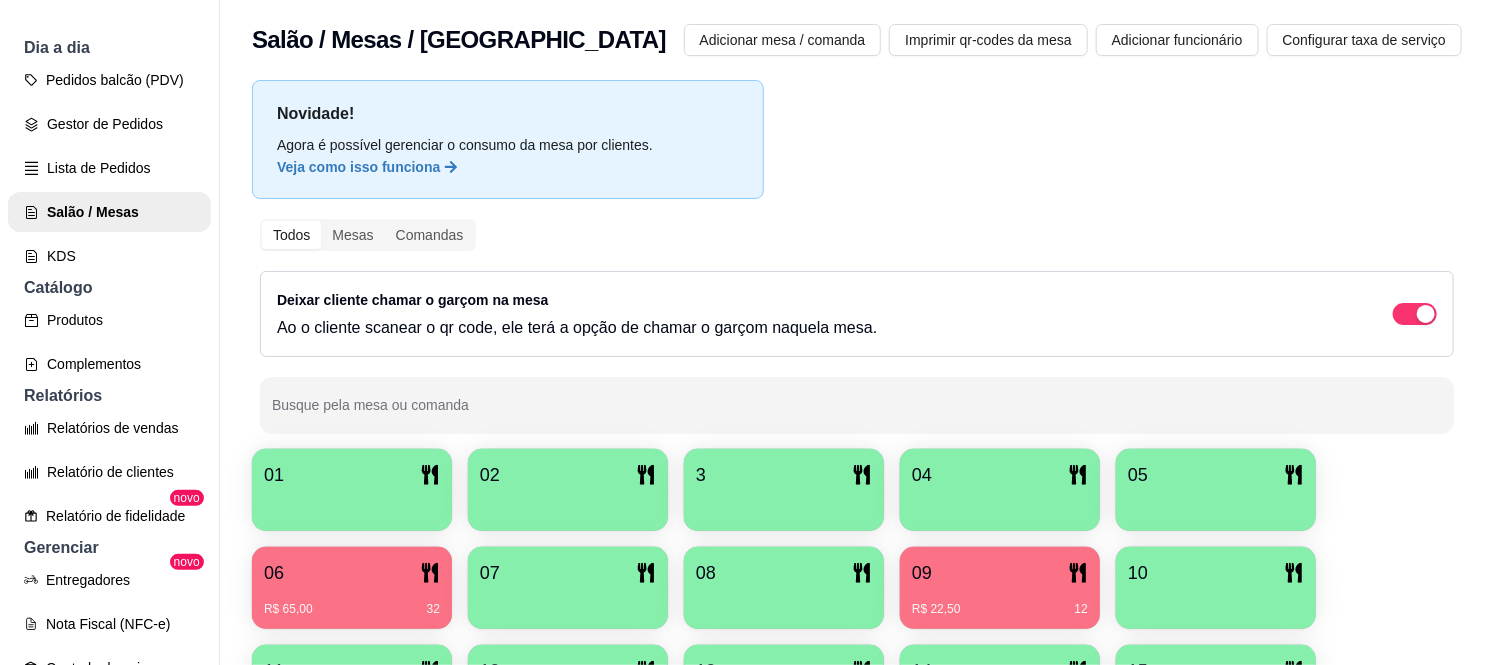 click on "06 R$ 65,00 32" at bounding box center (352, 588) 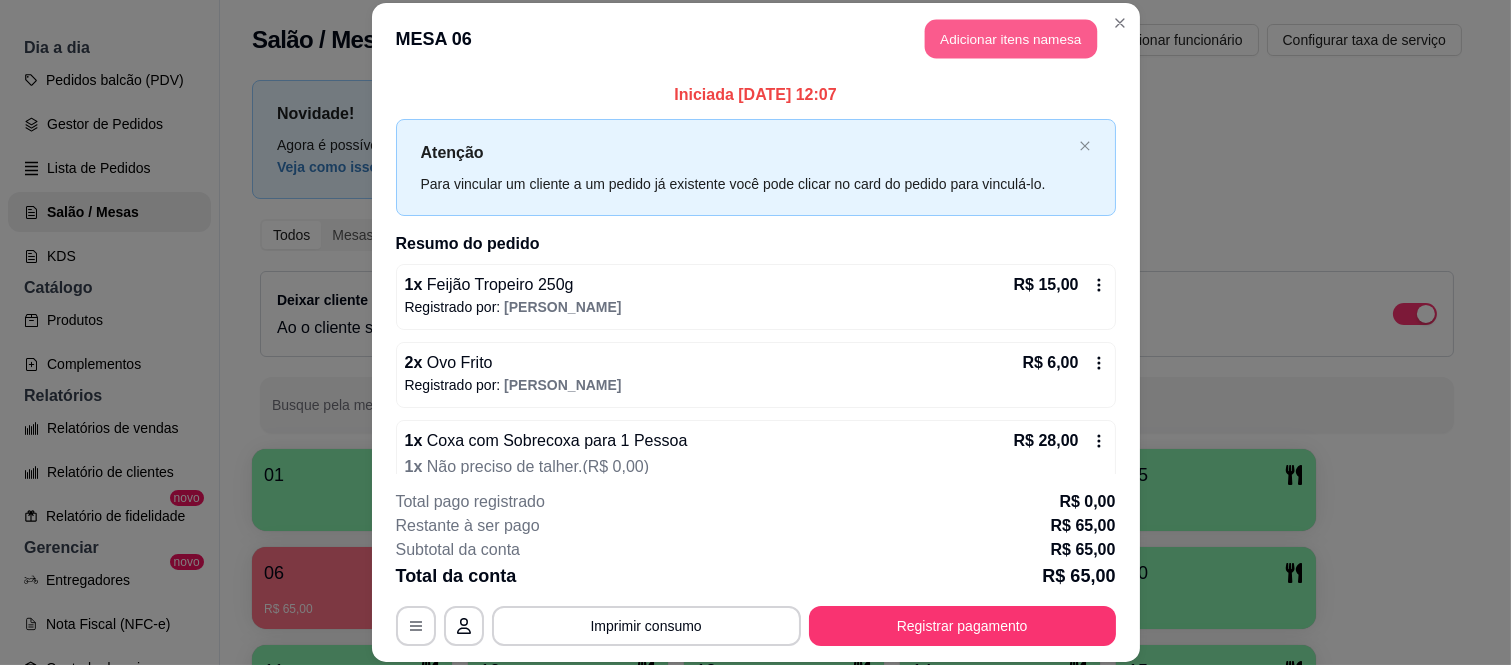click on "Adicionar itens na  mesa" at bounding box center (1011, 39) 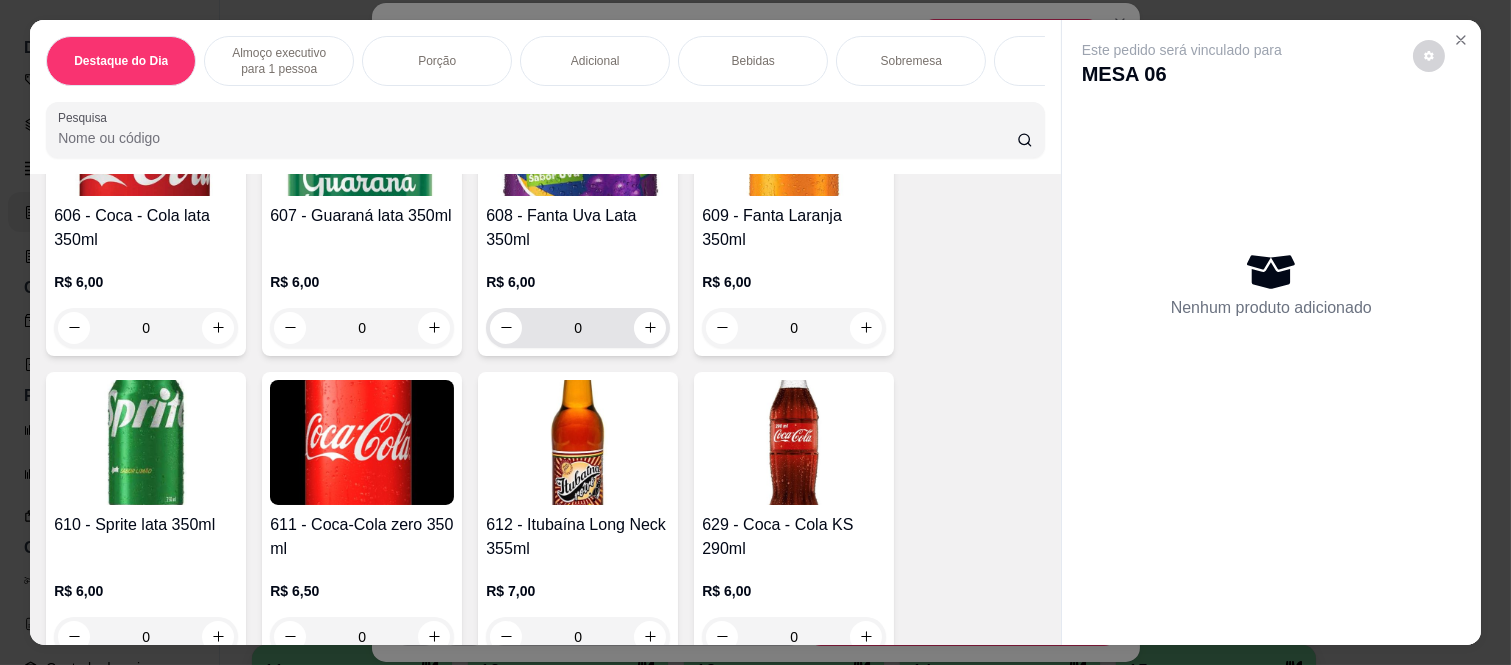 scroll, scrollTop: 3777, scrollLeft: 0, axis: vertical 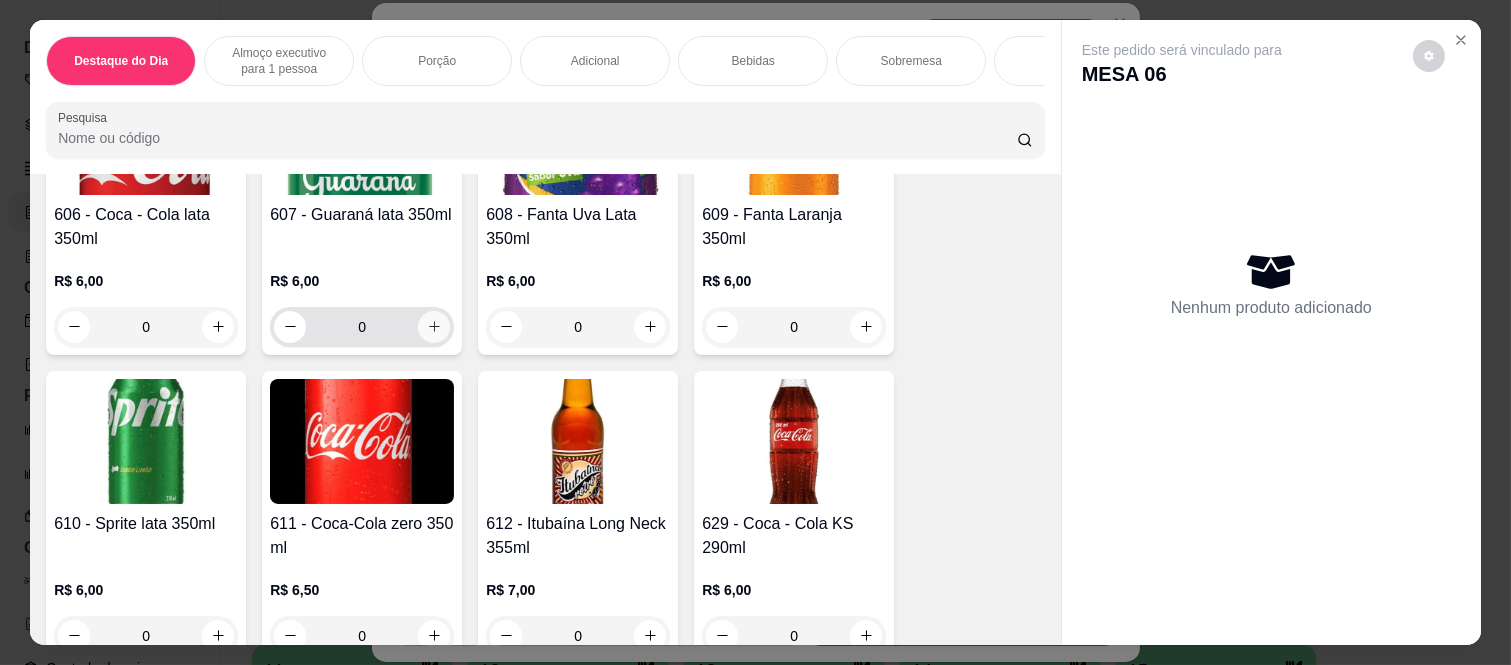 click 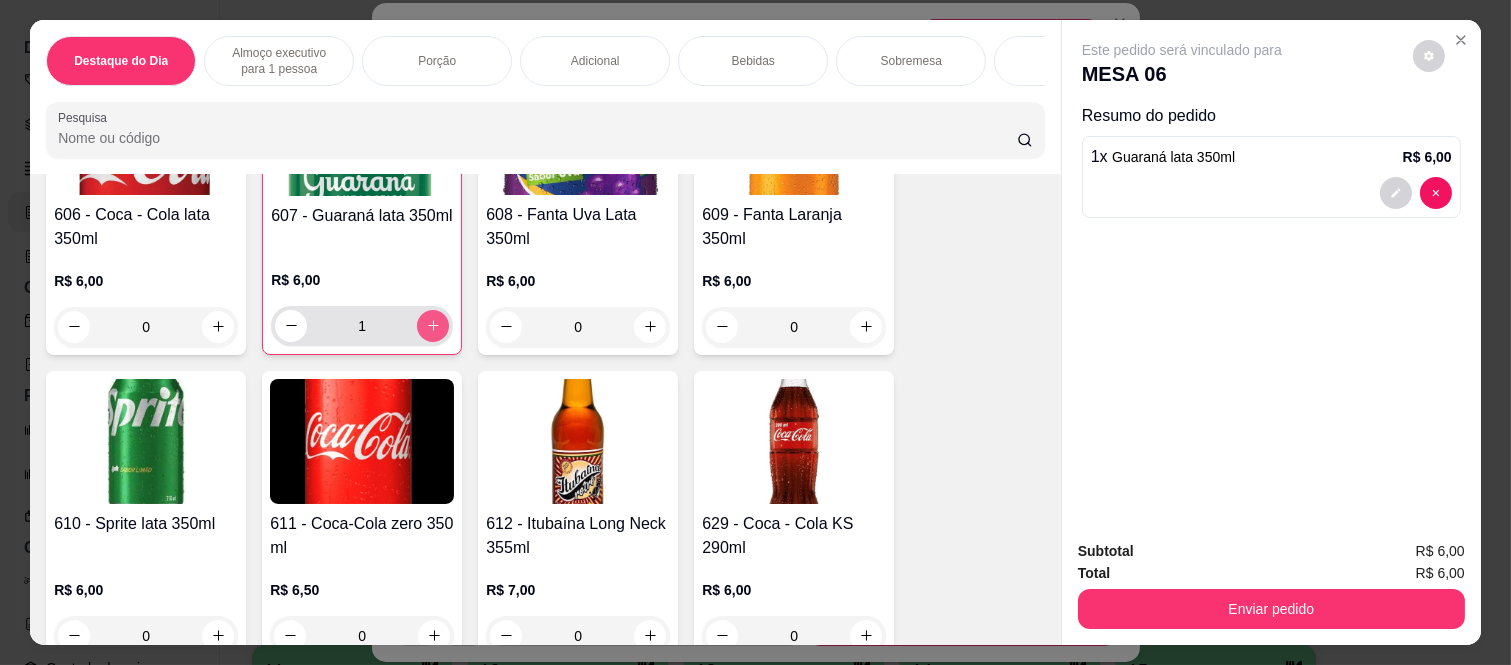 type on "1" 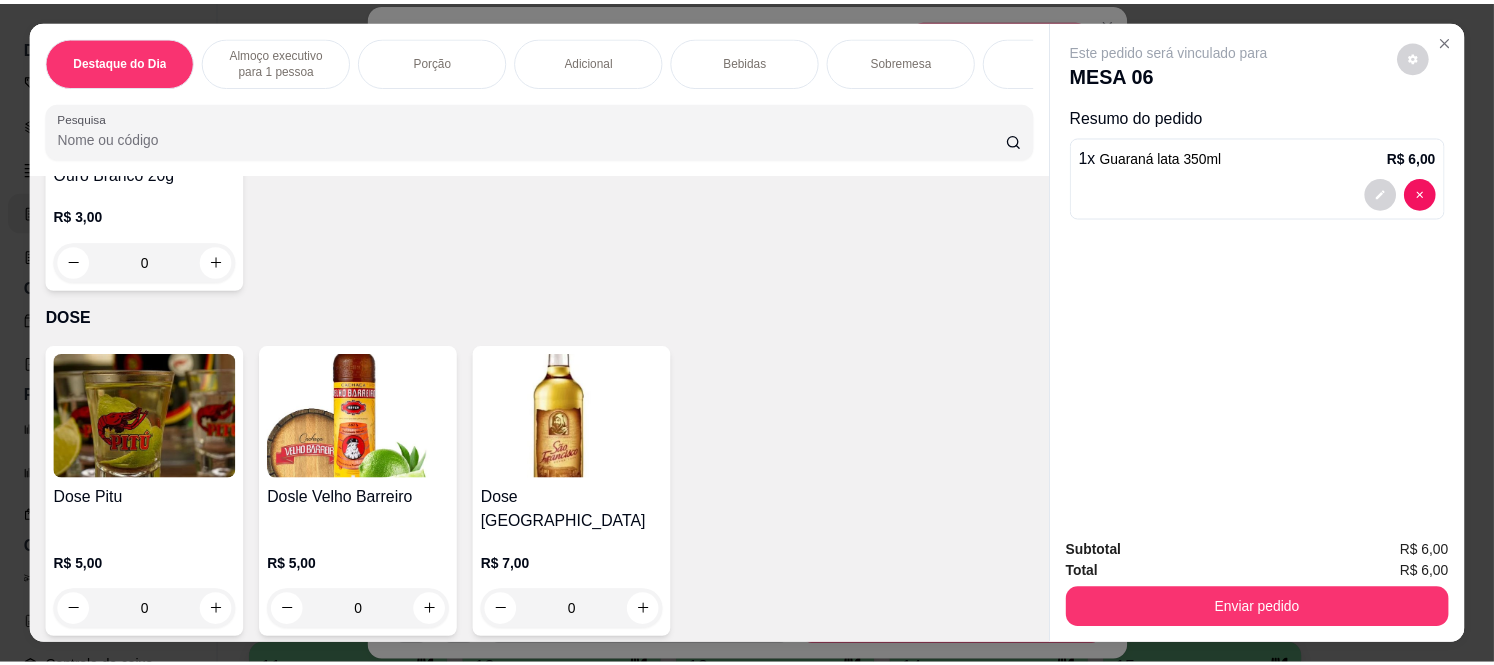 scroll, scrollTop: 5220, scrollLeft: 0, axis: vertical 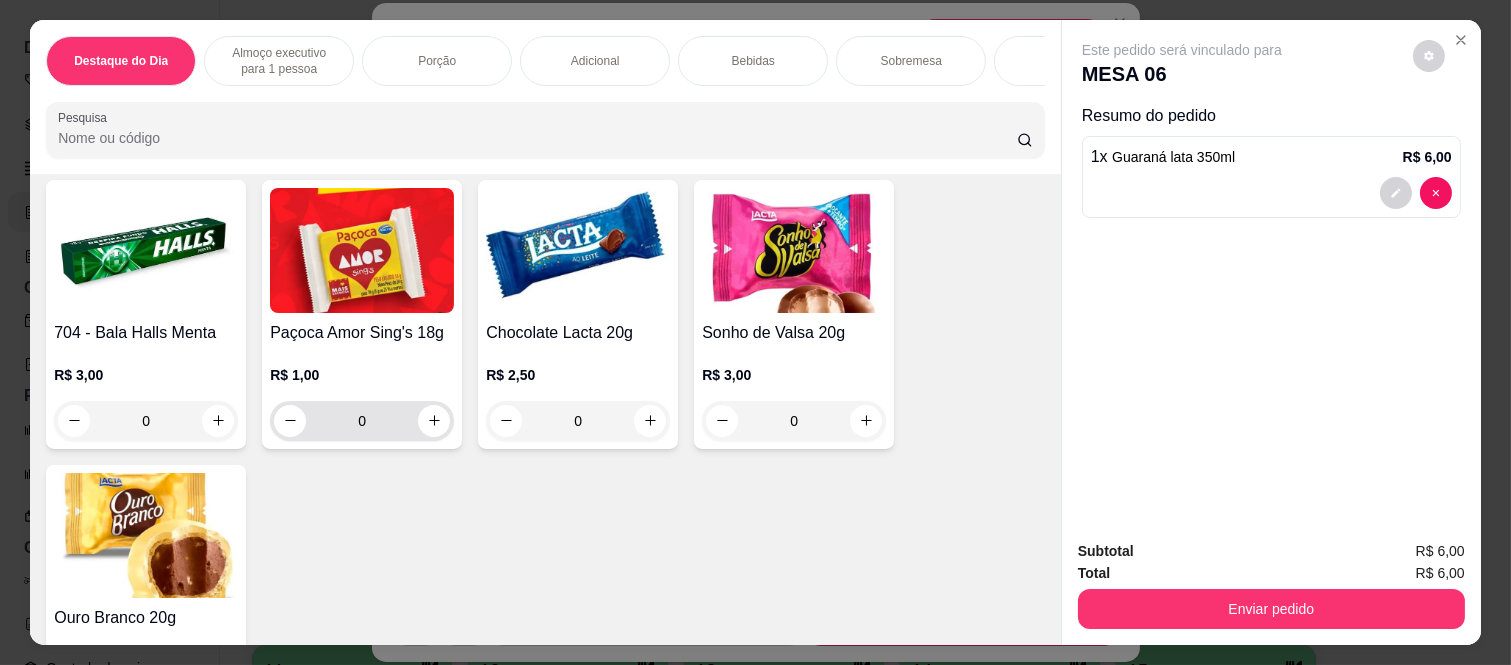 click on "0" at bounding box center [362, 421] 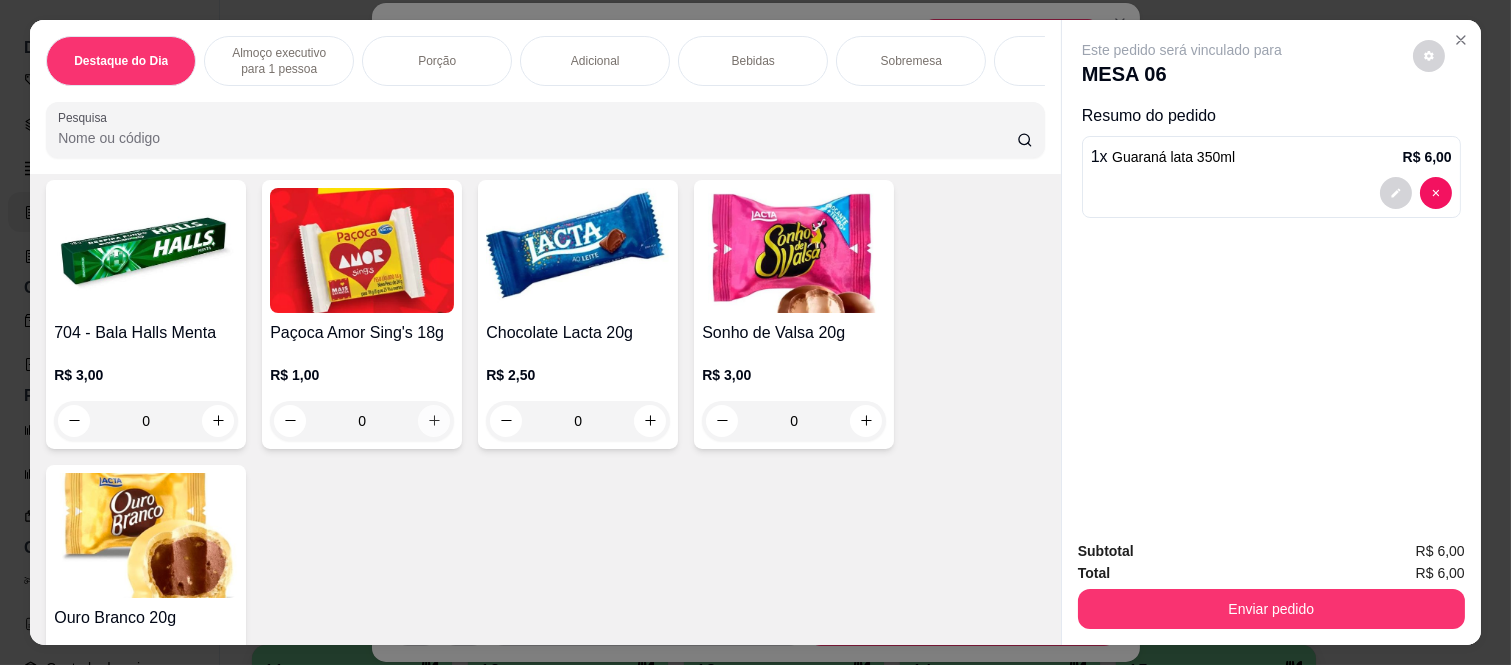 click 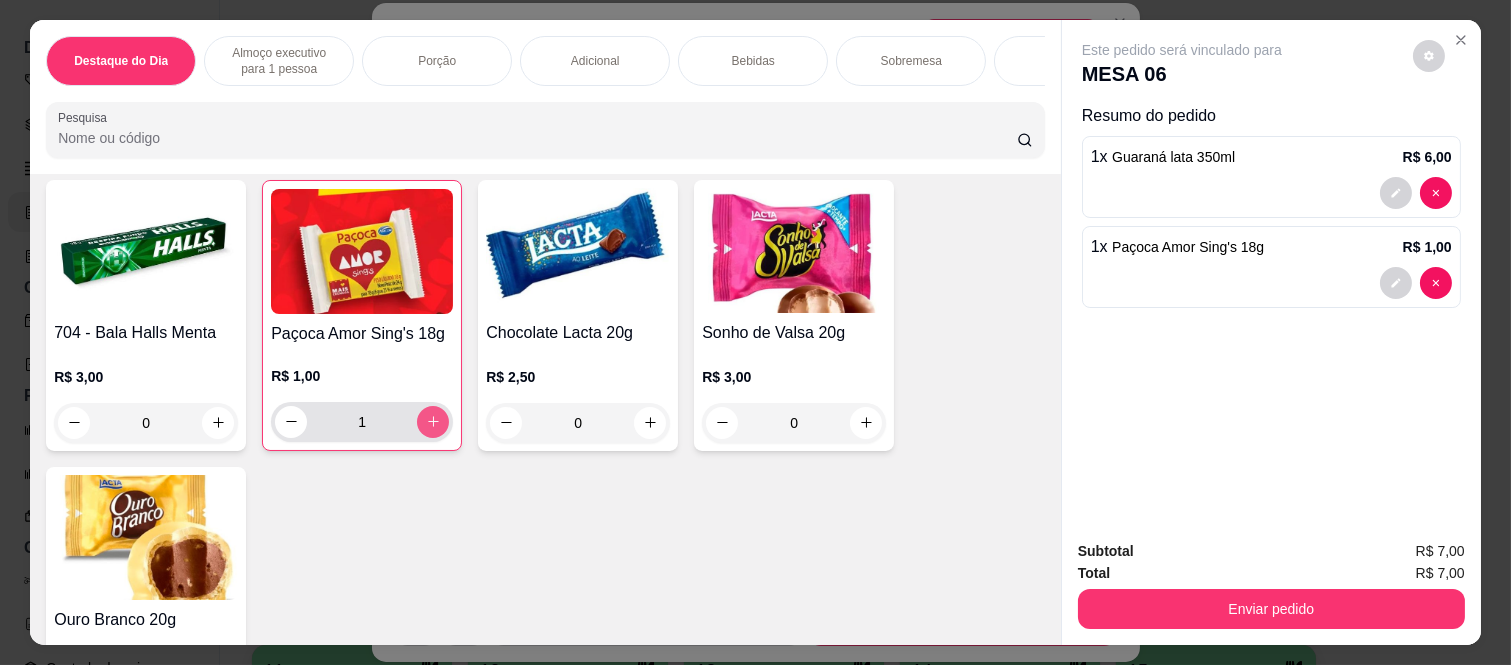 click 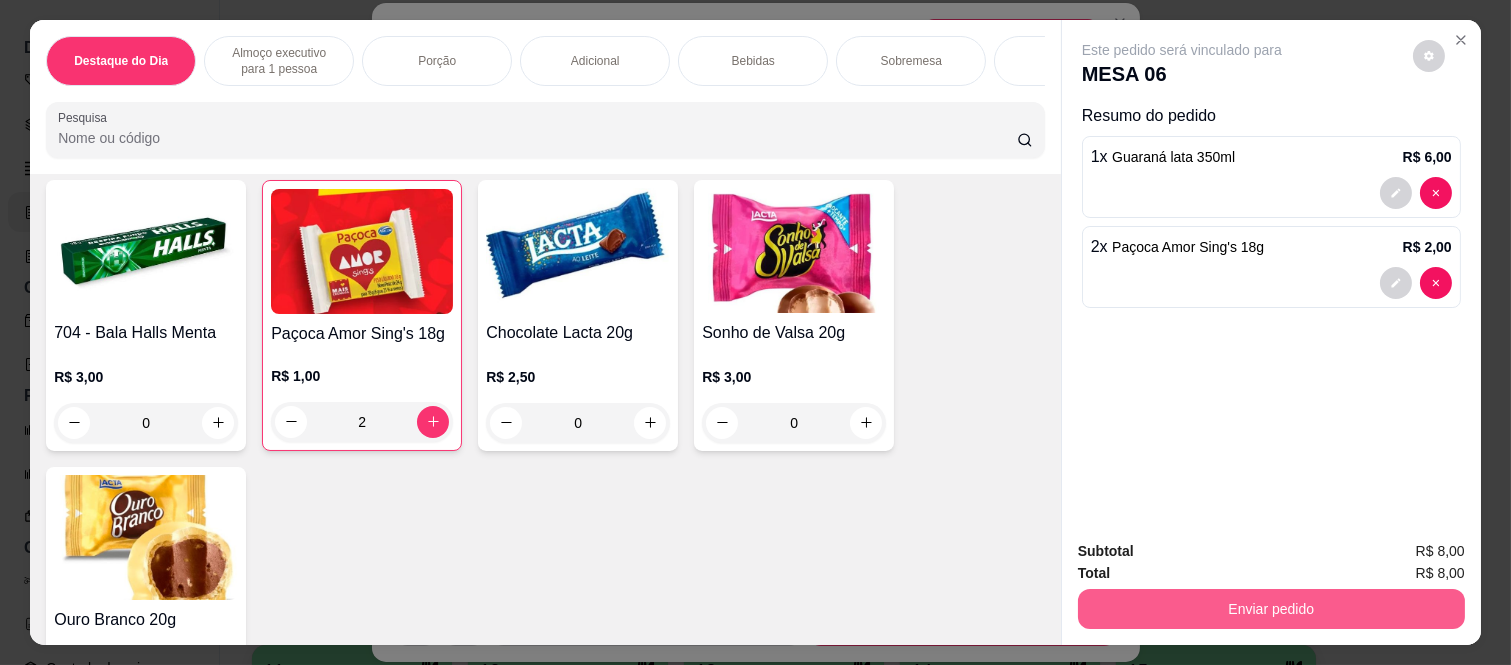 click on "Enviar pedido" at bounding box center (1271, 609) 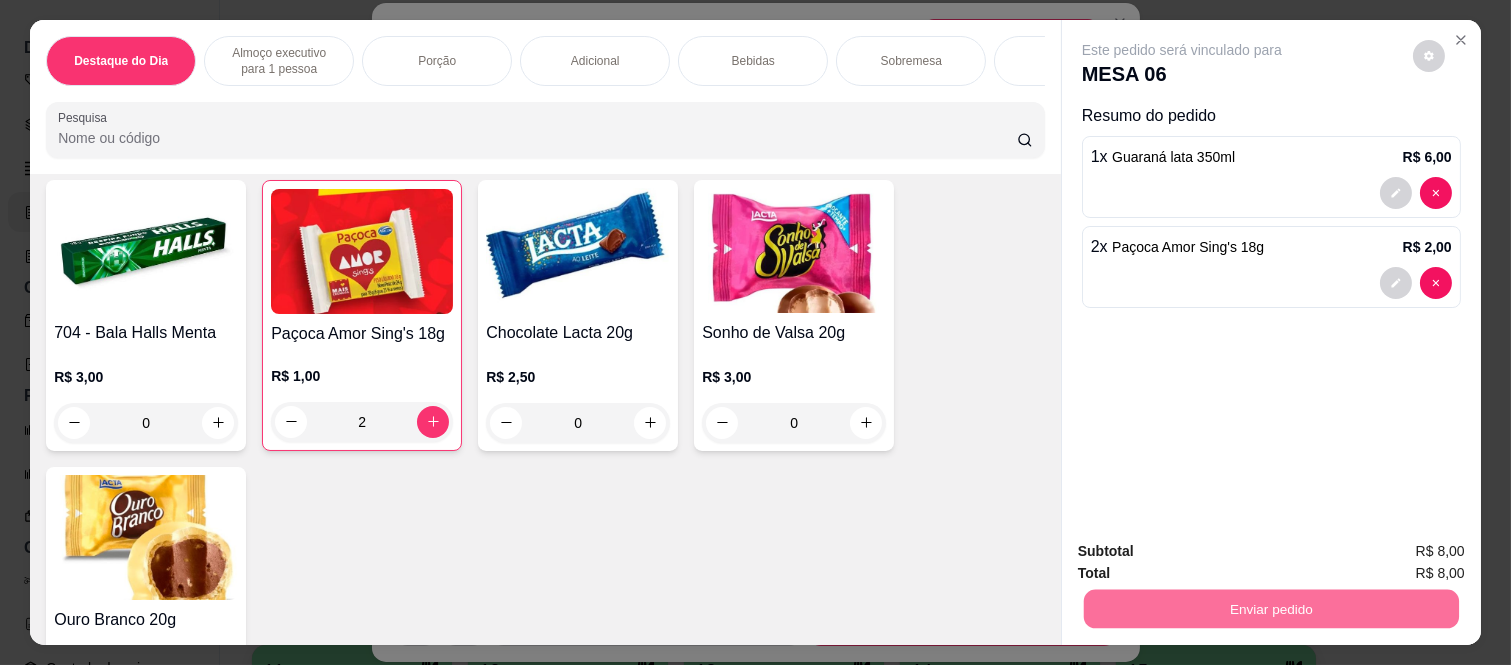 click on "Não registrar e enviar pedido" at bounding box center [1204, 552] 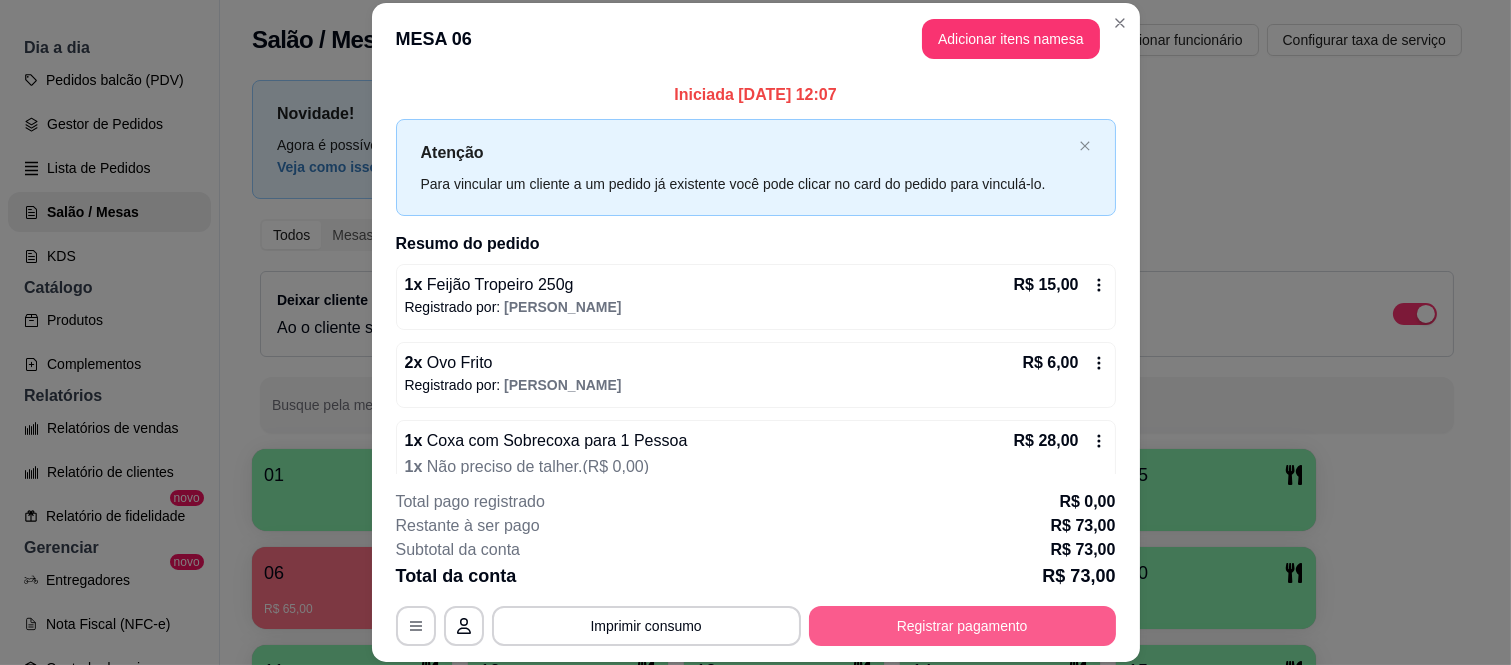 click on "Registrar pagamento" at bounding box center [962, 626] 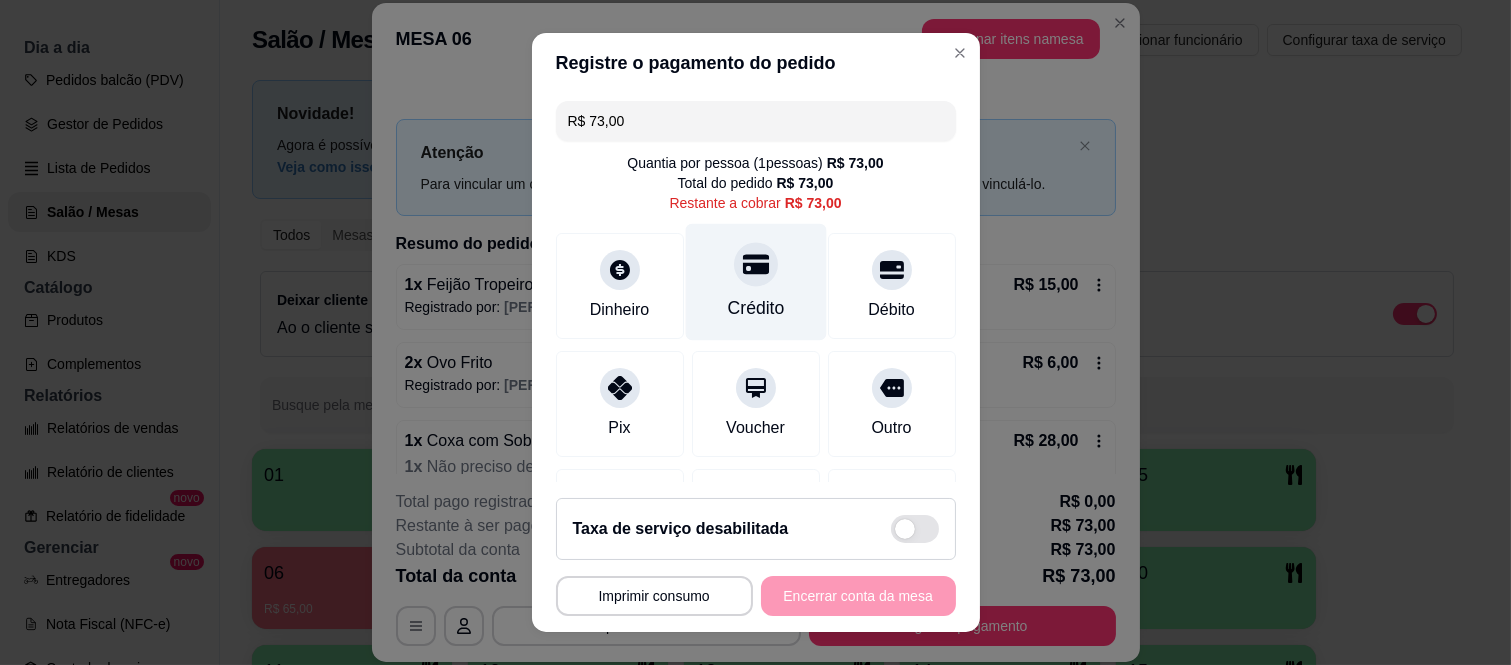 click on "Crédito" at bounding box center (755, 308) 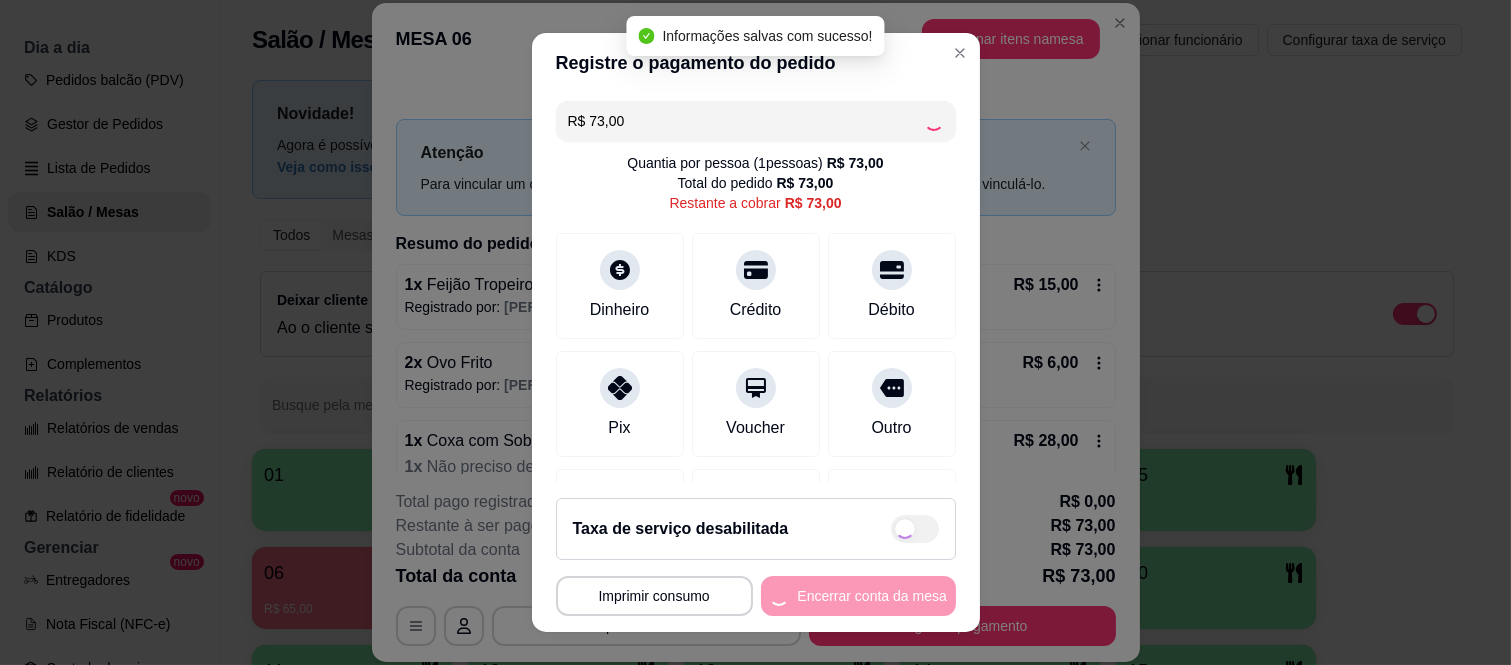 type on "R$ 0,00" 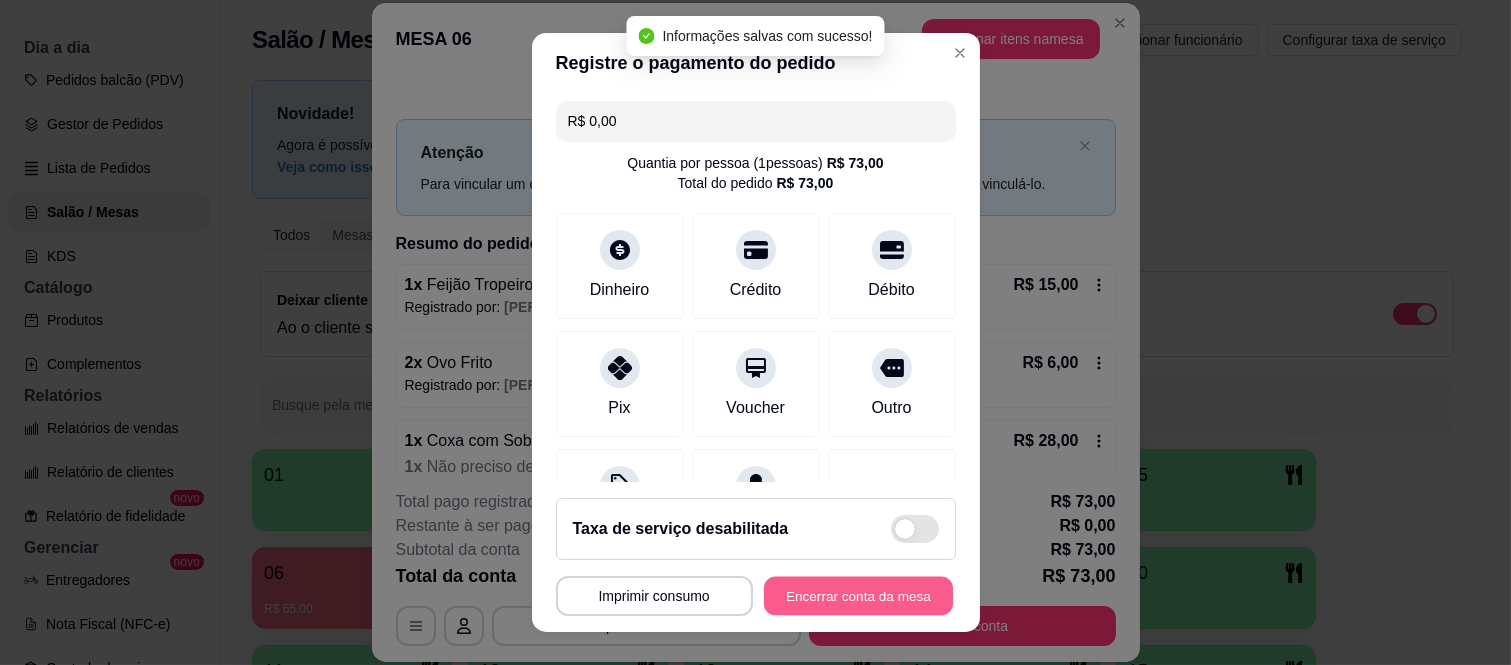 click on "Encerrar conta da mesa" at bounding box center (858, 595) 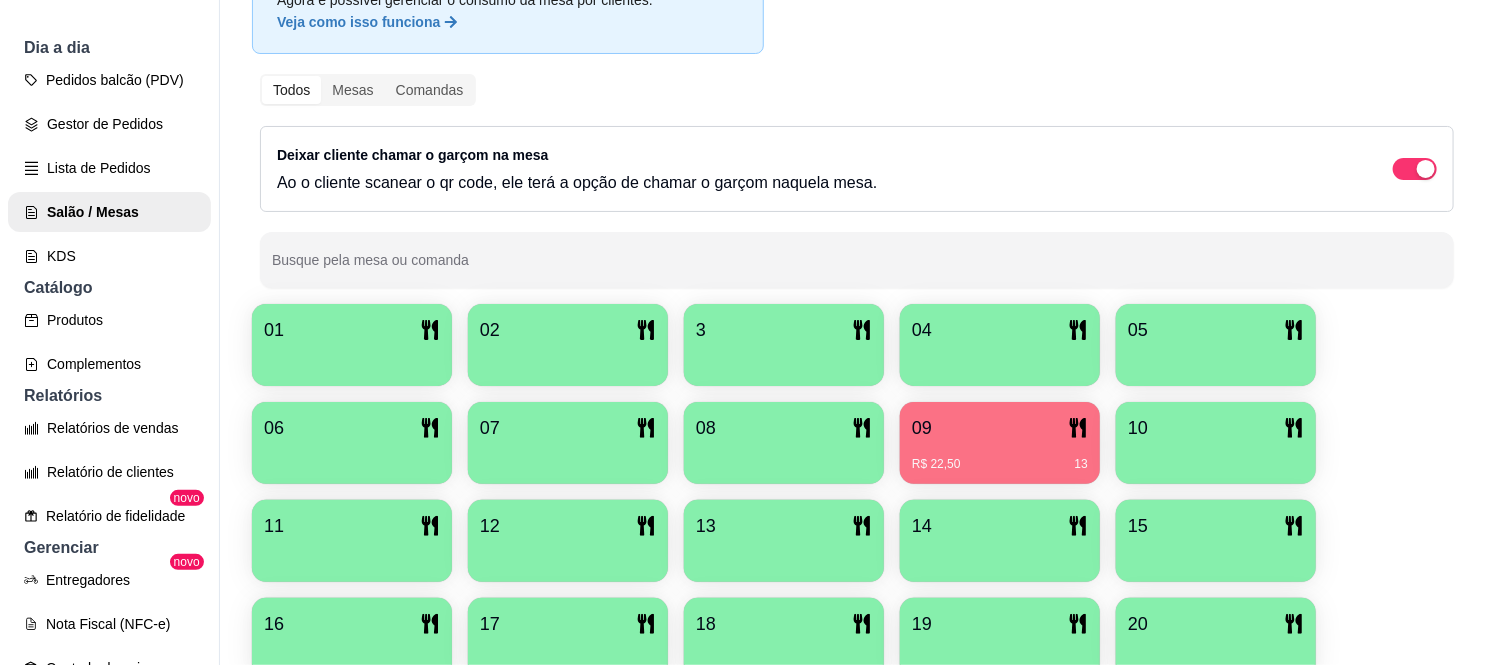 scroll, scrollTop: 256, scrollLeft: 0, axis: vertical 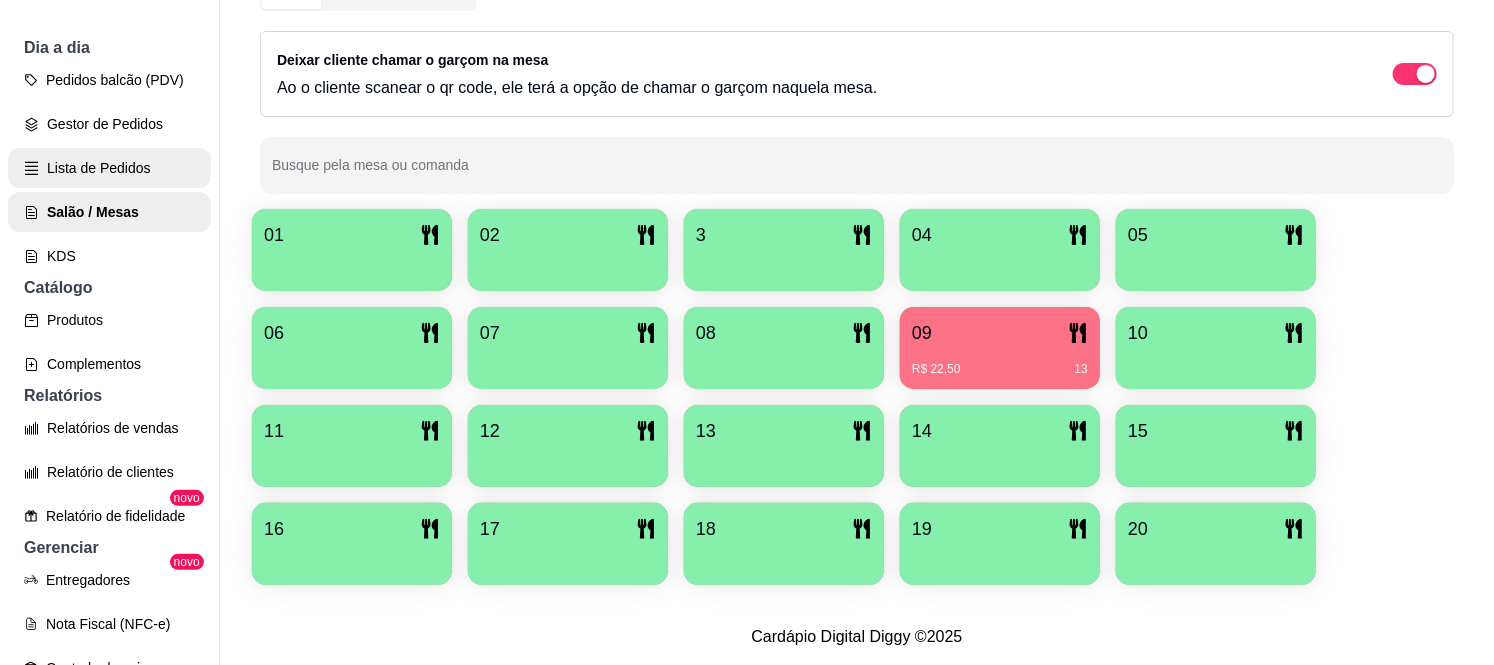 click on "Lista de Pedidos" at bounding box center (109, 168) 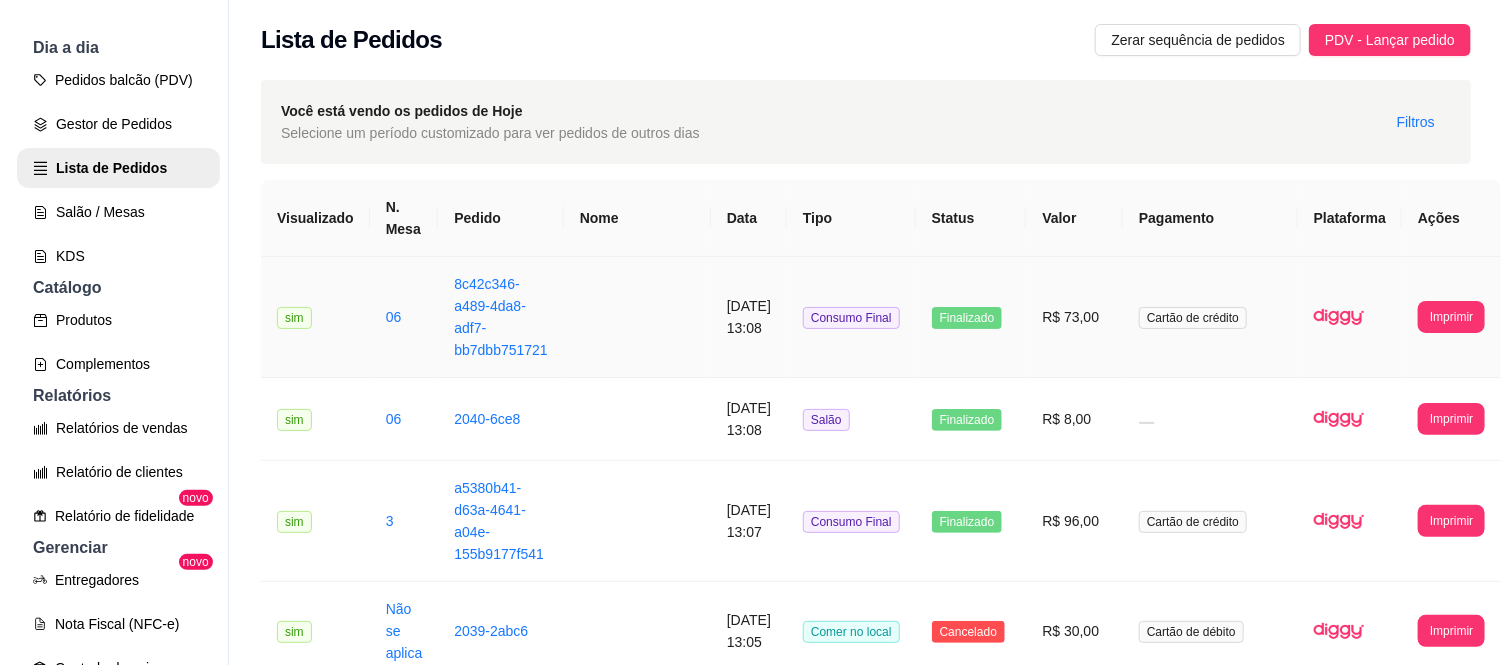 scroll, scrollTop: 111, scrollLeft: 0, axis: vertical 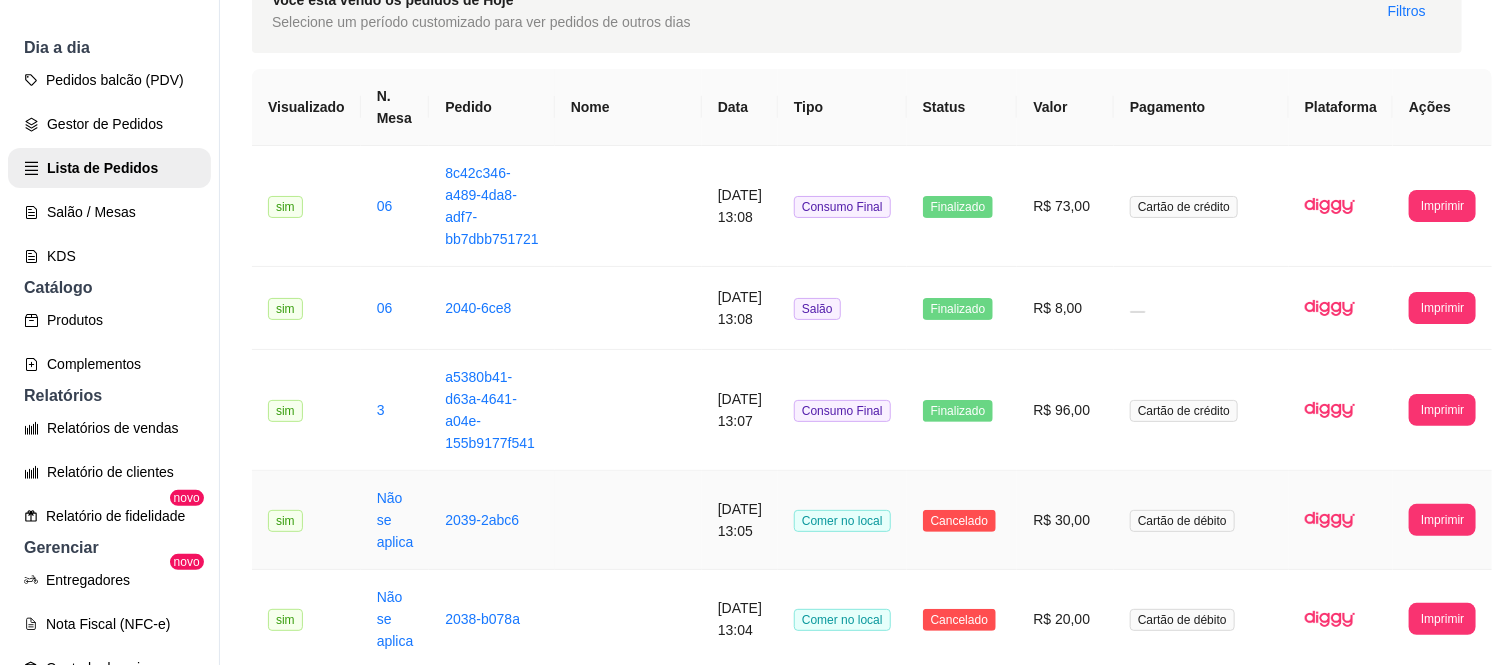 click on "[DATE] 13:05" at bounding box center (740, 520) 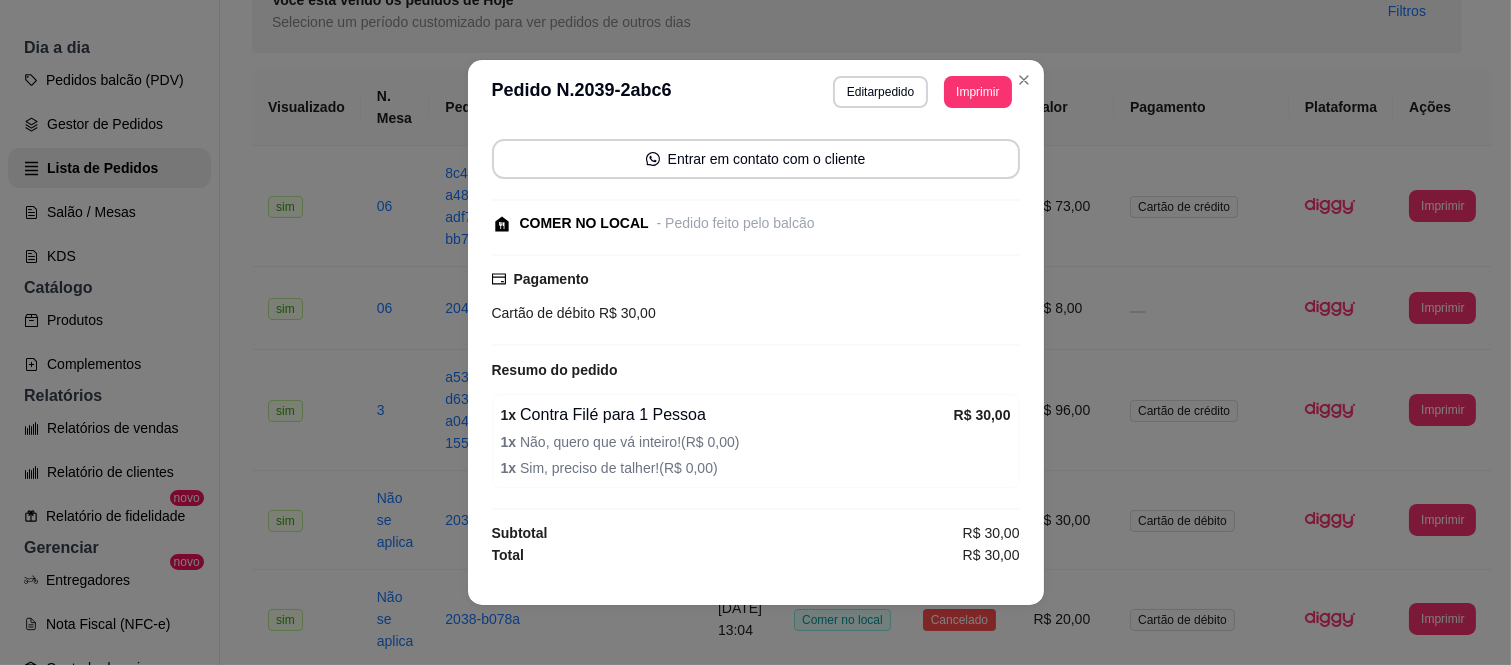 scroll, scrollTop: 137, scrollLeft: 0, axis: vertical 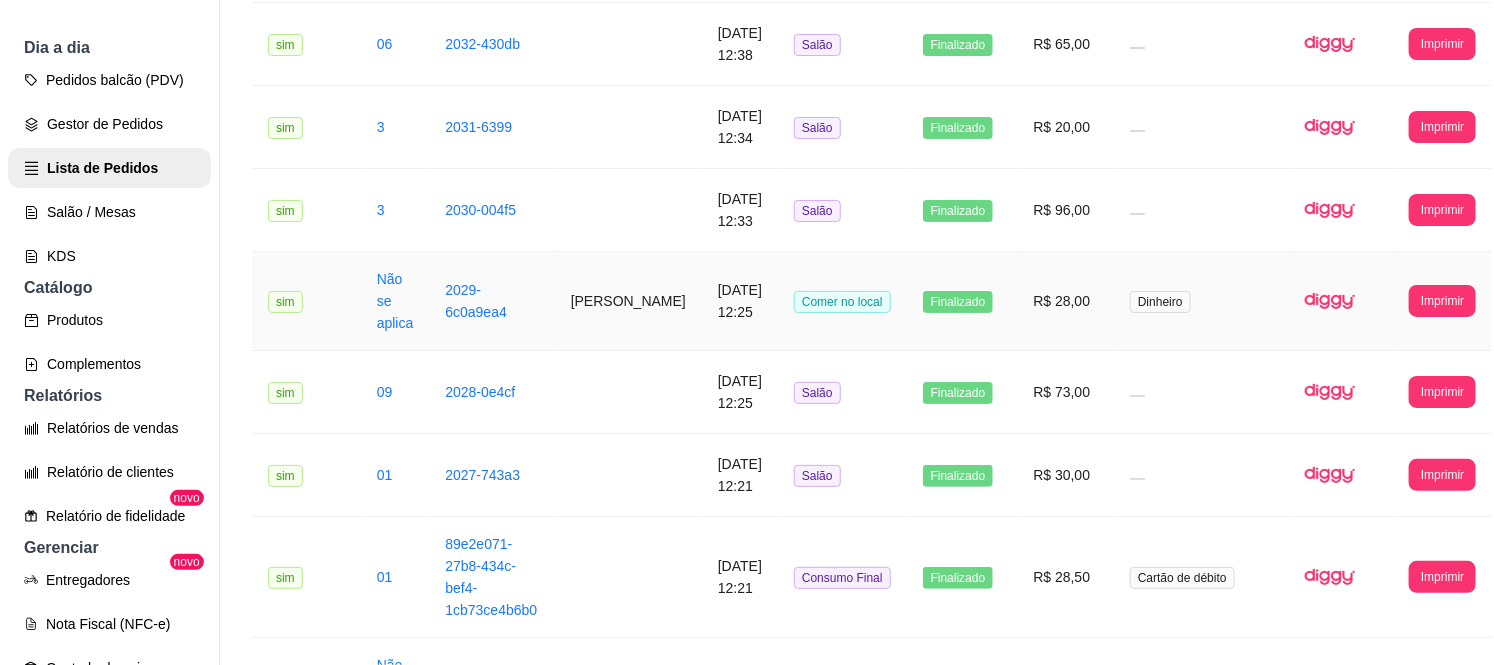 click on "[DATE] 12:25" at bounding box center [740, 301] 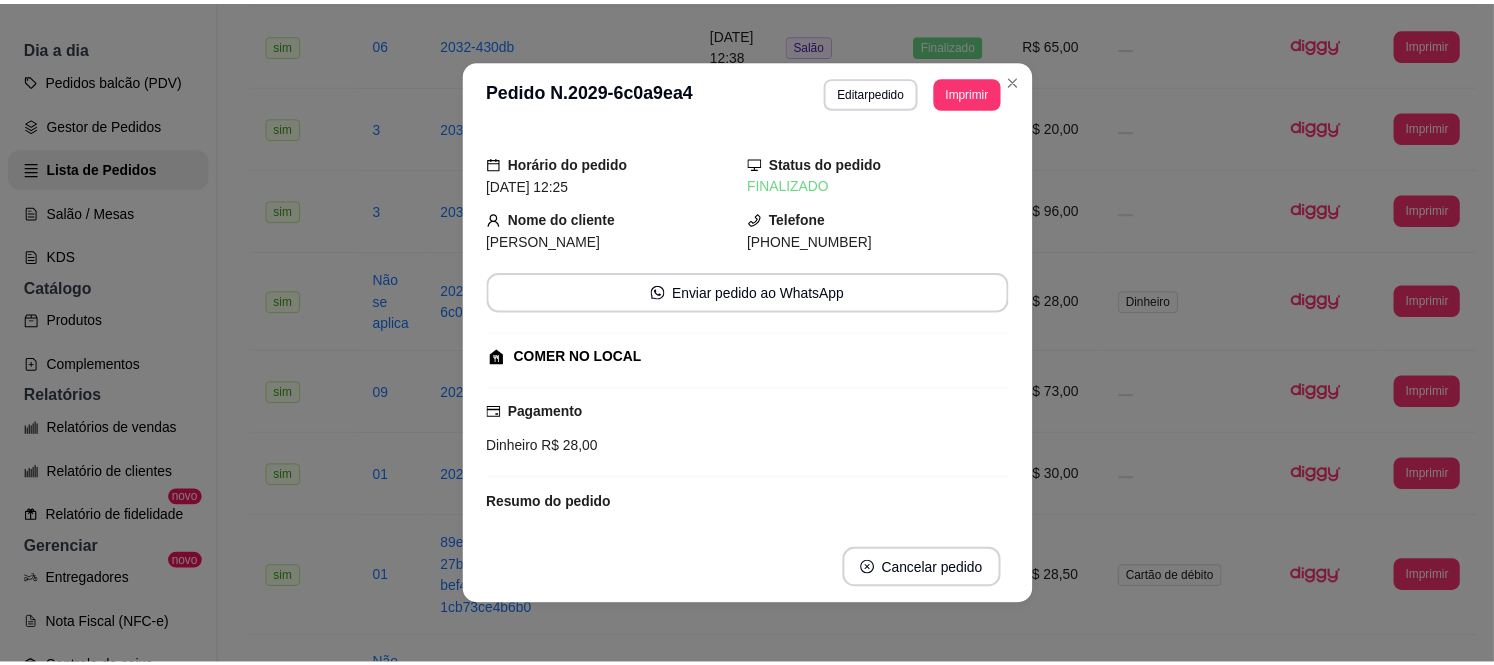 scroll, scrollTop: 197, scrollLeft: 0, axis: vertical 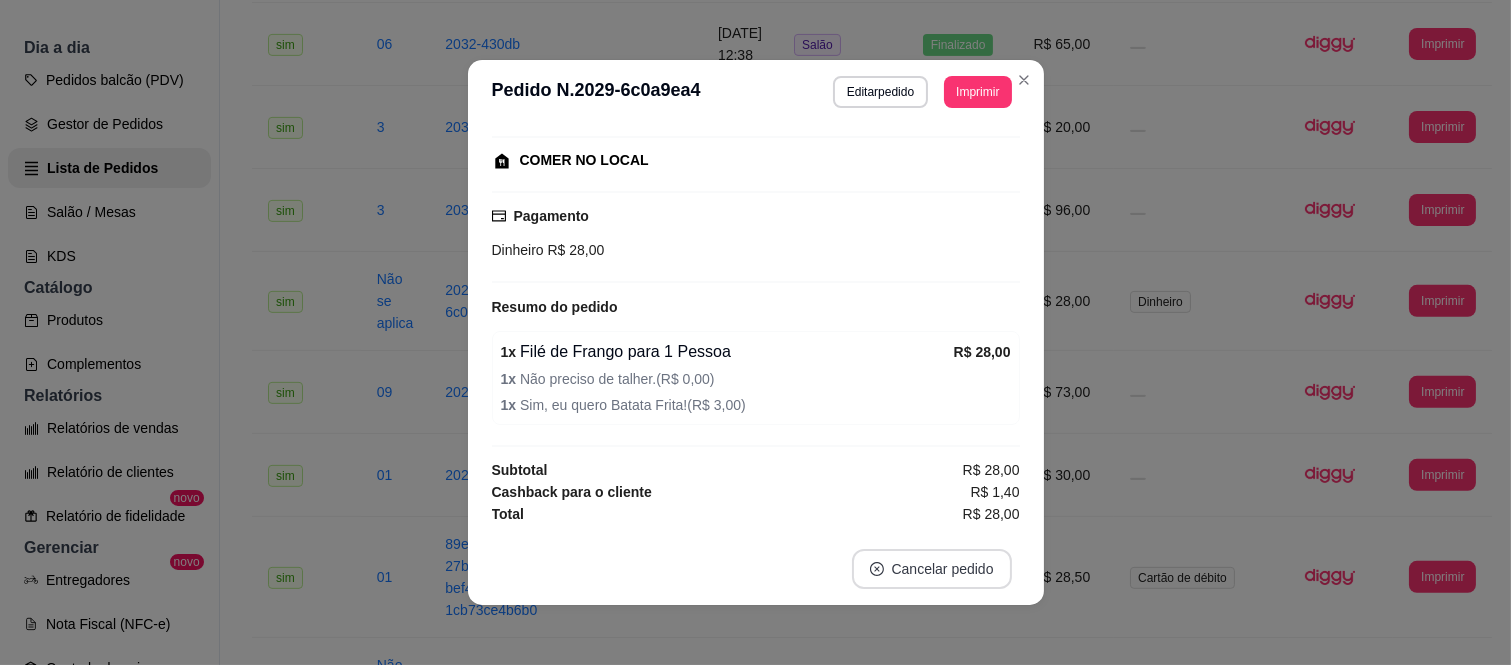 click on "Cancelar pedido" at bounding box center [932, 569] 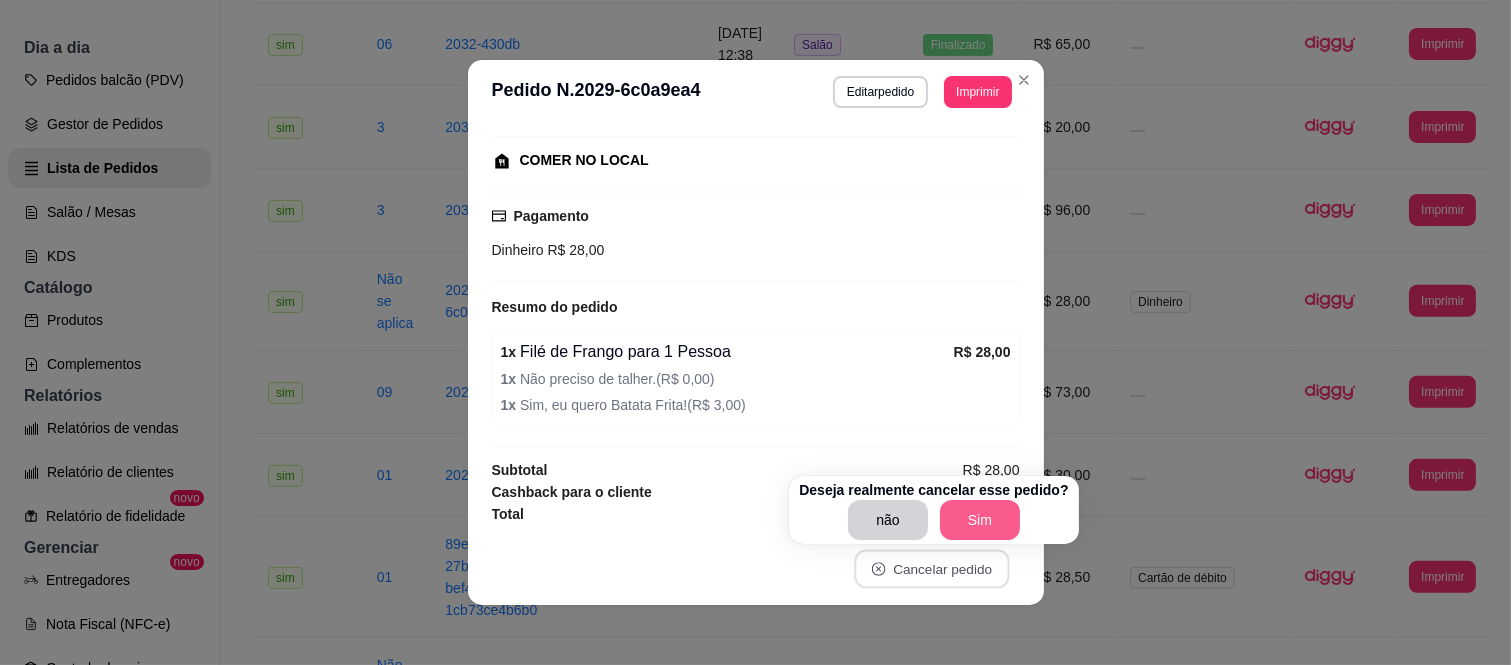 click on "Sim" at bounding box center [980, 520] 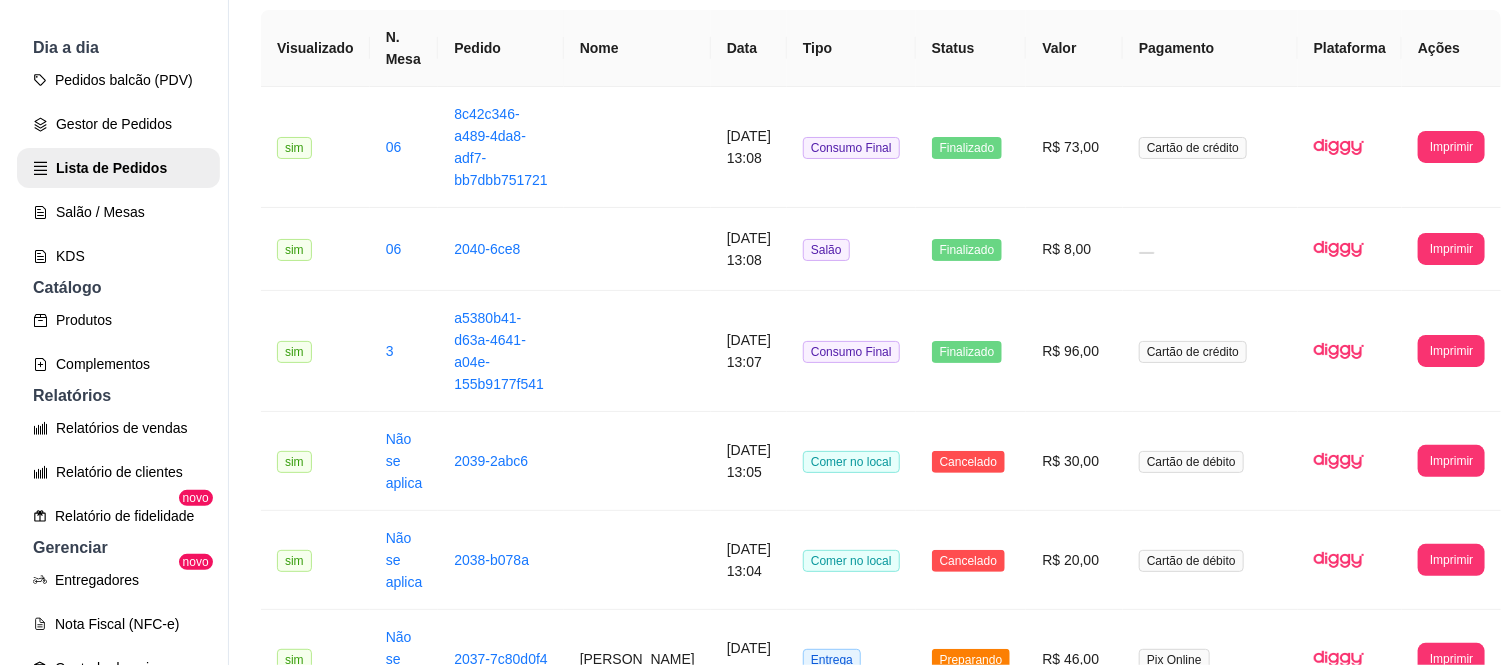 scroll, scrollTop: 0, scrollLeft: 0, axis: both 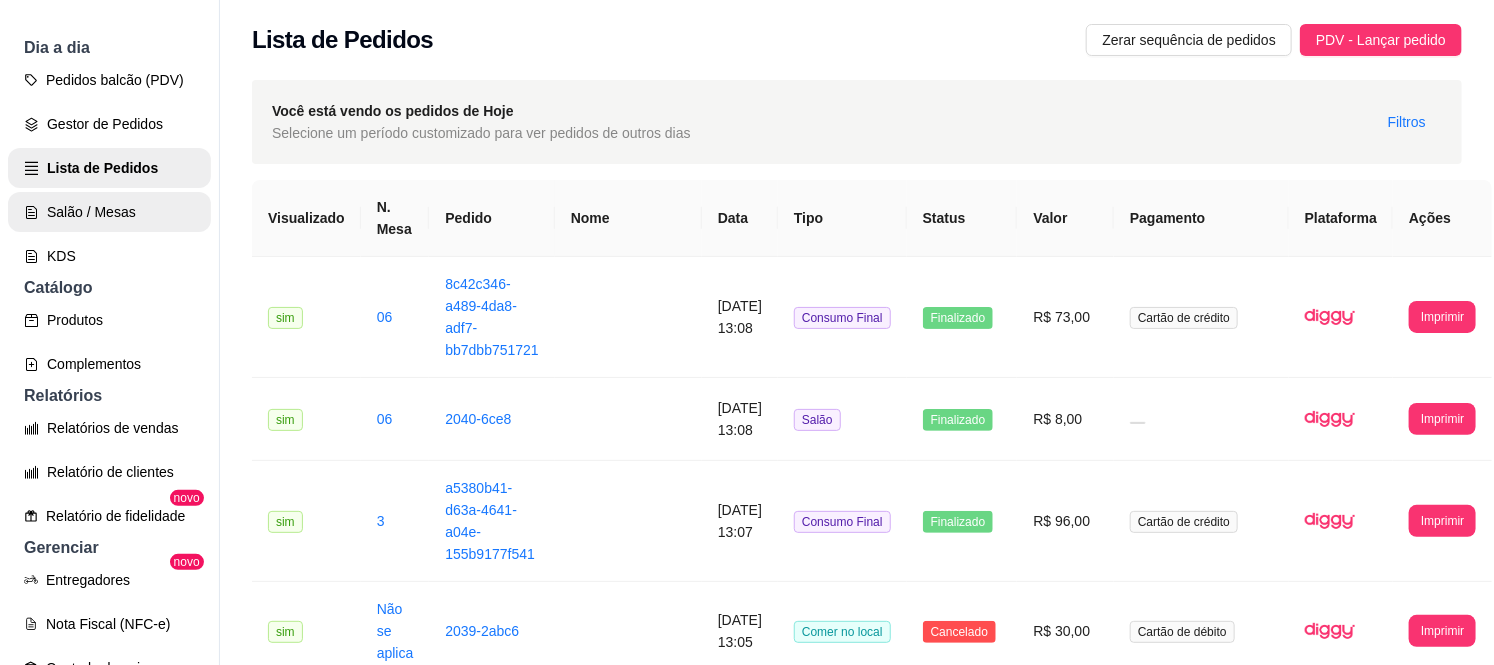 click on "Salão / Mesas" at bounding box center (109, 212) 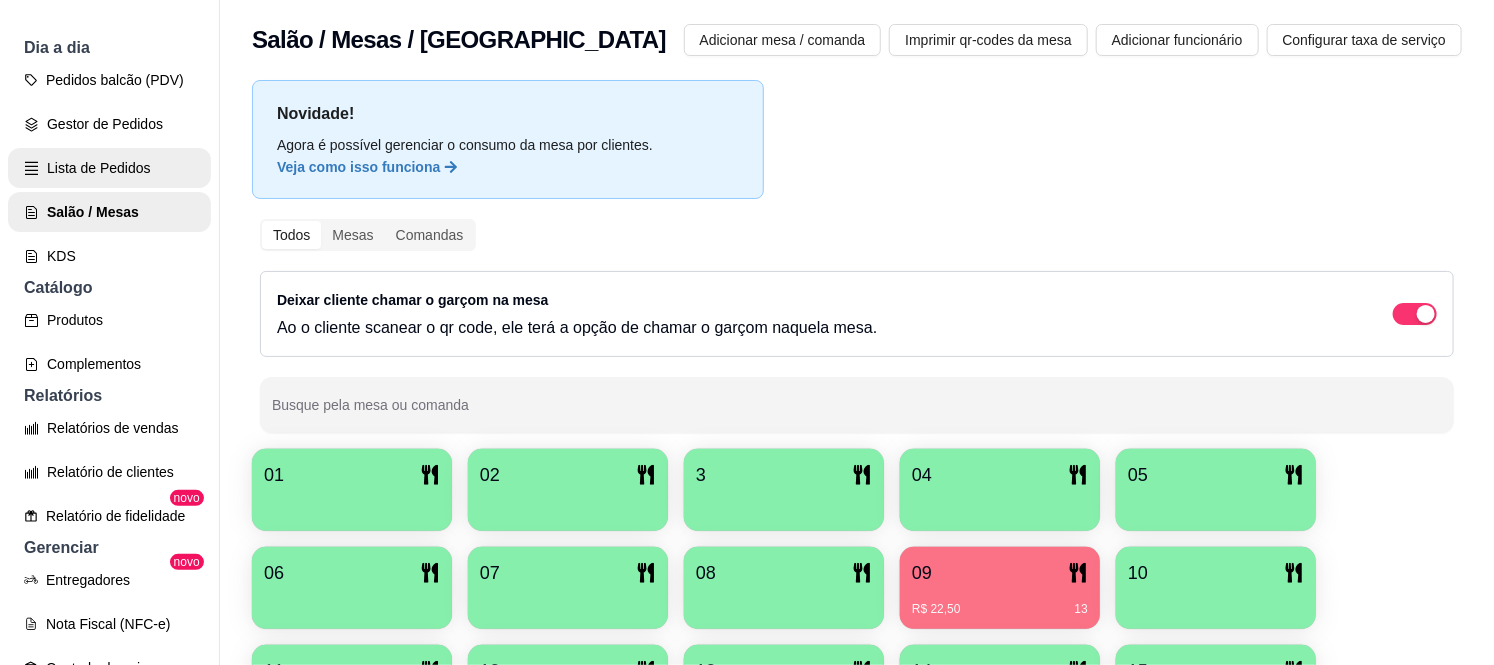 click on "Lista de Pedidos" at bounding box center (109, 168) 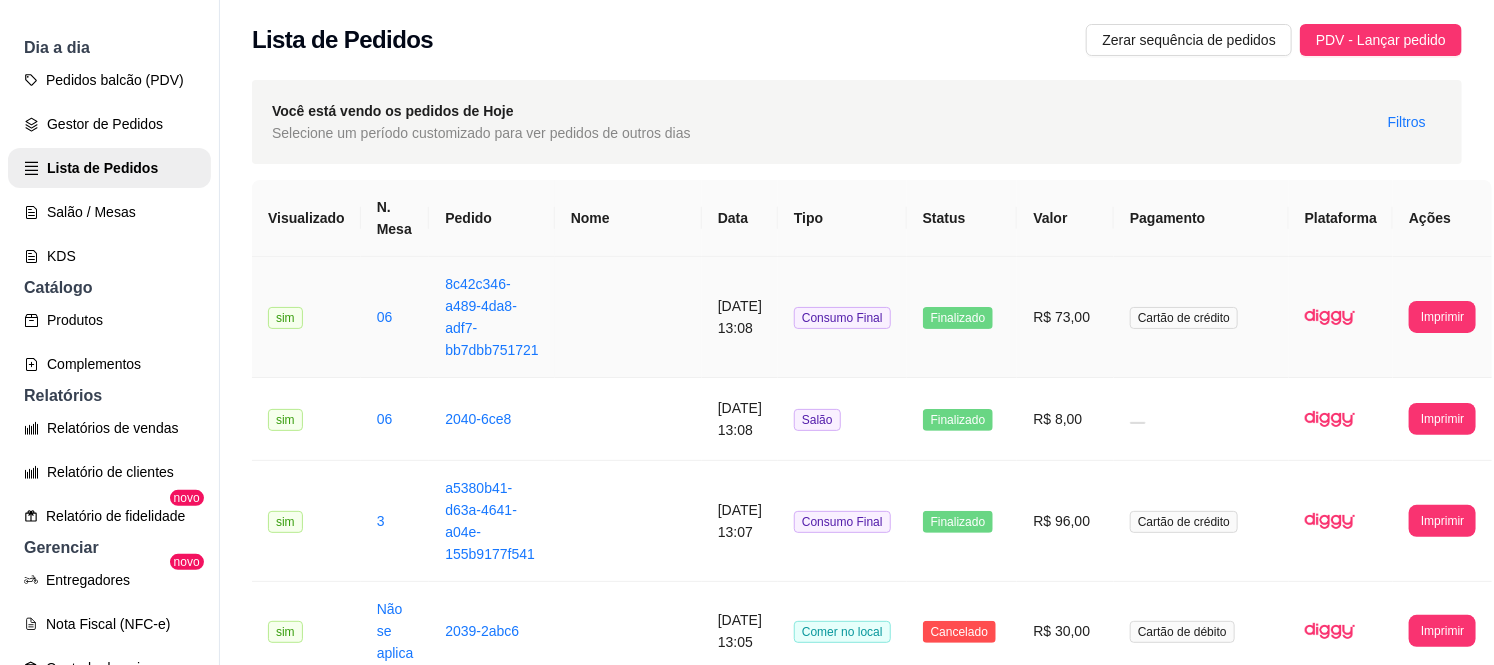 click on "Finalizado" at bounding box center (962, 317) 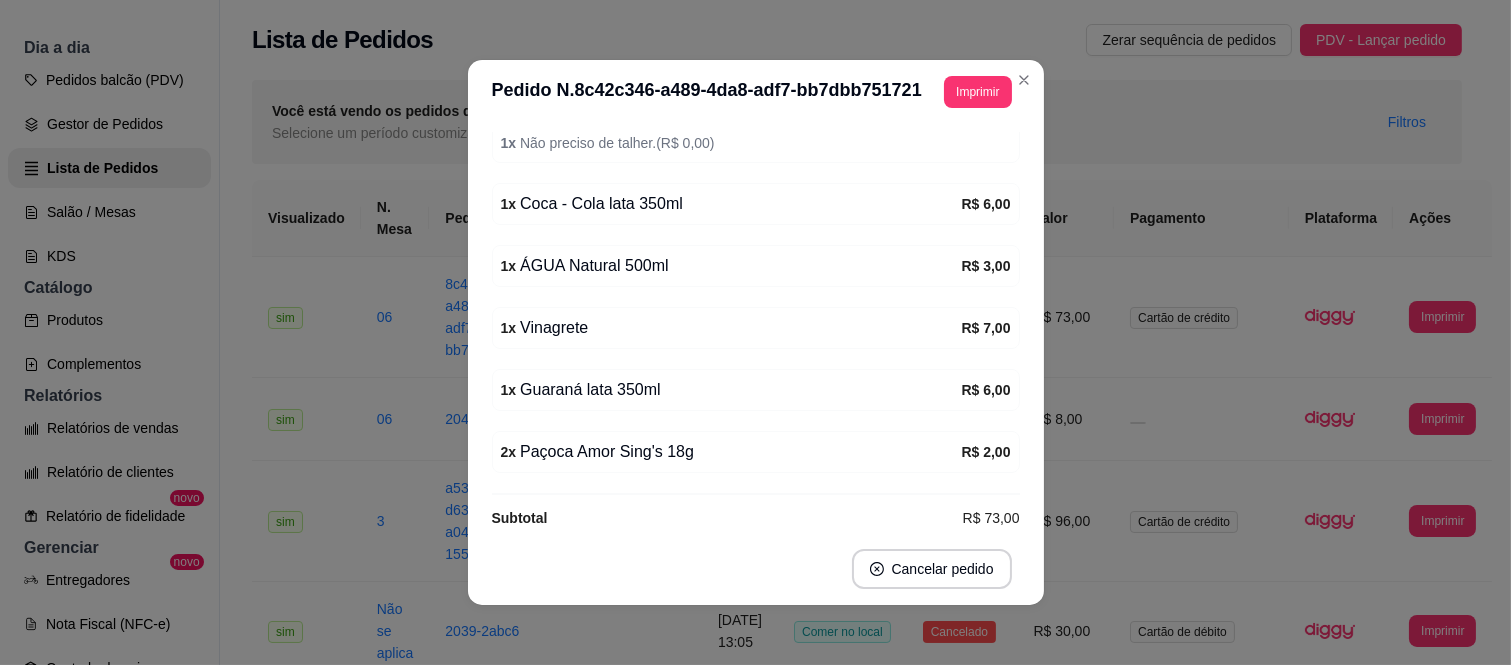 scroll, scrollTop: 525, scrollLeft: 0, axis: vertical 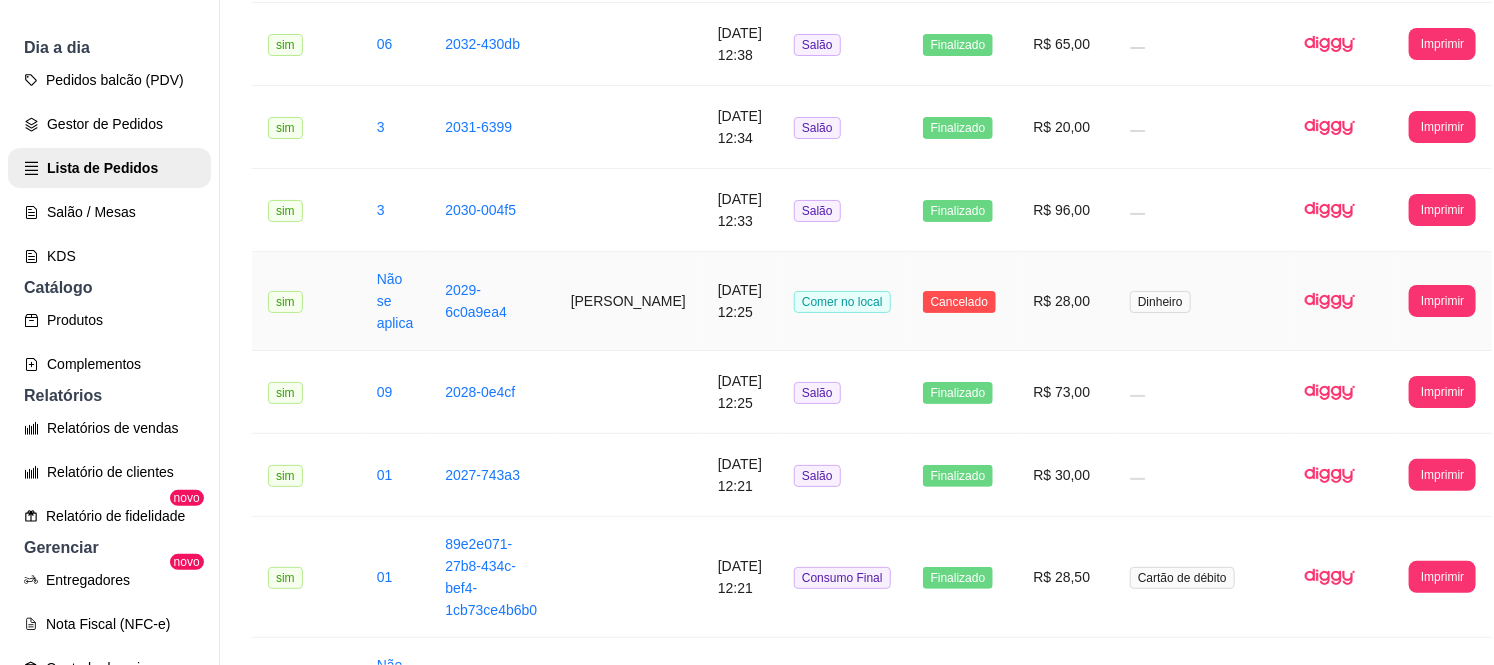 click on "Dinheiro" at bounding box center [1160, 302] 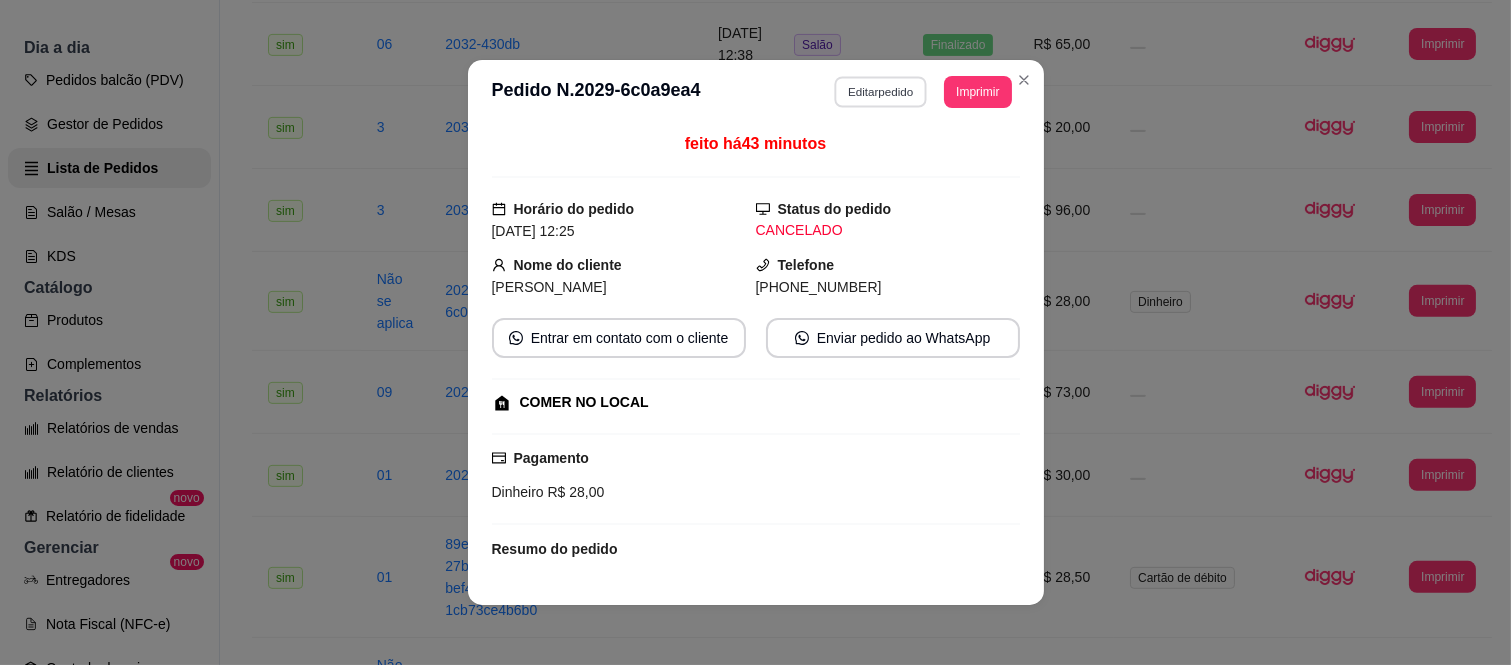 click on "Editar  pedido" at bounding box center (880, 91) 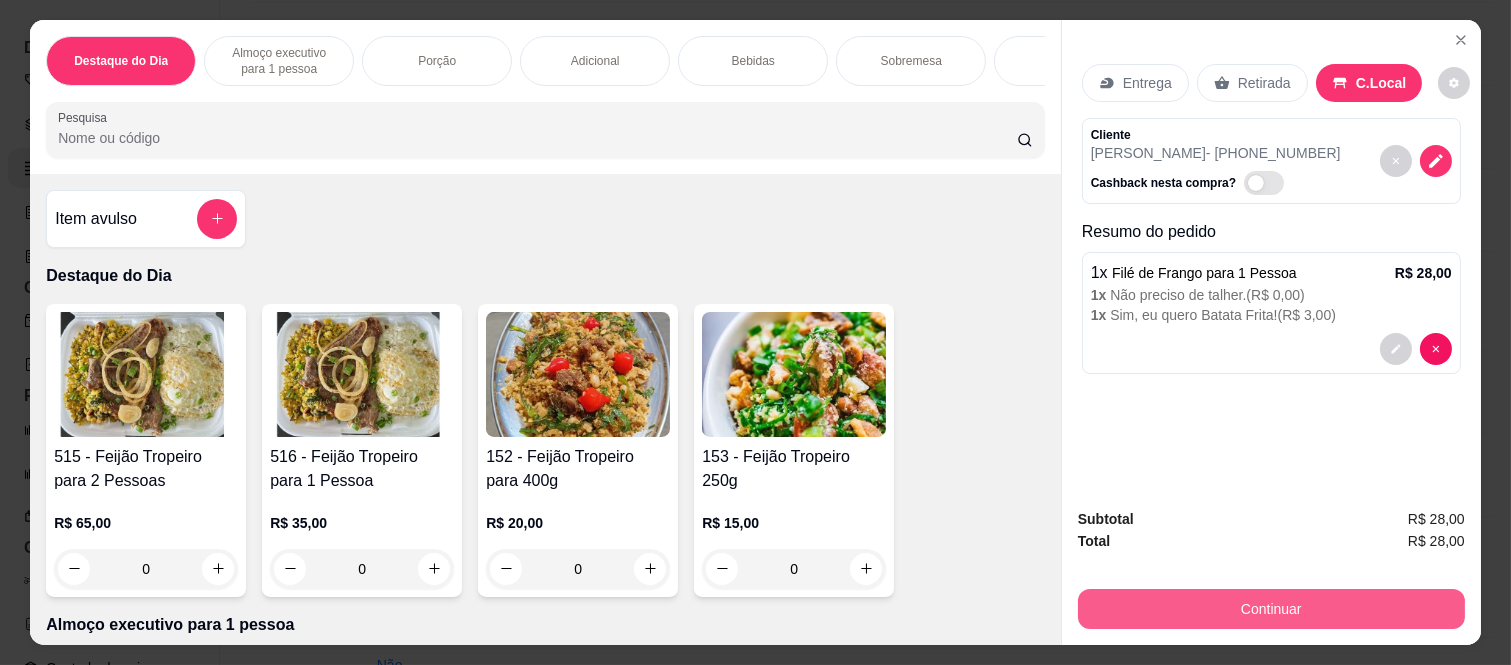 click on "Continuar" at bounding box center [1271, 609] 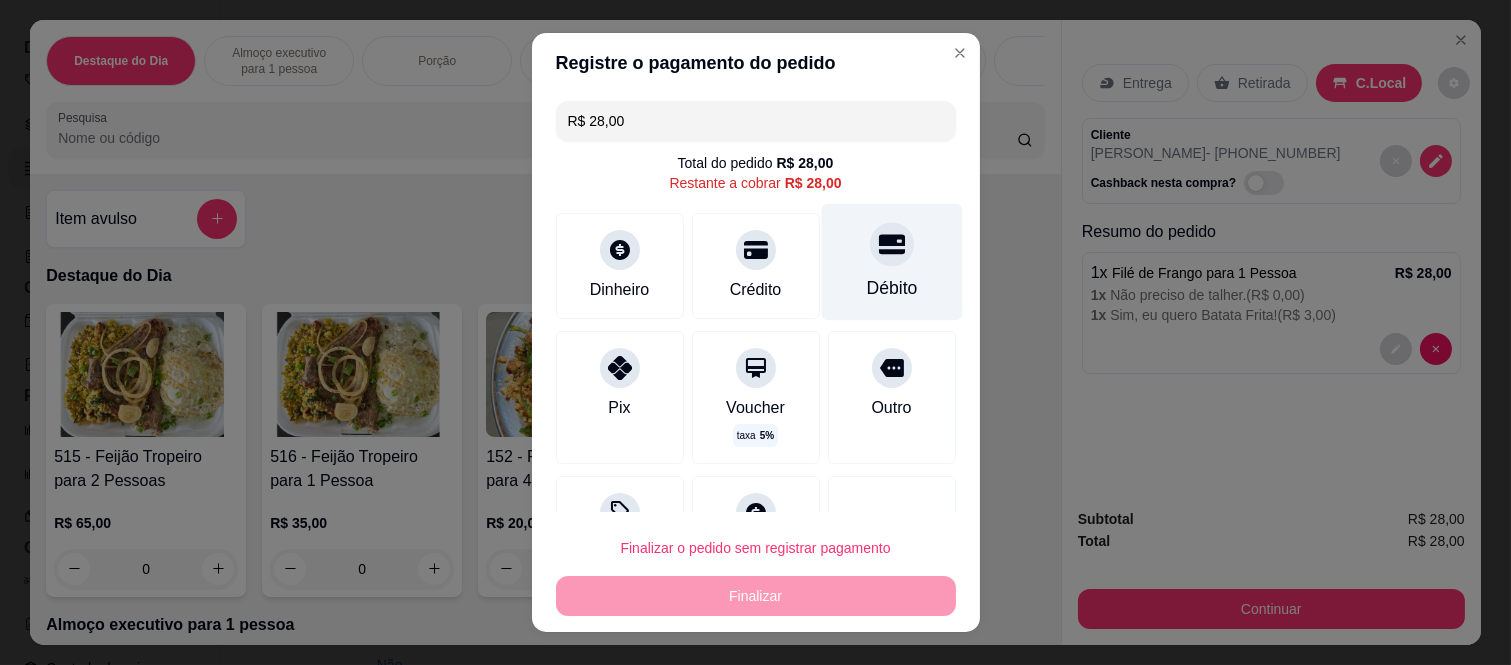 click on "Débito" at bounding box center [891, 262] 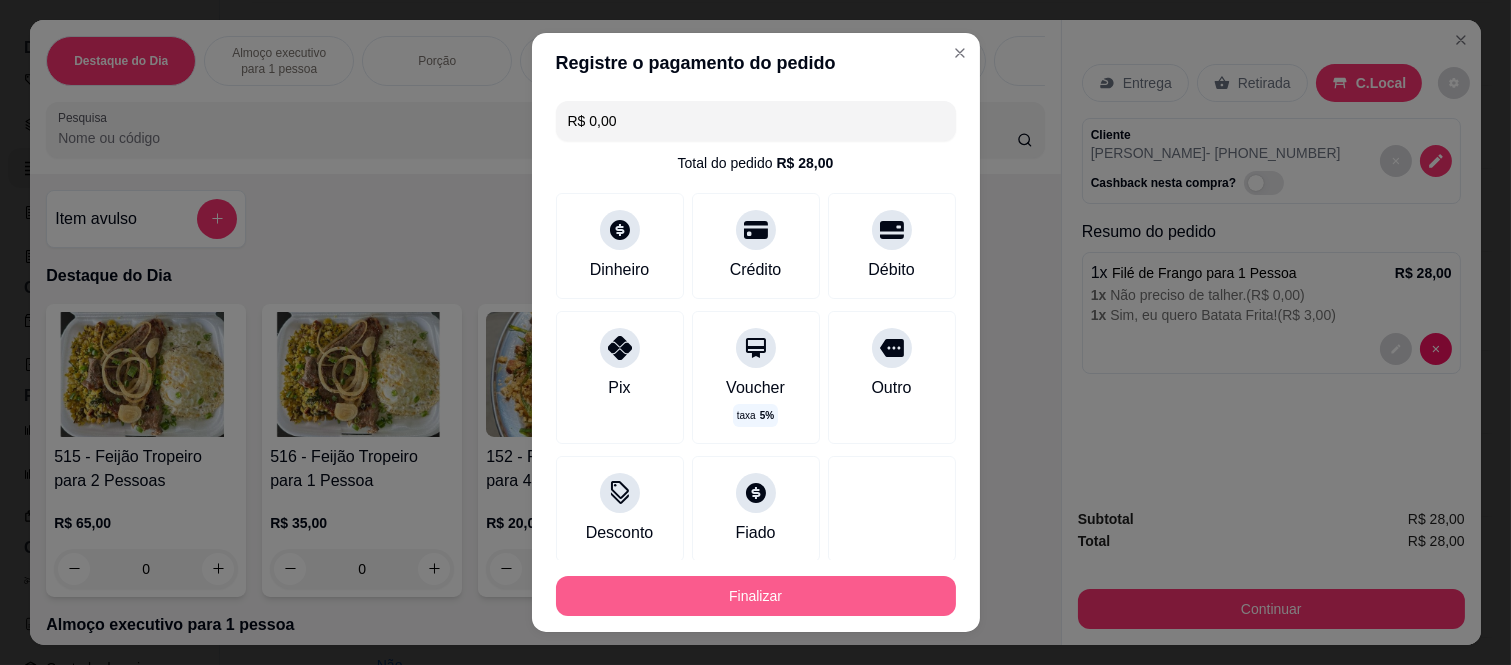 click on "Finalizar" at bounding box center (756, 596) 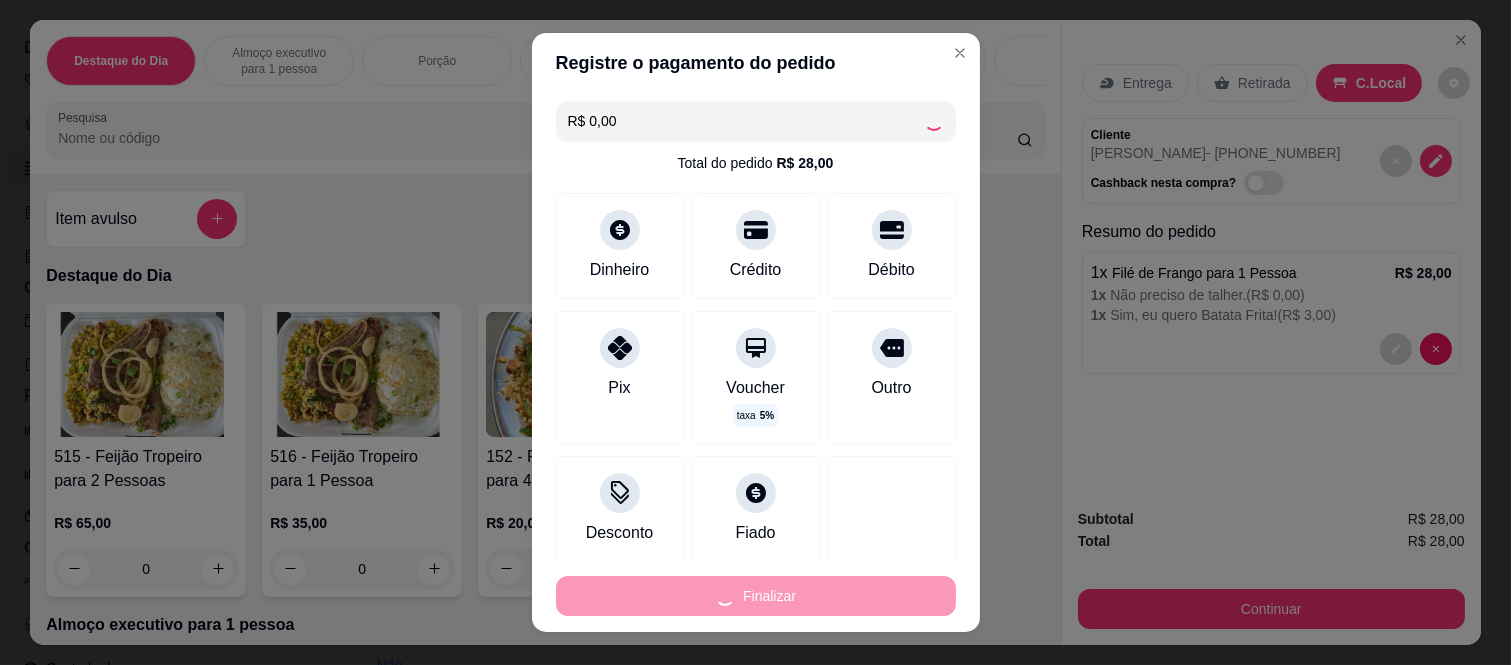 type on "-R$ 28,00" 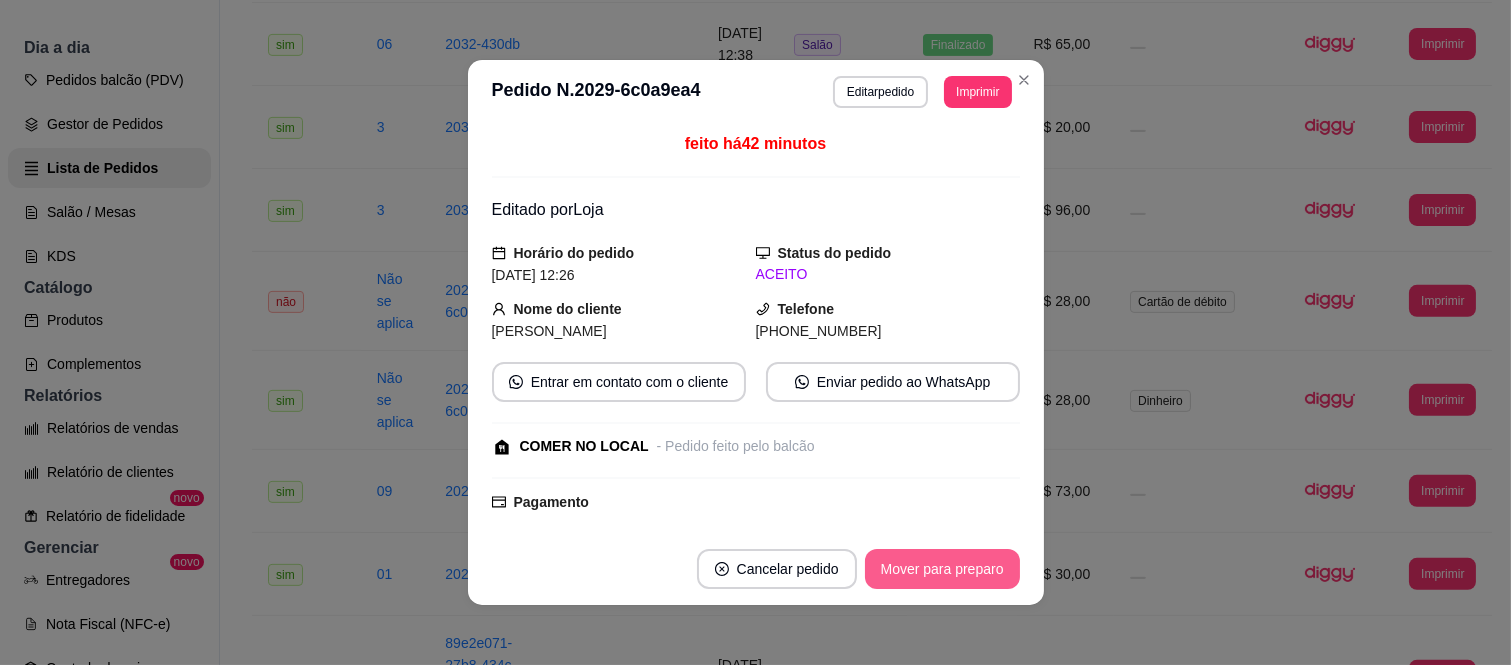 click on "Mover para preparo" at bounding box center [942, 569] 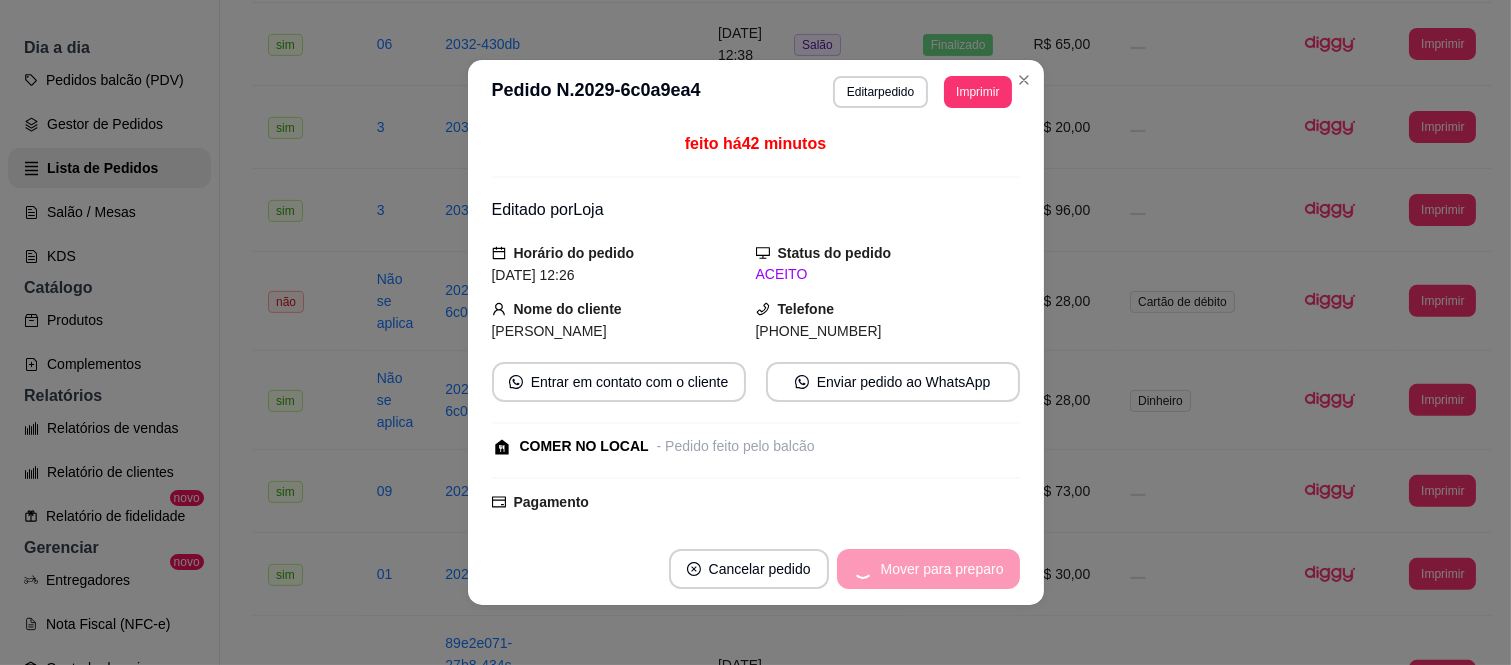 click on "Mover para preparo" at bounding box center [928, 569] 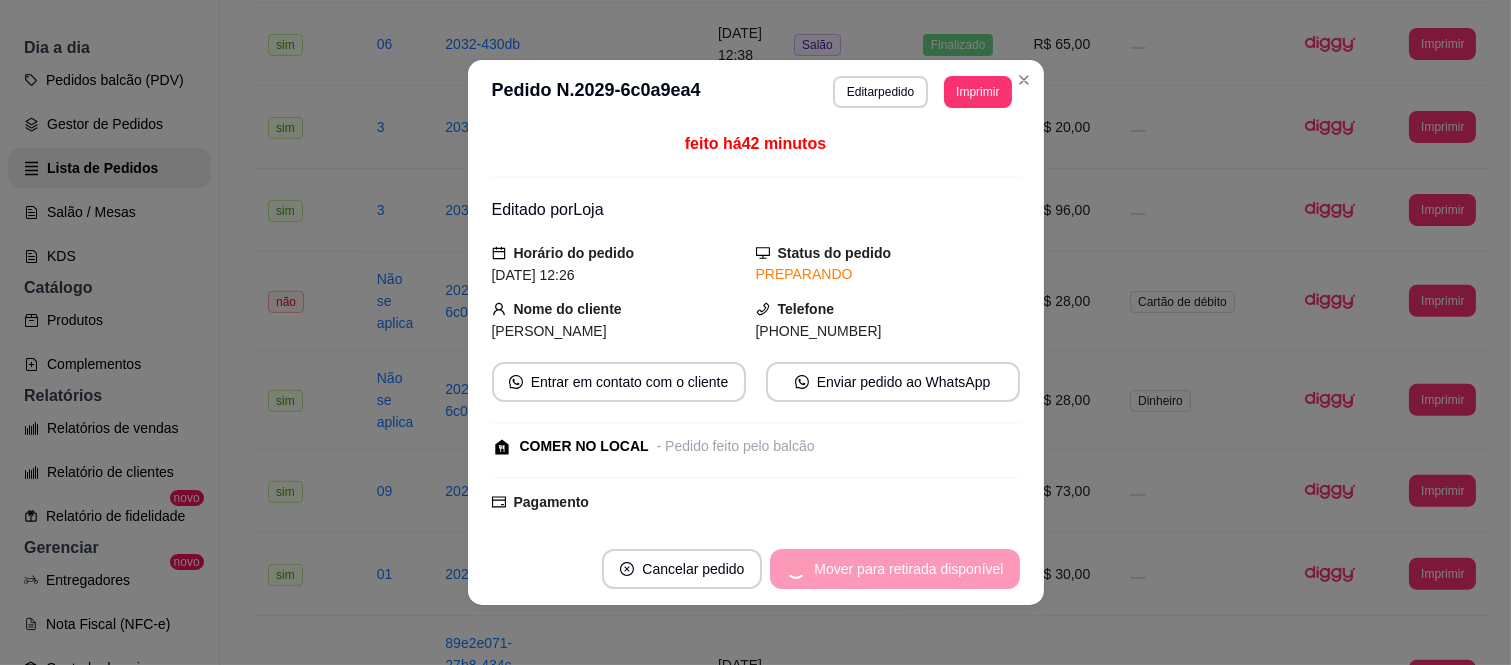 click on "Mover para retirada disponível" at bounding box center (894, 569) 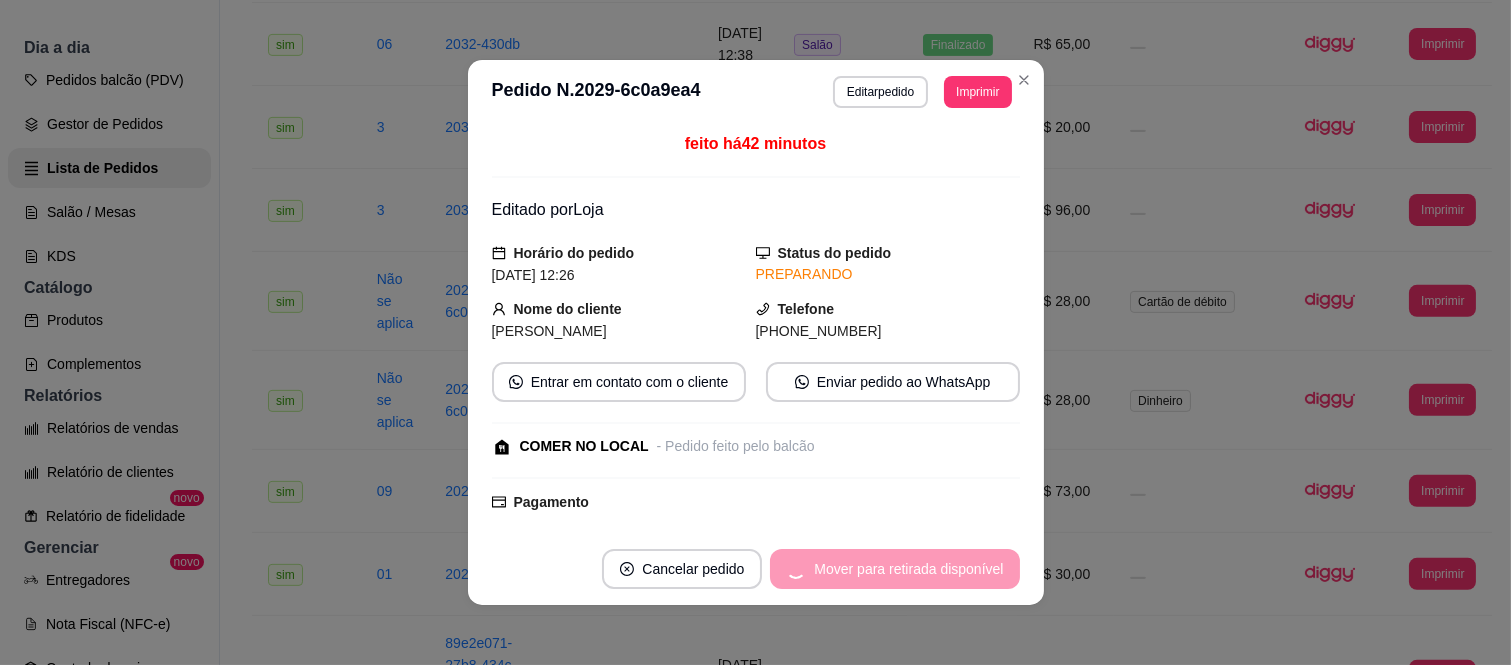 click on "Mover para retirada disponível" at bounding box center (894, 569) 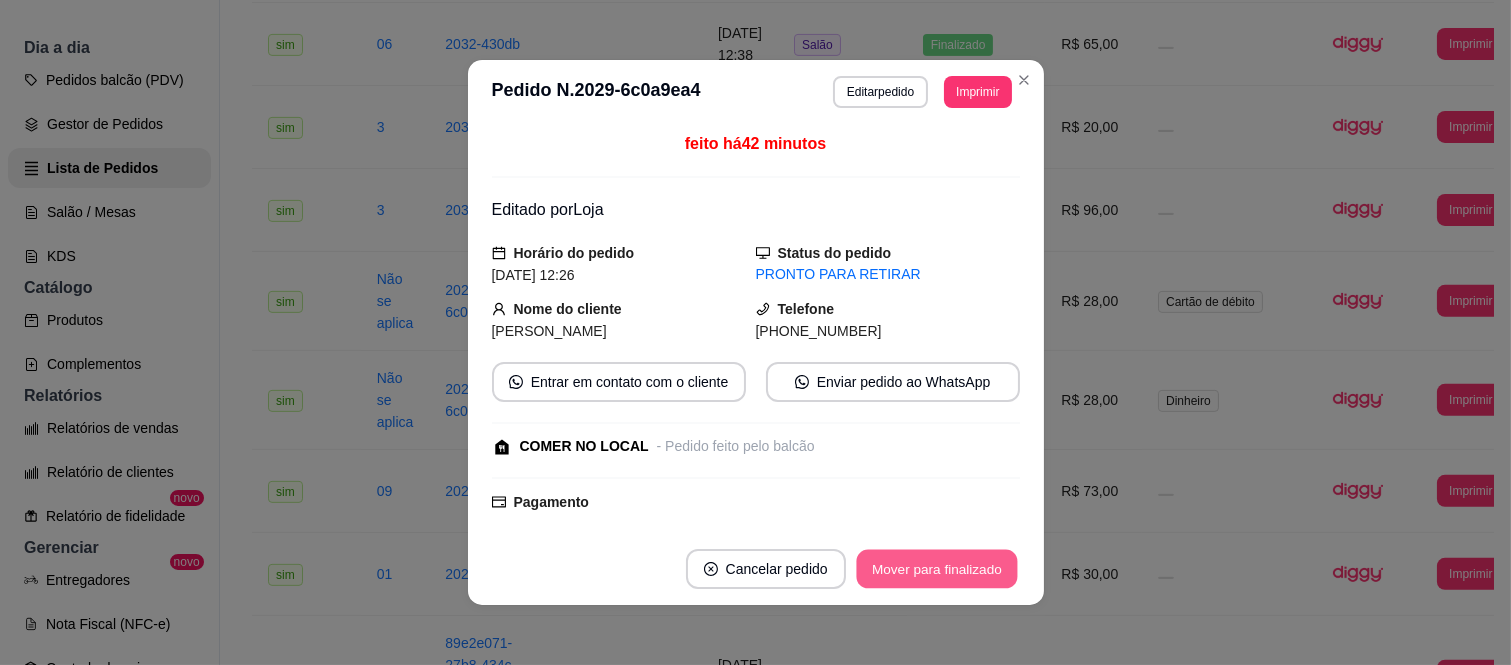 click on "Mover para finalizado" at bounding box center (936, 569) 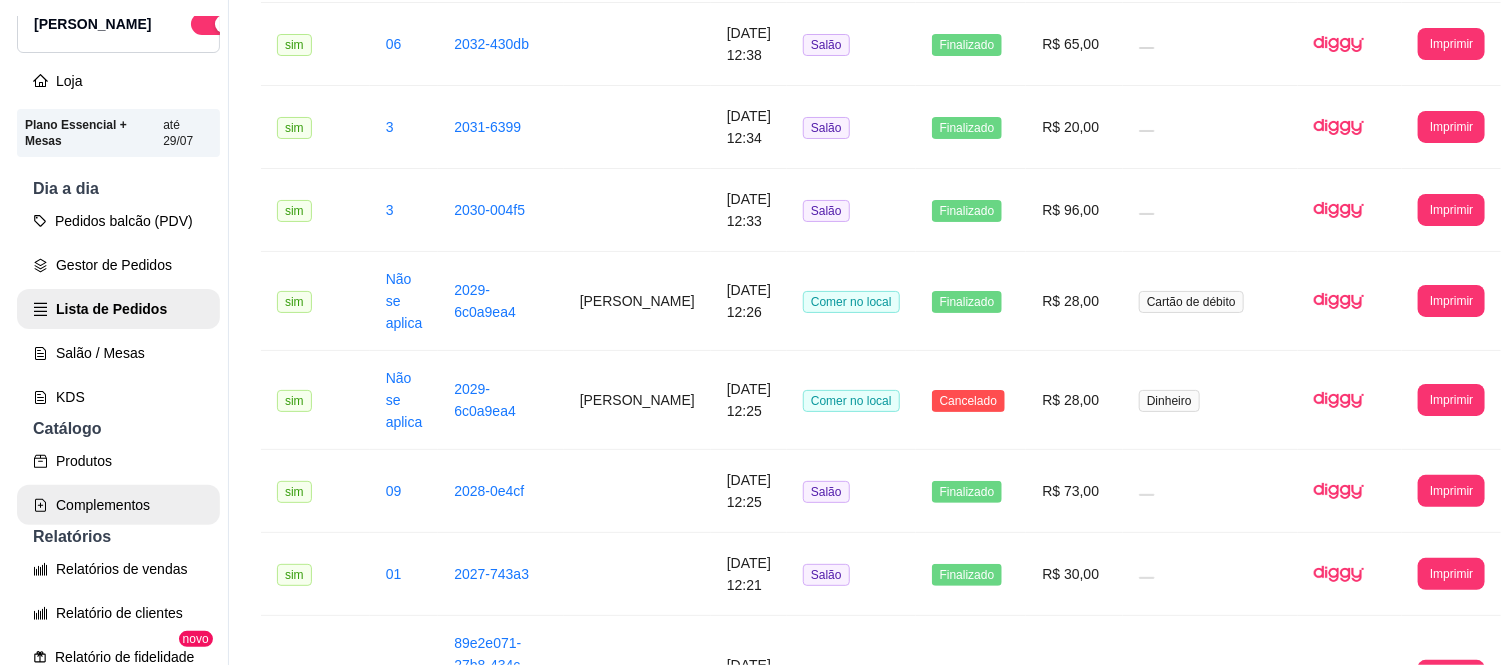 scroll, scrollTop: 0, scrollLeft: 0, axis: both 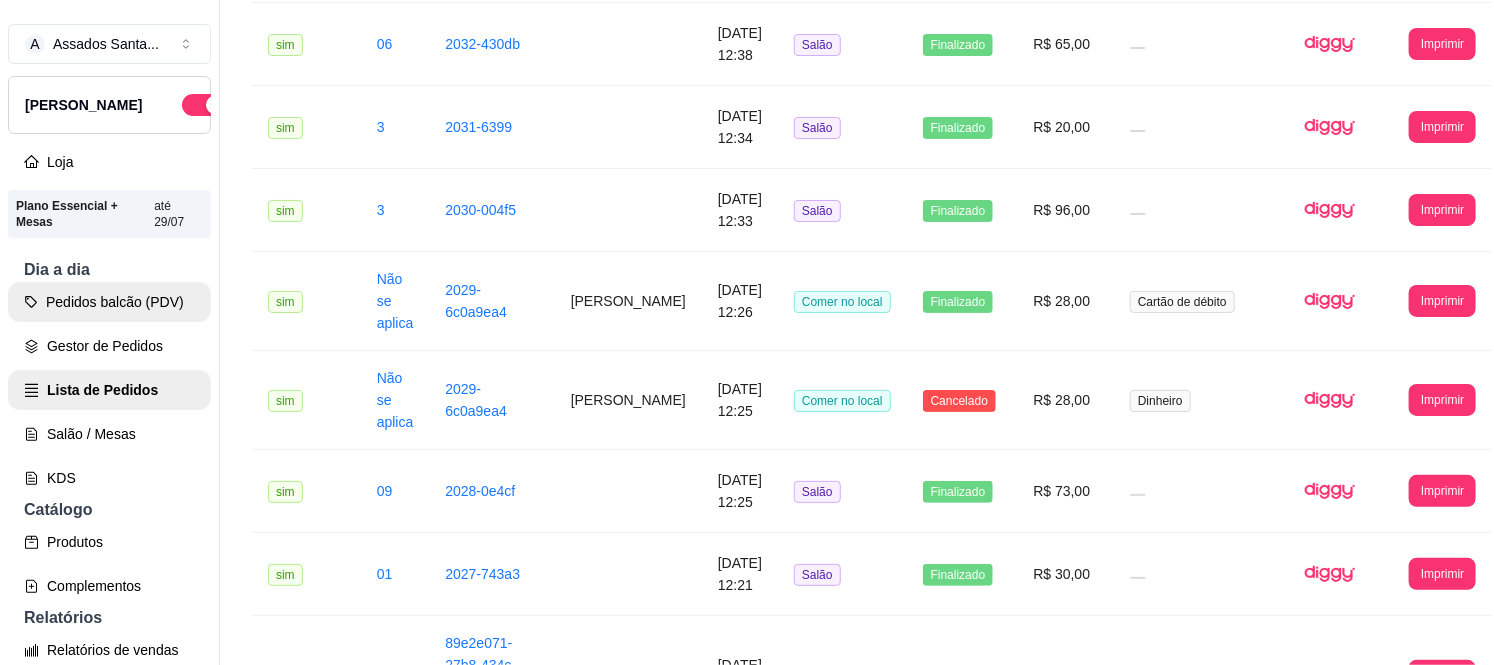 click on "Pedidos balcão (PDV)" at bounding box center (109, 302) 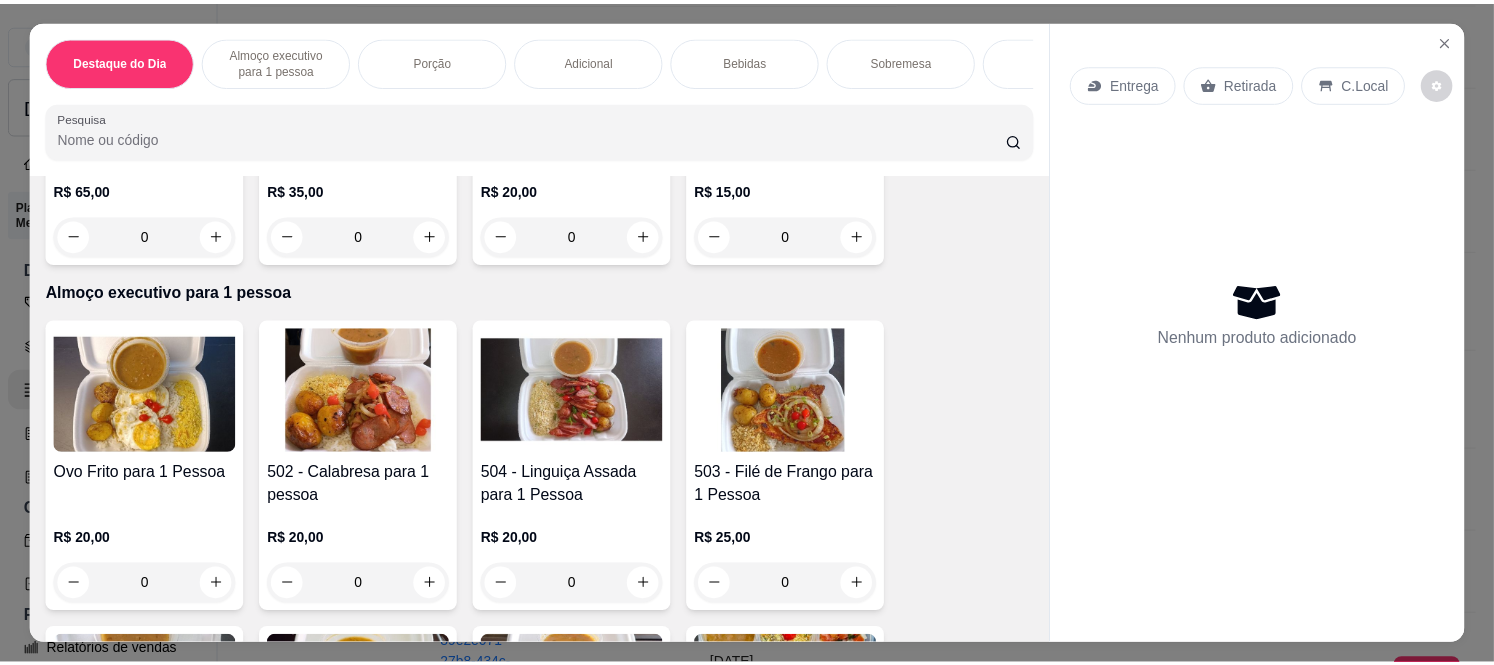 scroll, scrollTop: 555, scrollLeft: 0, axis: vertical 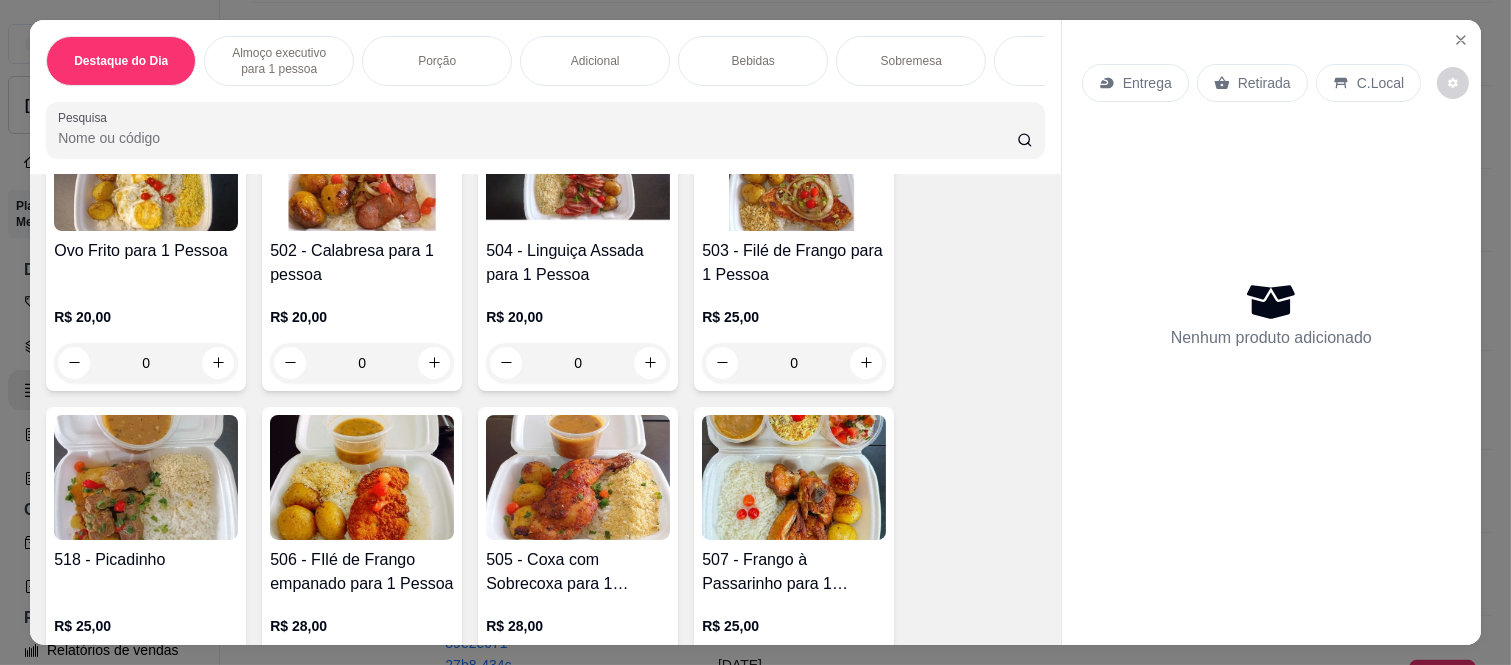 click on "0" at bounding box center [578, 363] 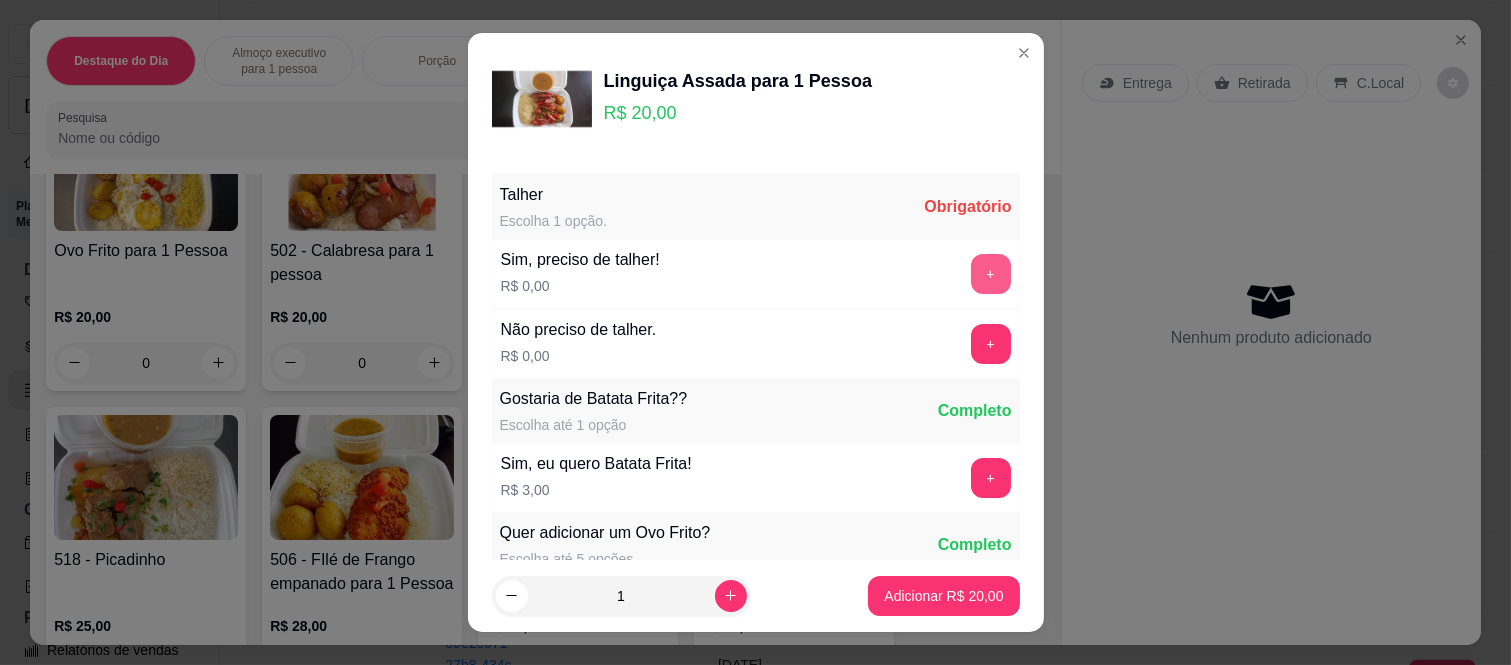 click on "+" at bounding box center [991, 274] 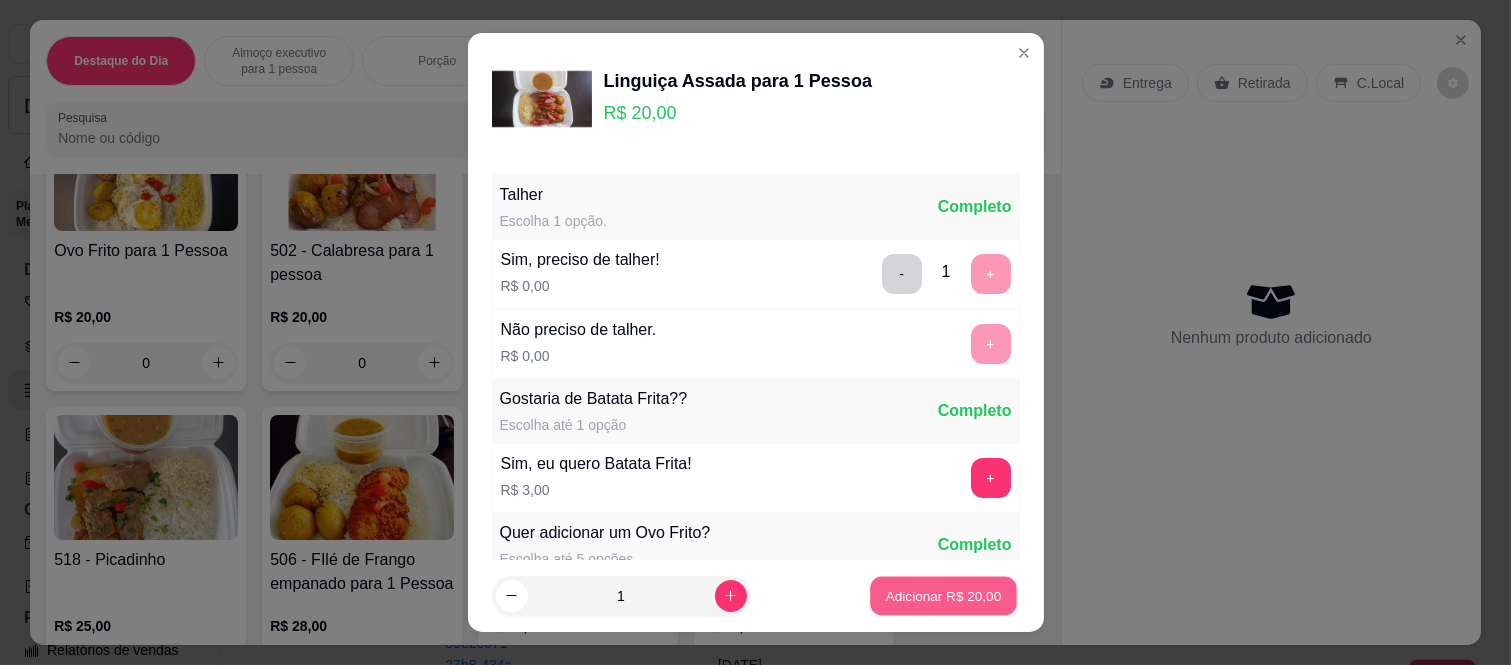 click on "Adicionar   R$ 20,00" at bounding box center (944, 595) 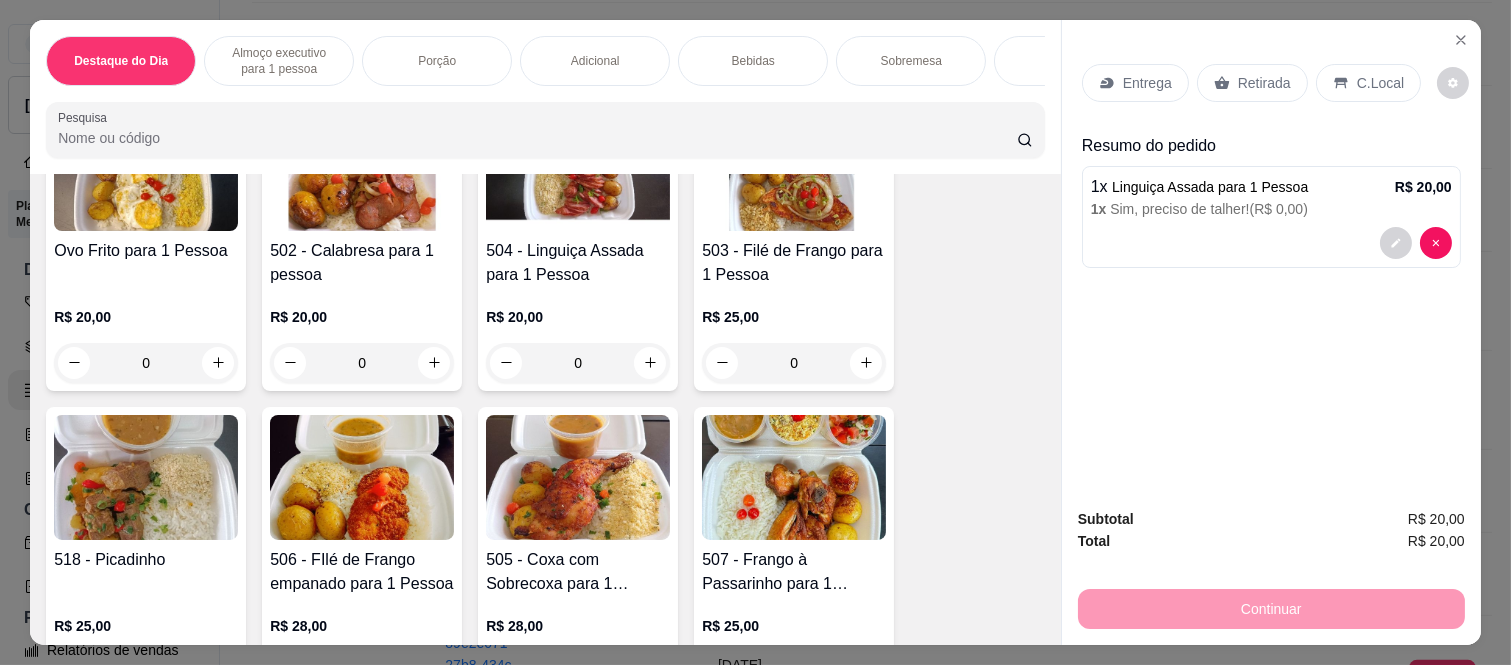 click on "C.Local" at bounding box center [1368, 83] 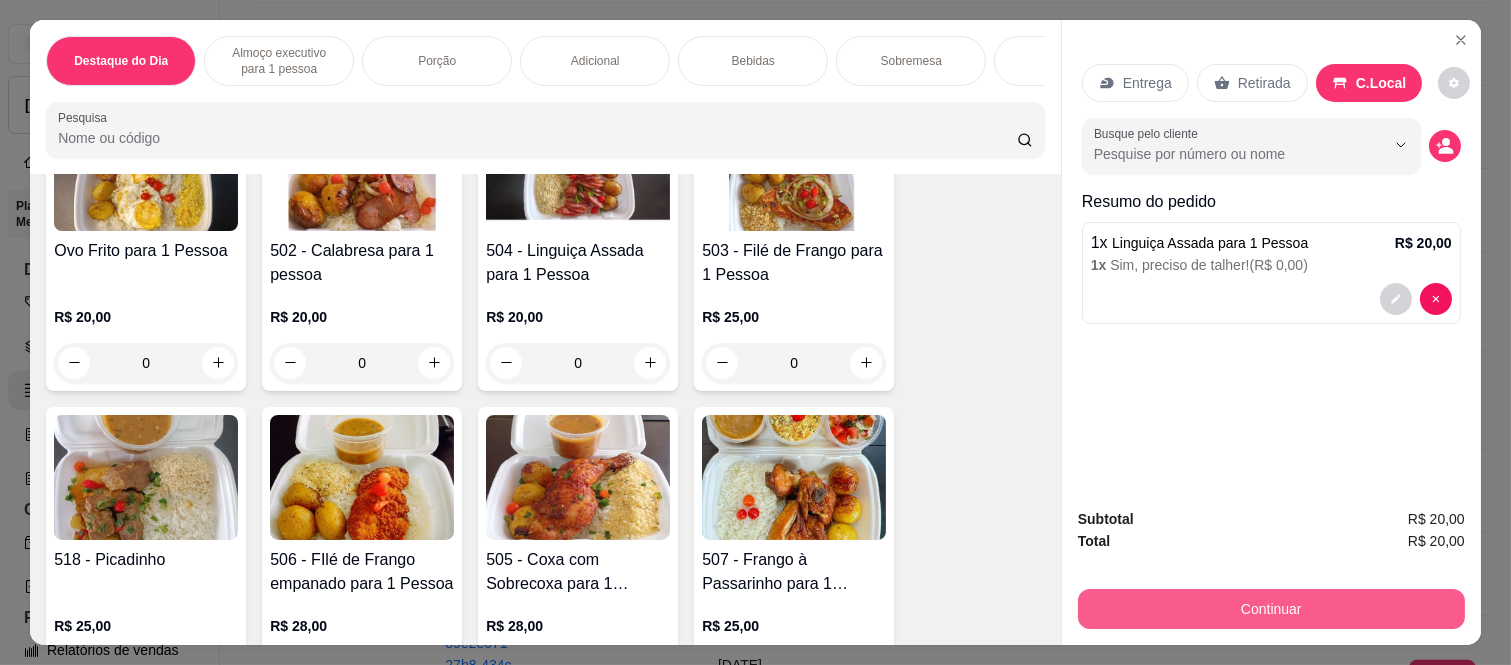 click on "Continuar" at bounding box center (1271, 609) 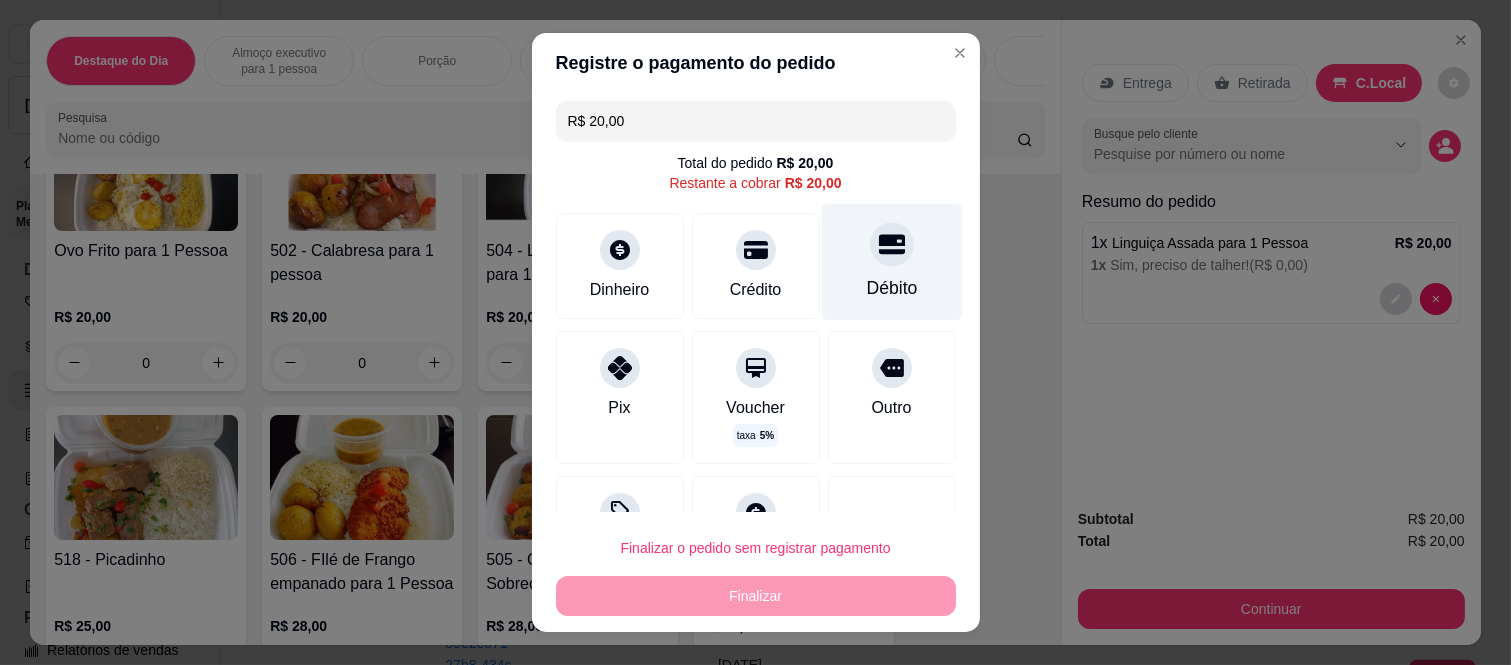 click at bounding box center [892, 245] 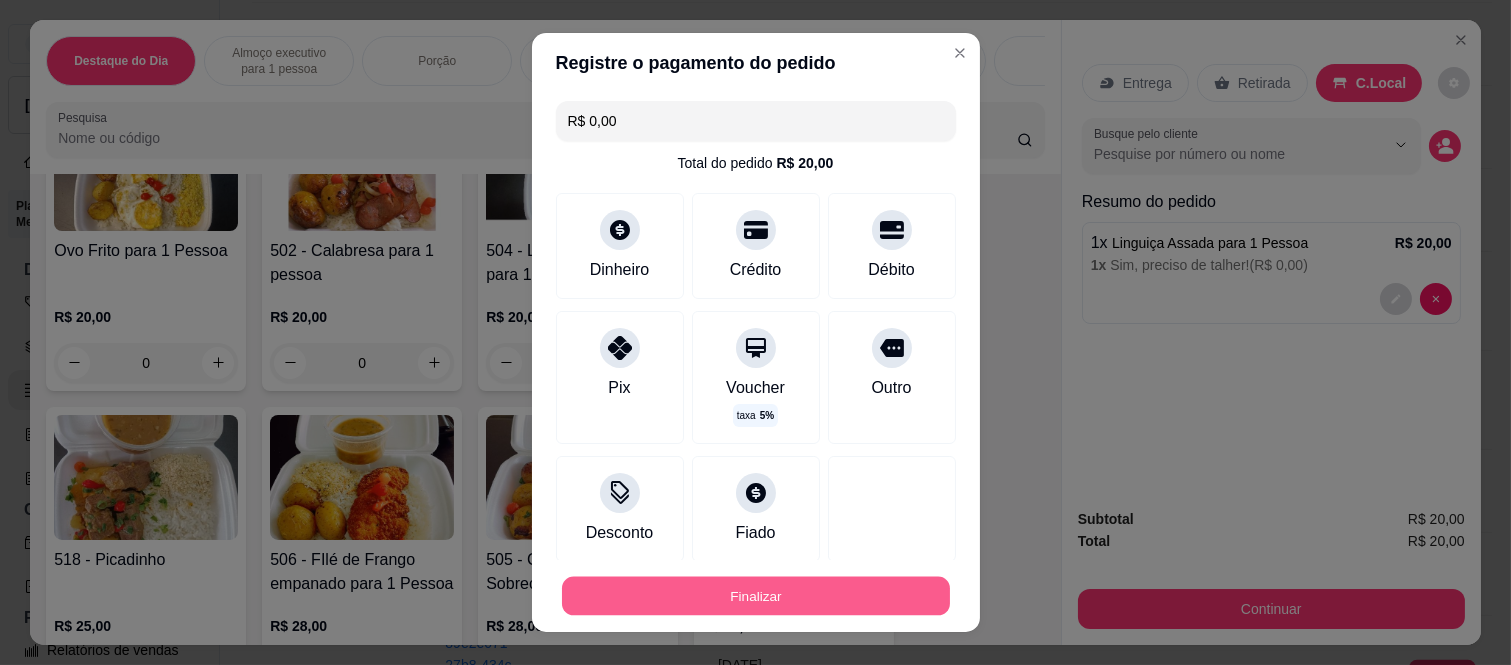 click on "Finalizar" at bounding box center (756, 595) 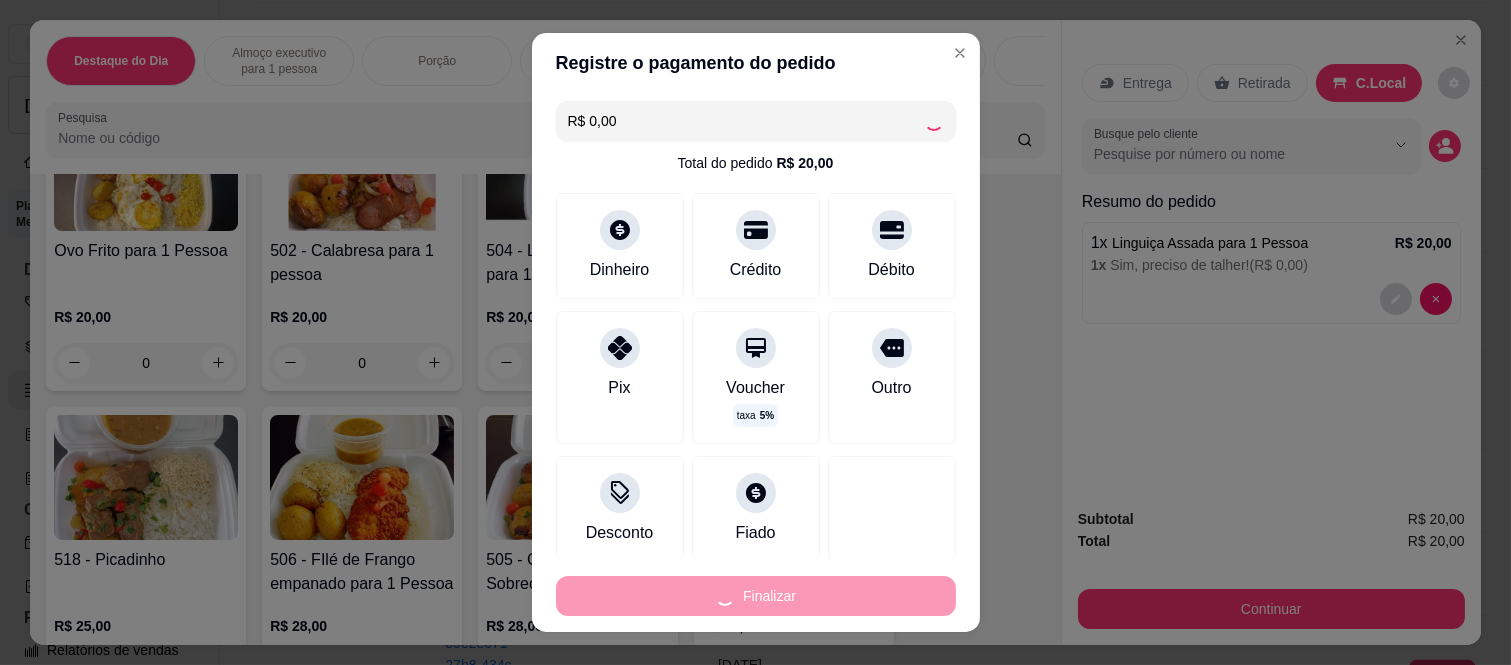 type on "-R$ 20,00" 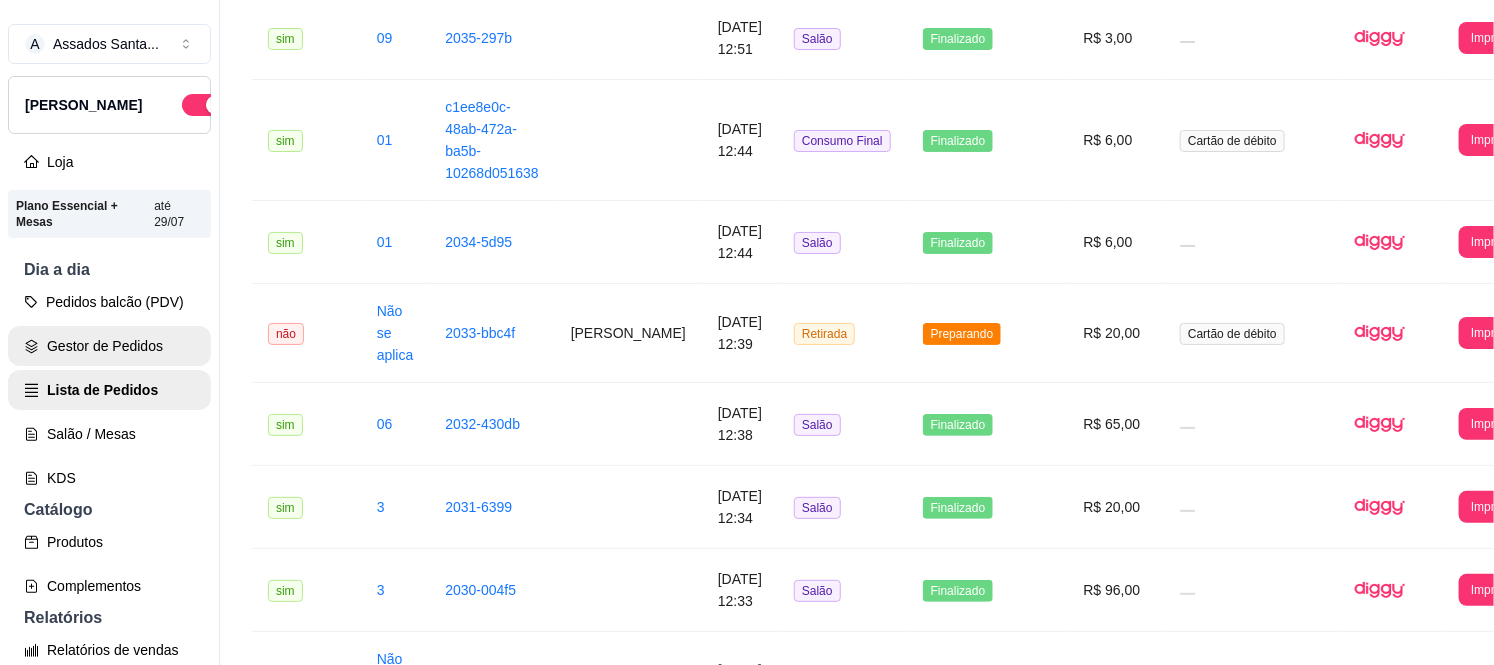 click on "Gestor de Pedidos" at bounding box center [109, 346] 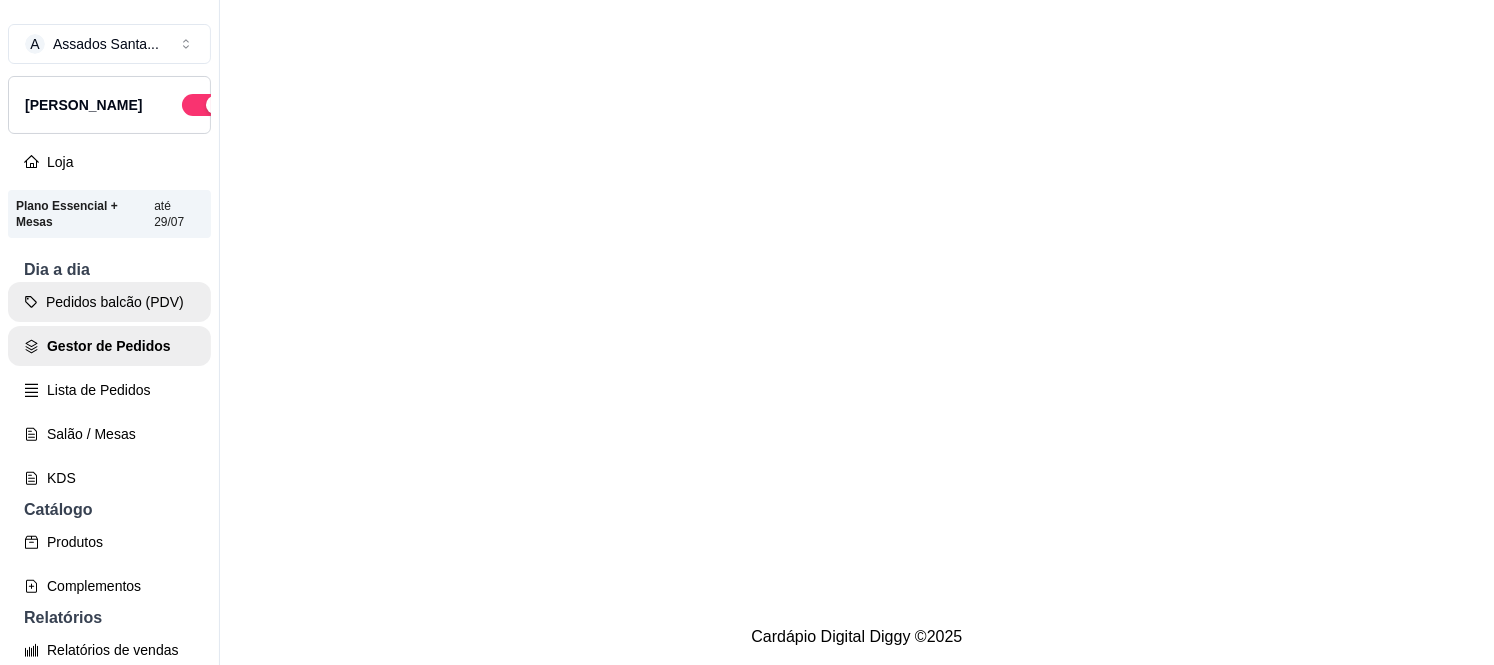 scroll, scrollTop: 0, scrollLeft: 0, axis: both 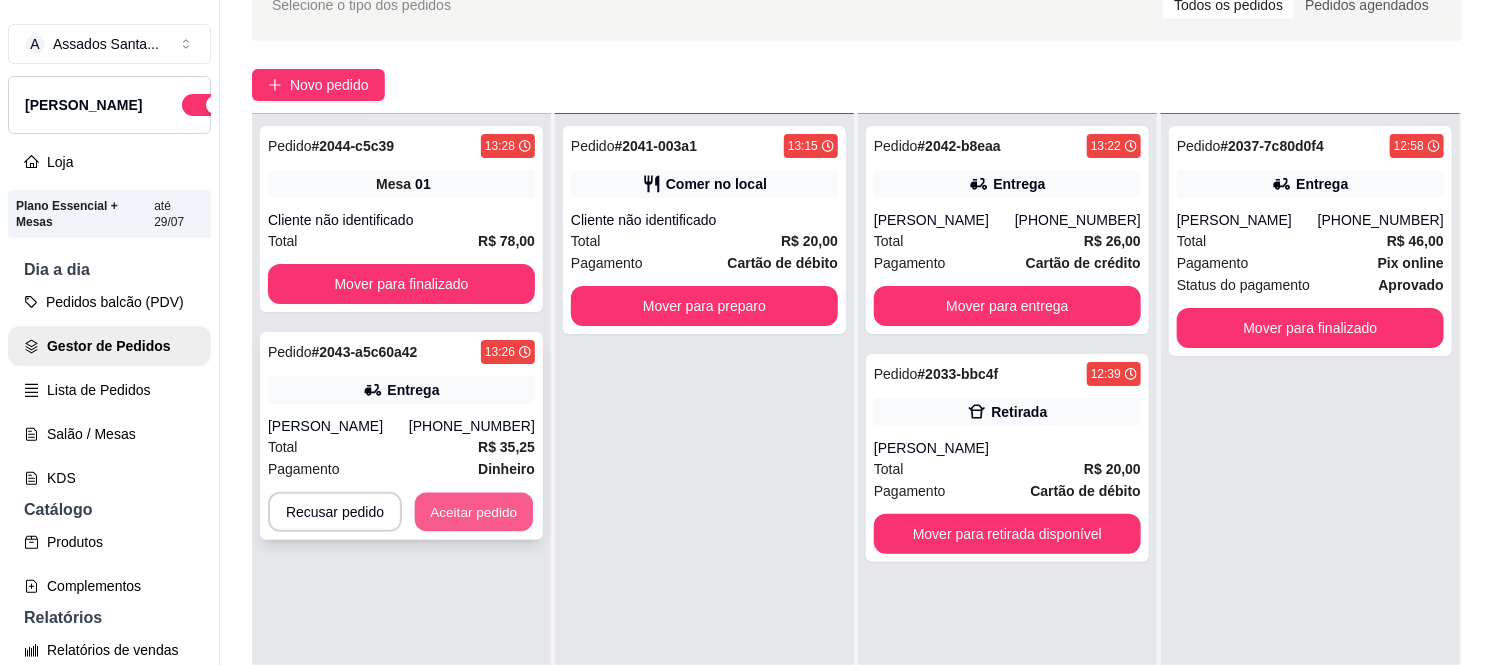 click on "Aceitar pedido" at bounding box center (474, 512) 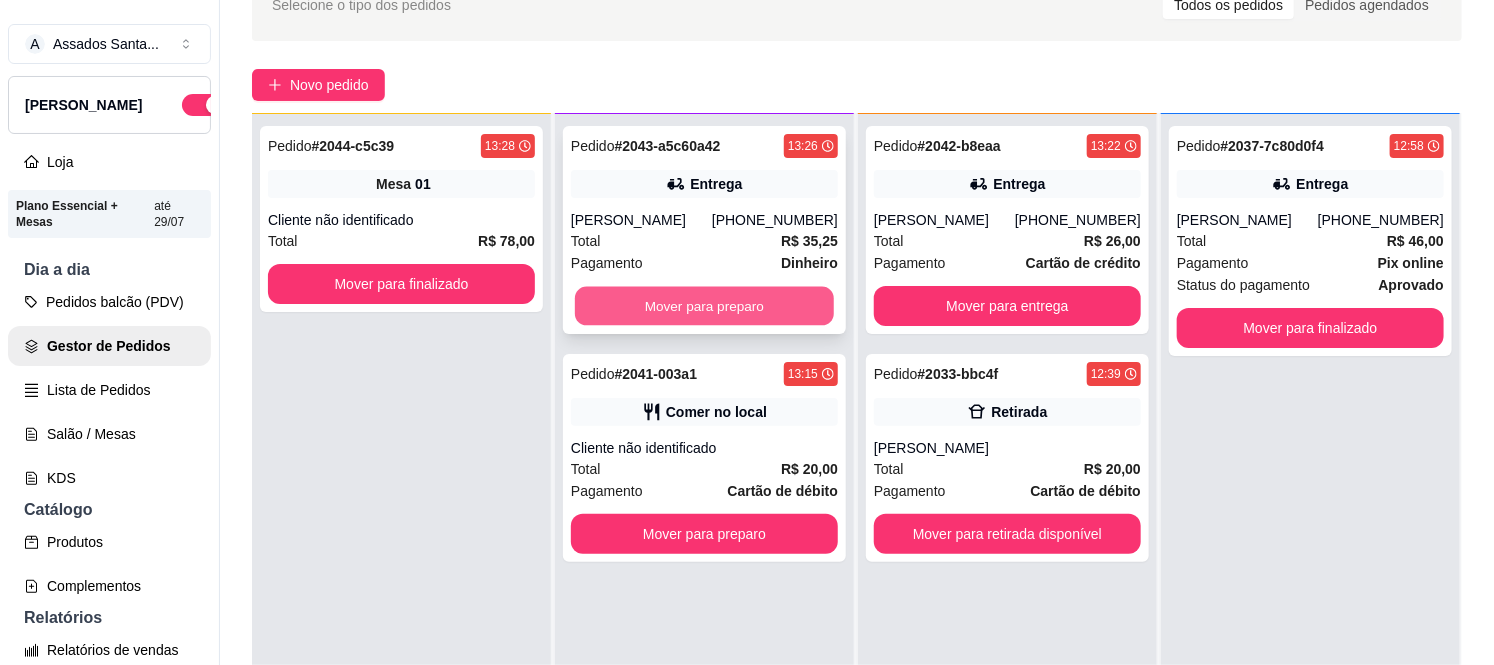 click on "Mover para preparo" at bounding box center [704, 306] 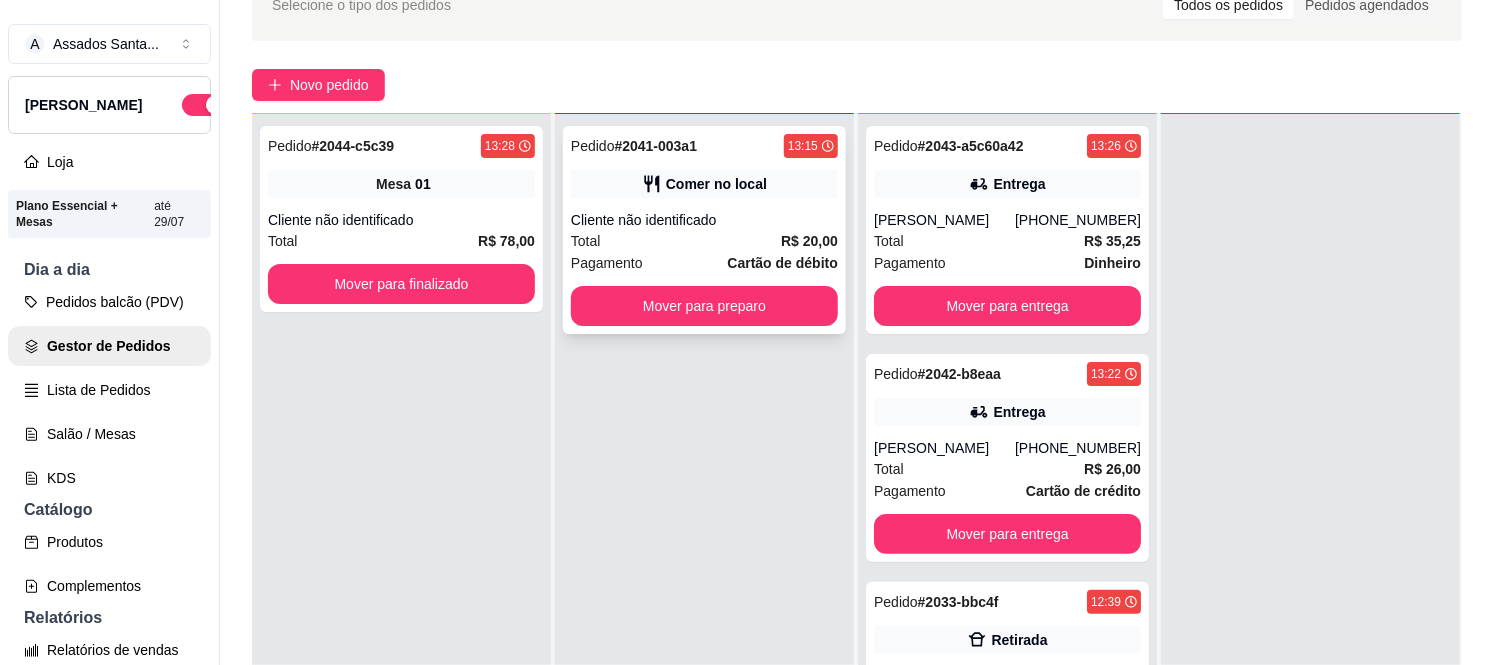click on "Total R$ 20,00" at bounding box center [704, 241] 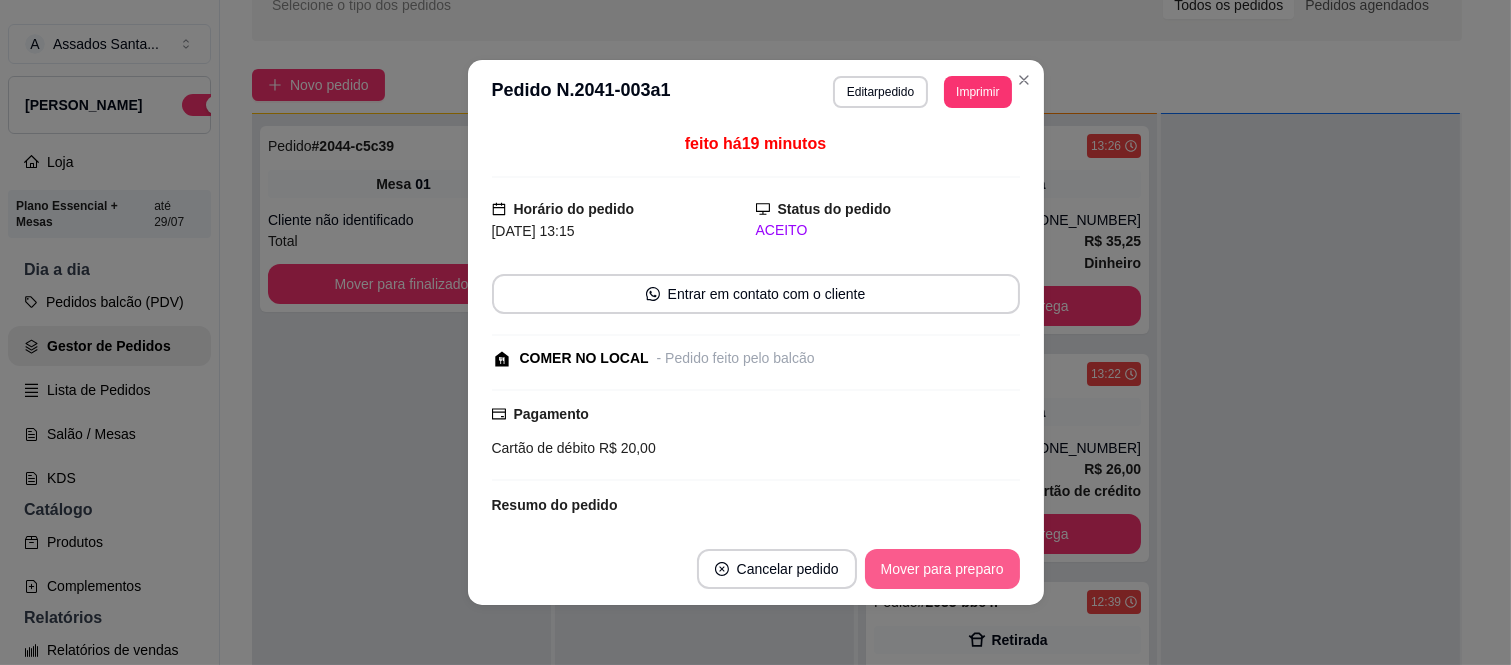 click on "Mover para preparo" at bounding box center (942, 569) 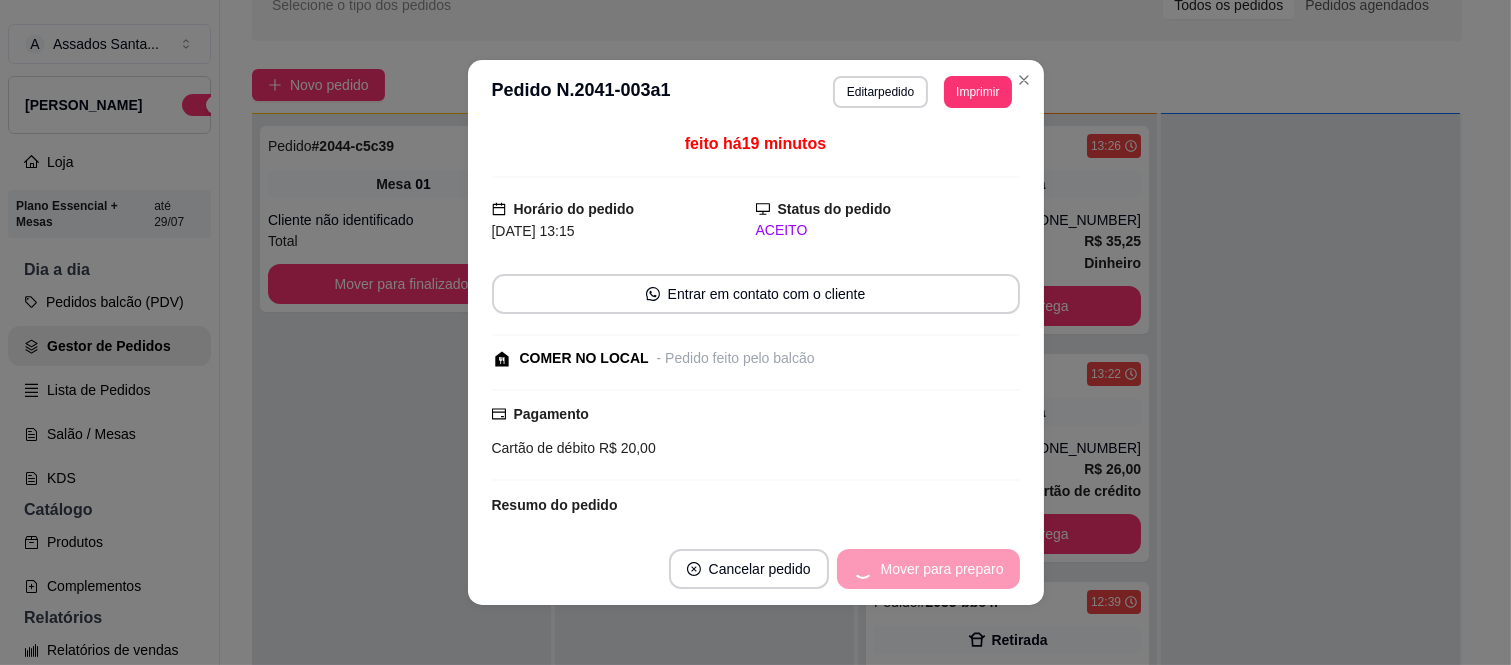 click on "Mover para preparo" at bounding box center (928, 569) 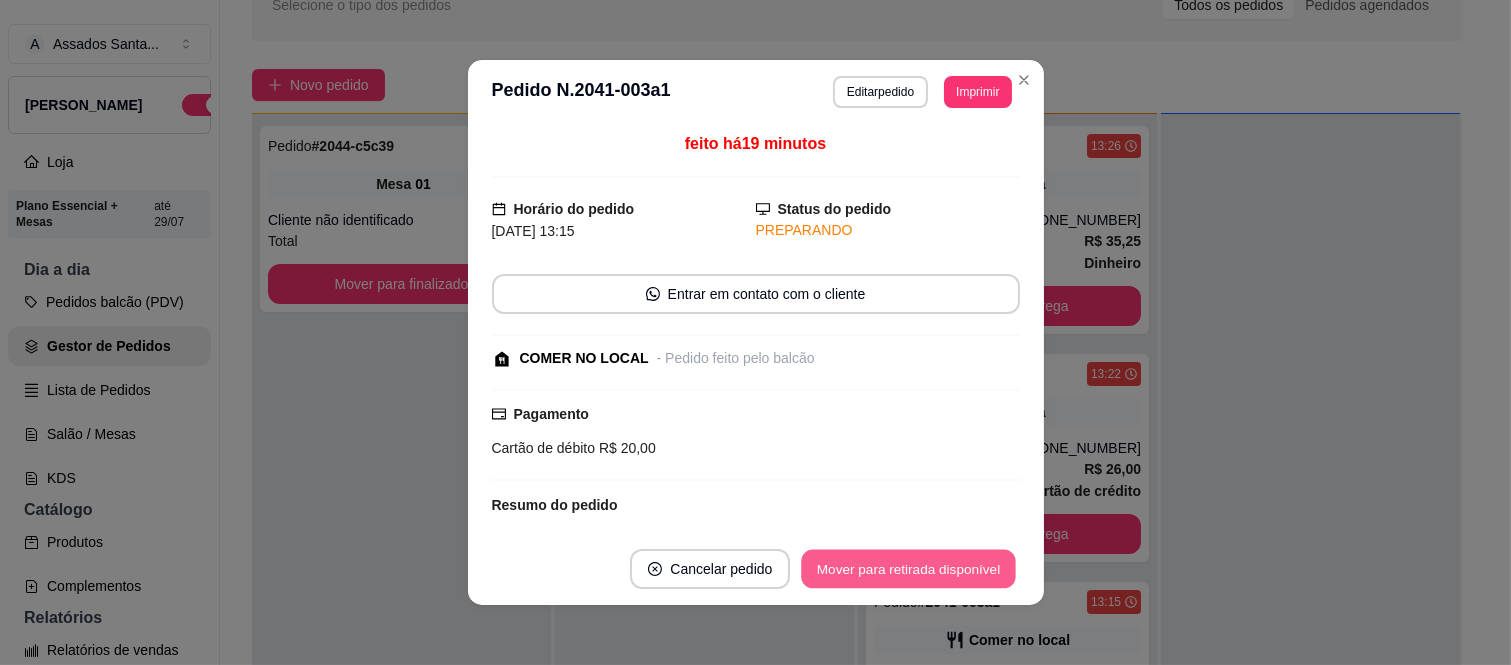 click on "Mover para retirada disponível" at bounding box center [909, 569] 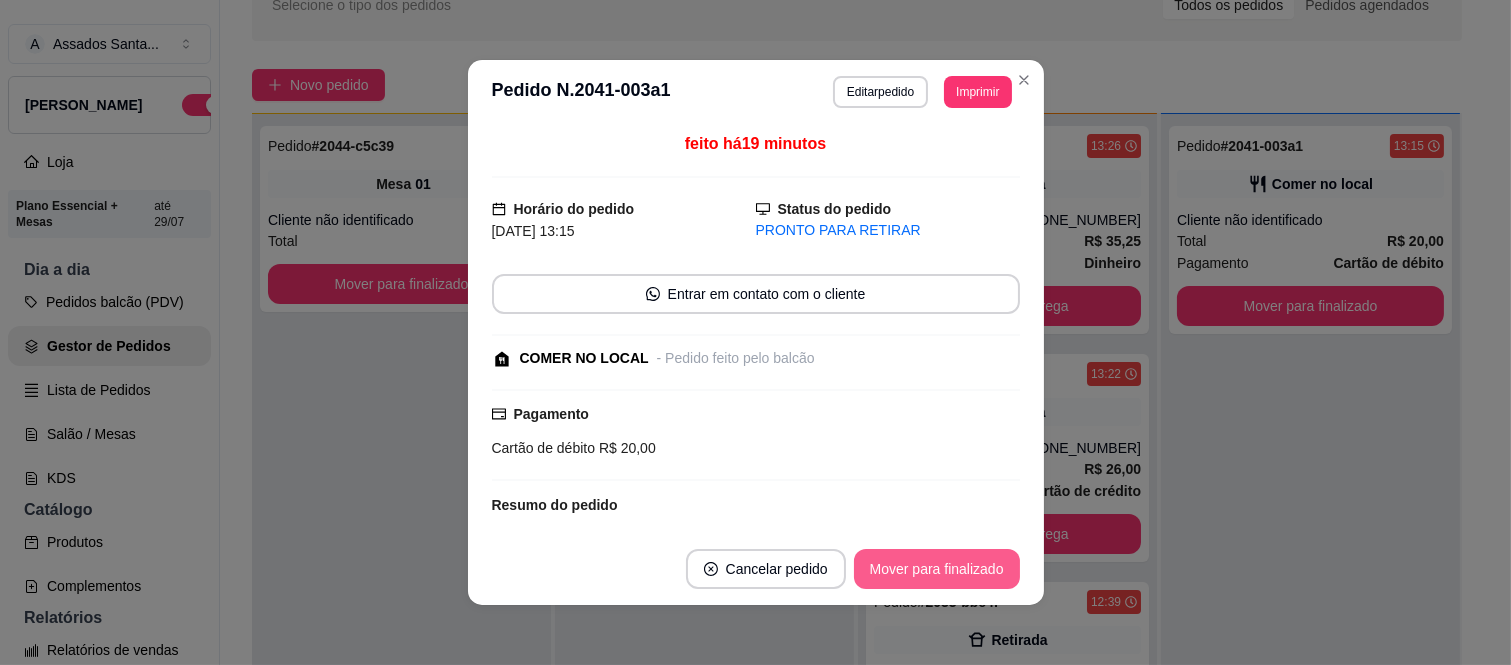 click on "Mover para finalizado" at bounding box center [937, 569] 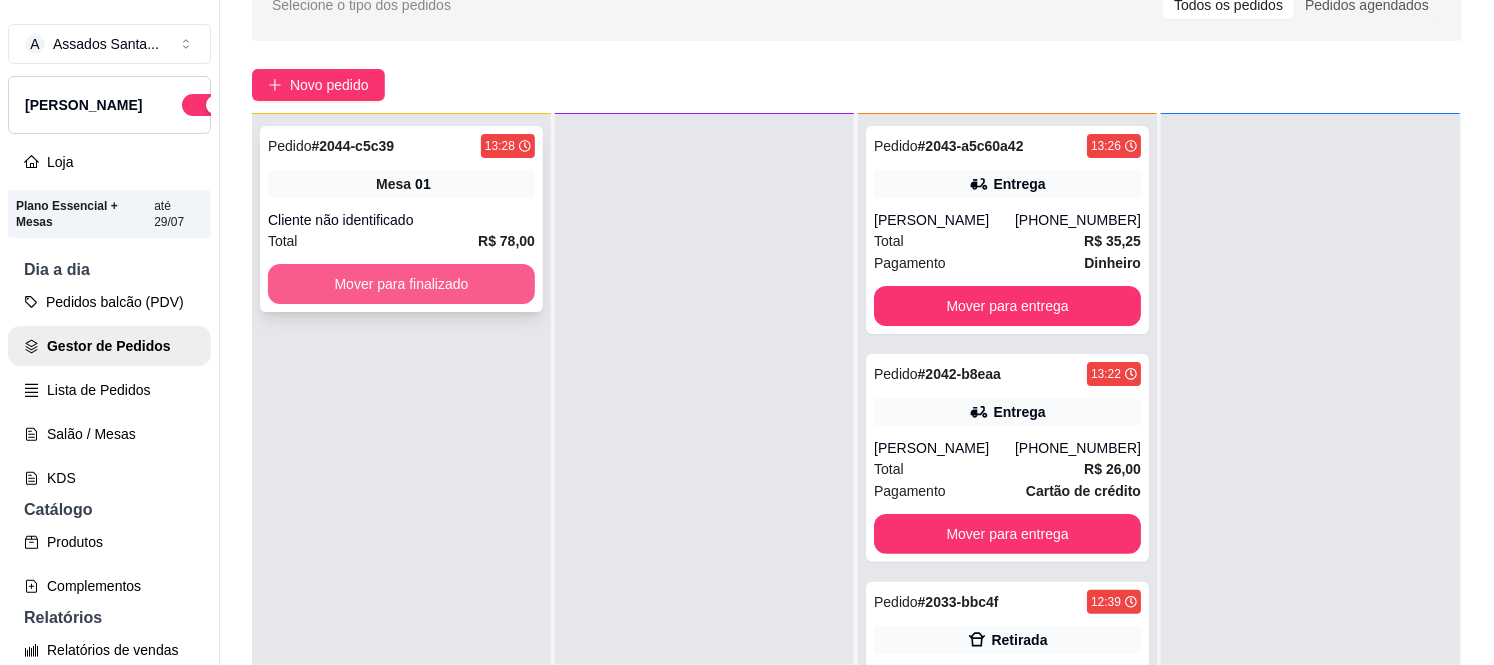 click on "Mover para finalizado" at bounding box center [401, 284] 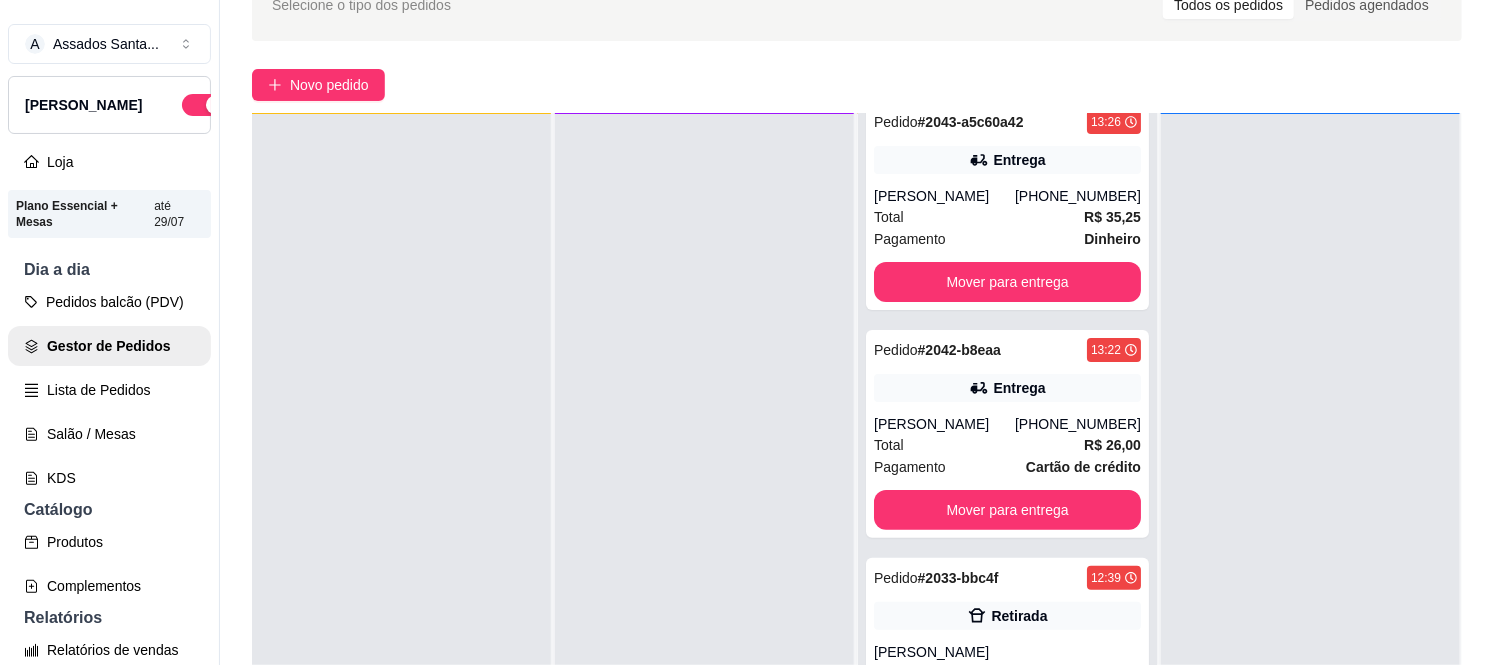 scroll, scrollTop: 37, scrollLeft: 0, axis: vertical 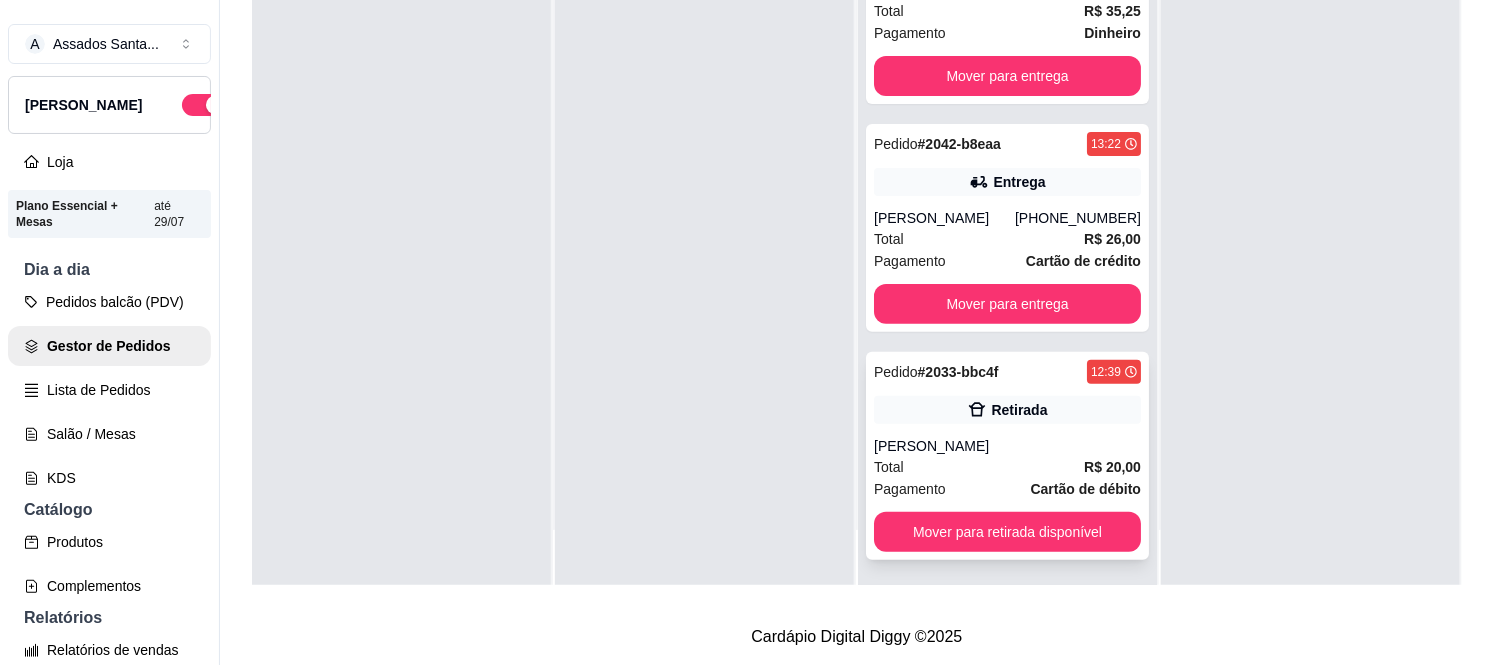 click on "[PERSON_NAME]" at bounding box center [1007, 446] 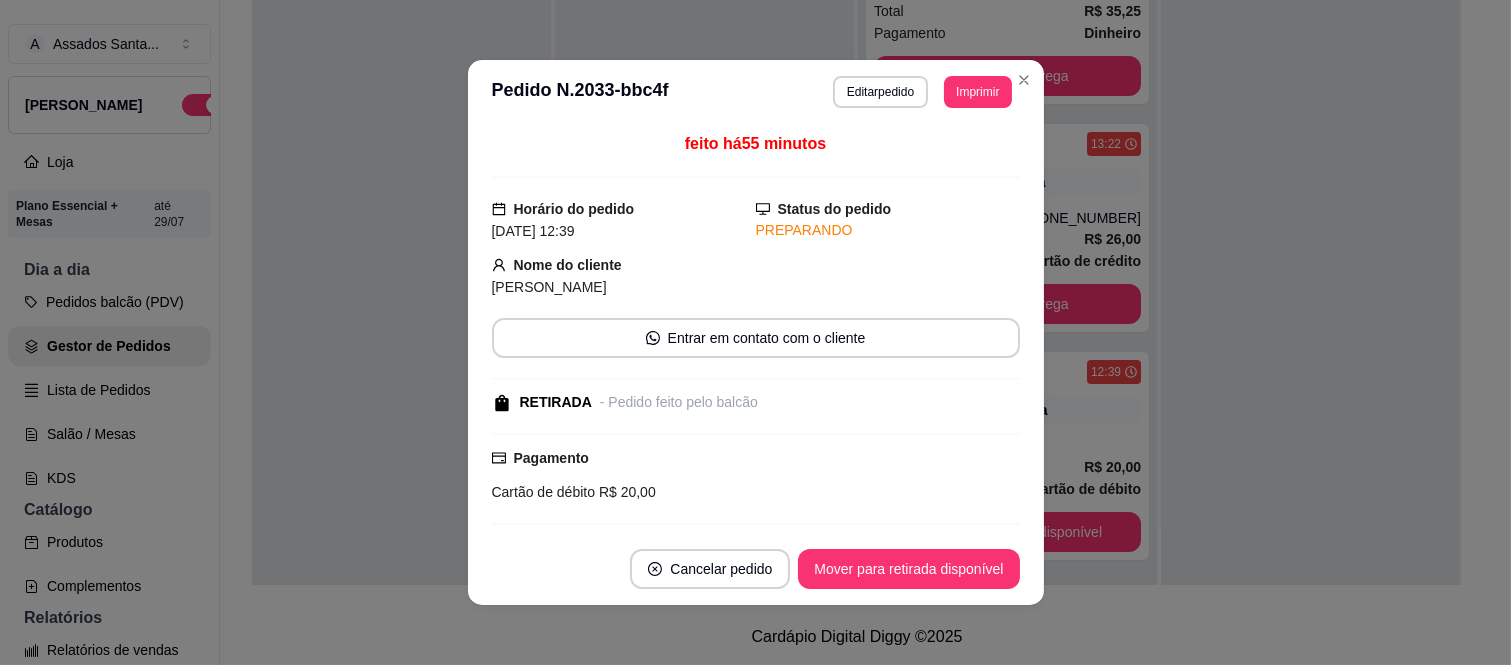 scroll, scrollTop: 196, scrollLeft: 0, axis: vertical 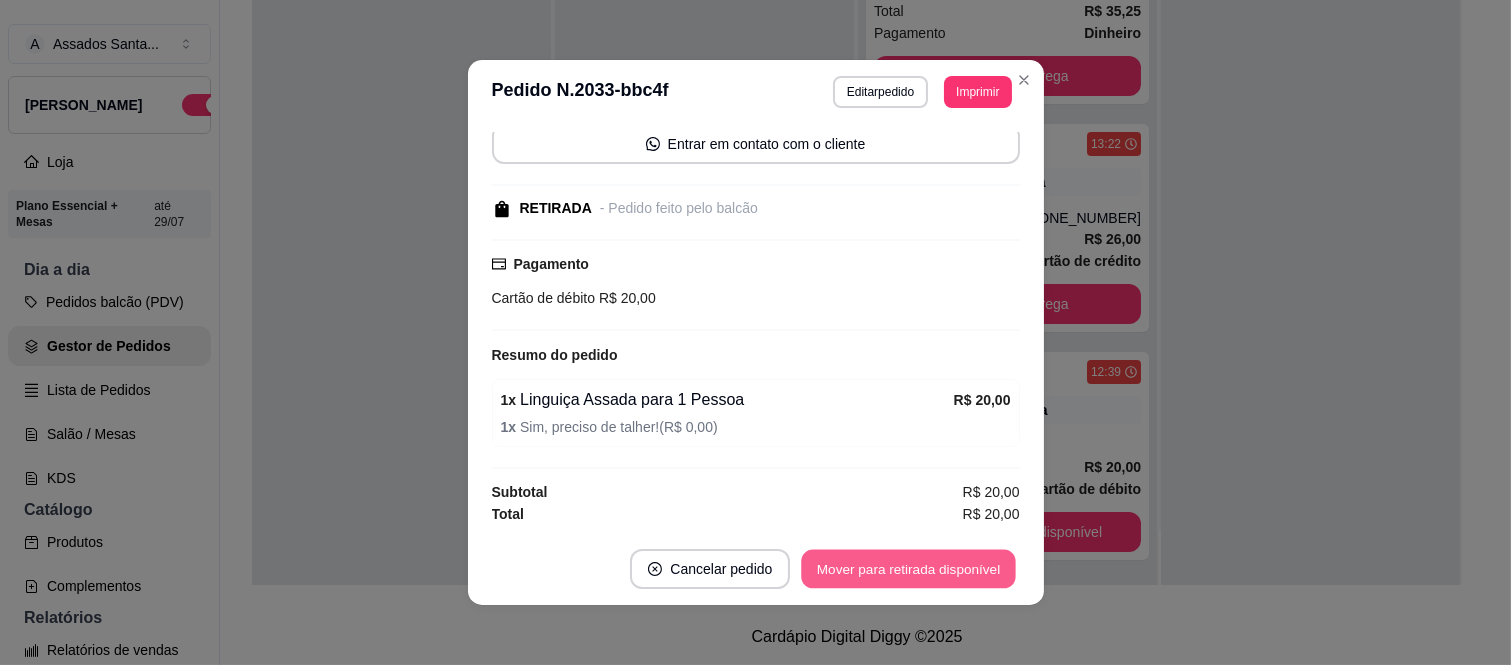 click on "Mover para retirada disponível" at bounding box center (909, 569) 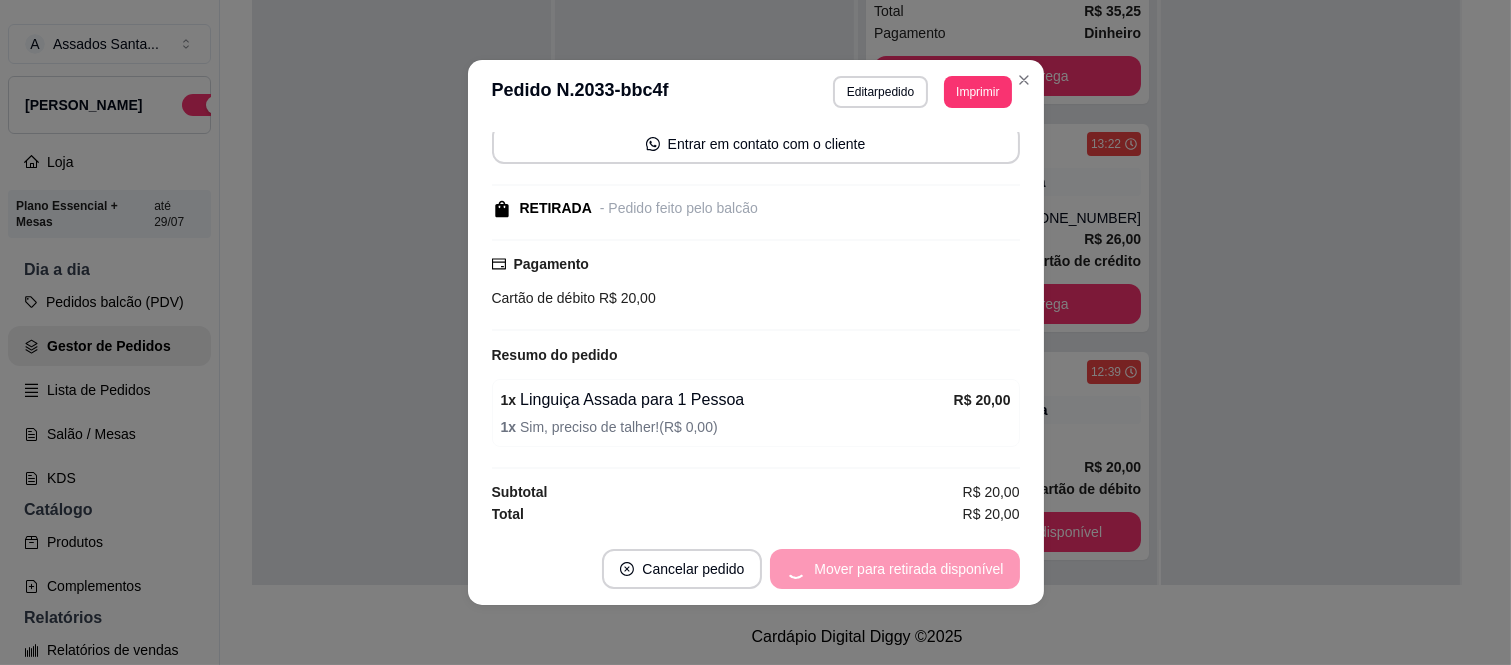 scroll, scrollTop: 0, scrollLeft: 0, axis: both 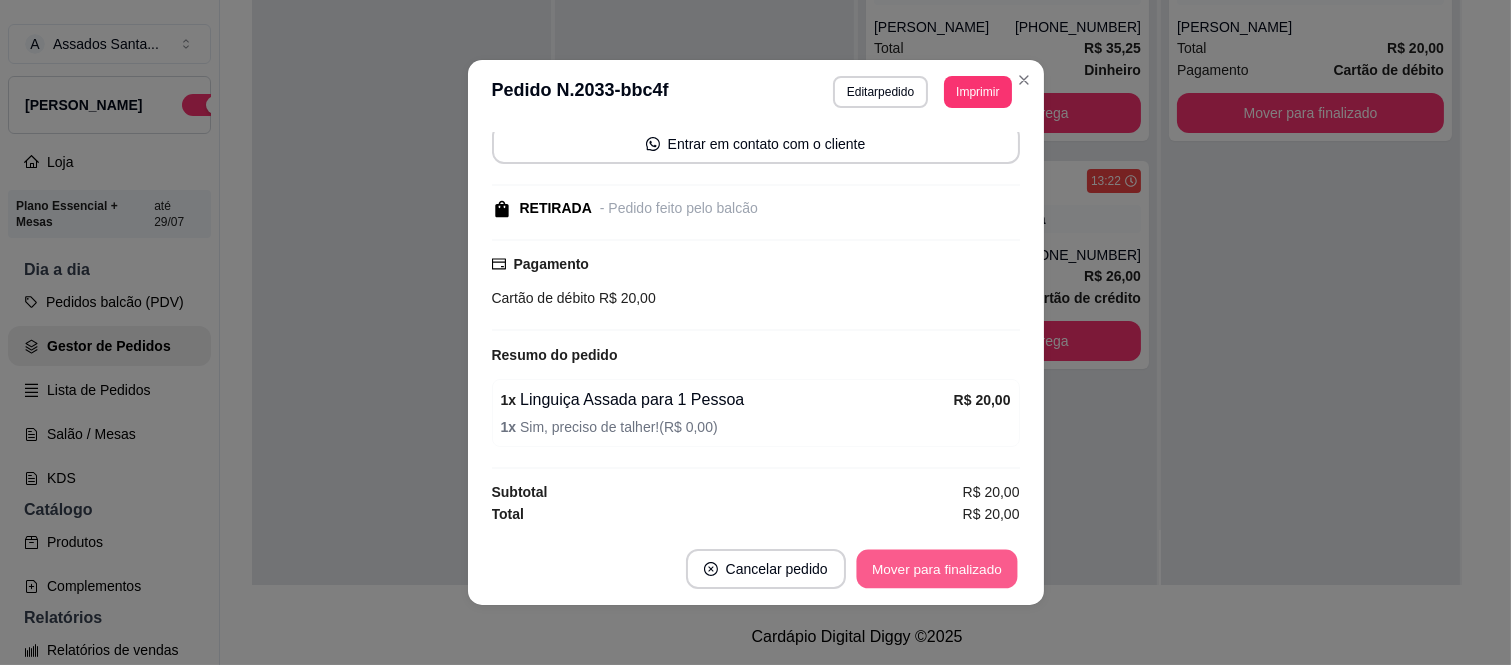 click on "Mover para finalizado" at bounding box center [936, 569] 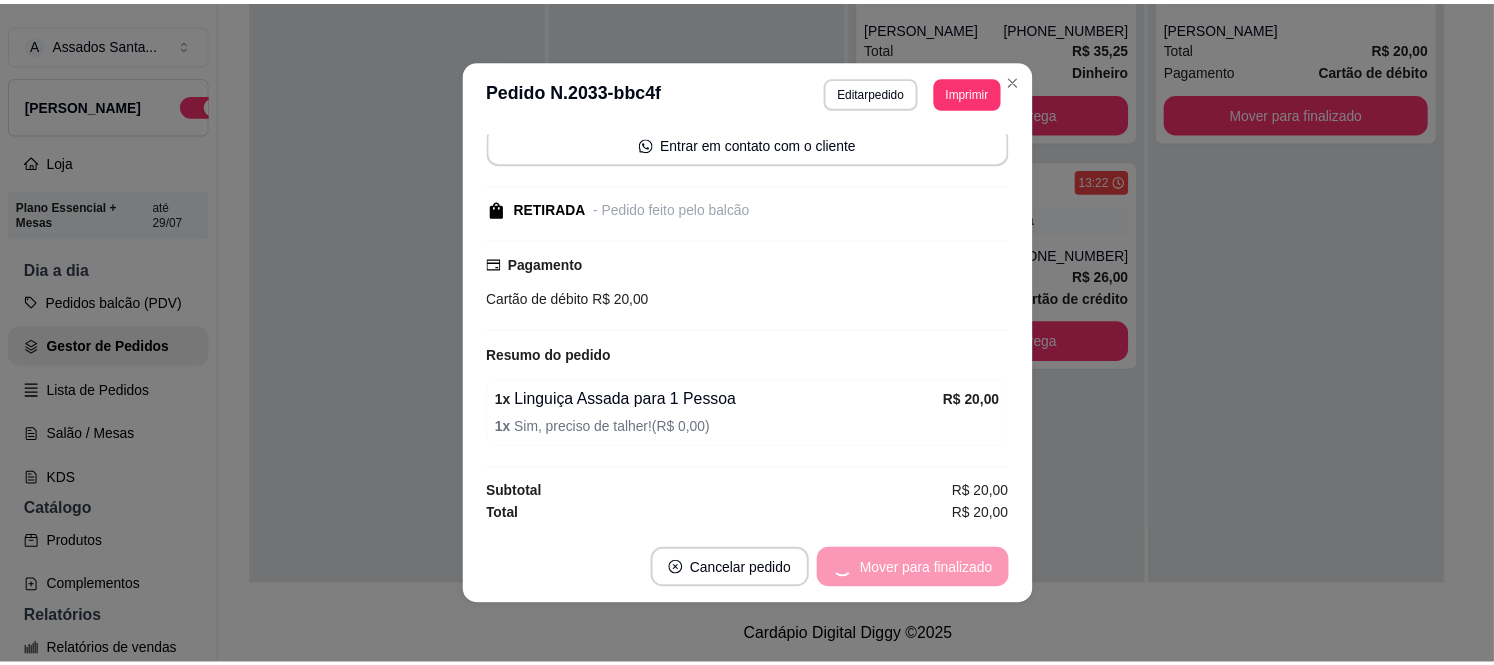 scroll, scrollTop: 110, scrollLeft: 0, axis: vertical 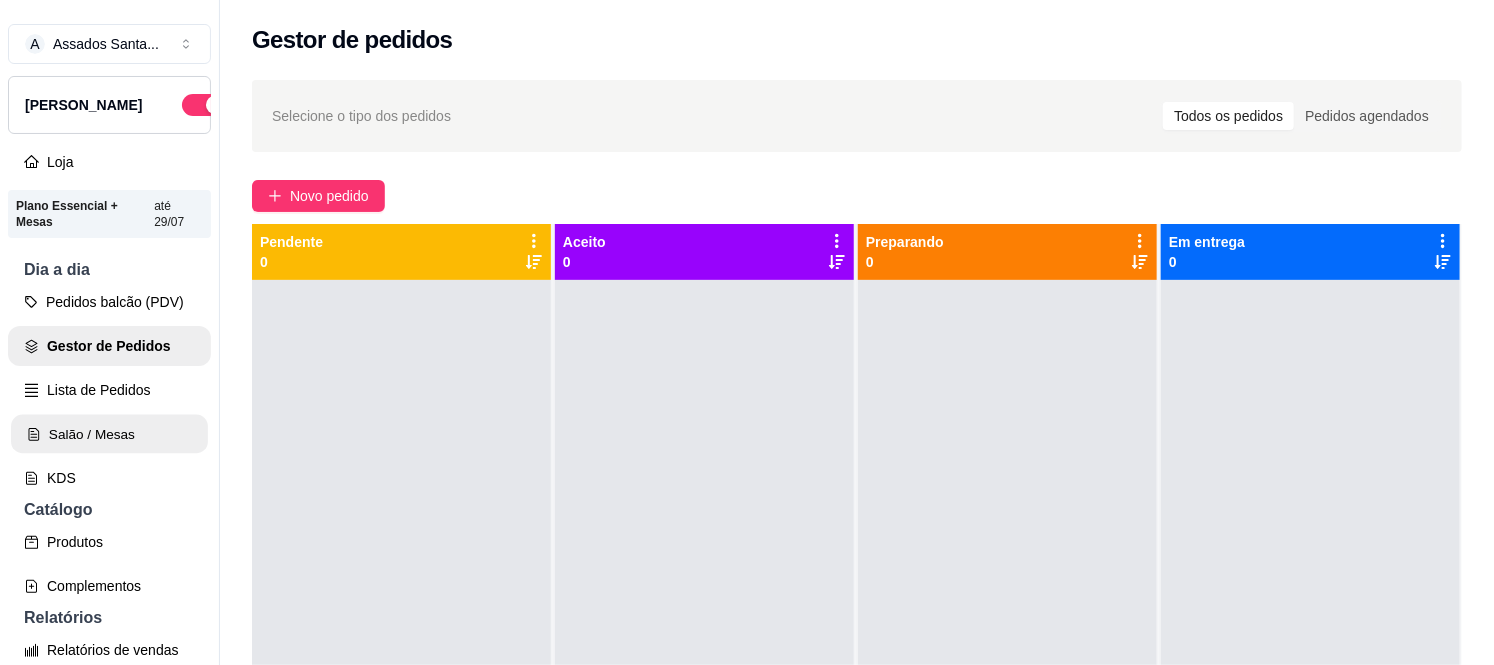 click on "Salão / Mesas" at bounding box center [109, 434] 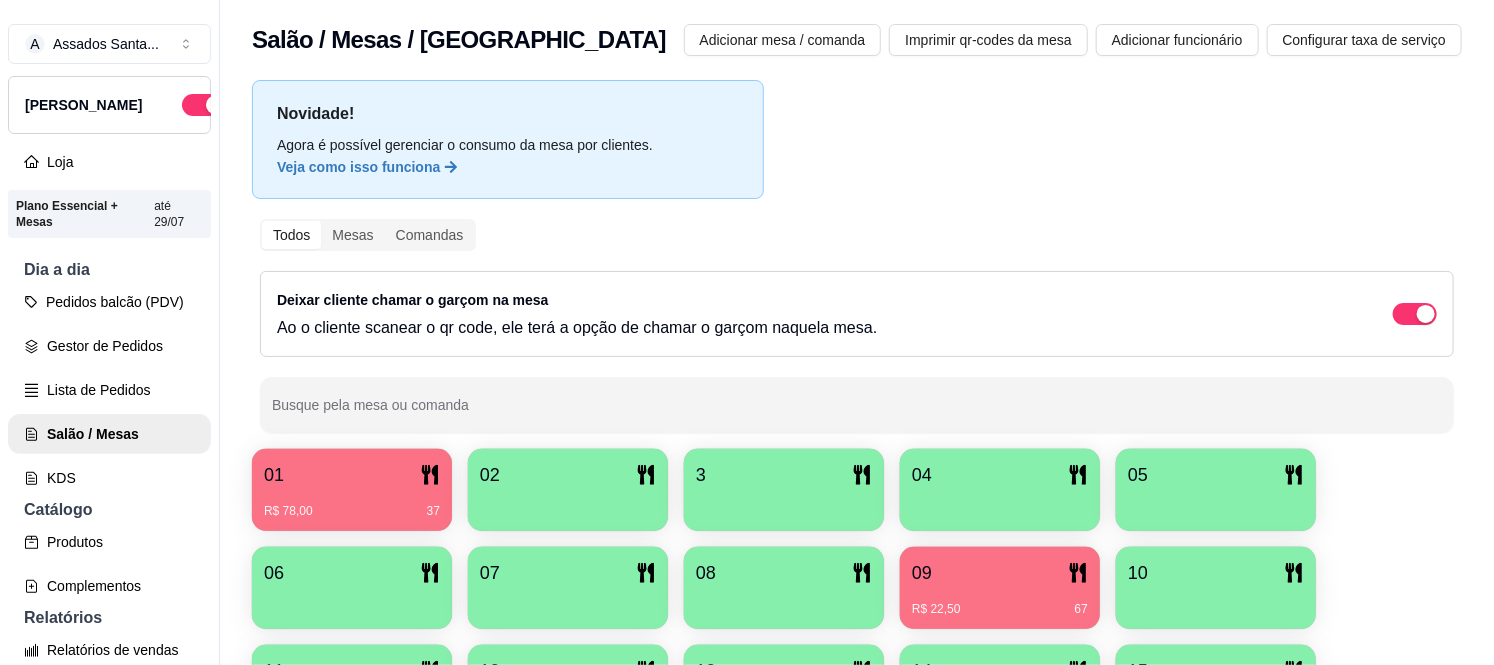 click on "01" at bounding box center [352, 475] 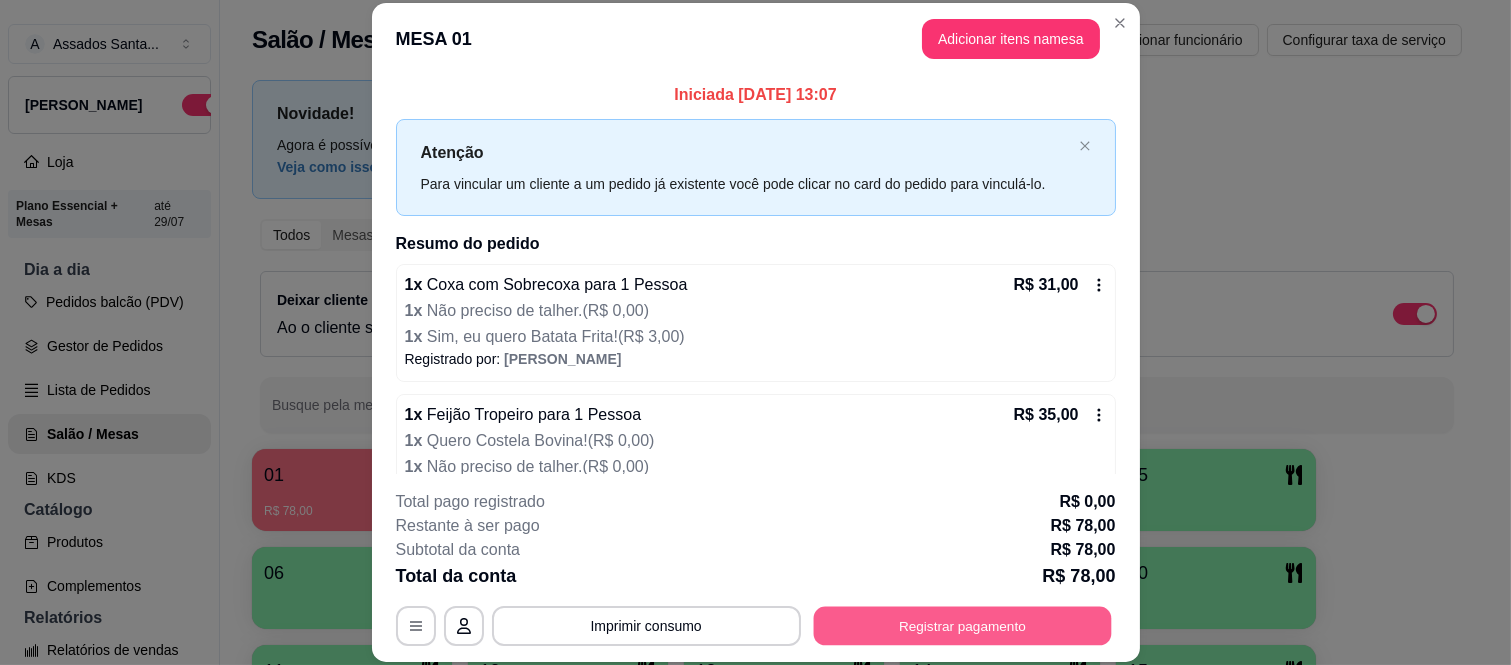 click on "Registrar pagamento" at bounding box center [962, 625] 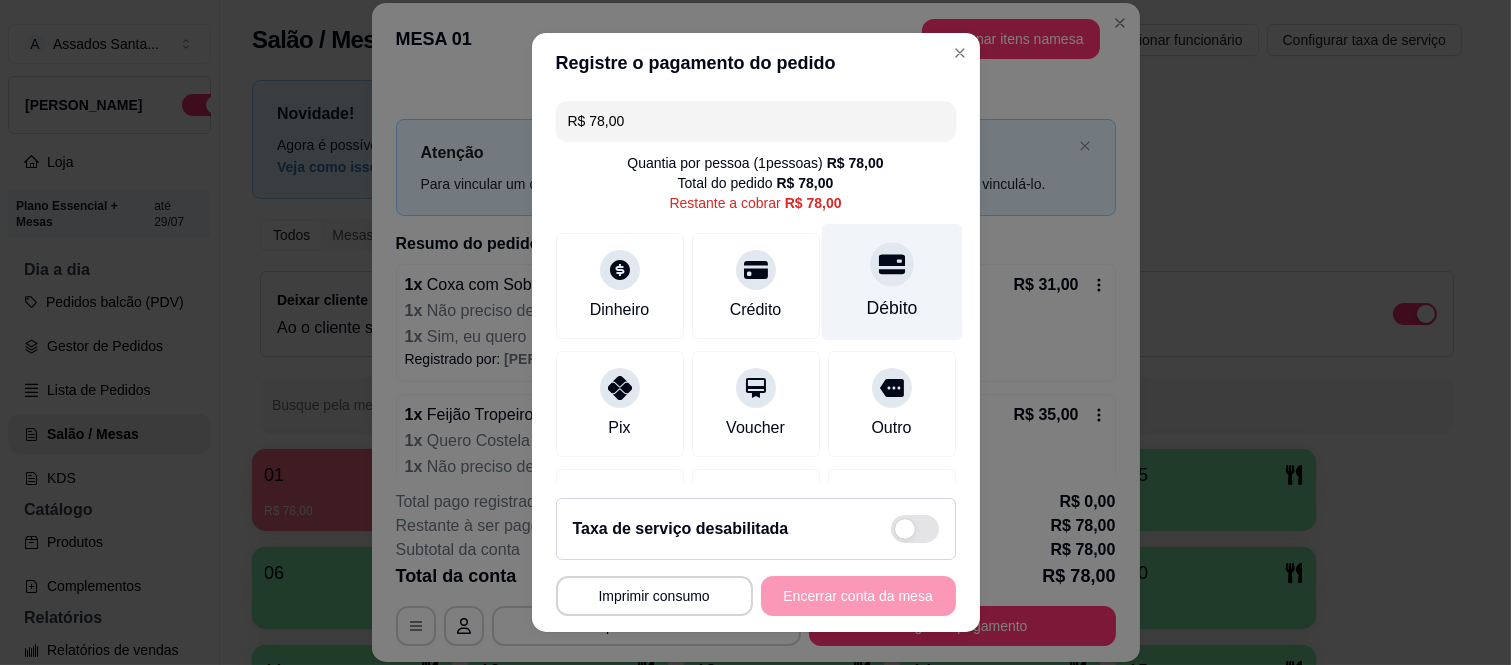 click at bounding box center (892, 265) 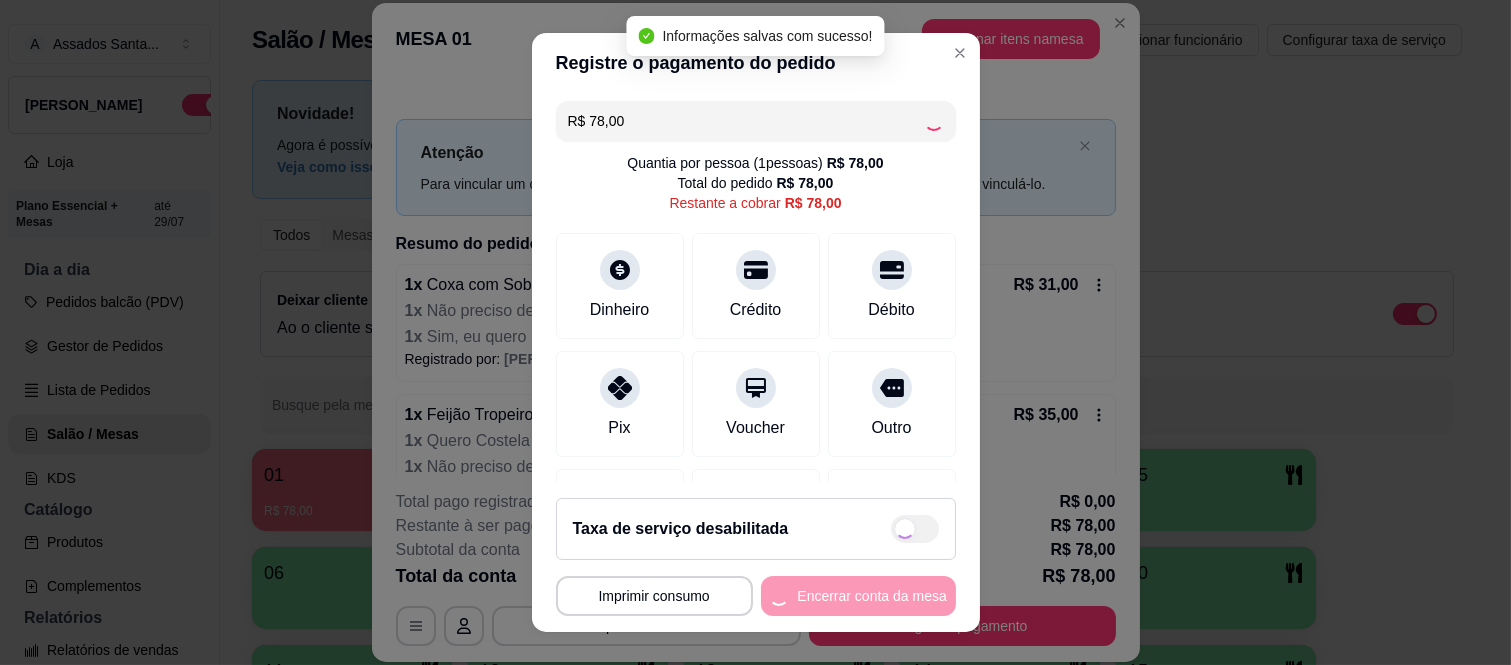 type on "R$ 0,00" 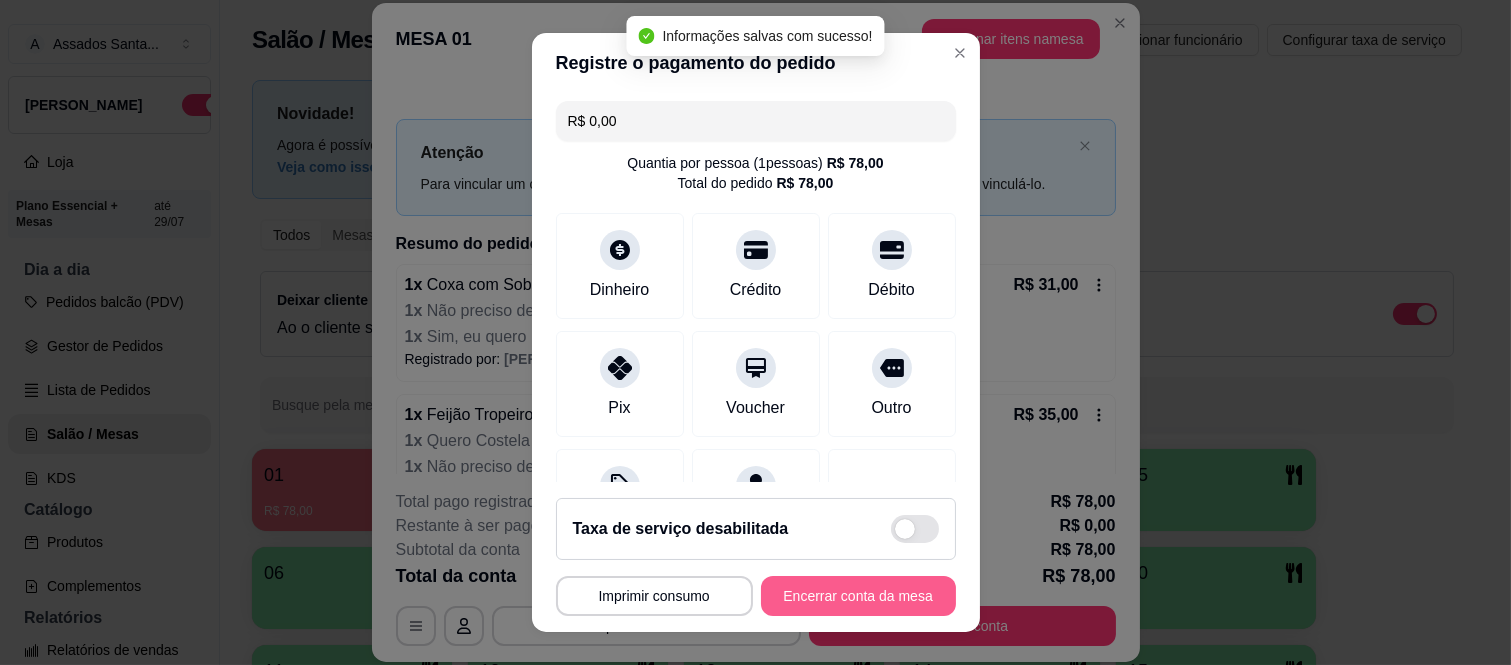 click on "Encerrar conta da mesa" at bounding box center [858, 596] 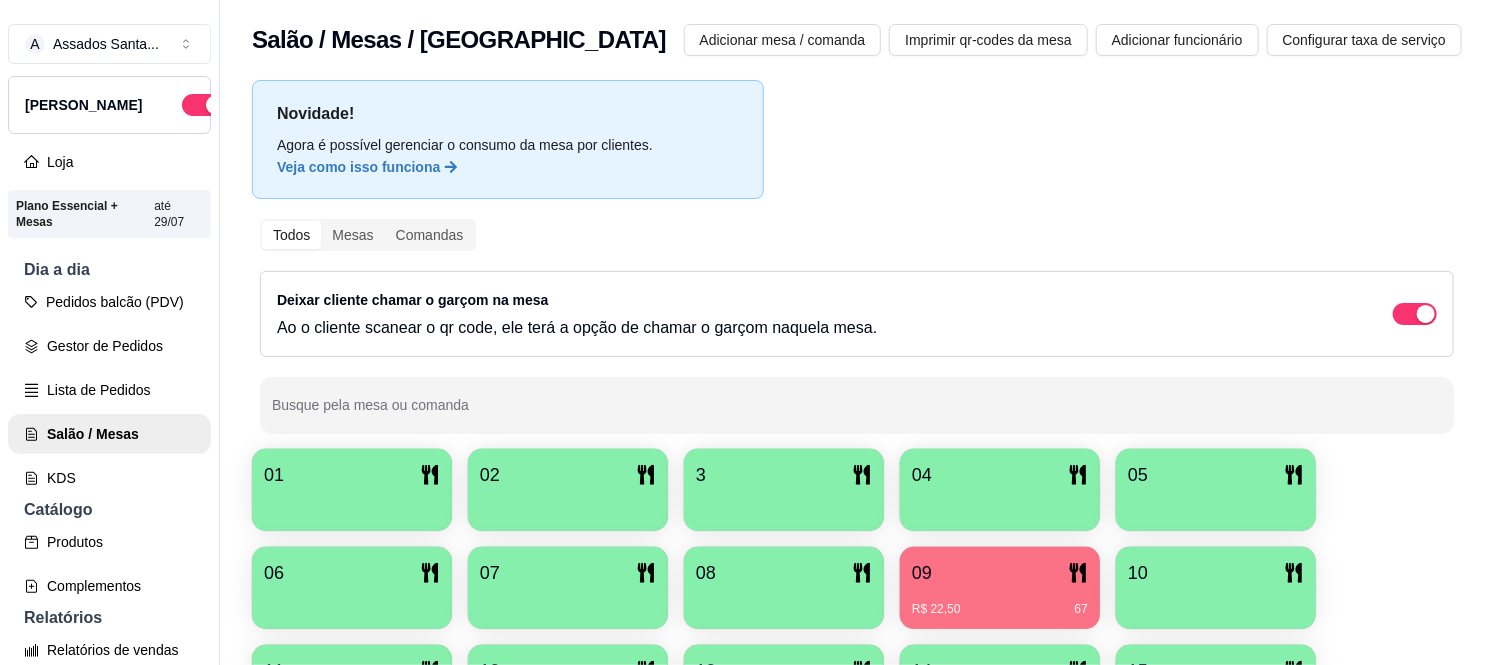 click on "R$ 22,50 67" at bounding box center [1000, 602] 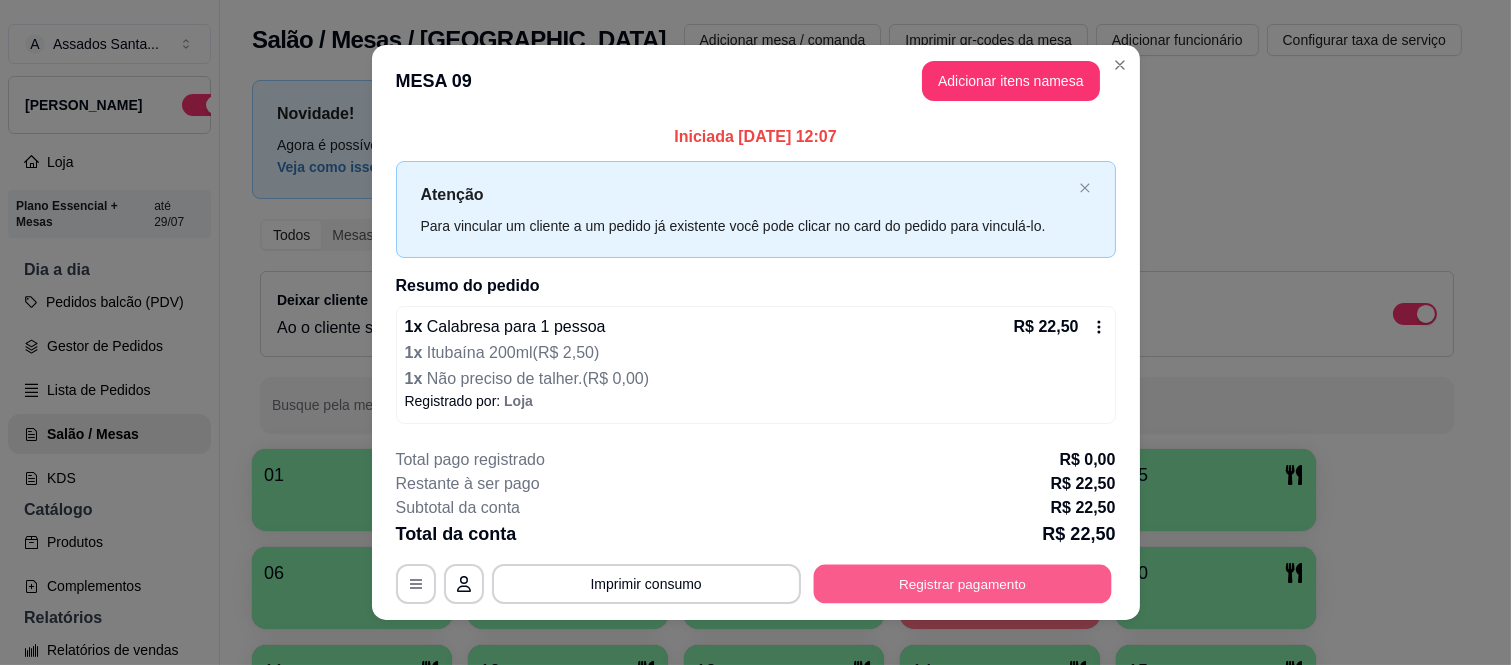 click on "Registrar pagamento" at bounding box center [962, 584] 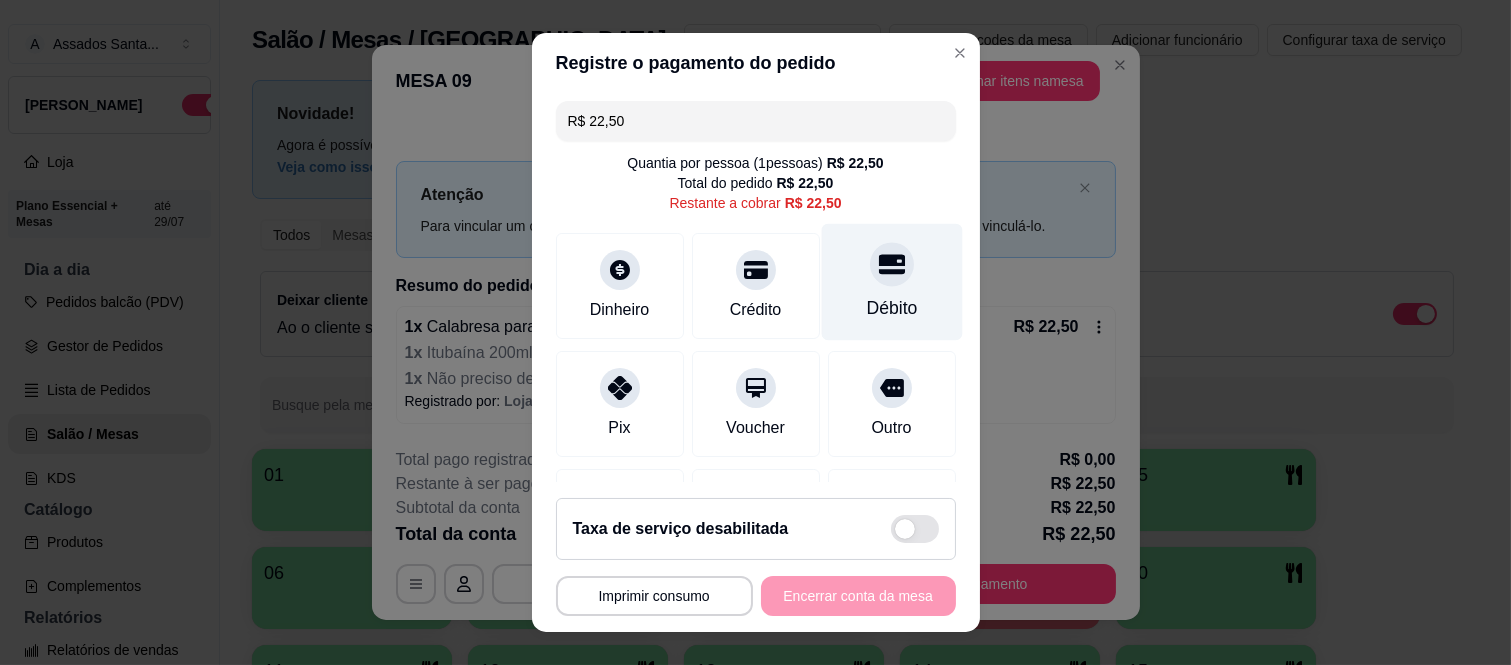 click on "Débito" at bounding box center (891, 308) 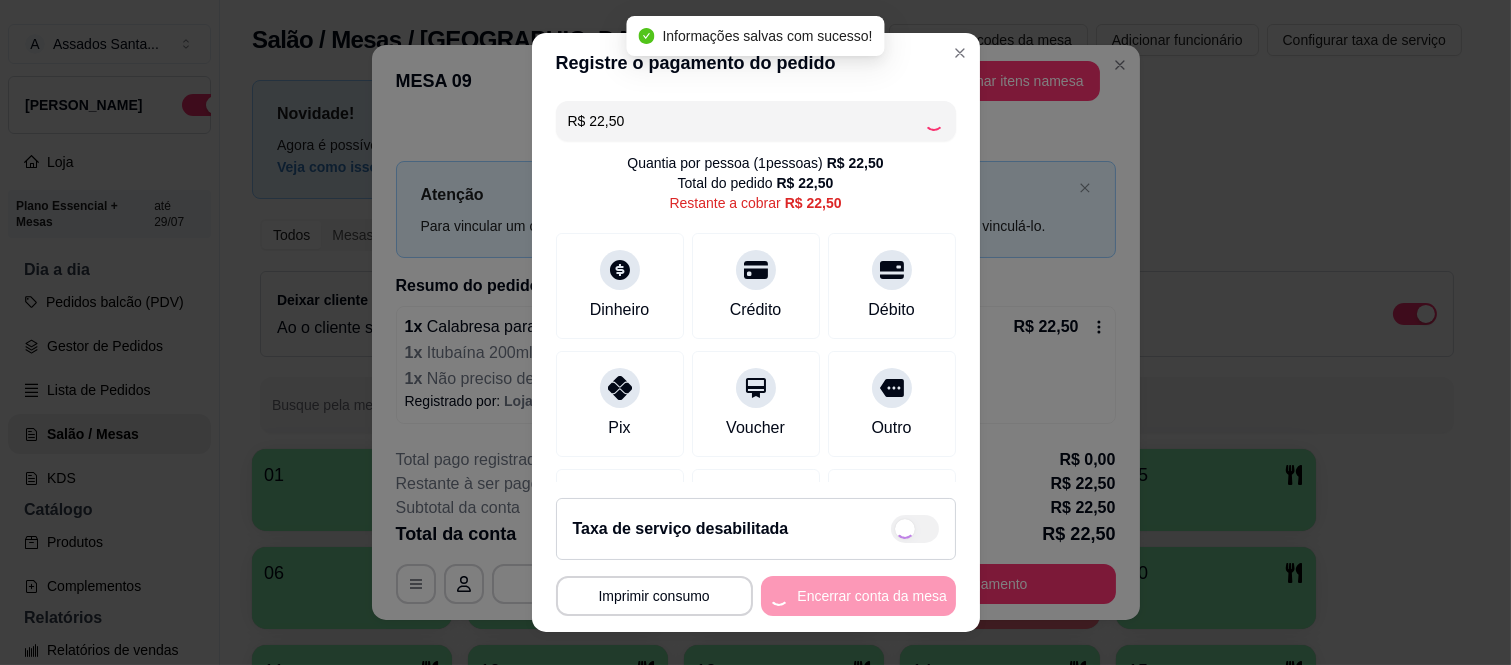 type on "R$ 0,00" 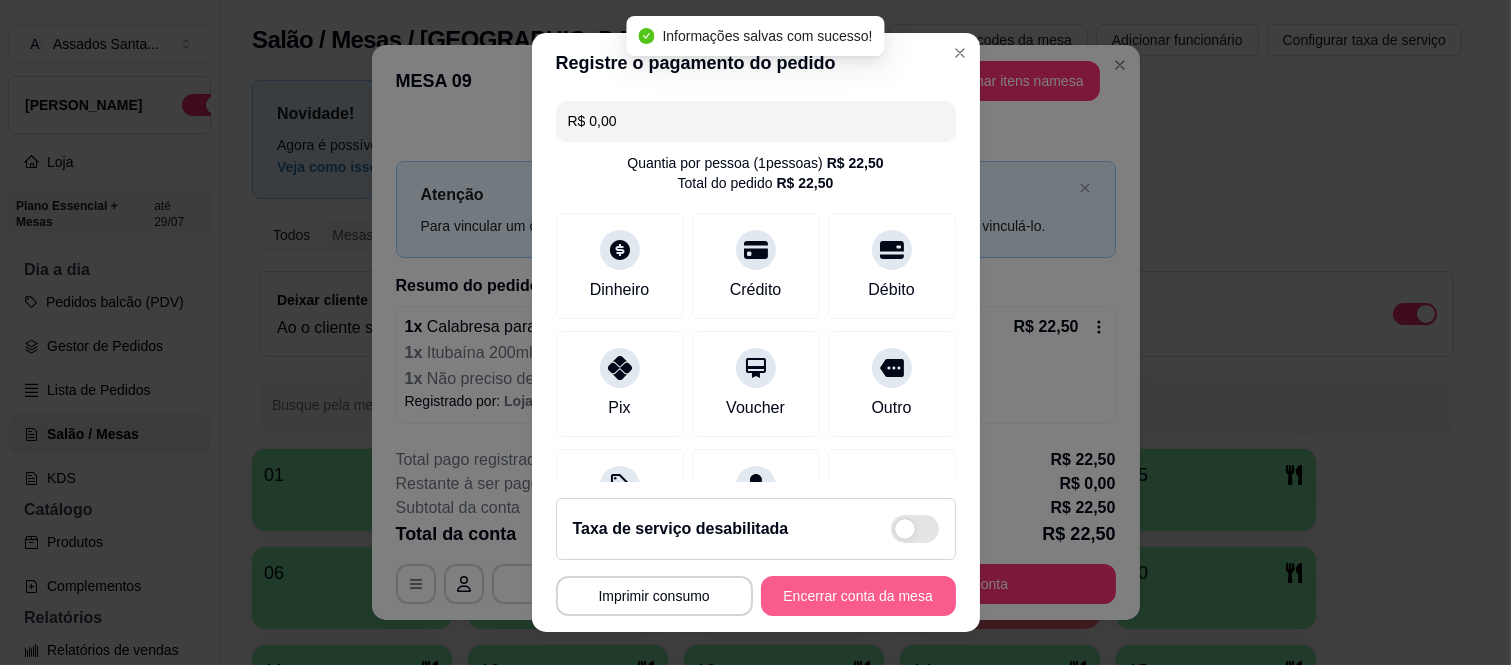 click on "Encerrar conta da mesa" at bounding box center (858, 596) 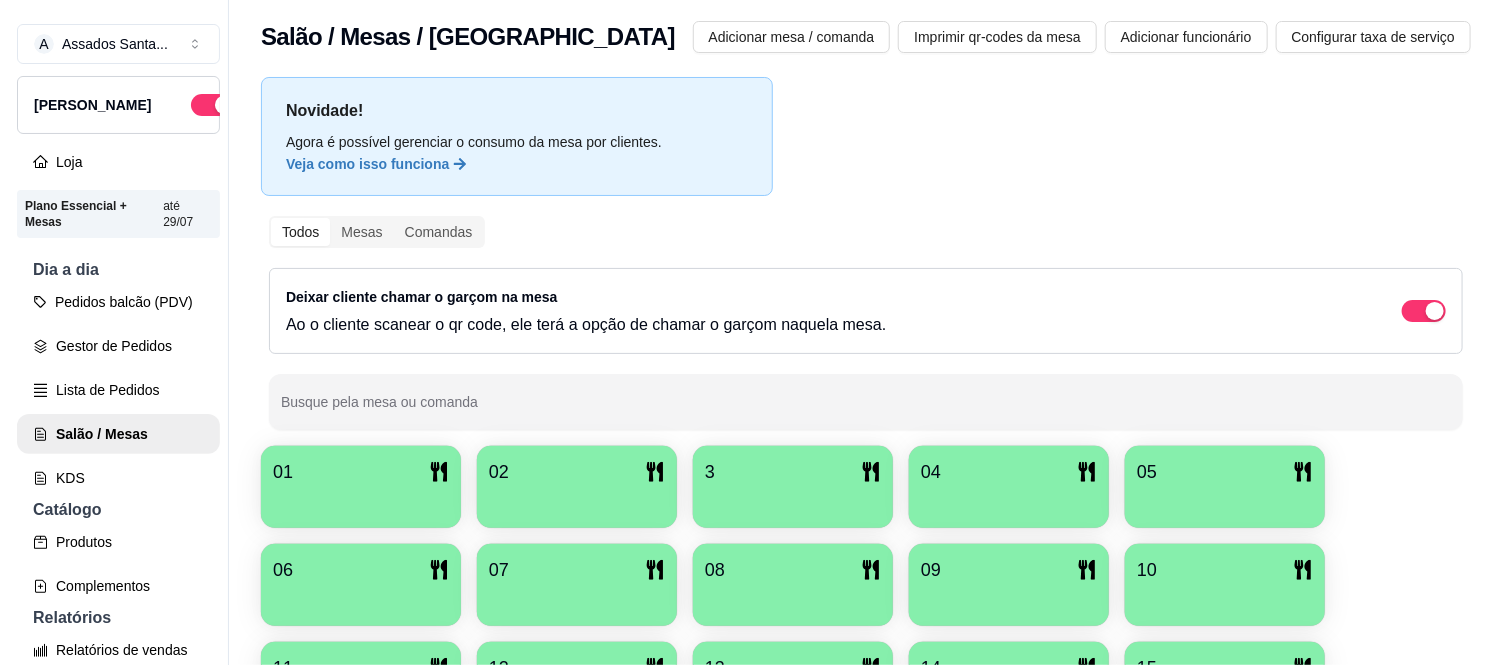 scroll, scrollTop: 0, scrollLeft: 0, axis: both 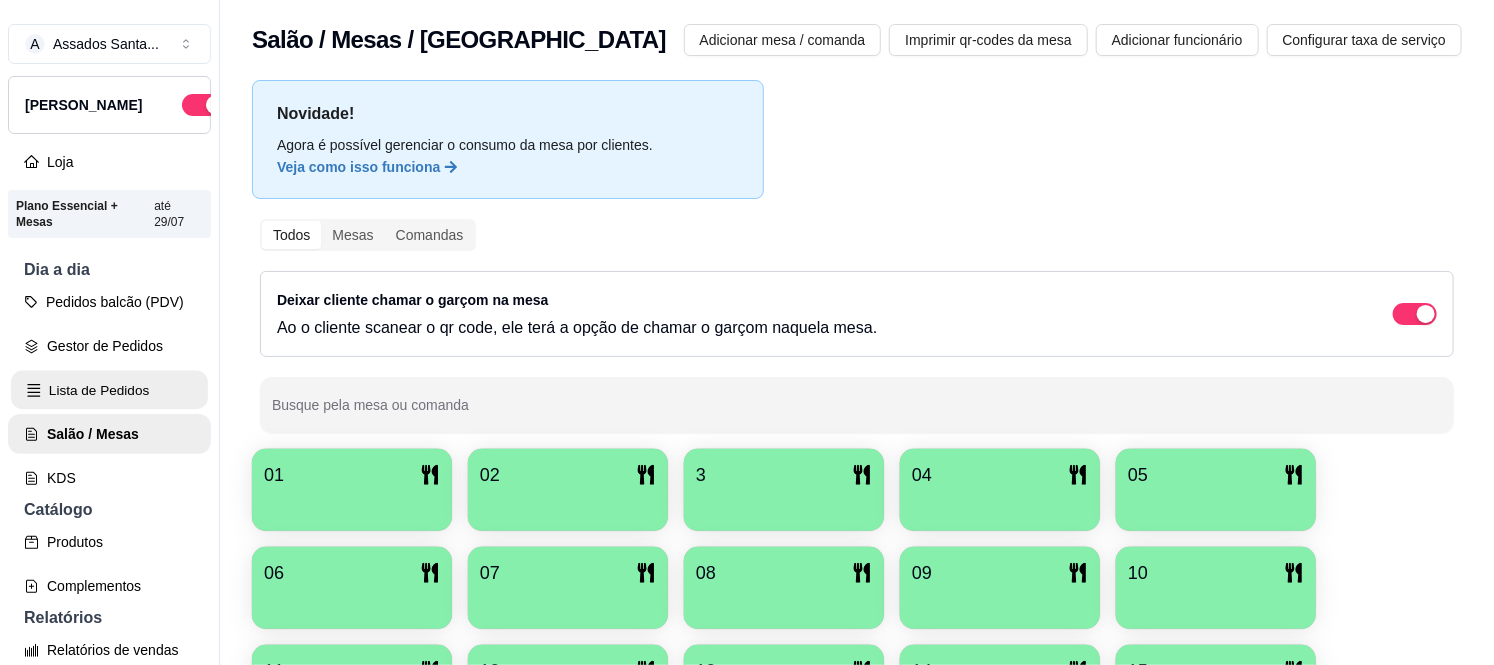 click on "Lista de Pedidos" at bounding box center [109, 390] 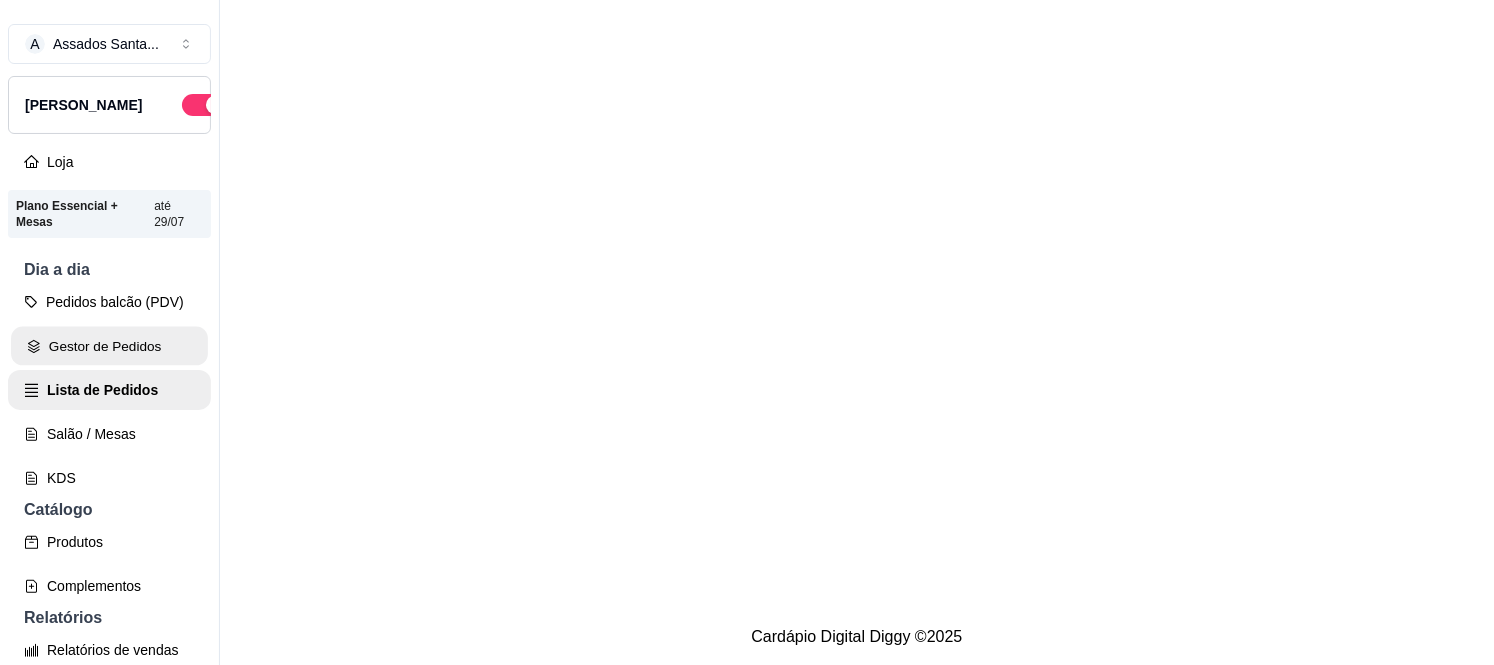 click on "Gestor de Pedidos" at bounding box center (109, 346) 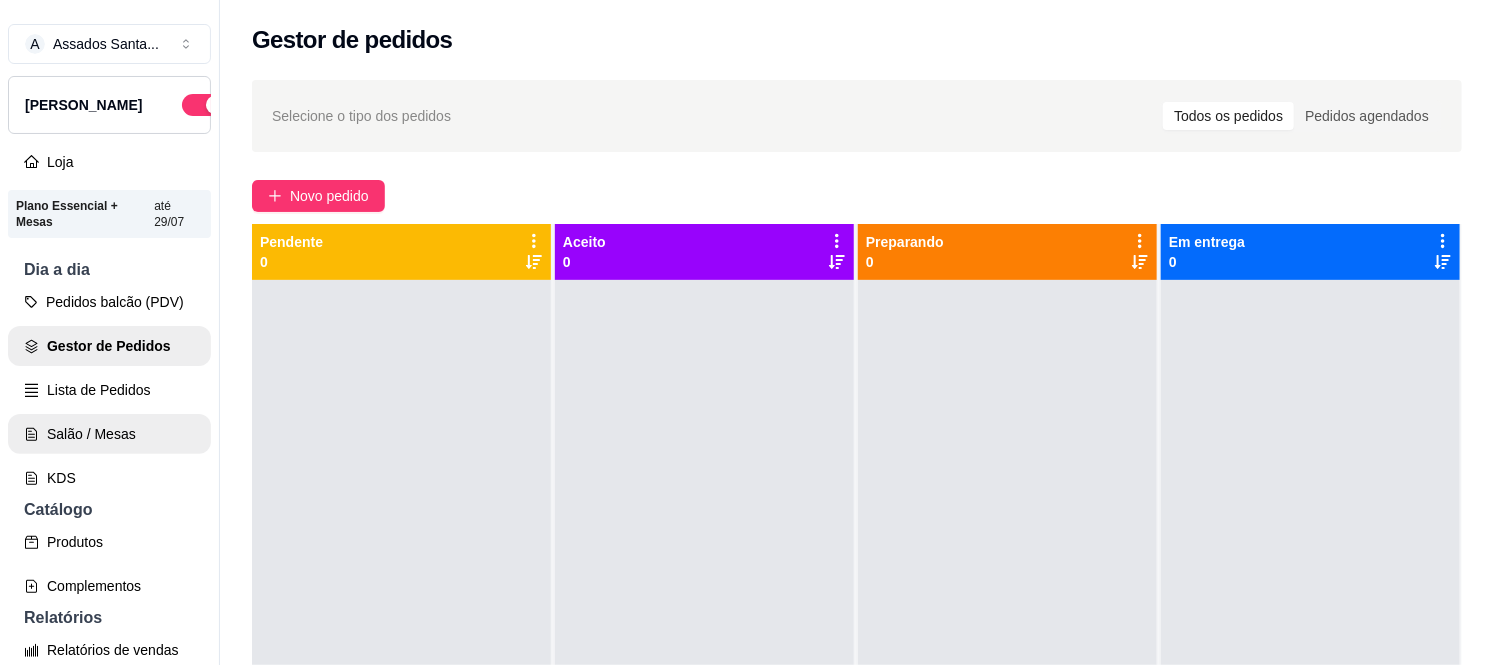 click on "Salão / Mesas" at bounding box center (109, 434) 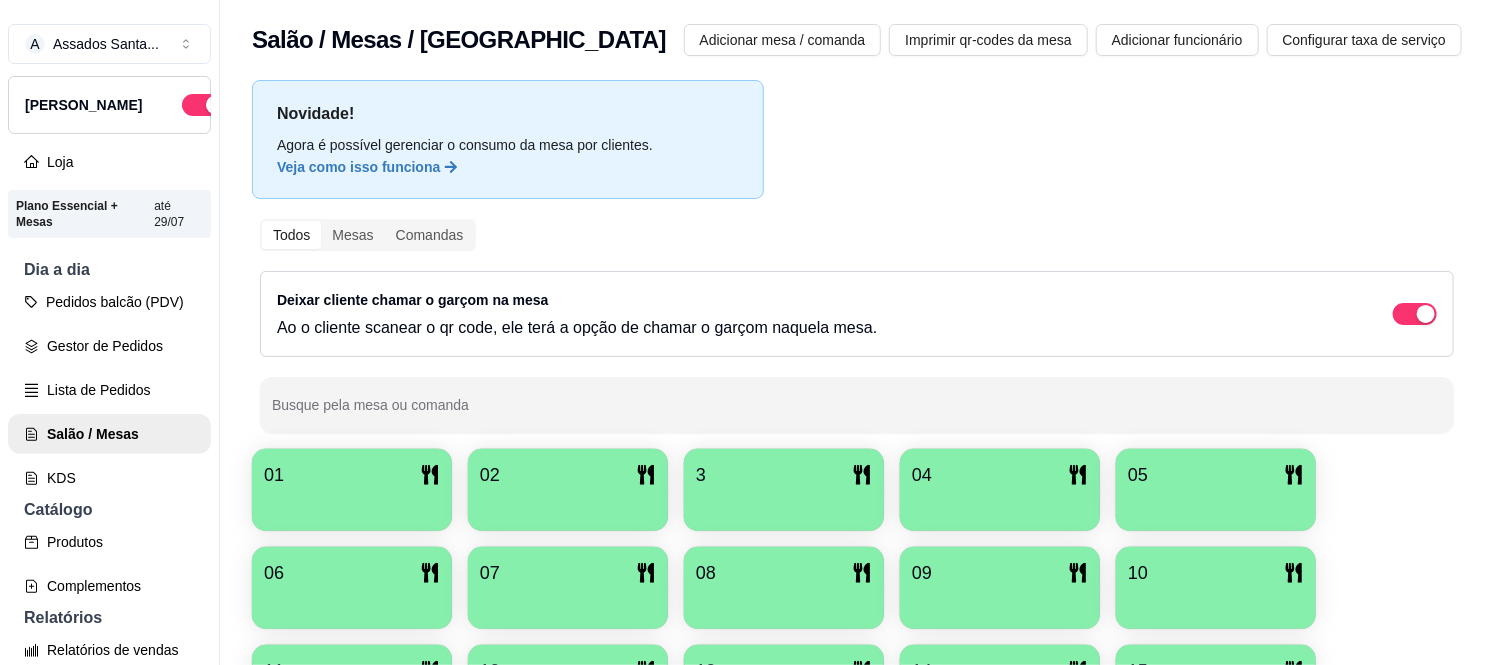 click at bounding box center (1000, 504) 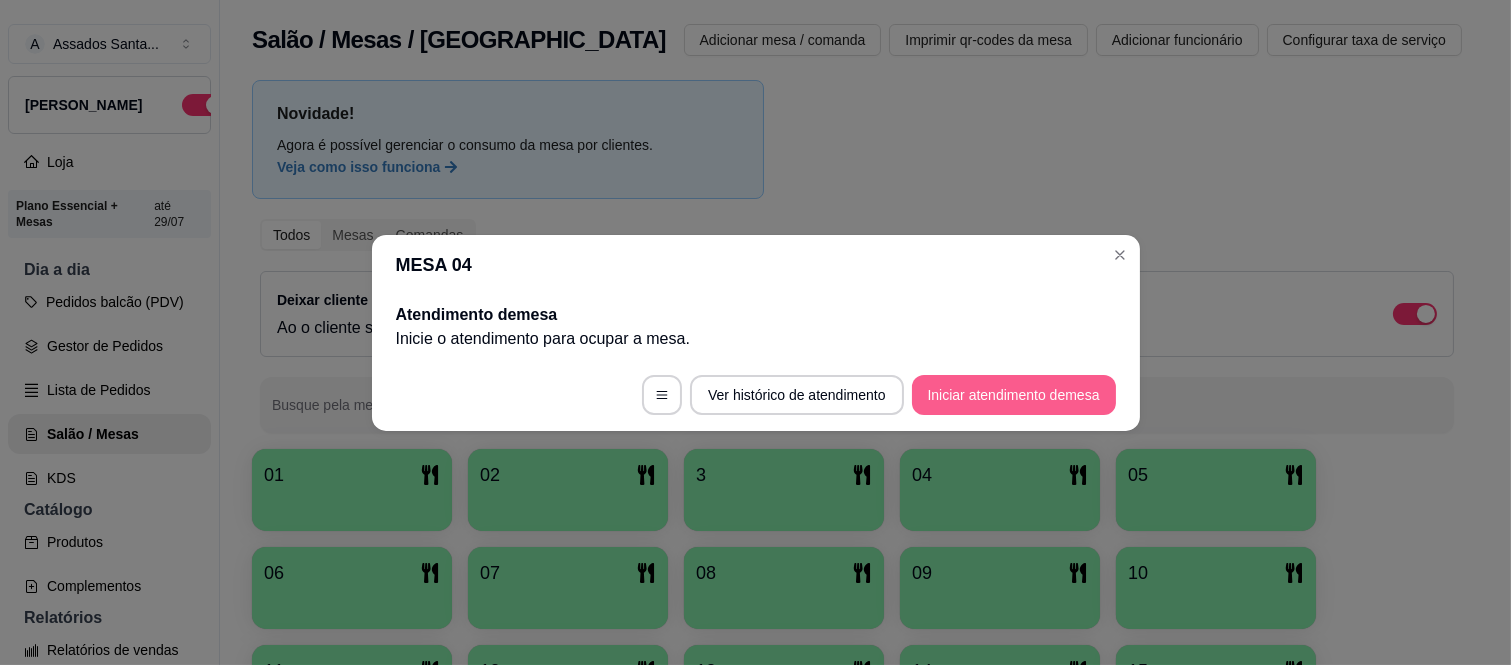 click on "Iniciar atendimento de  mesa" at bounding box center (1014, 395) 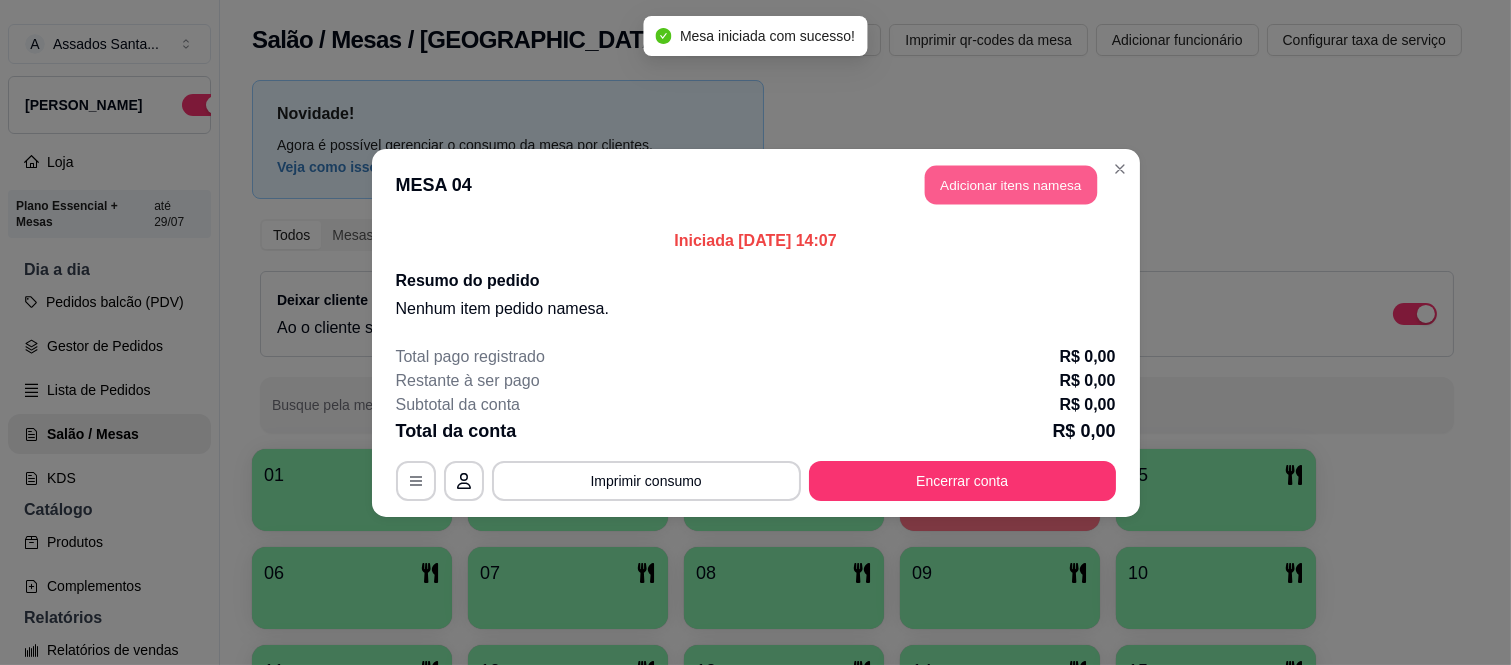 click on "Adicionar itens na  mesa" at bounding box center (1011, 184) 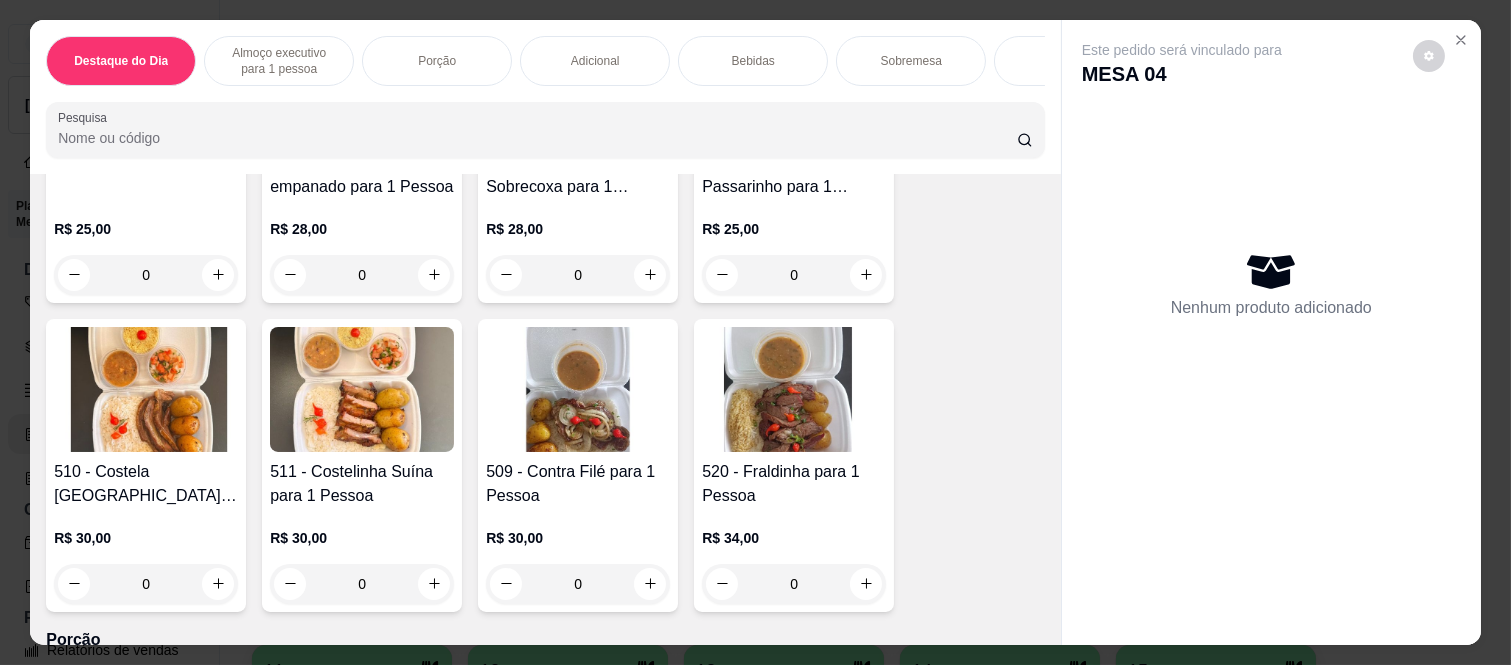scroll, scrollTop: 1000, scrollLeft: 0, axis: vertical 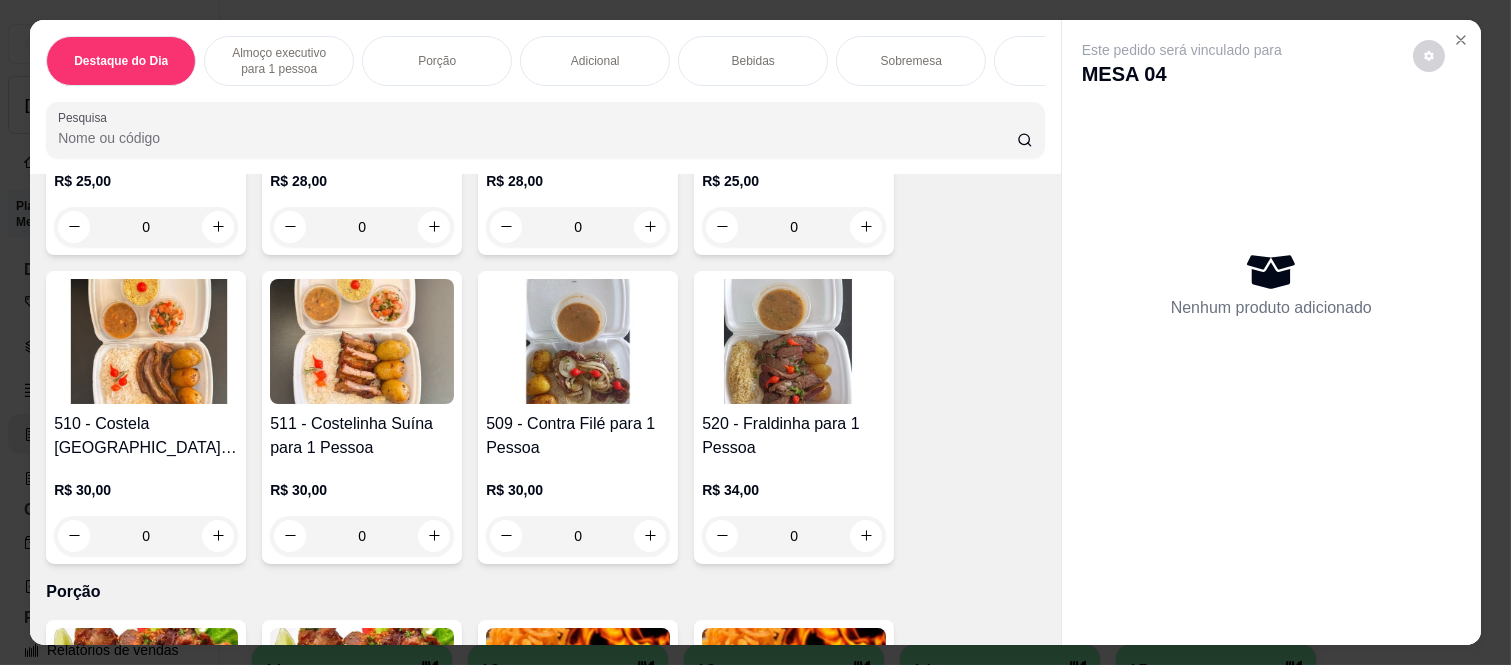 click on "0" at bounding box center (146, 536) 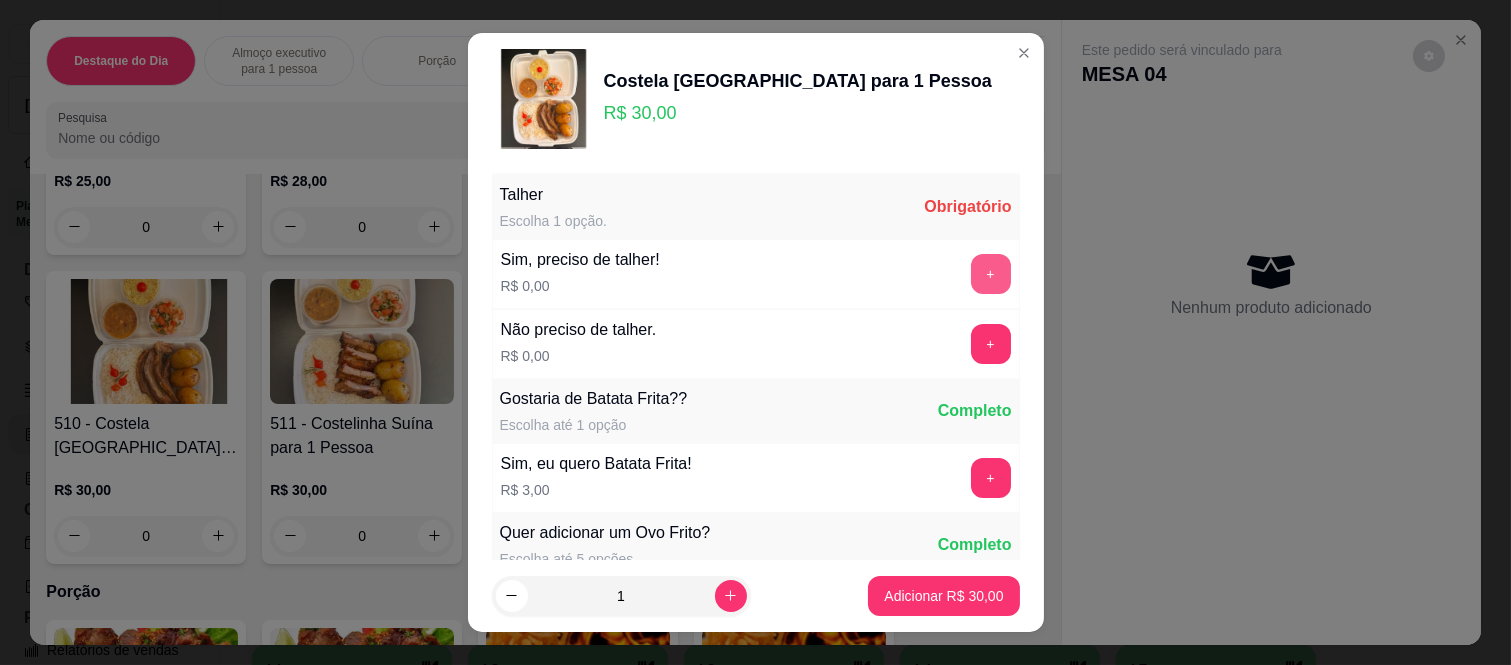 click on "+" at bounding box center [991, 274] 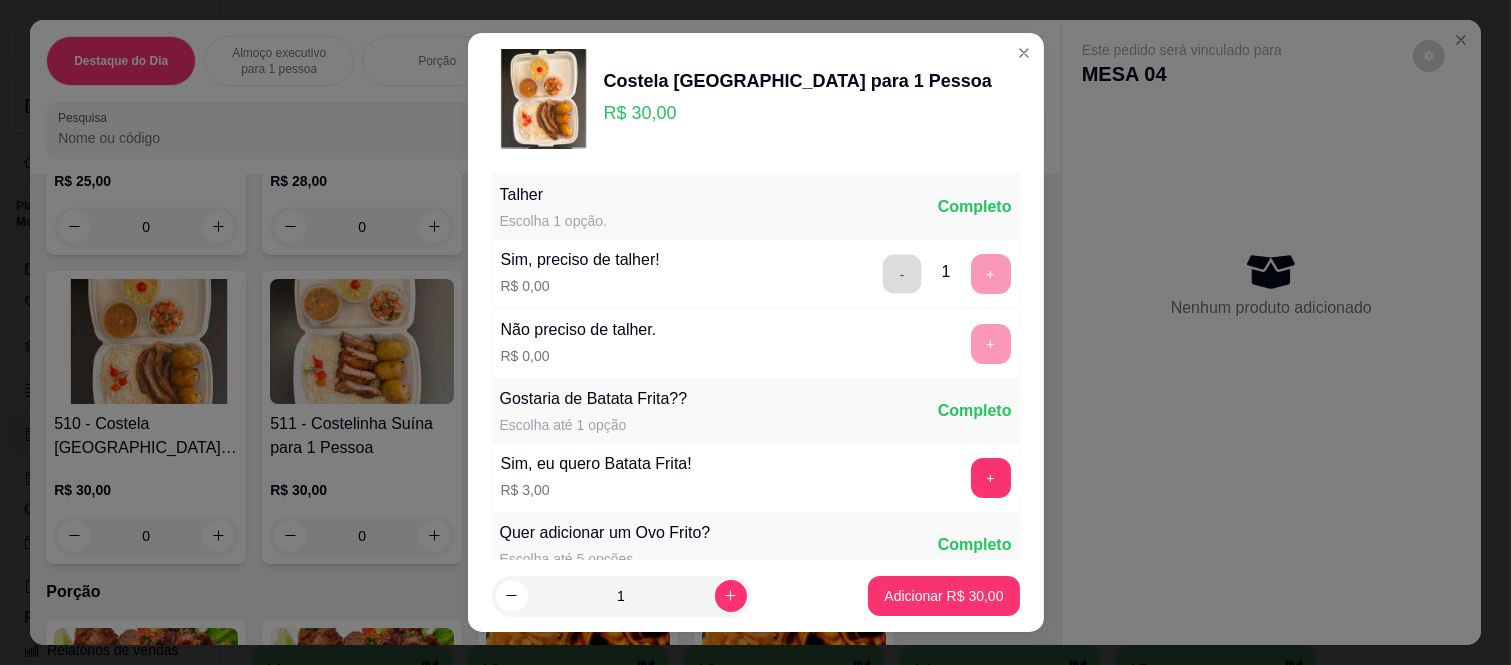 click on "-" at bounding box center [901, 274] 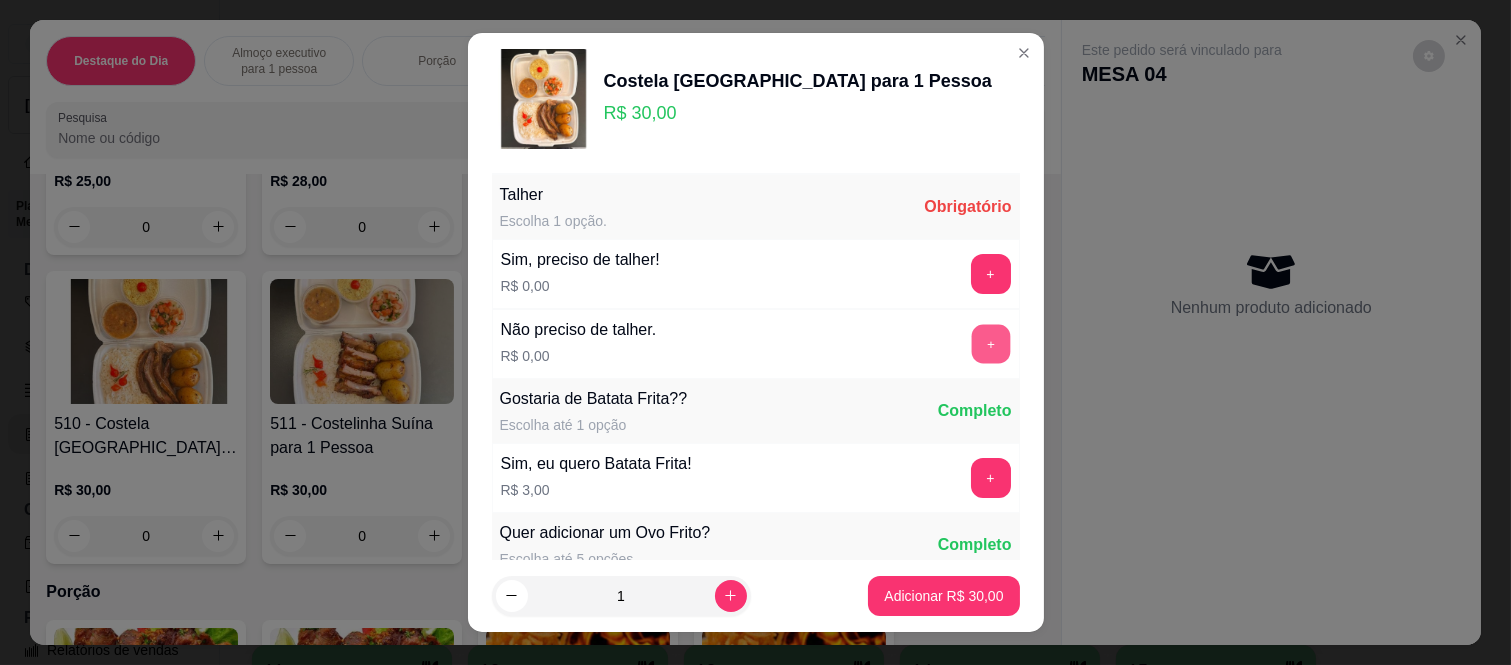 click on "+" at bounding box center (990, 344) 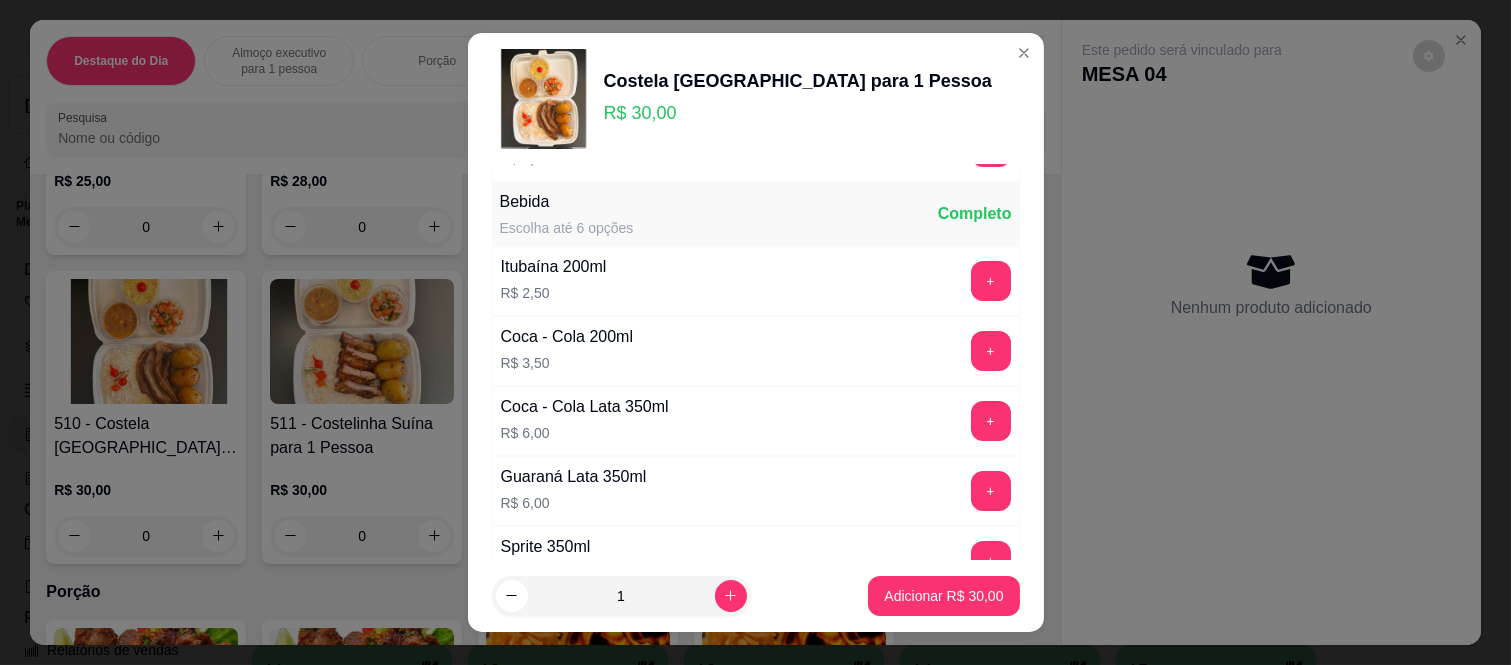 scroll, scrollTop: 444, scrollLeft: 0, axis: vertical 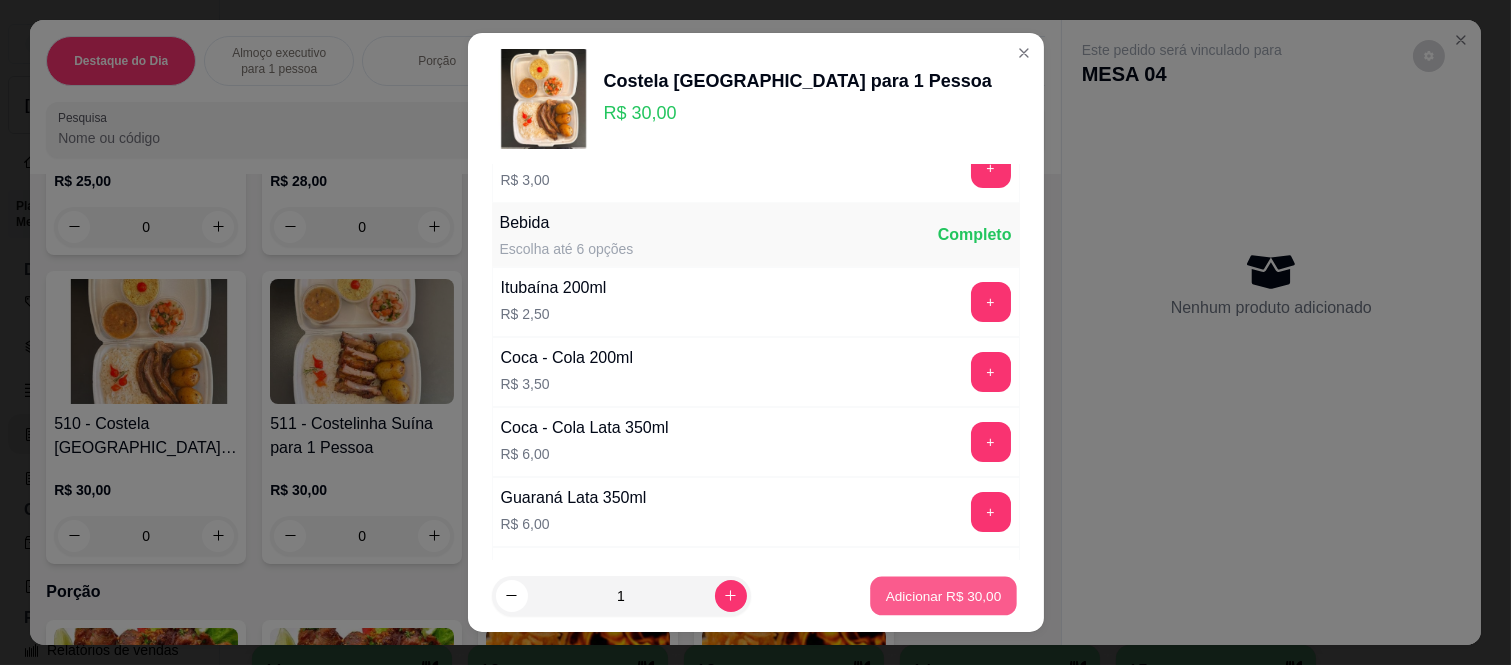 click on "Adicionar   R$ 30,00" at bounding box center (944, 595) 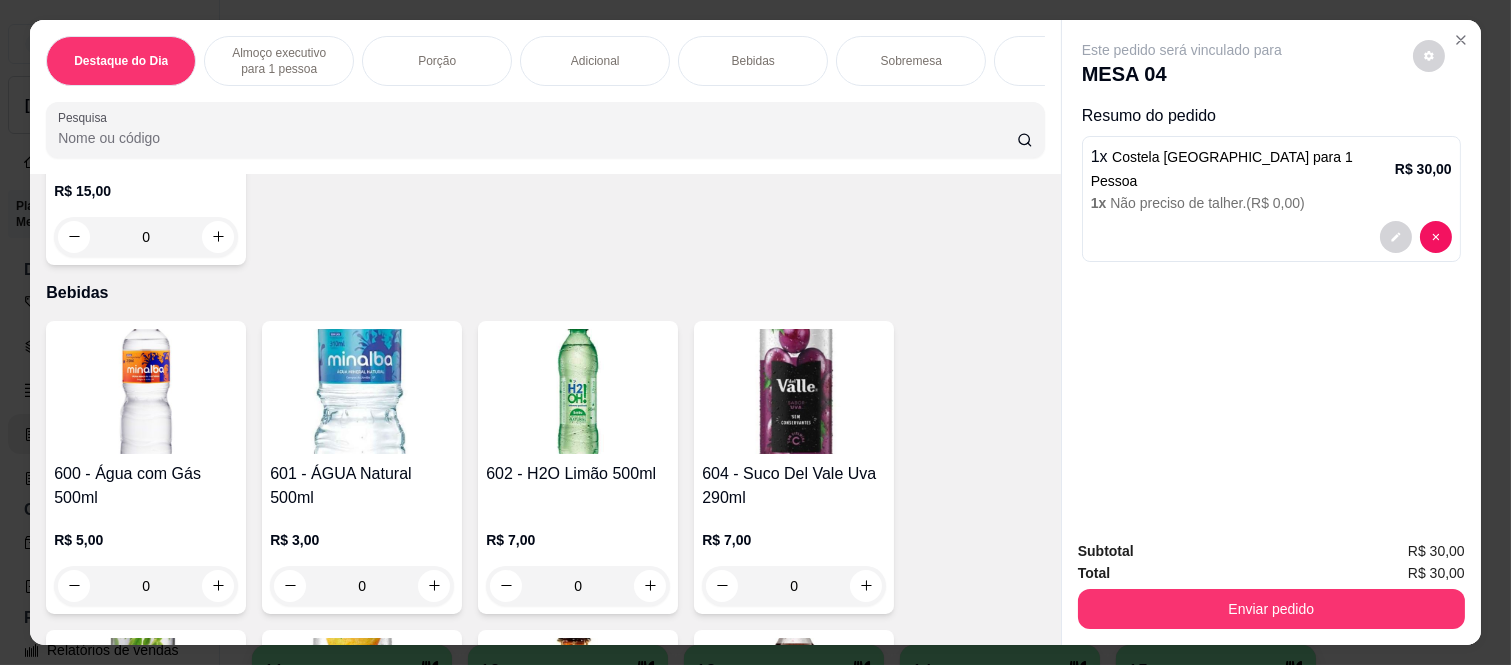scroll, scrollTop: 3000, scrollLeft: 0, axis: vertical 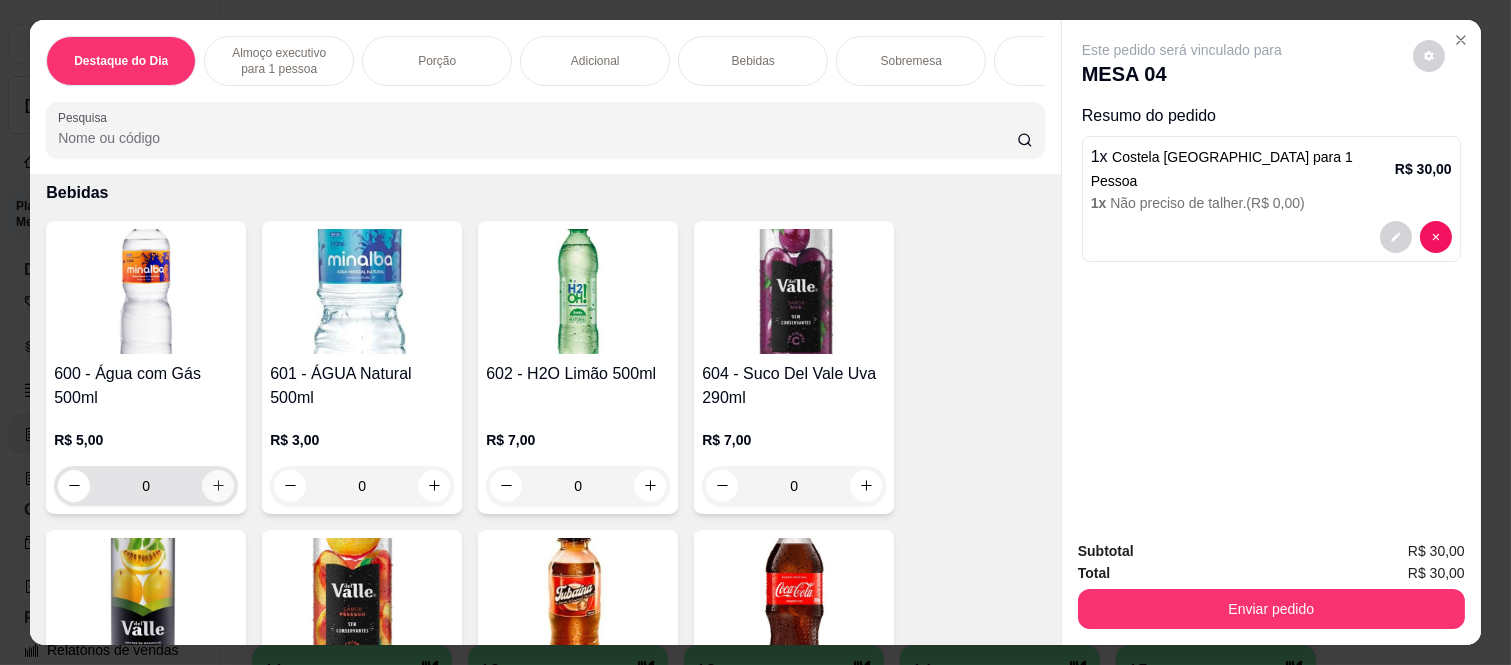 click 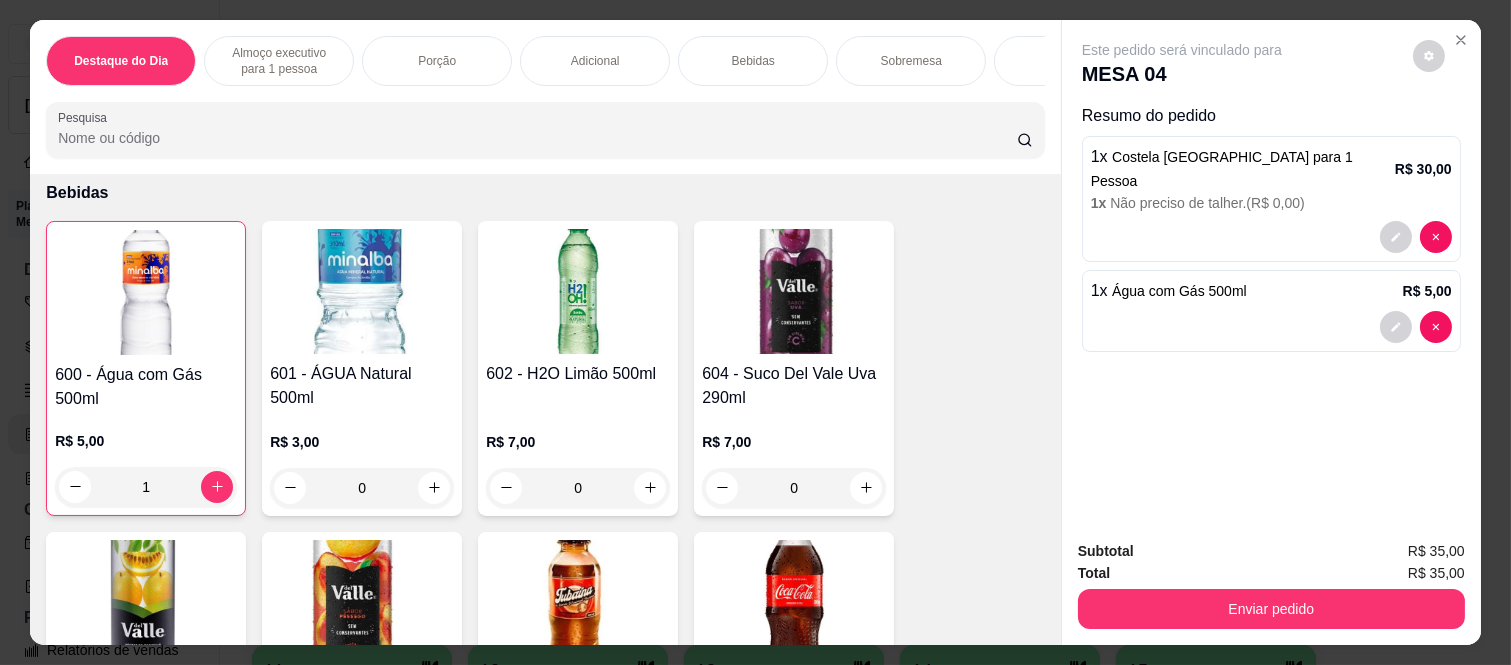 click on "Enviar pedido" at bounding box center [1271, 606] 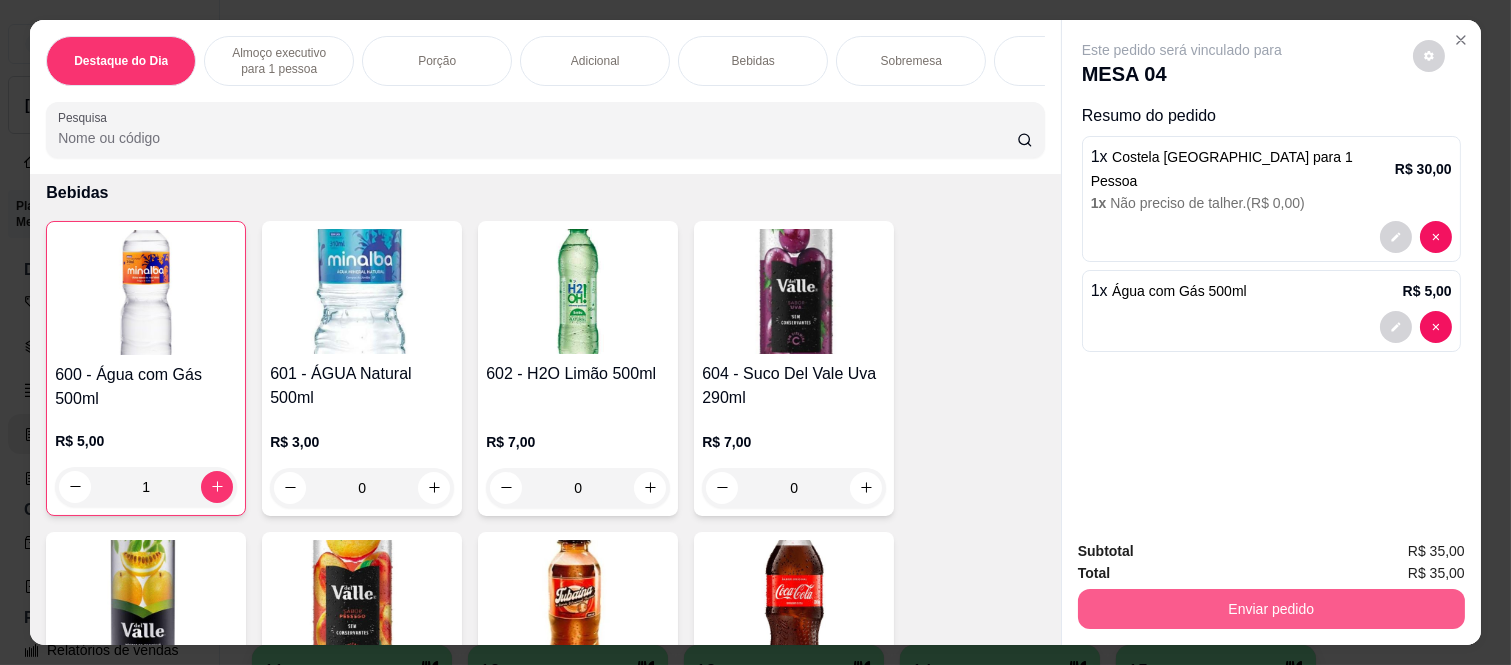 click on "Enviar pedido" at bounding box center (1271, 609) 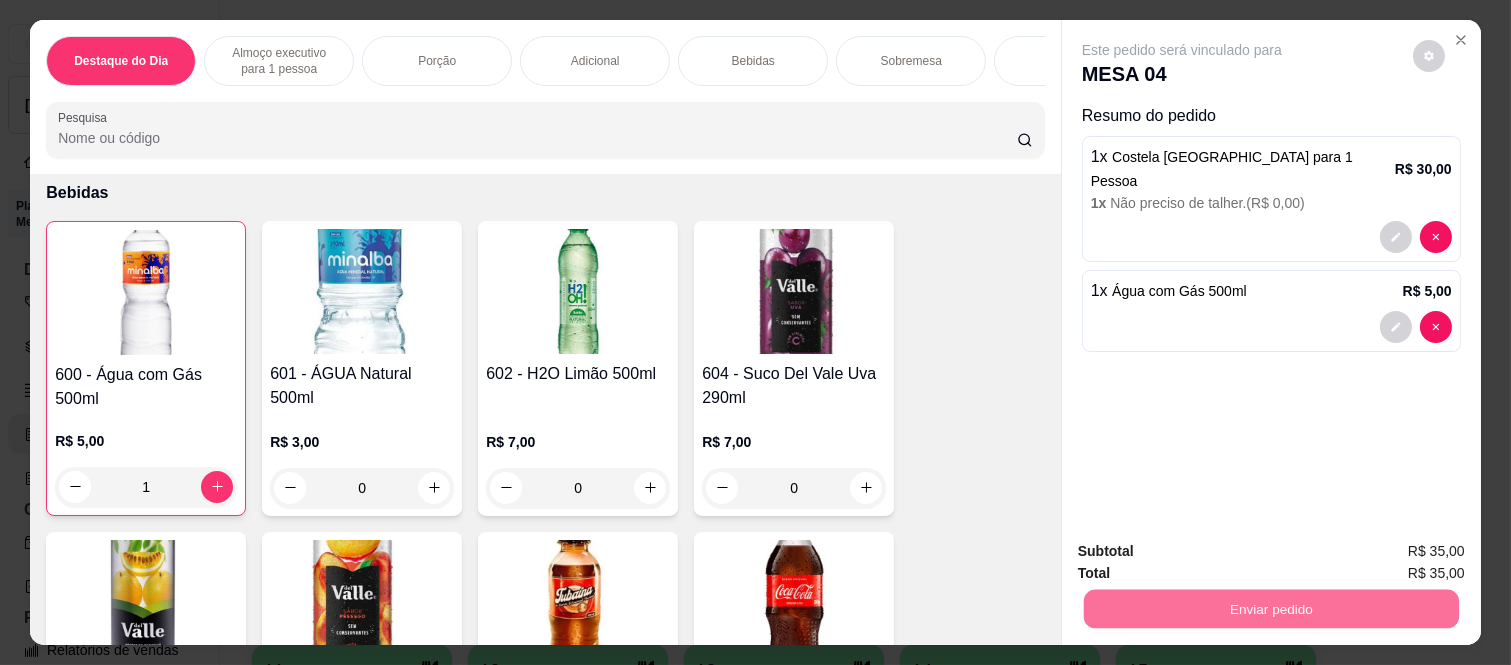click on "Não registrar e enviar pedido" at bounding box center (1205, 551) 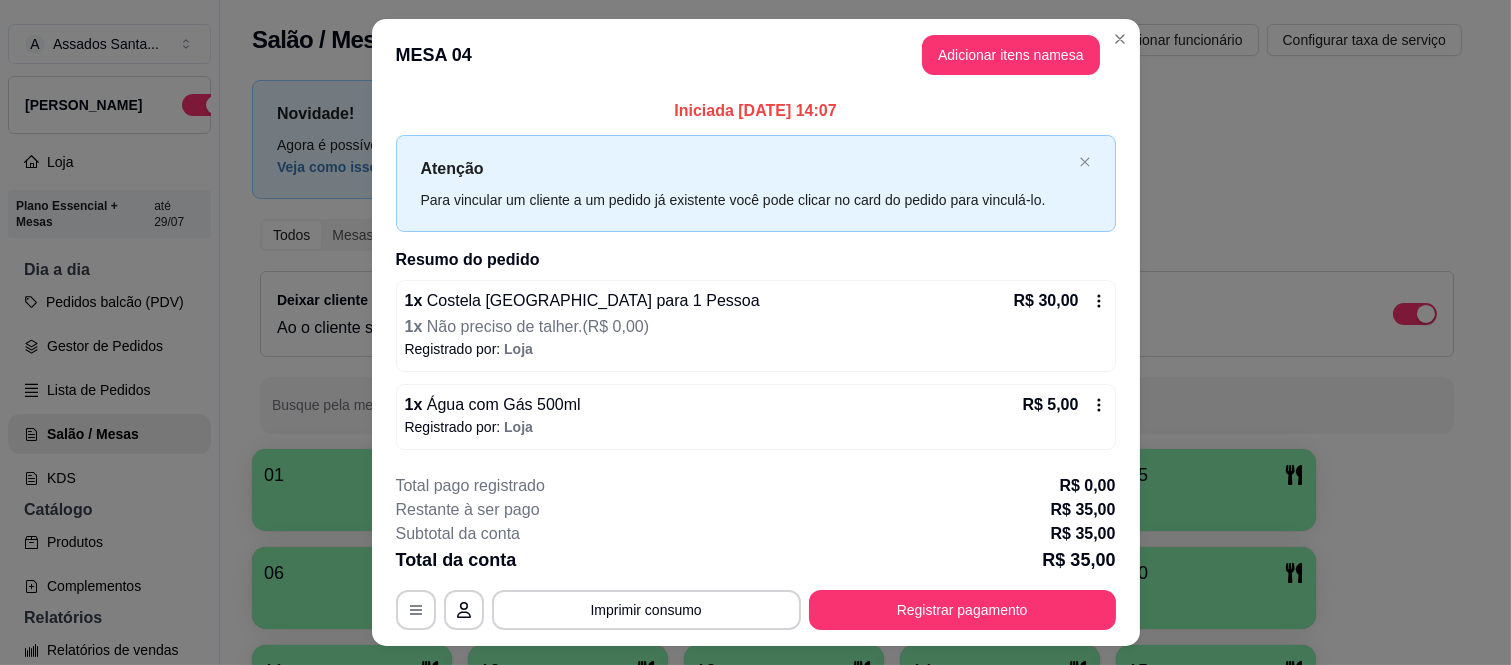 scroll, scrollTop: 45, scrollLeft: 0, axis: vertical 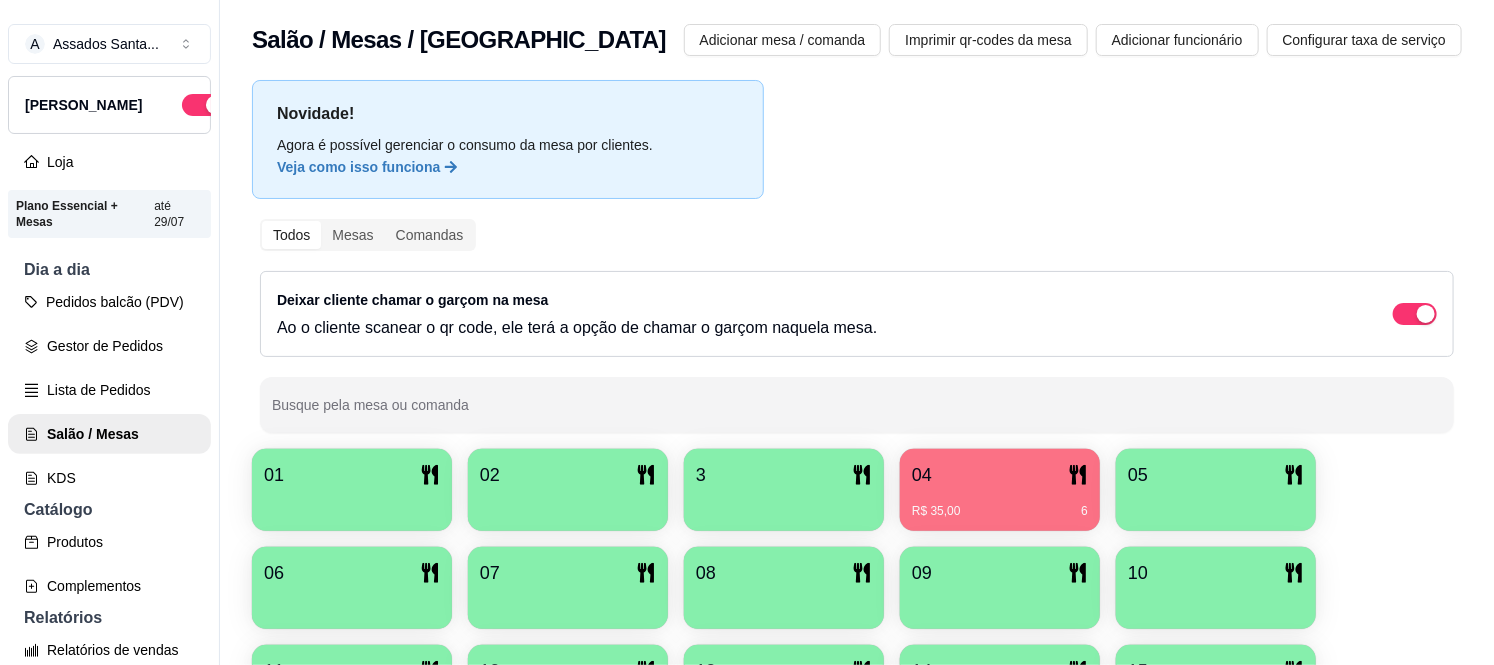 click on "Dia a dia" at bounding box center [109, 270] 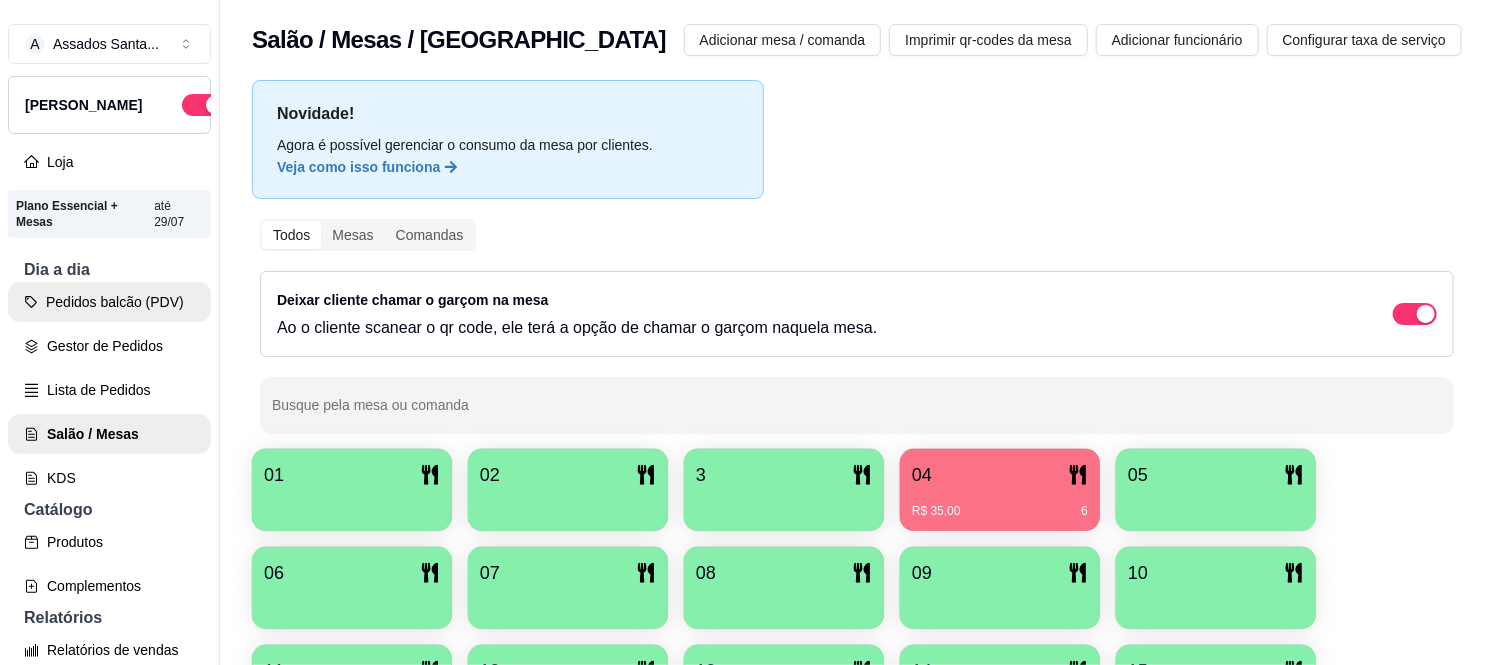 click on "Pedidos balcão (PDV)" at bounding box center [109, 302] 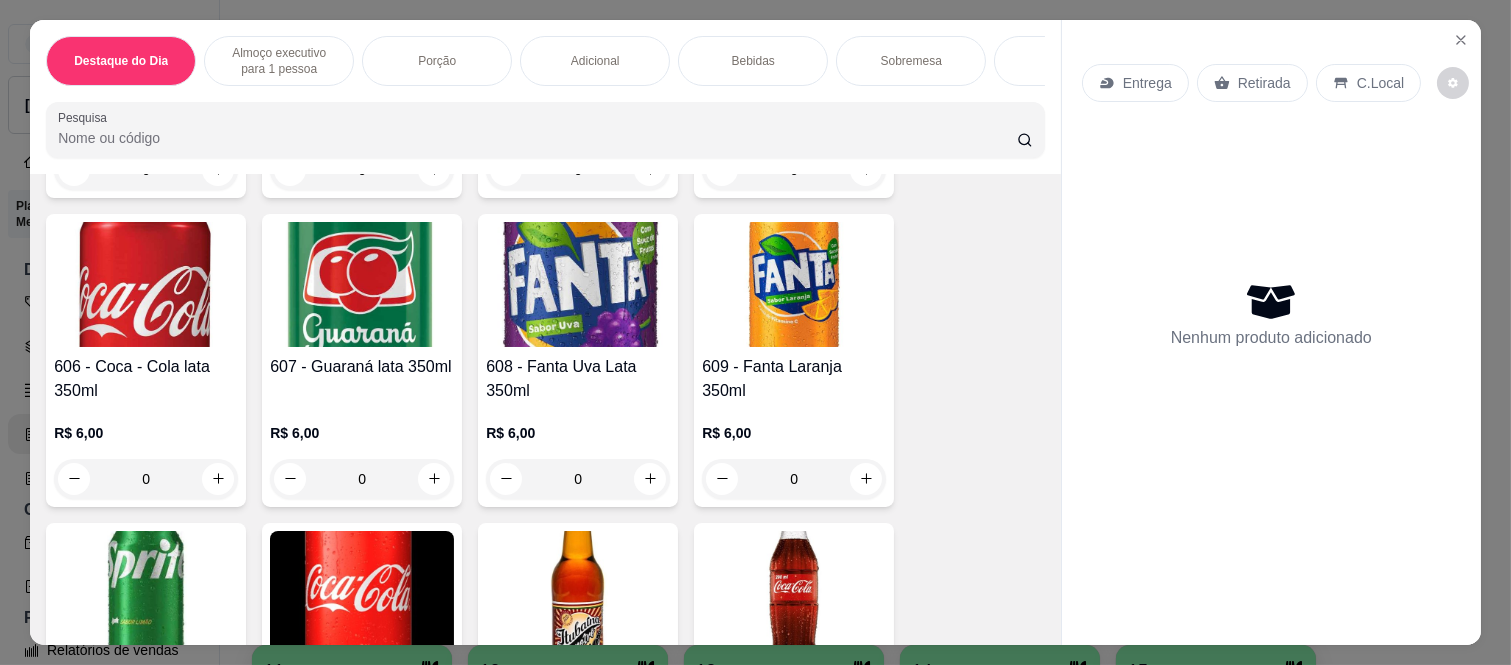 scroll, scrollTop: 3777, scrollLeft: 0, axis: vertical 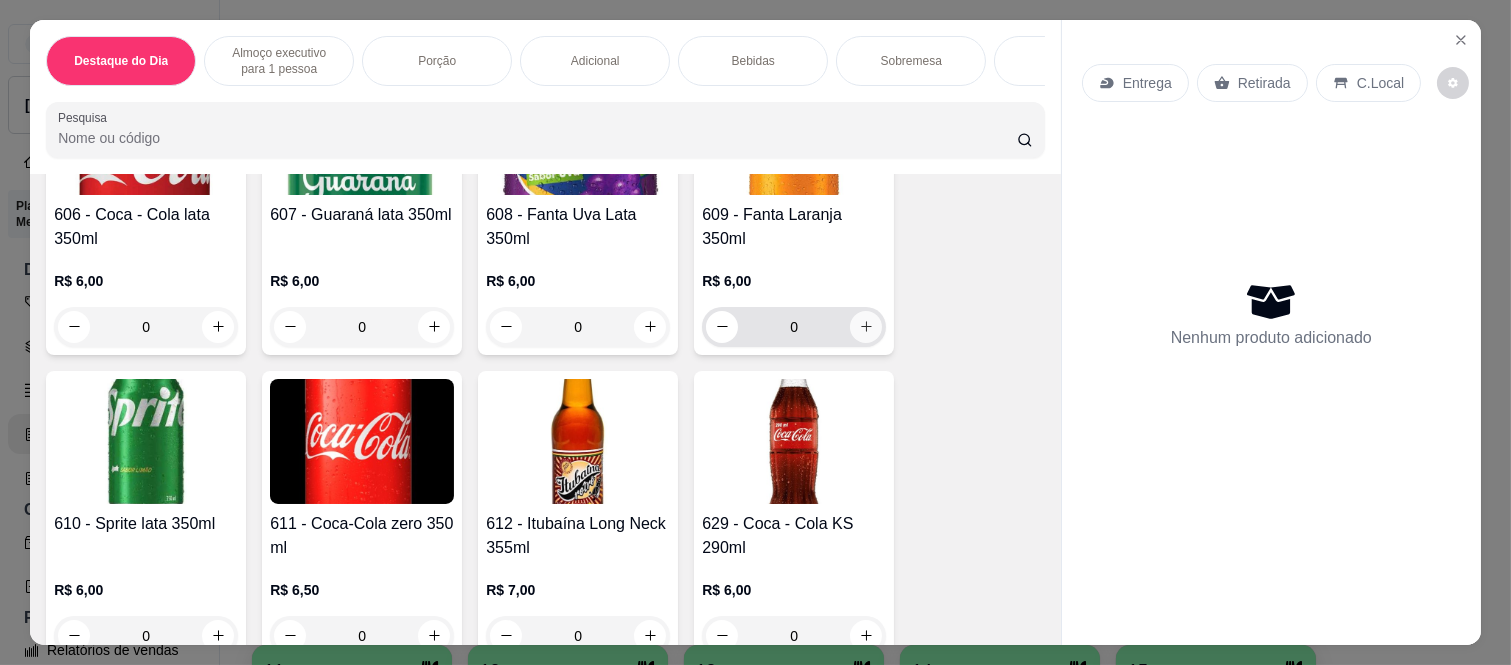 click at bounding box center [866, 327] 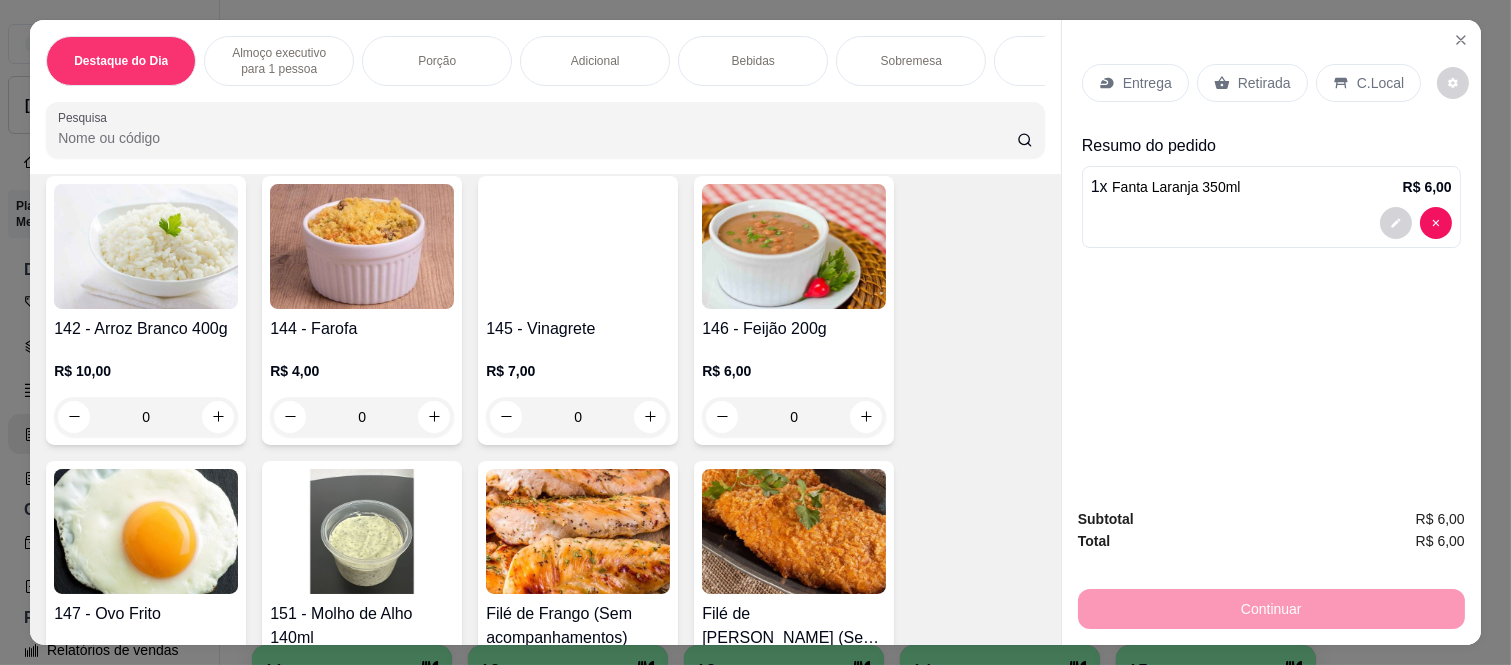 scroll, scrollTop: 2111, scrollLeft: 0, axis: vertical 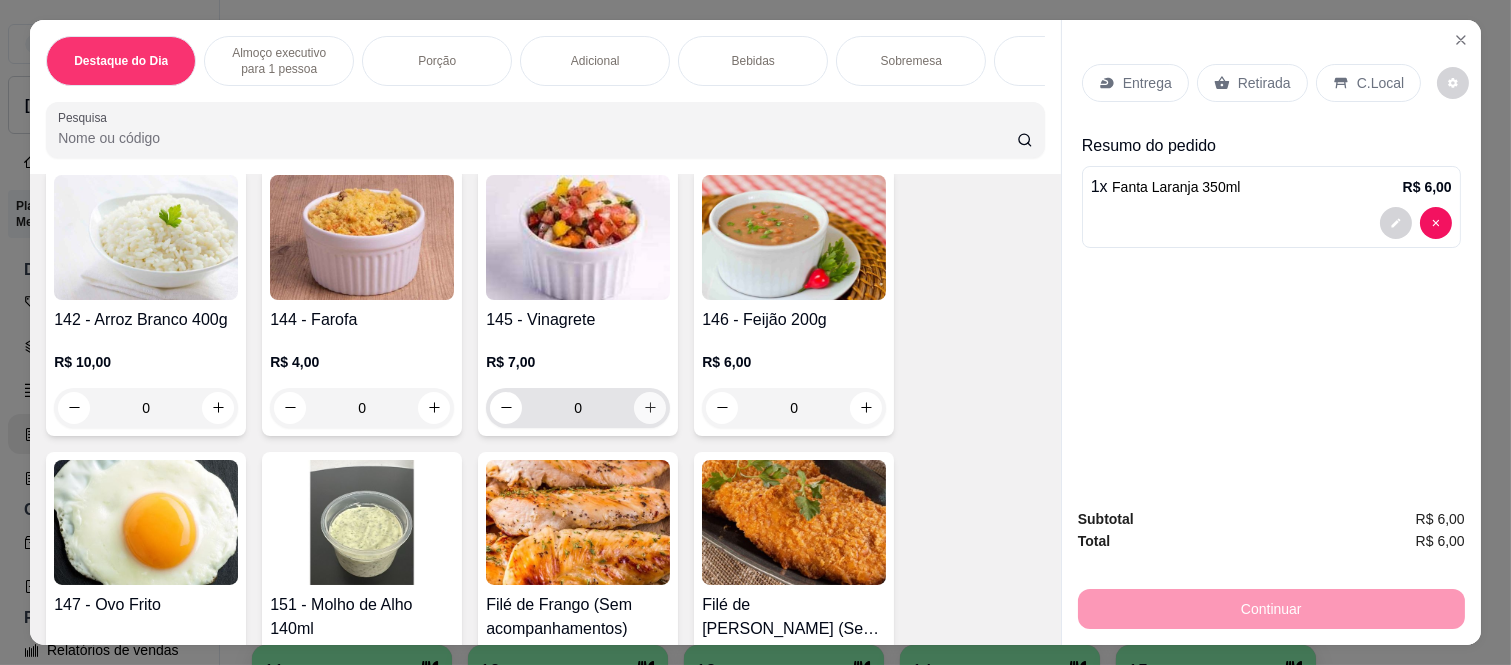 click 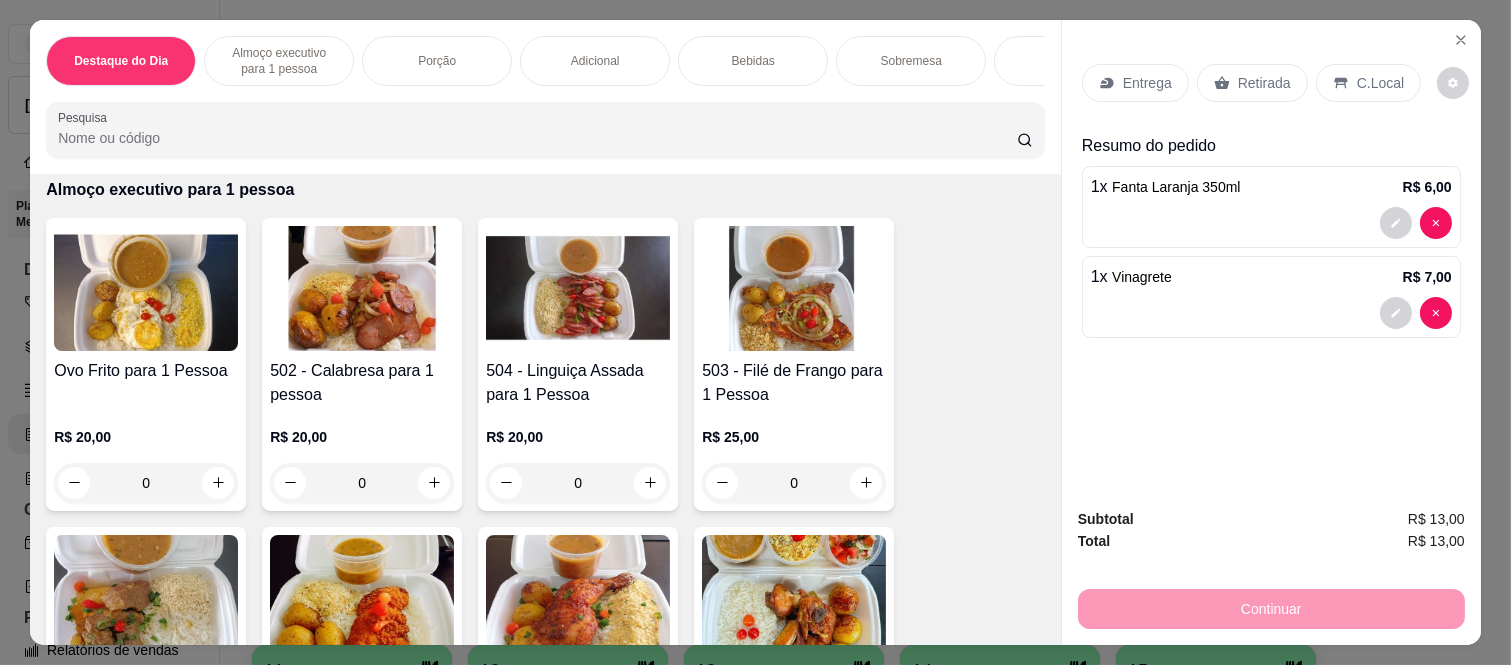 scroll, scrollTop: 555, scrollLeft: 0, axis: vertical 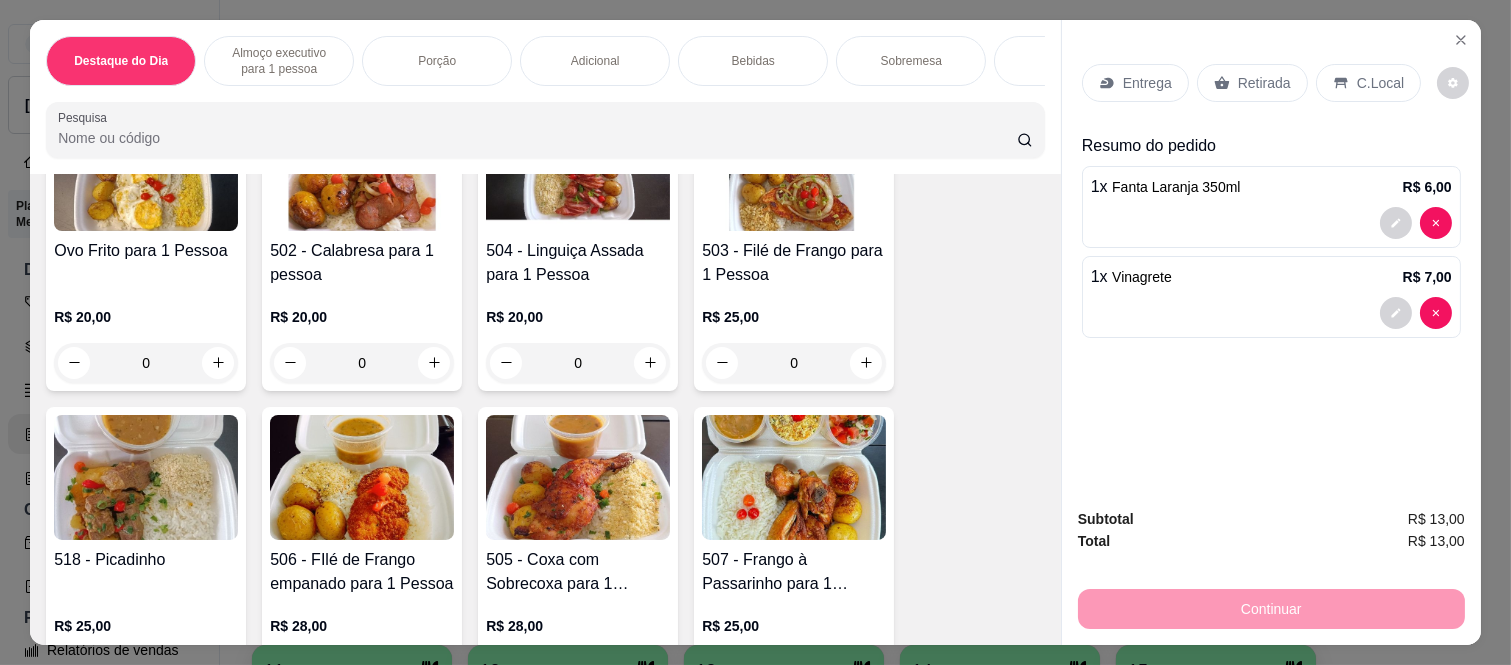 click on "0" at bounding box center [578, 363] 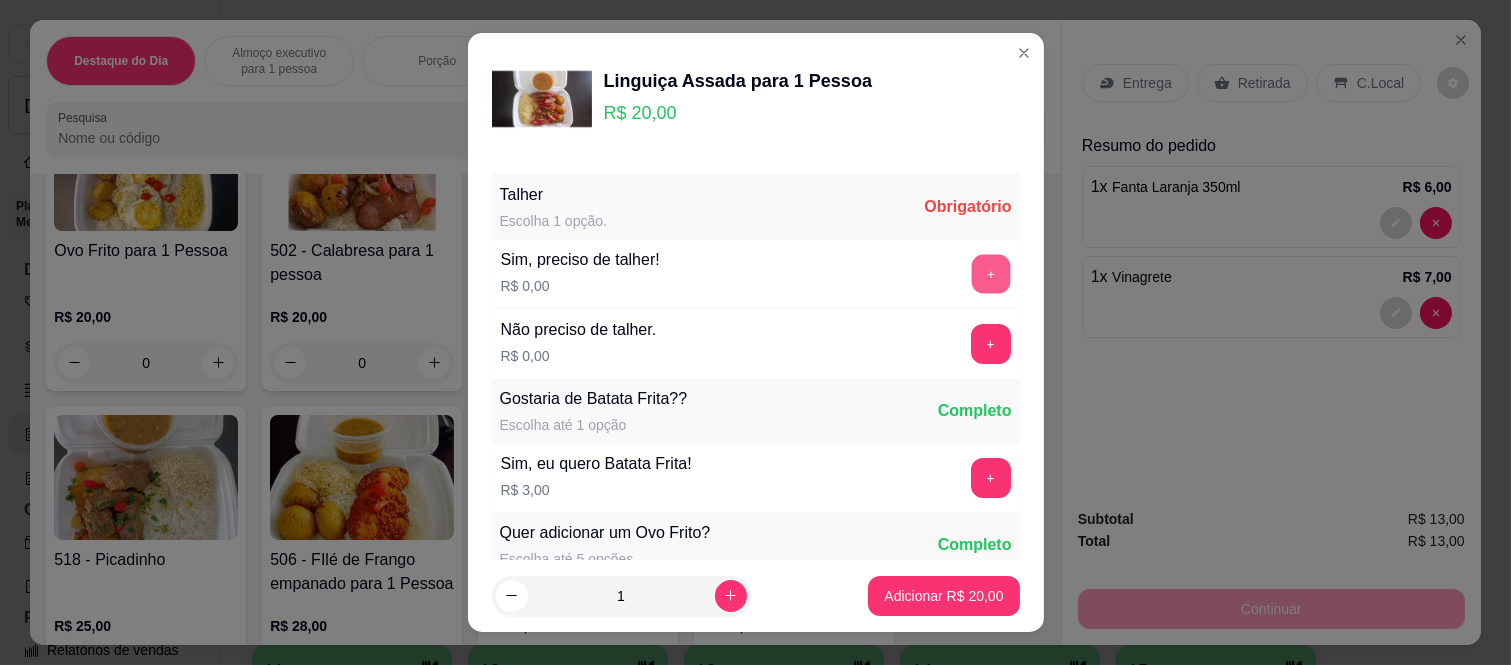 click on "+" at bounding box center (990, 274) 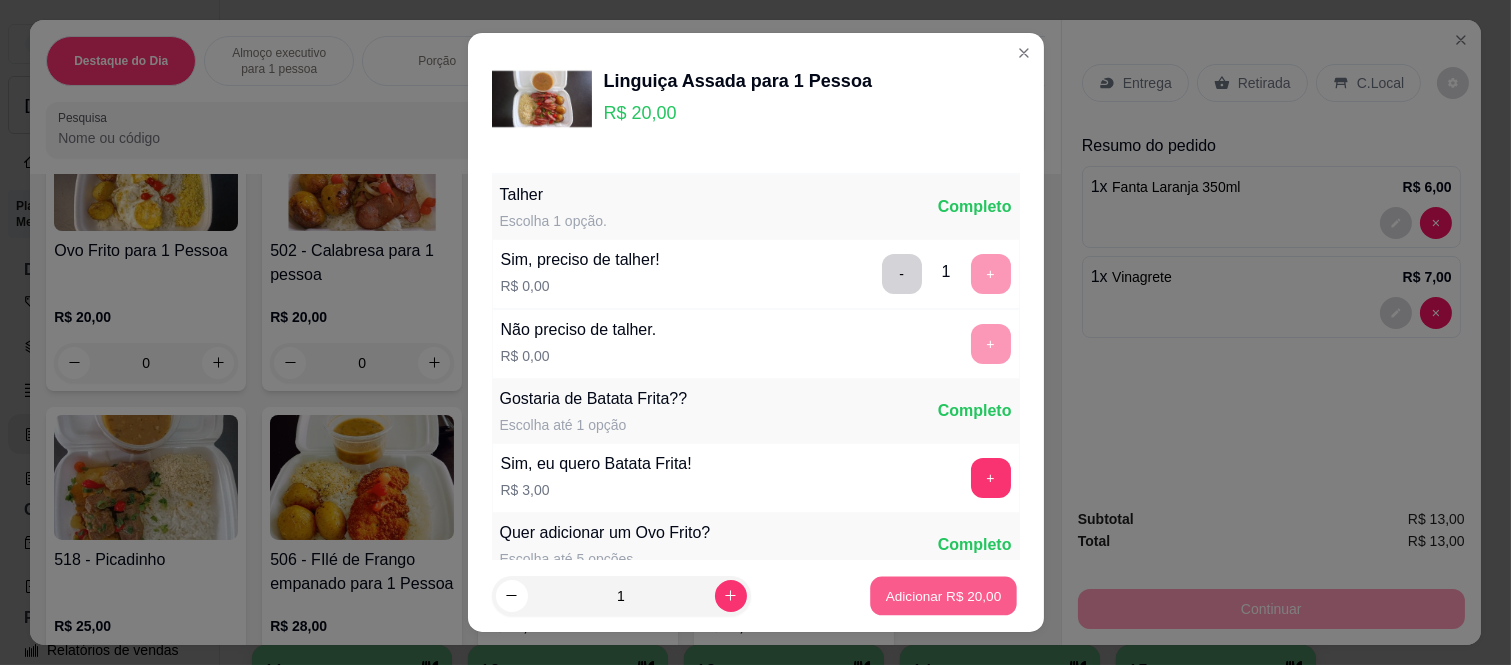 click on "Adicionar   R$ 20,00" at bounding box center [944, 595] 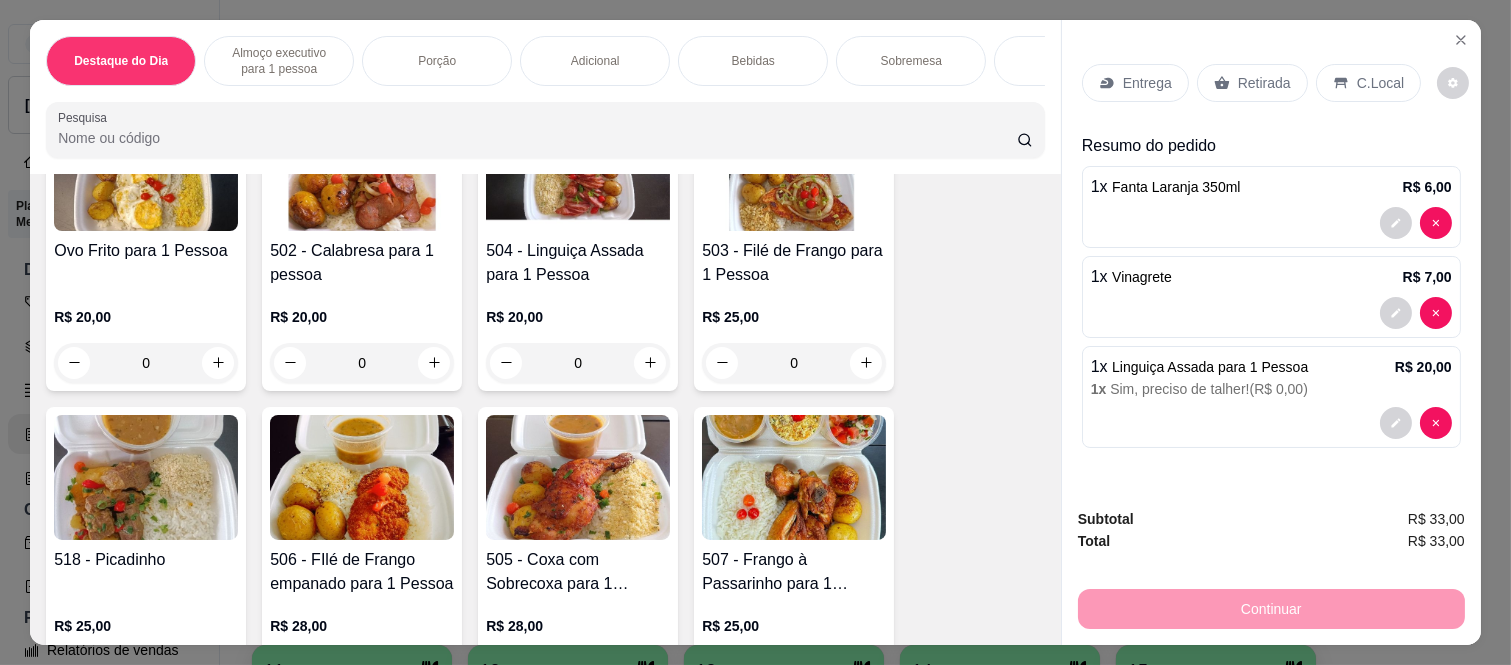 click on "Entrega" at bounding box center [1147, 83] 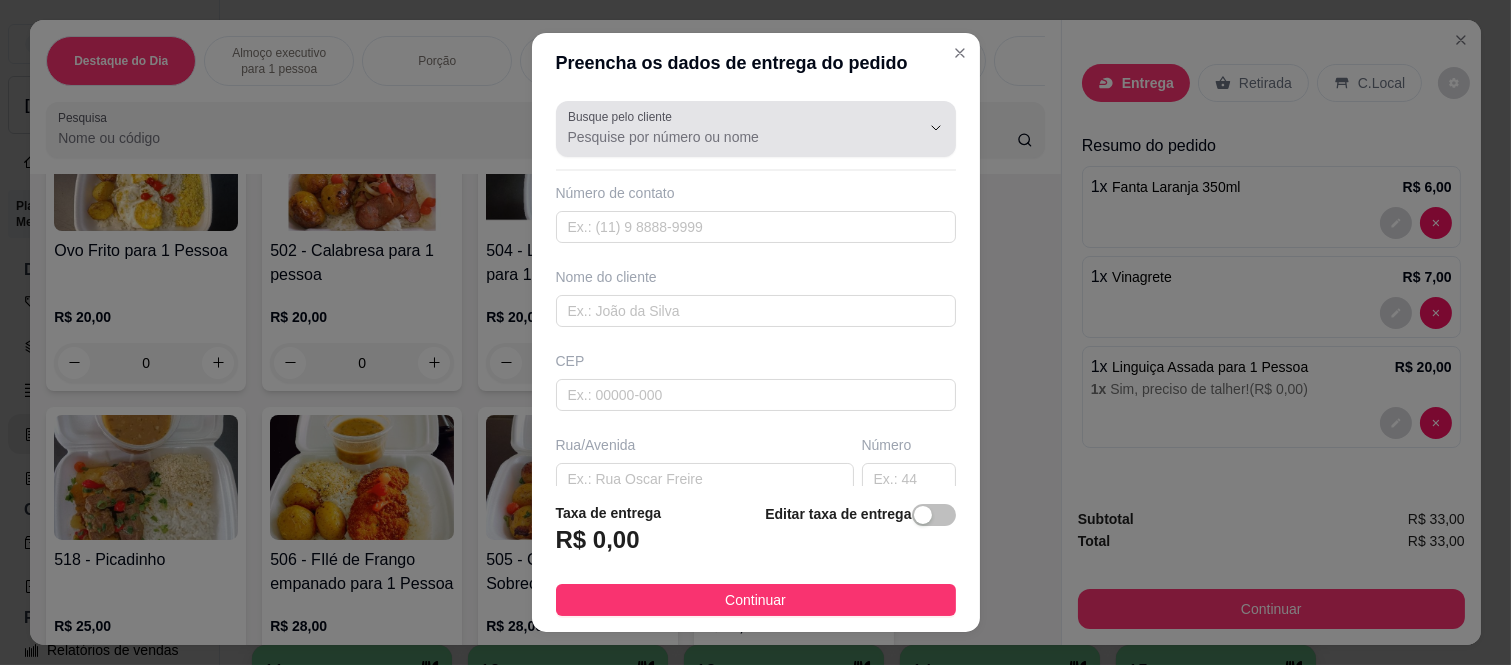click on "Busque pelo cliente" at bounding box center (728, 137) 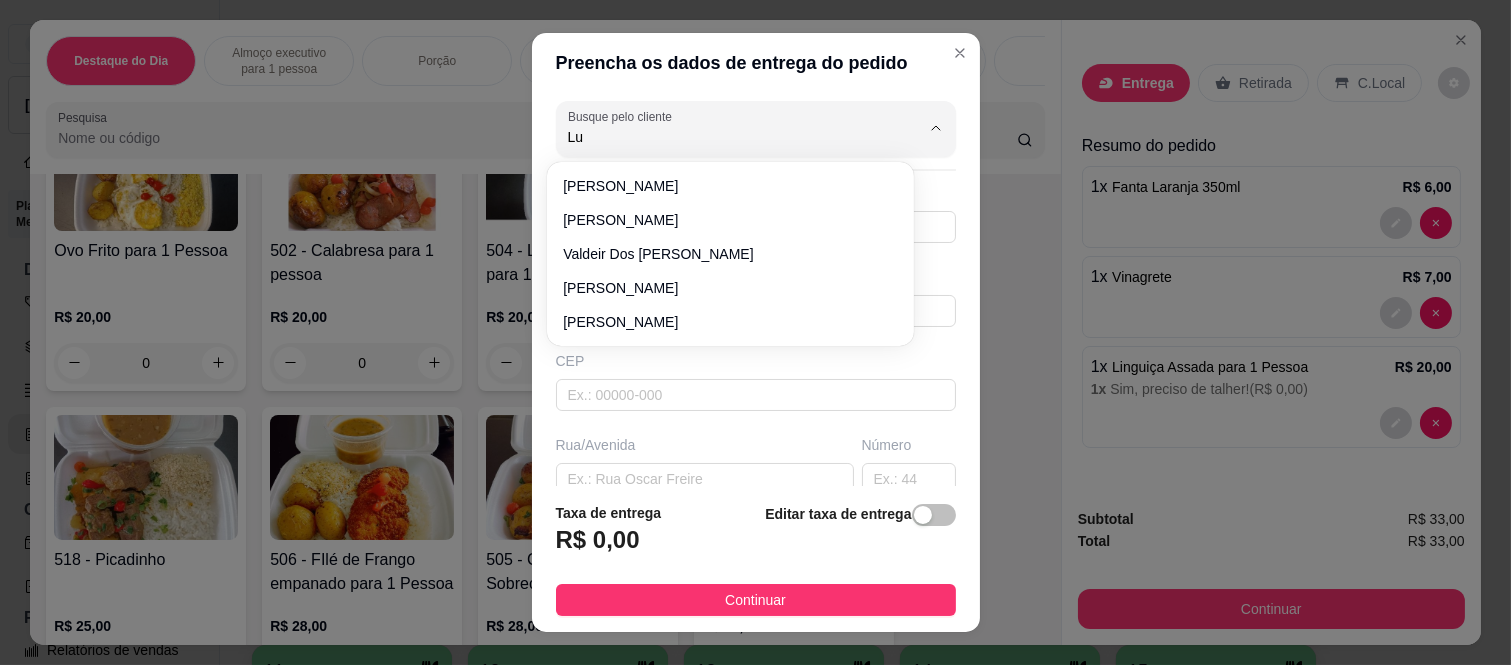 type on "L" 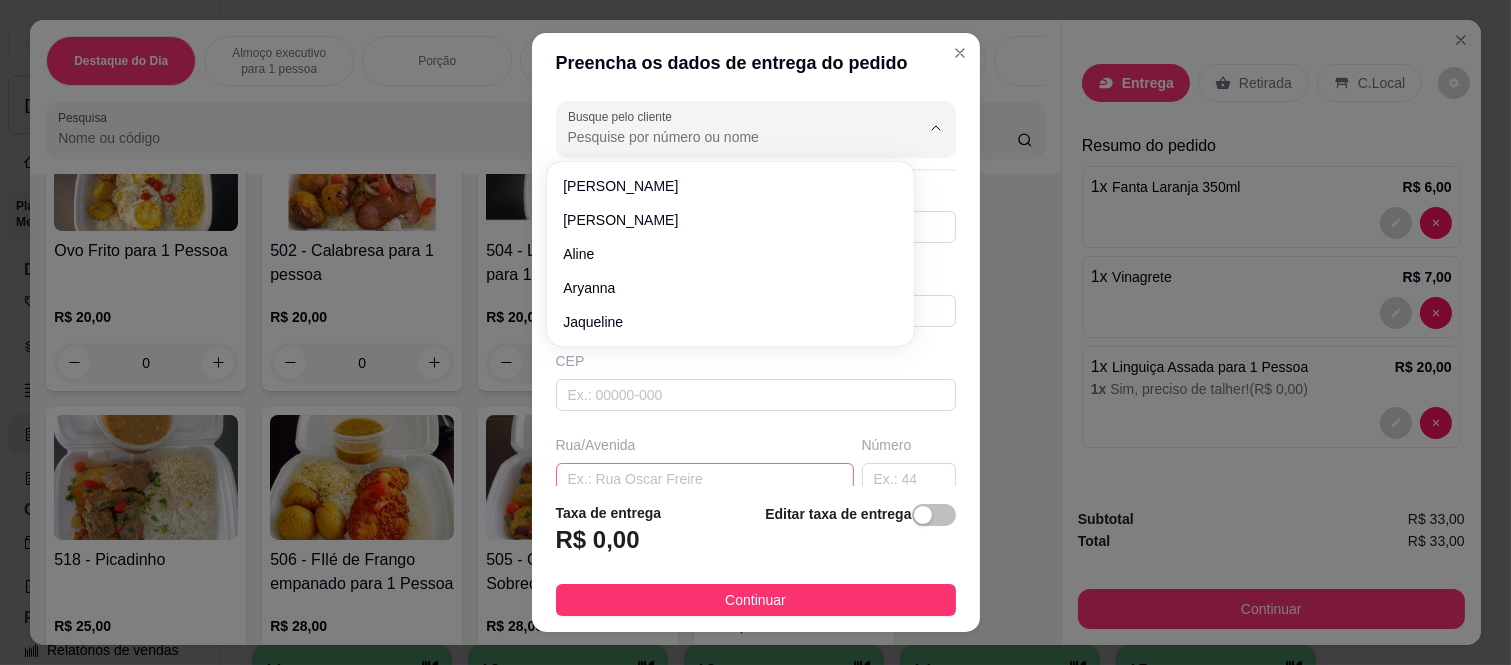 click at bounding box center (705, 479) 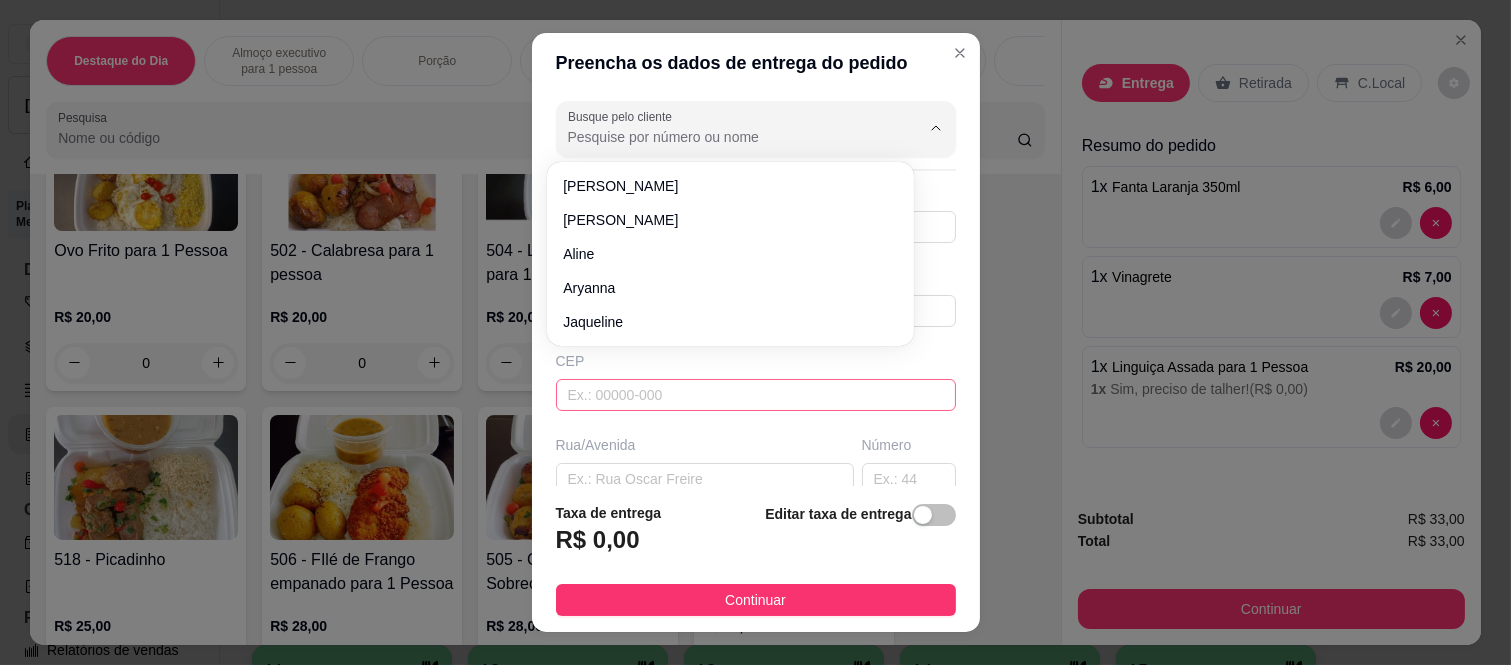 click at bounding box center (756, 395) 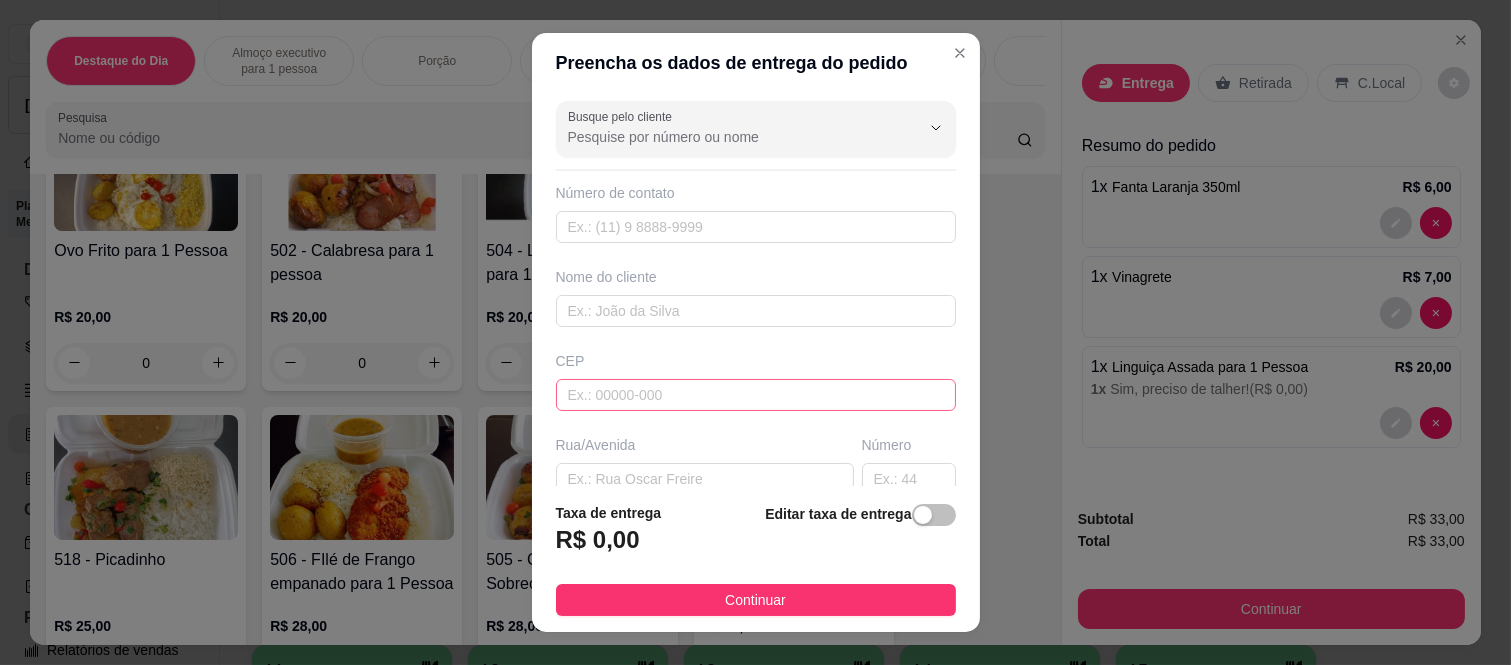 paste on "08260-005" 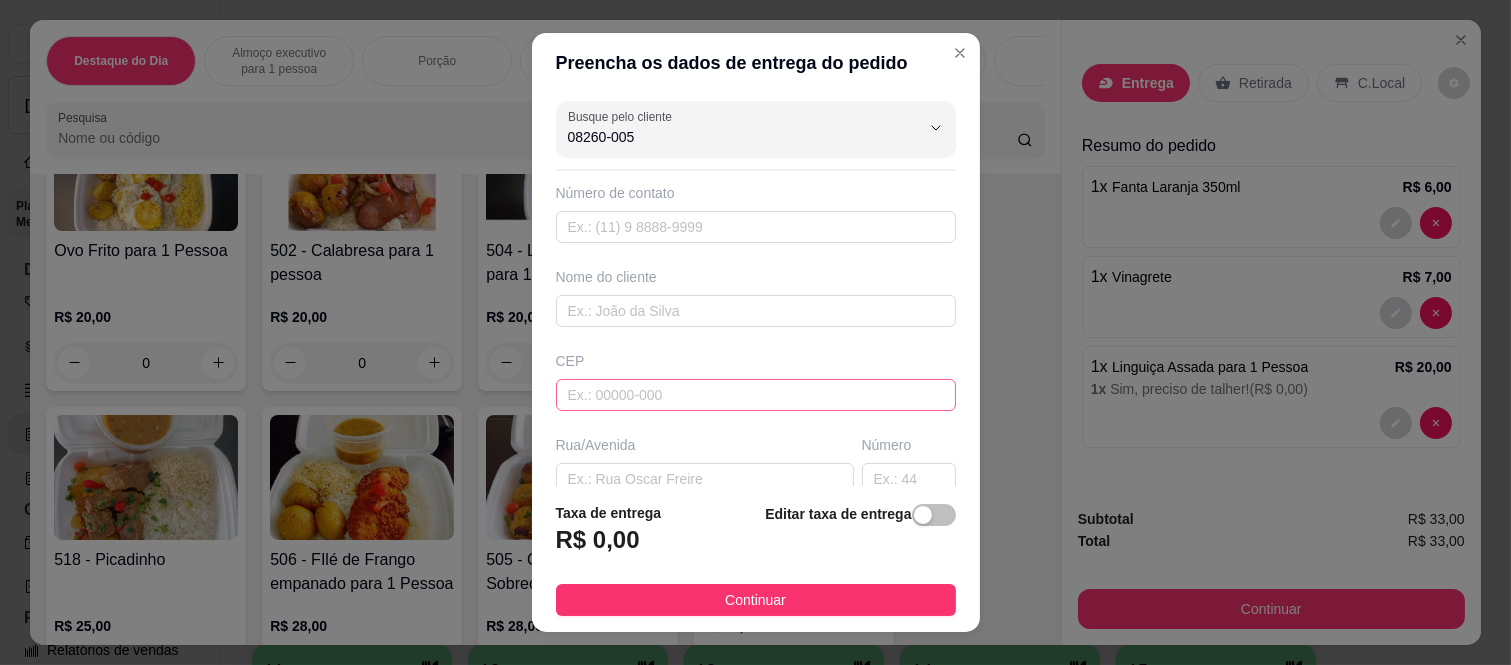 type on "08260-005" 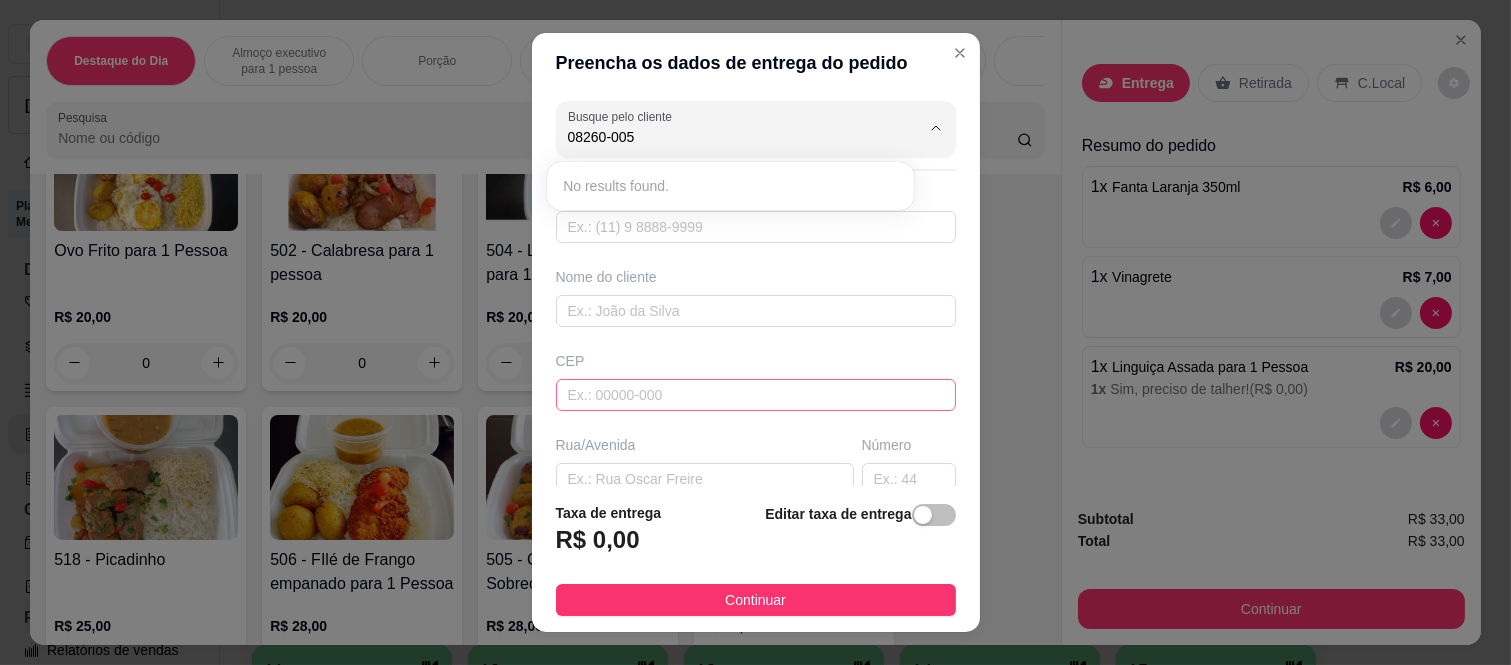 click at bounding box center [756, 395] 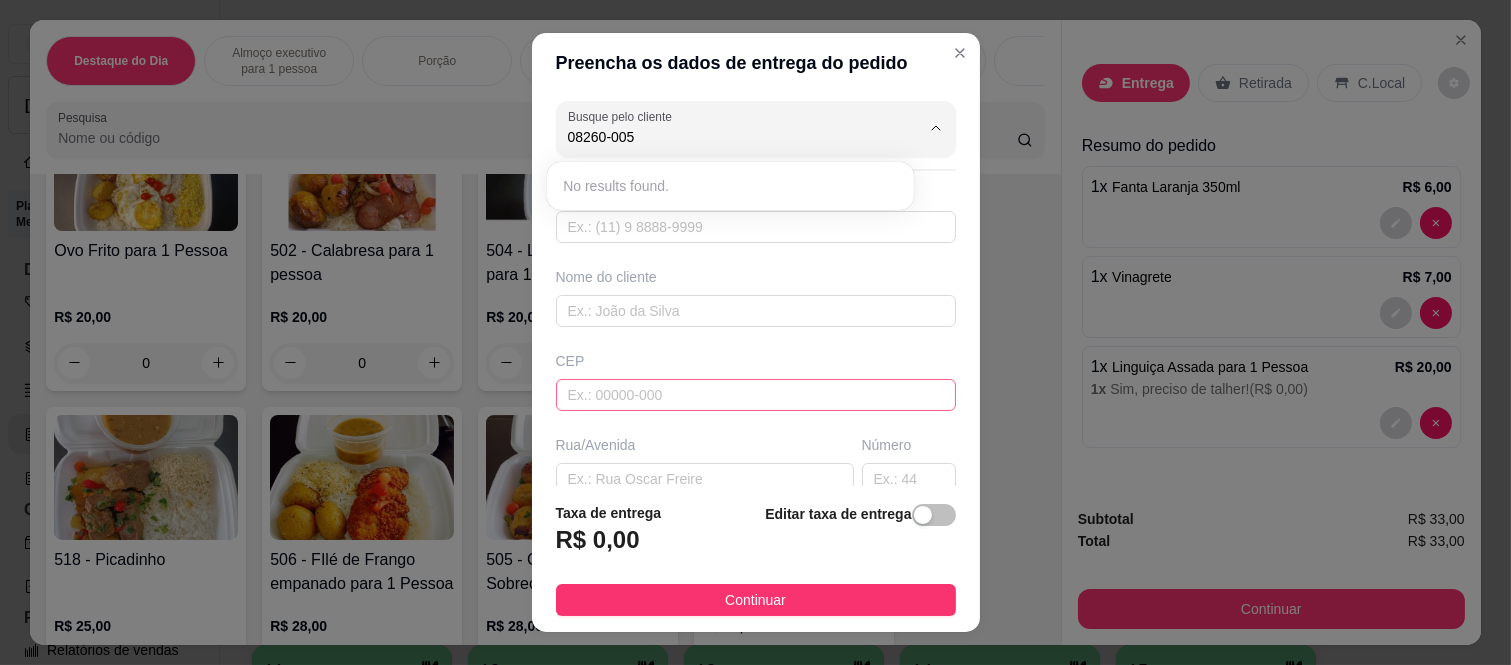 type 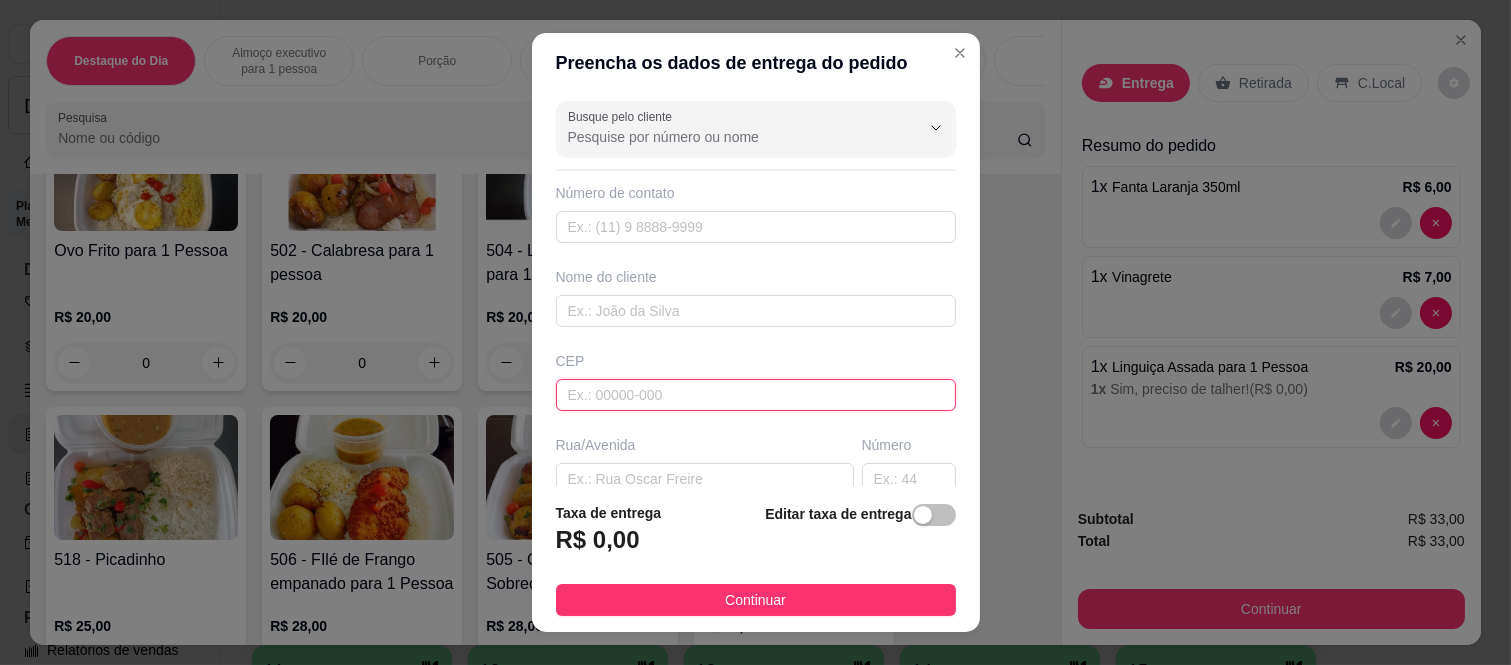 click at bounding box center [756, 395] 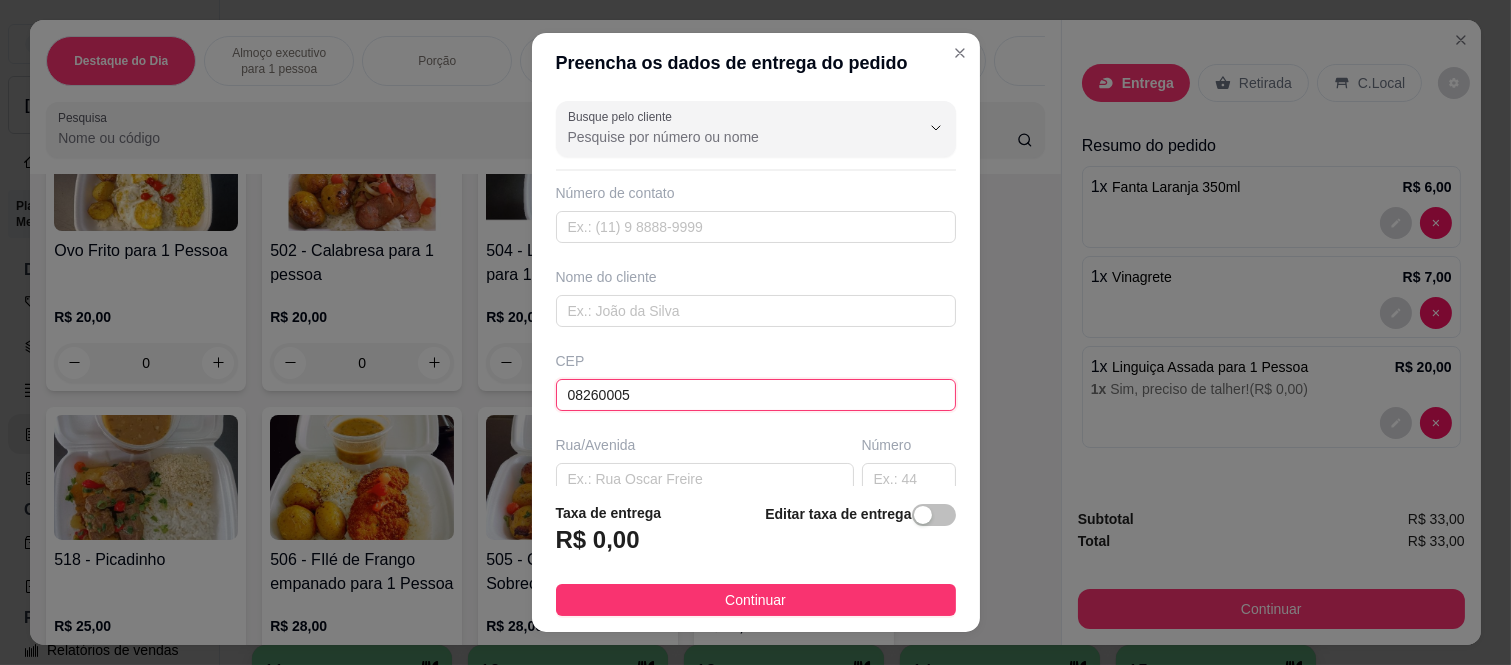 type on "[GEOGRAPHIC_DATA]" 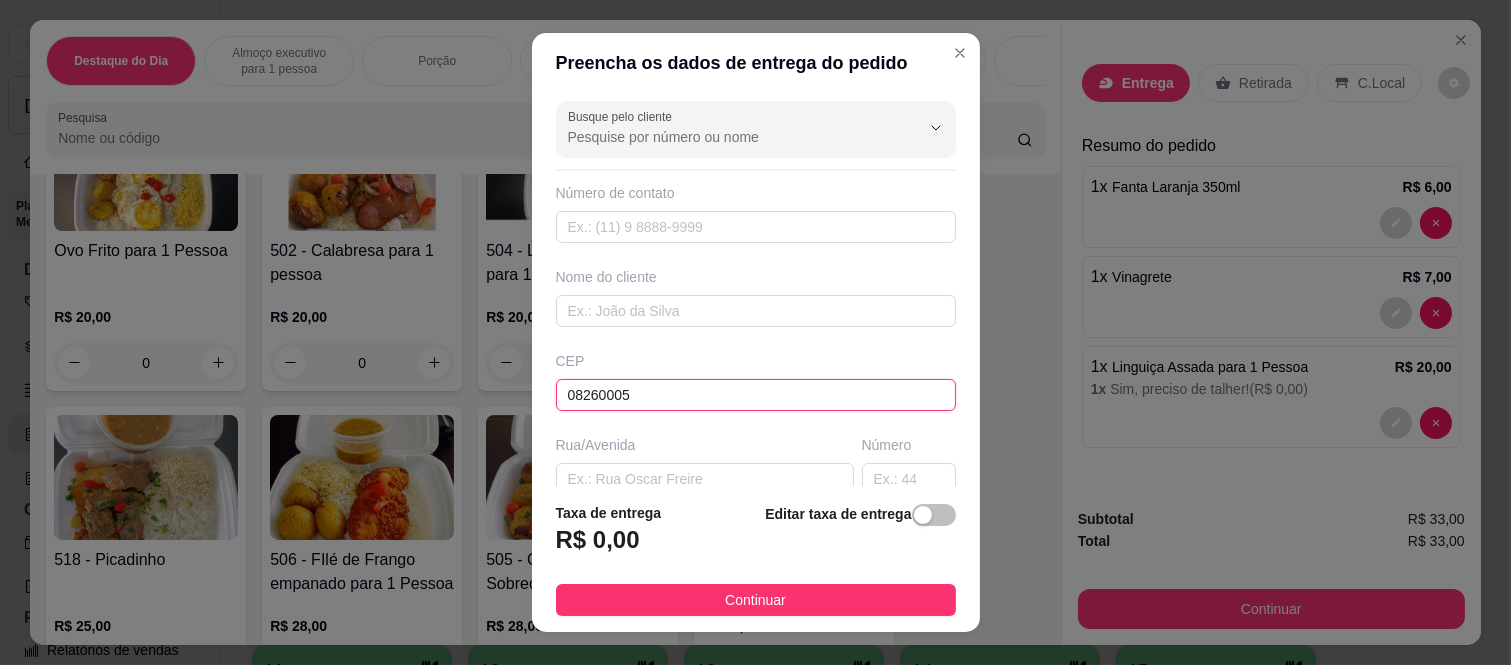 type on "[PERSON_NAME]" 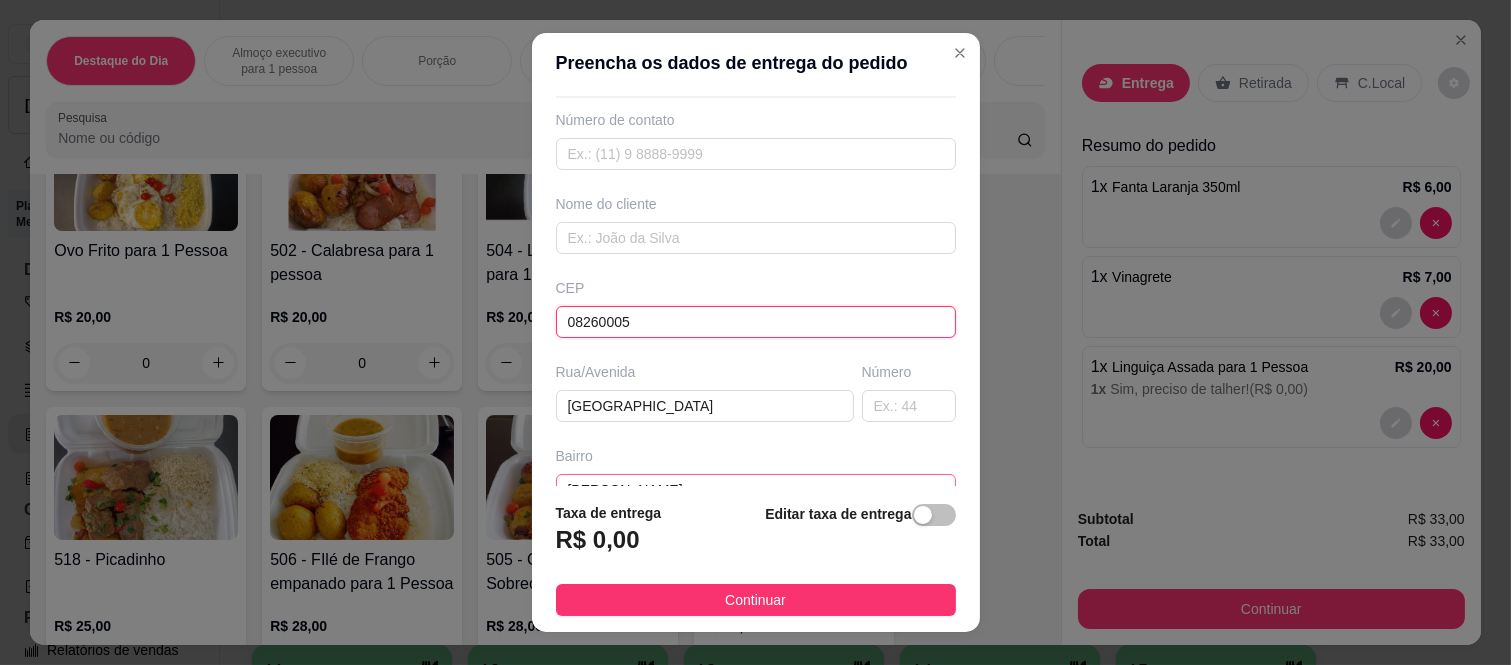 scroll, scrollTop: 111, scrollLeft: 0, axis: vertical 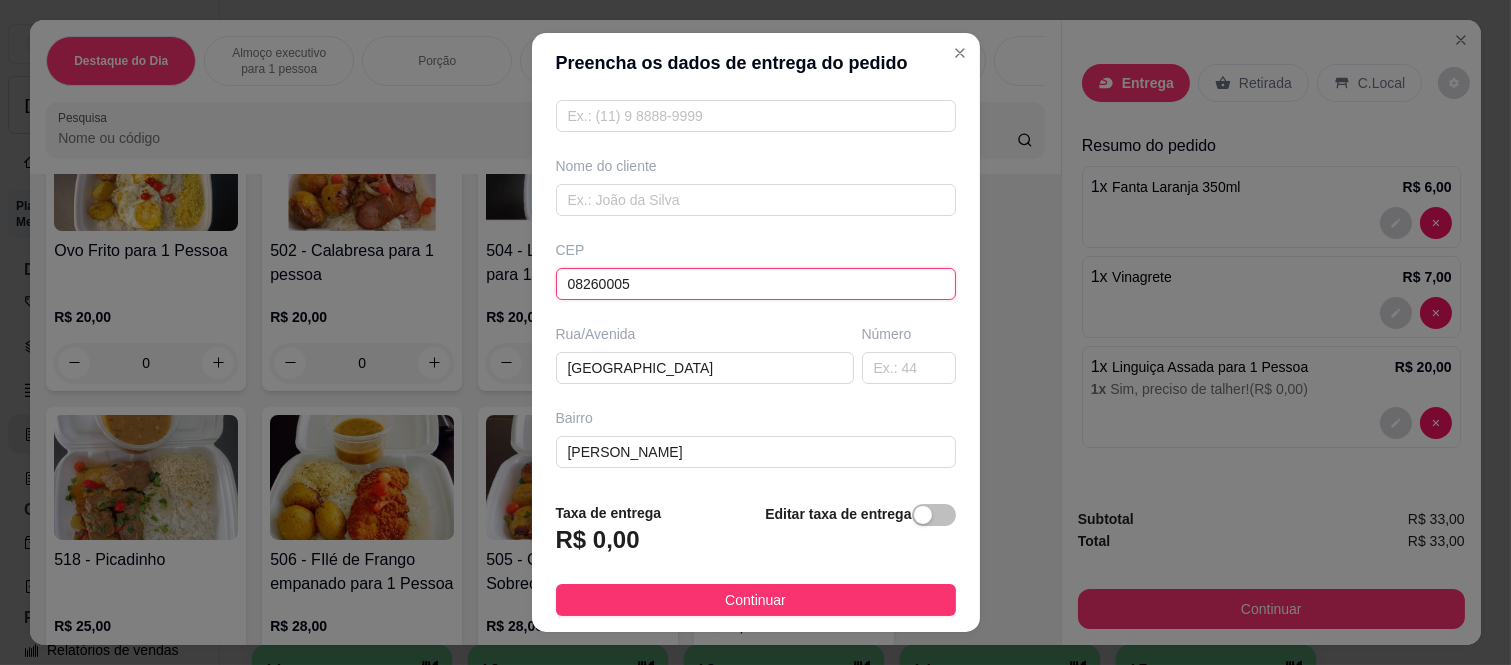 type on "08260005" 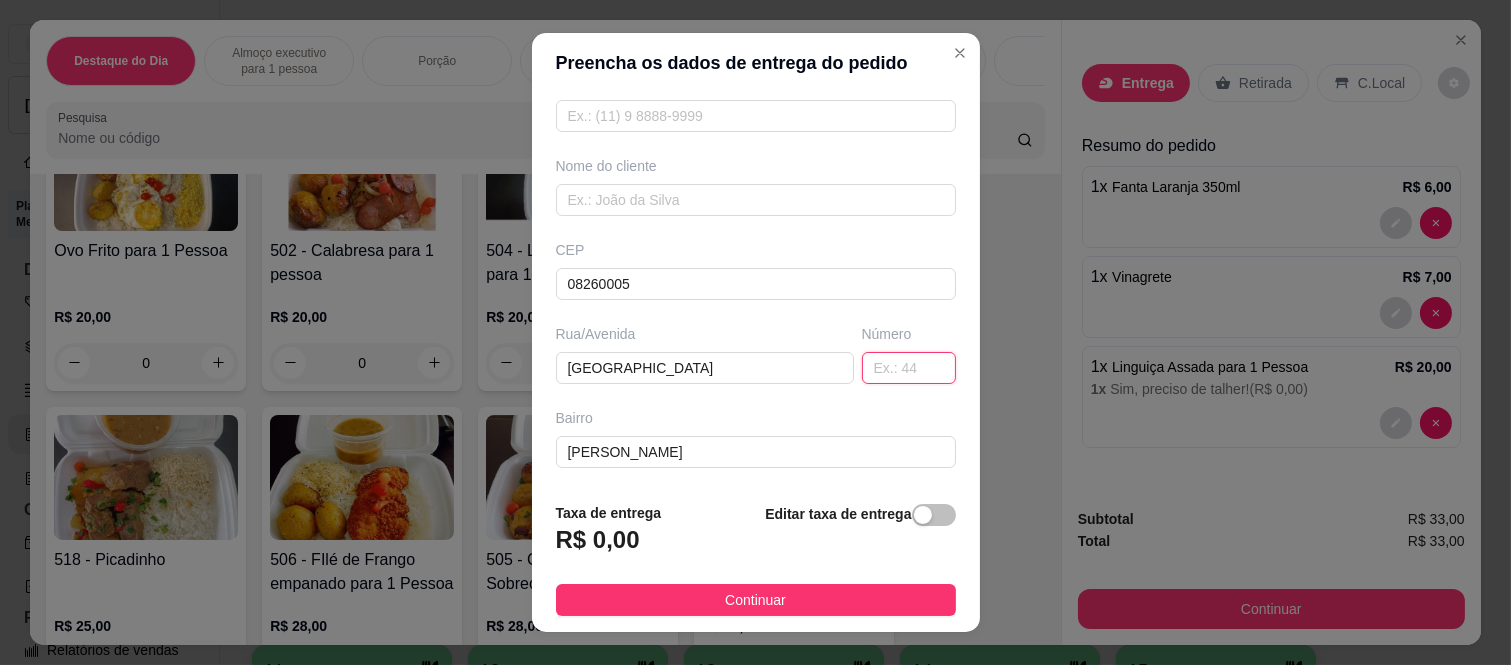 click at bounding box center (909, 368) 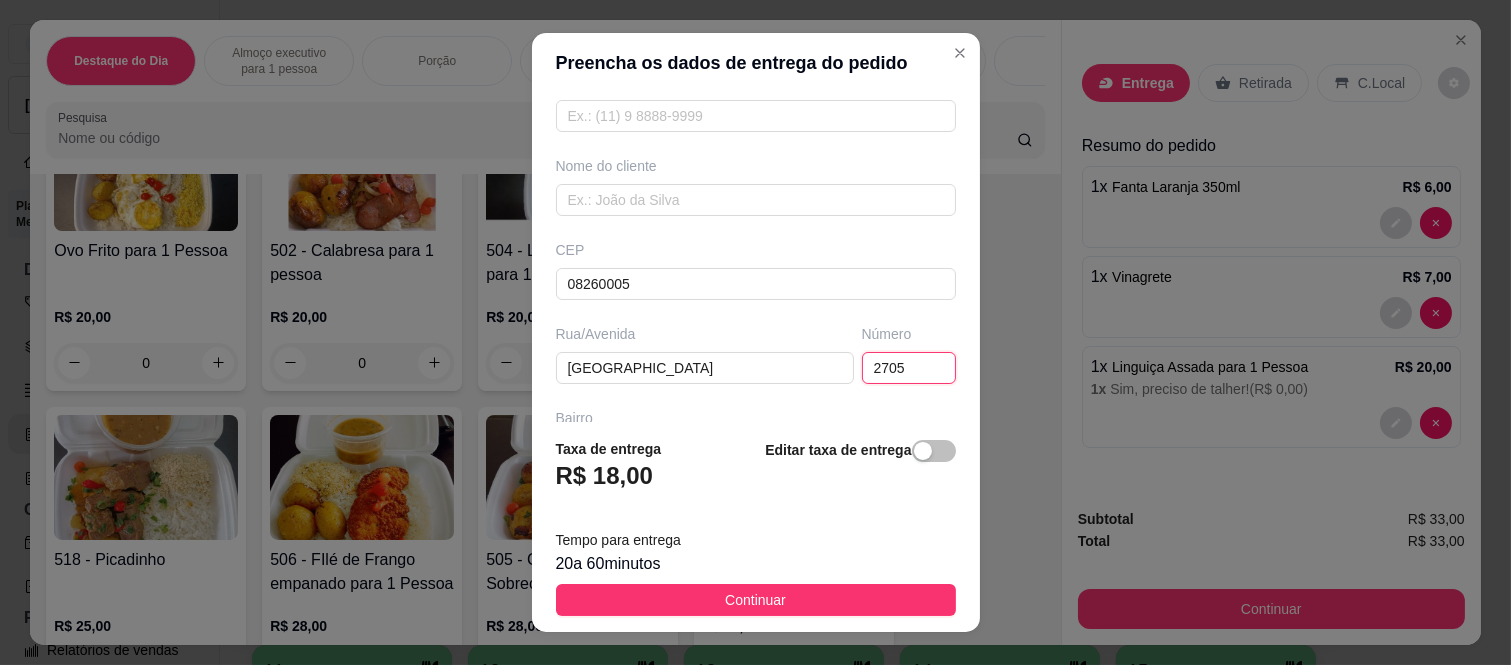 scroll, scrollTop: 346, scrollLeft: 0, axis: vertical 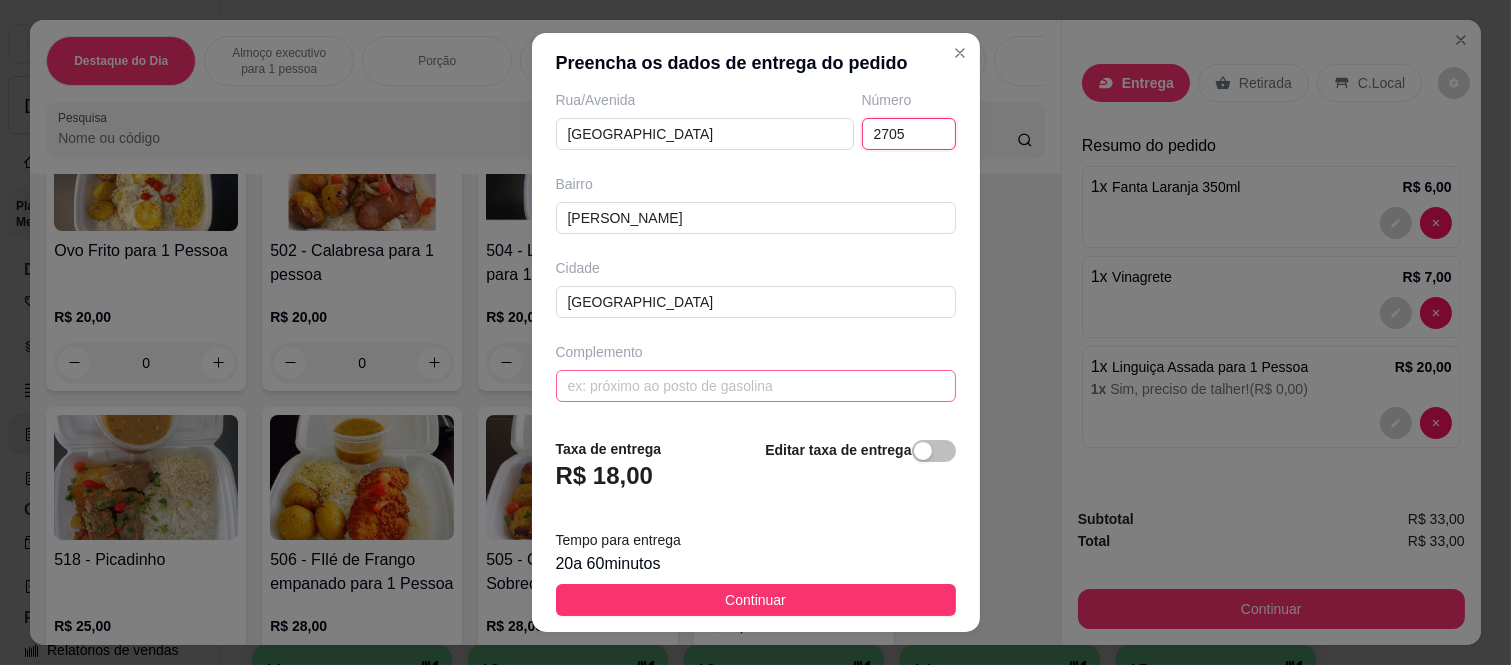 type on "2705" 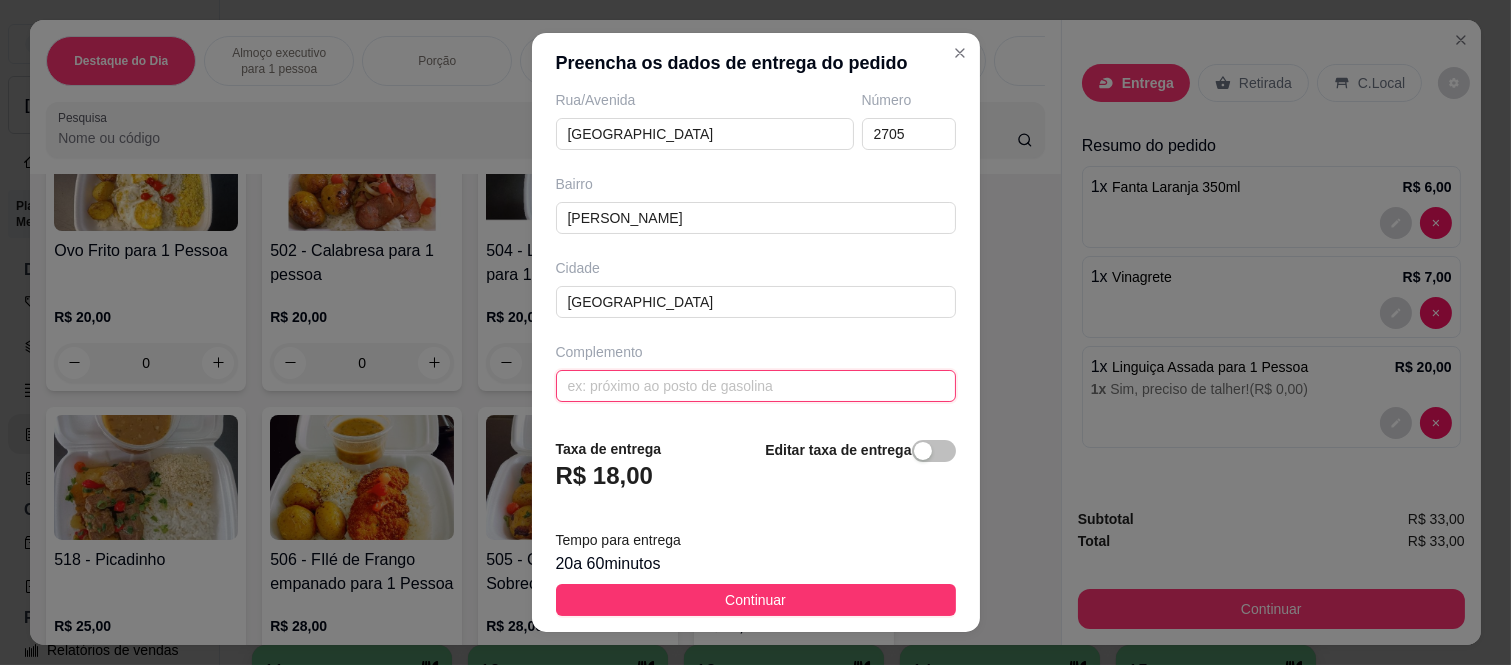 click at bounding box center [756, 386] 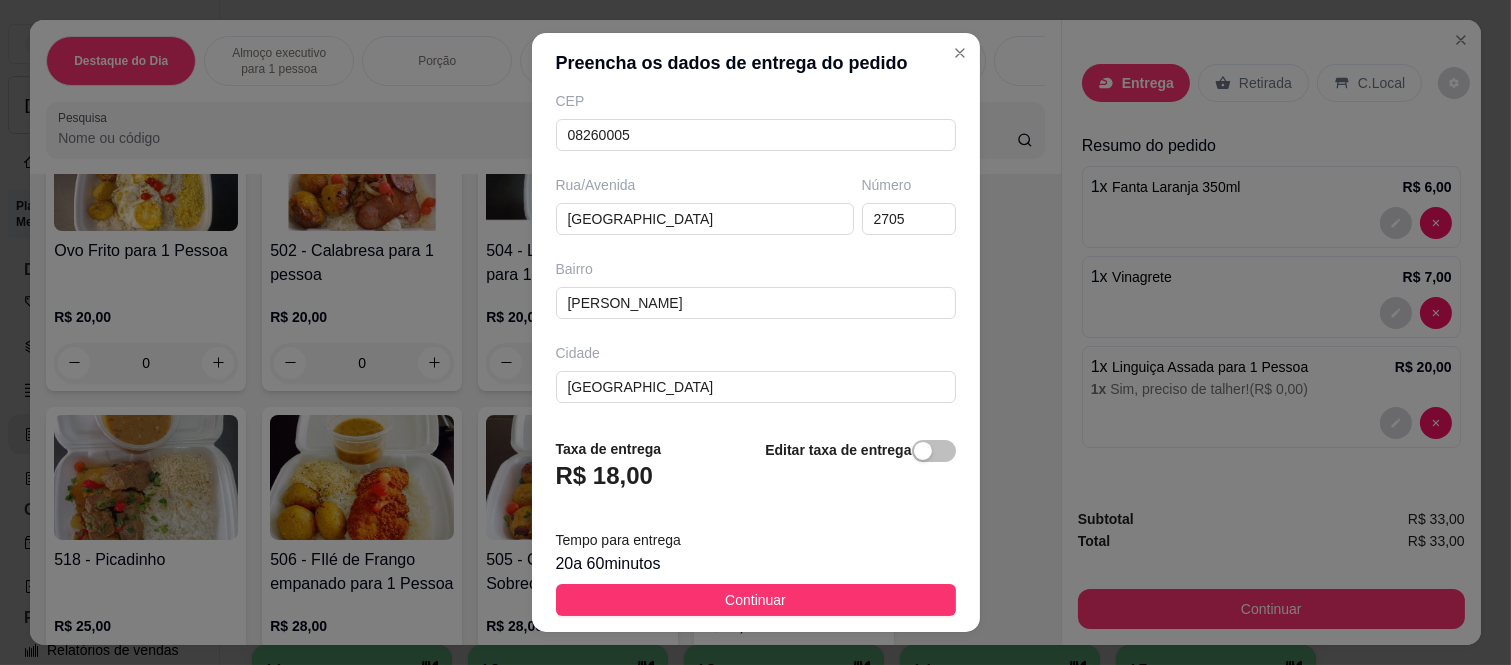 scroll, scrollTop: 346, scrollLeft: 0, axis: vertical 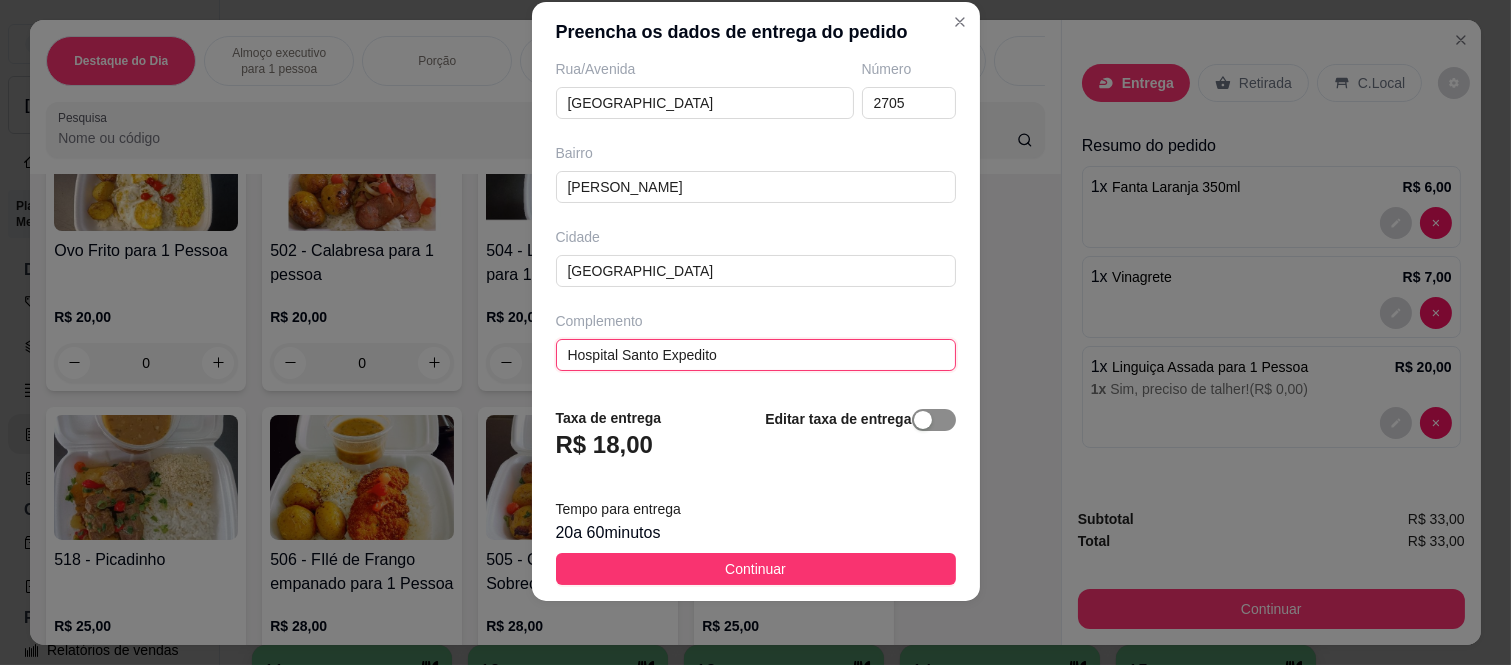 type on "Hospital Santo Expedito" 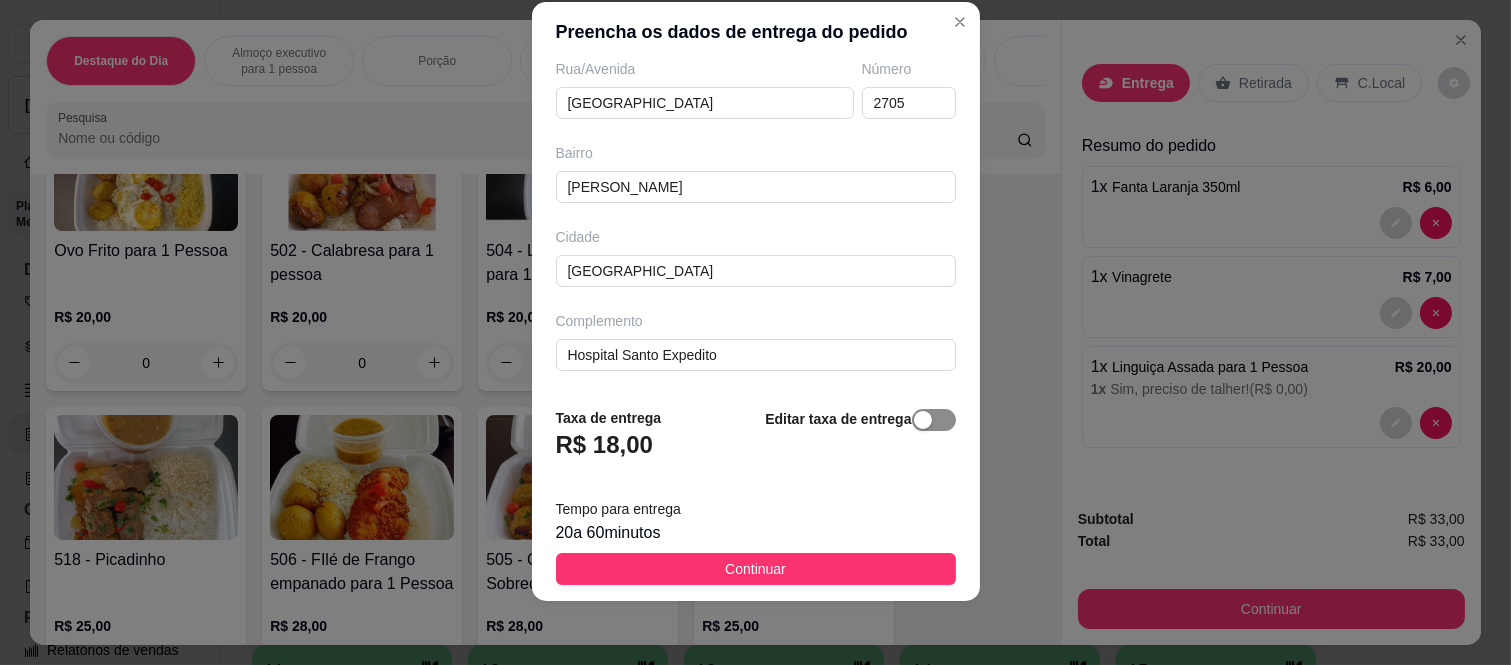 click at bounding box center (934, 420) 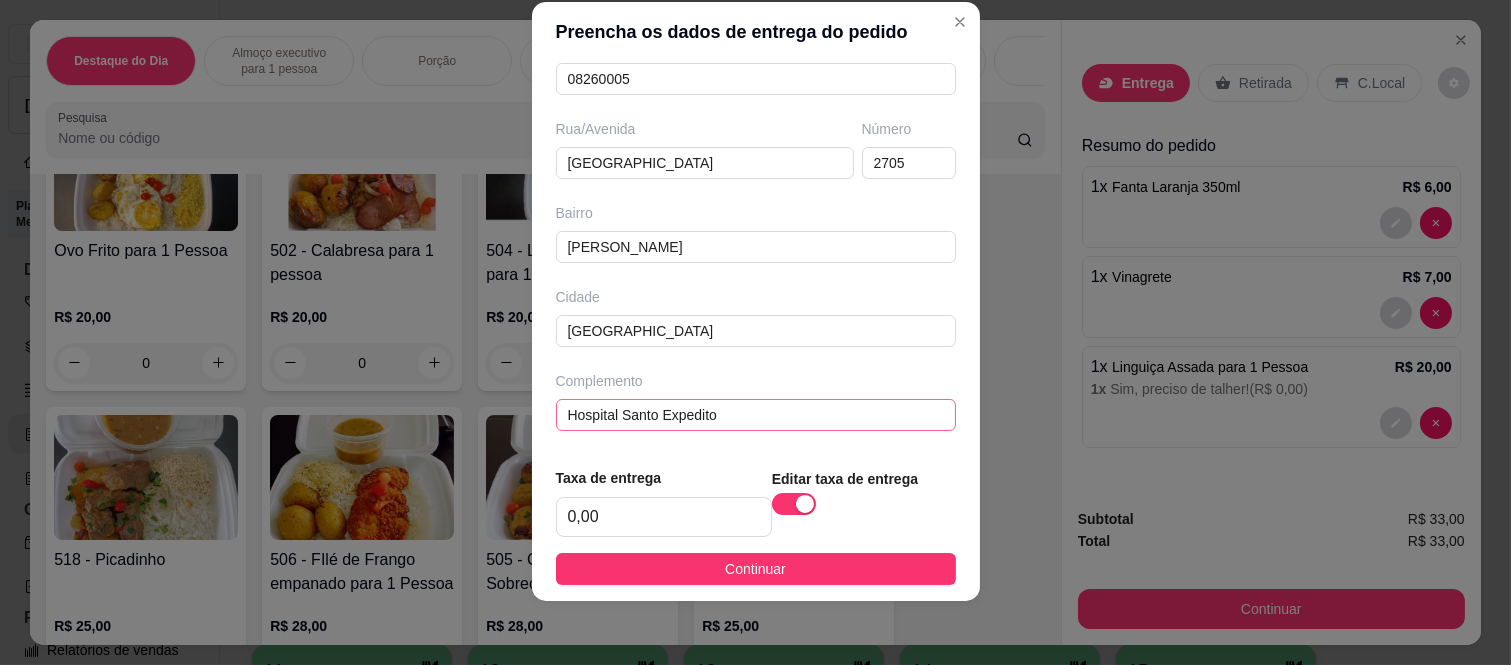 scroll, scrollTop: 286, scrollLeft: 0, axis: vertical 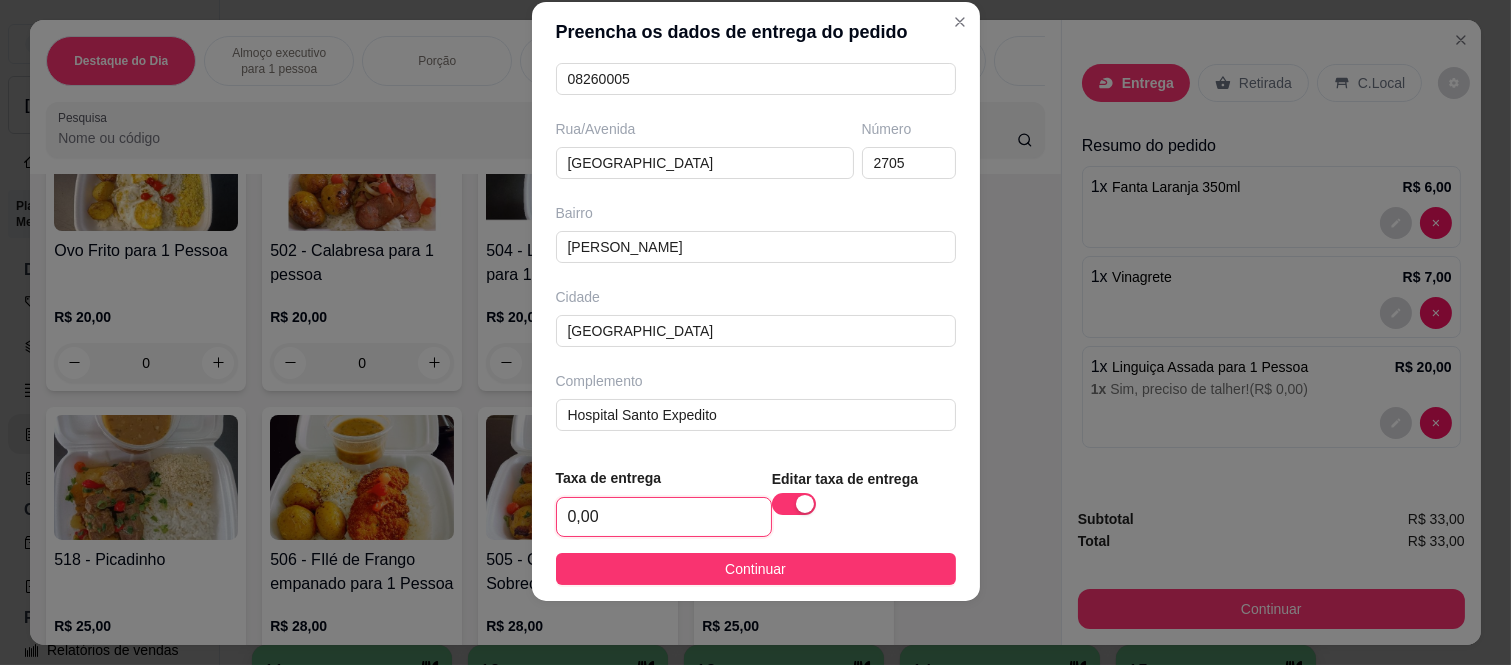 click on "0,00" at bounding box center [664, 517] 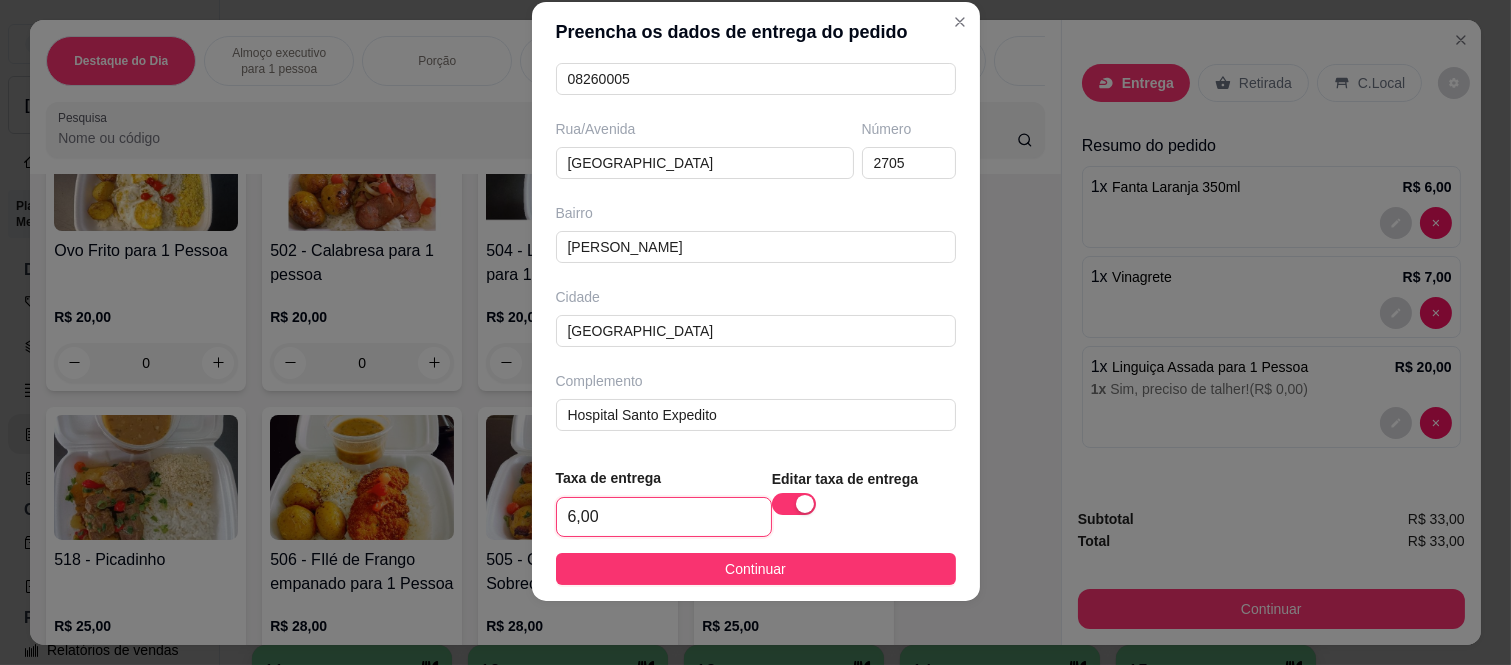 scroll, scrollTop: 0, scrollLeft: 0, axis: both 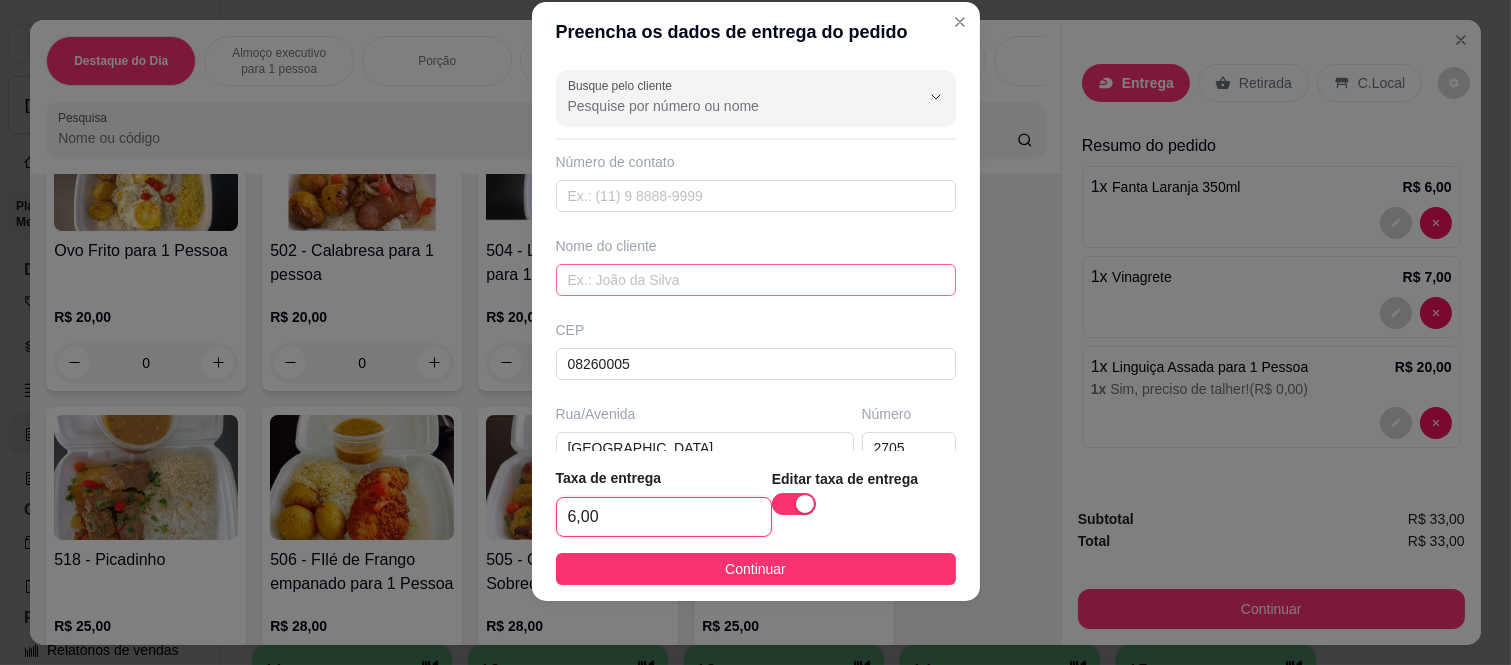 type on "6,00" 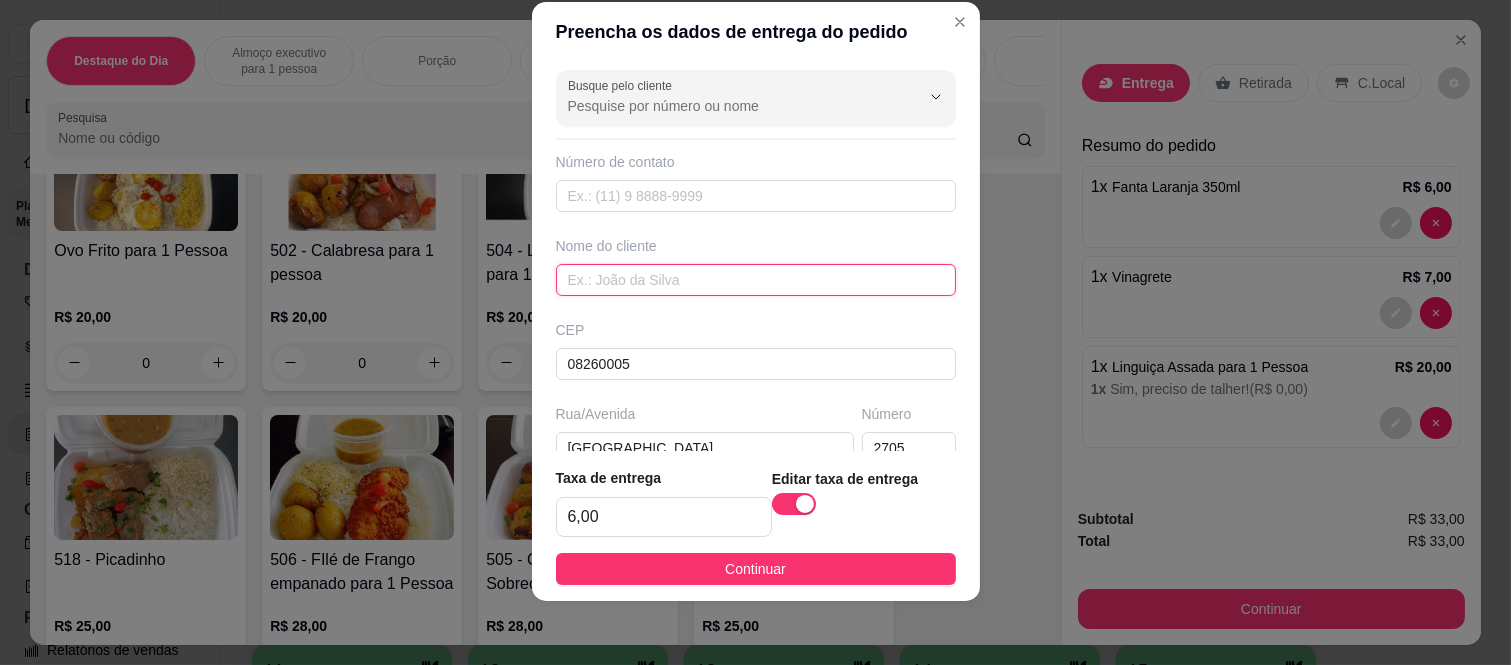 click at bounding box center [756, 280] 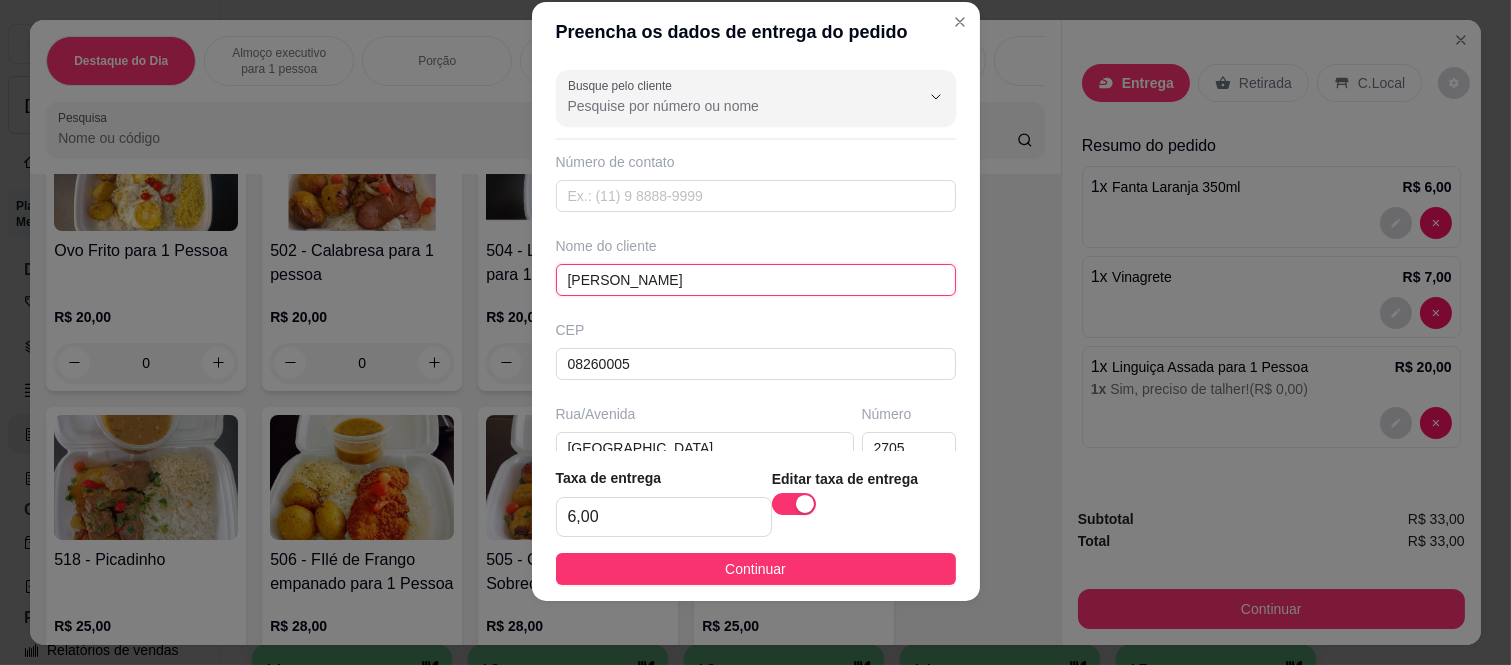 type on "[PERSON_NAME]" 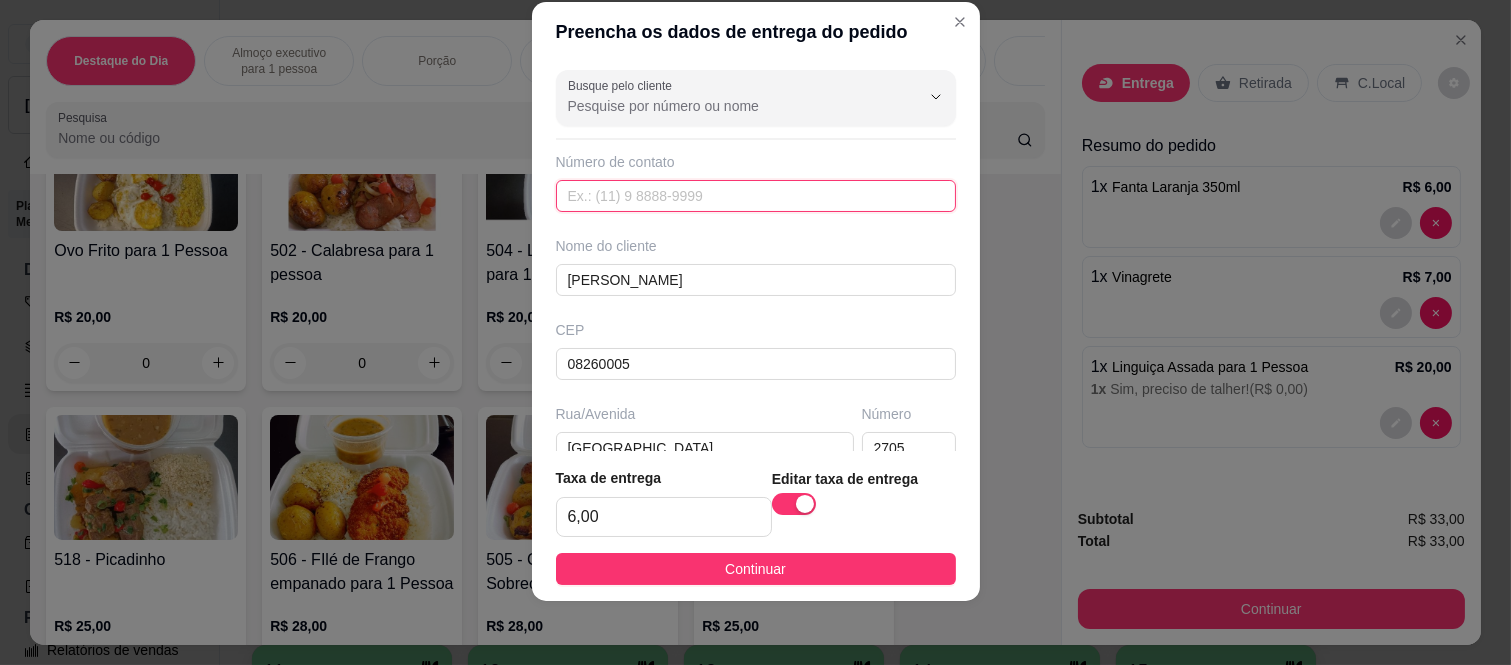 click at bounding box center [756, 196] 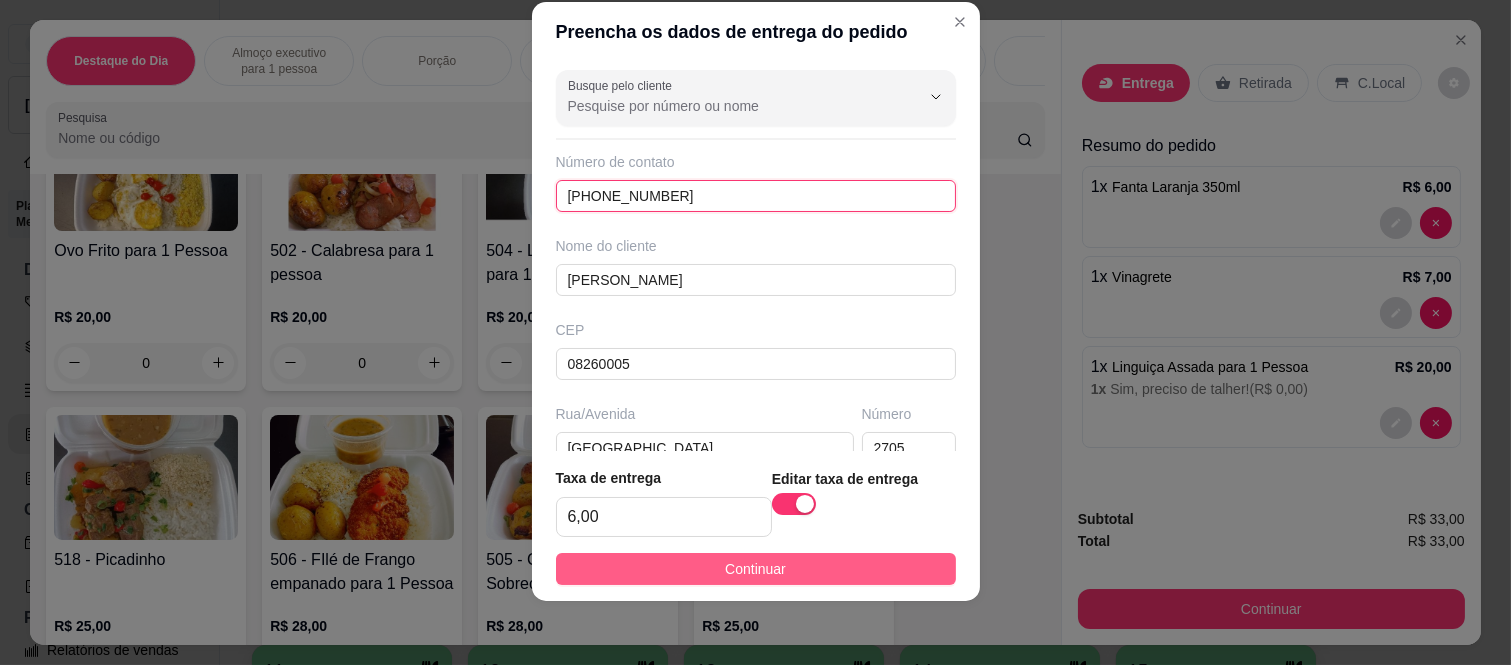 type on "[PHONE_NUMBER]" 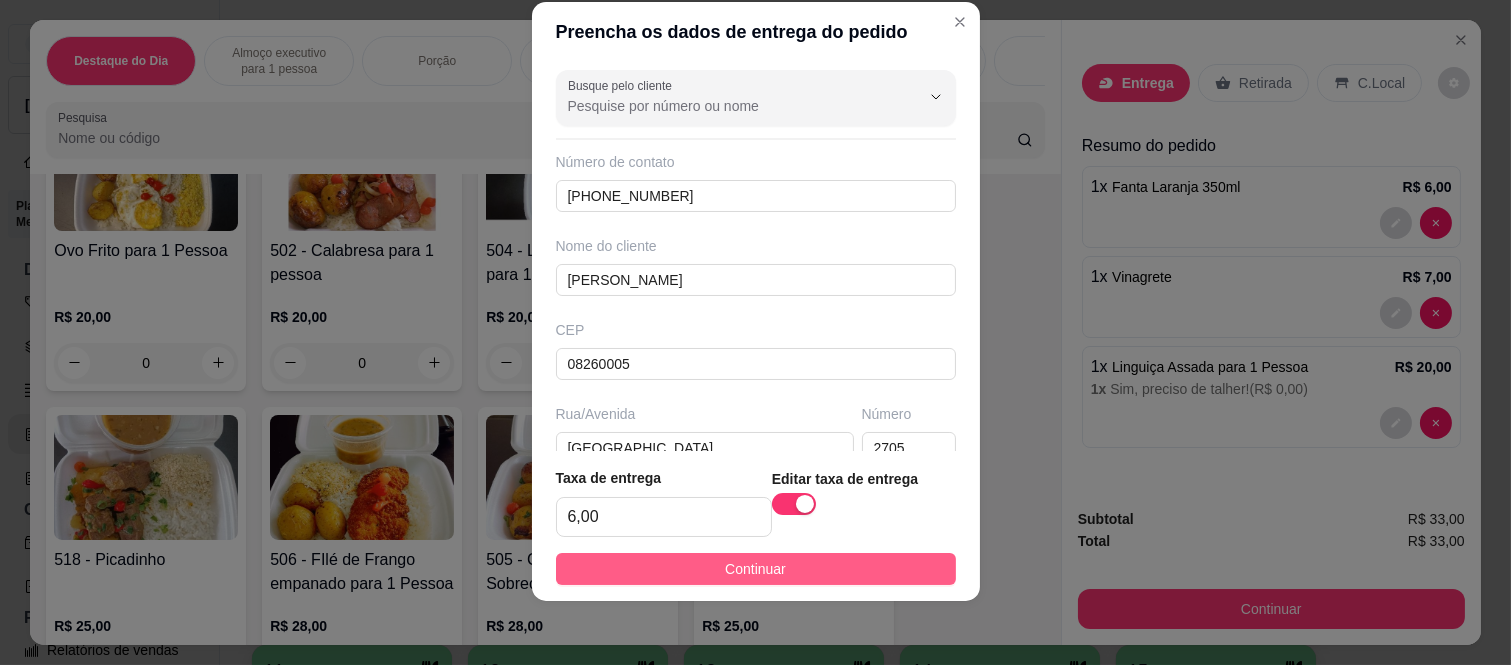 click on "Continuar" at bounding box center [755, 569] 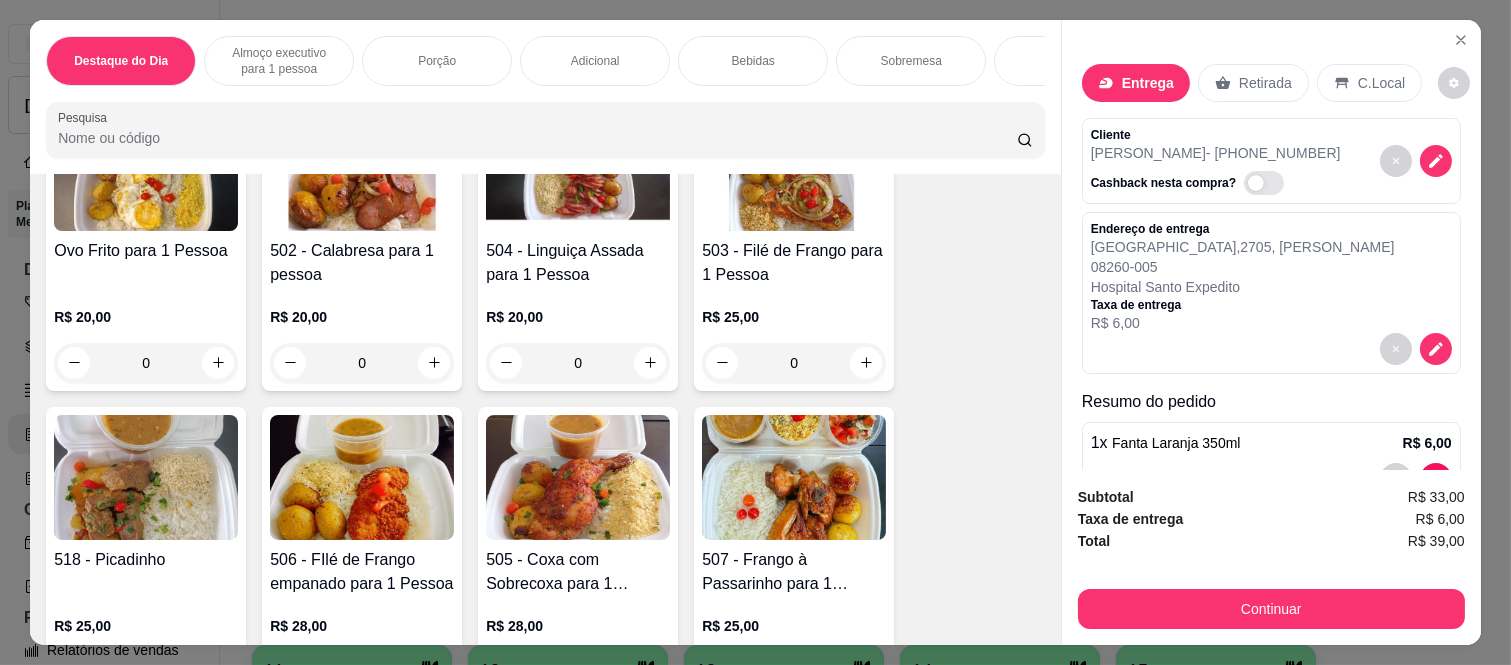 scroll, scrollTop: 111, scrollLeft: 0, axis: vertical 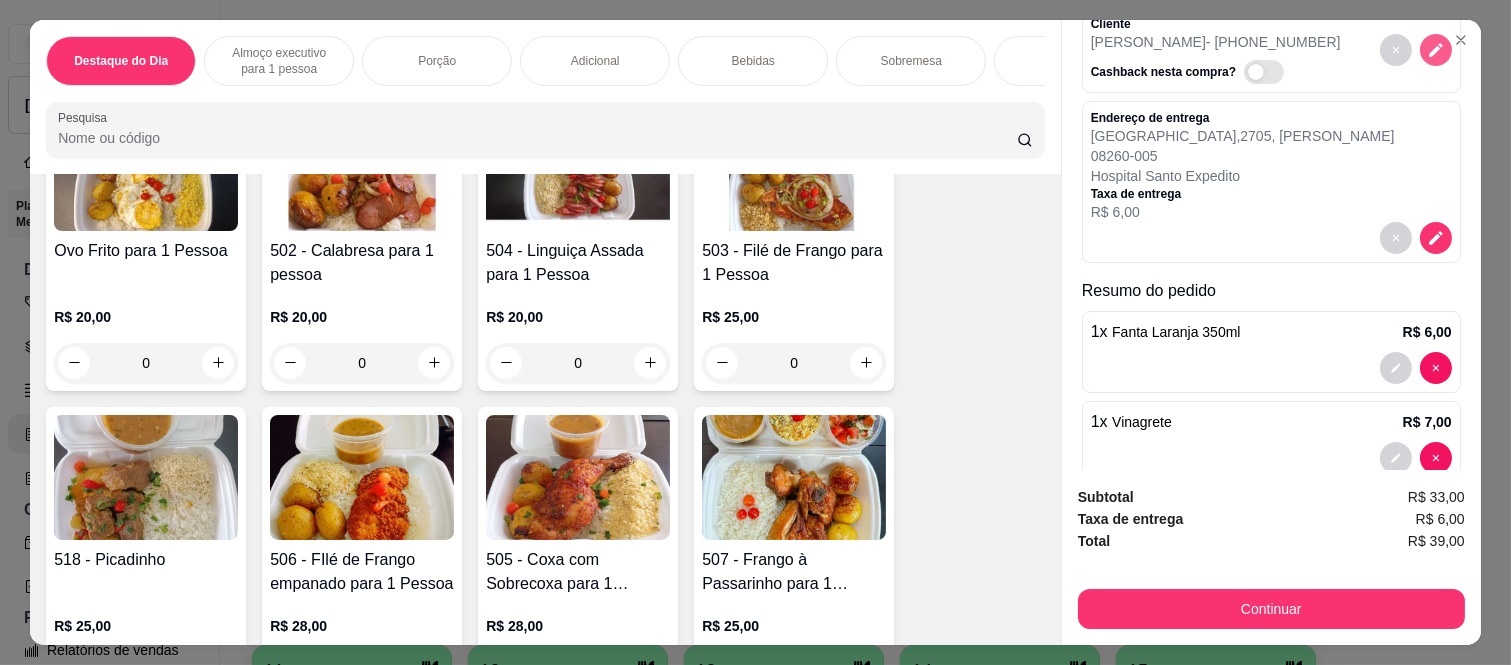 click at bounding box center (1436, 50) 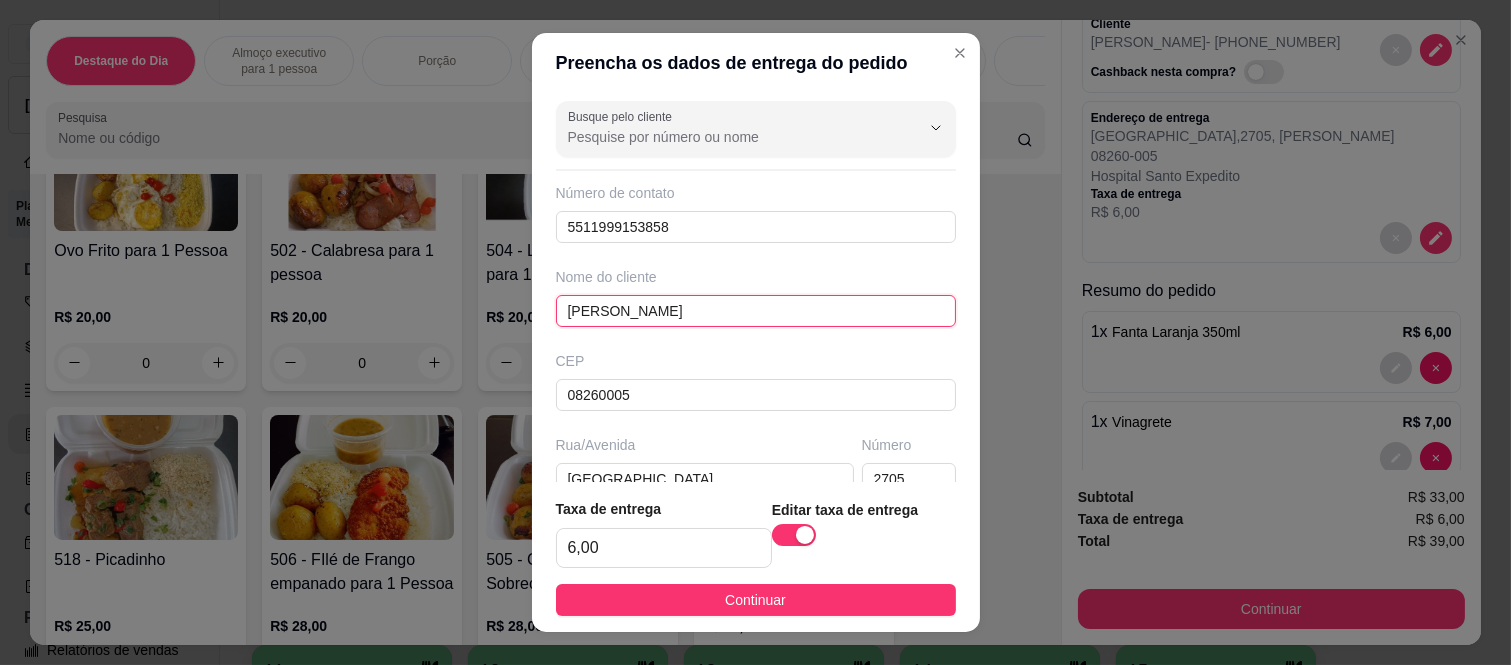 click on "[PERSON_NAME]" at bounding box center (756, 311) 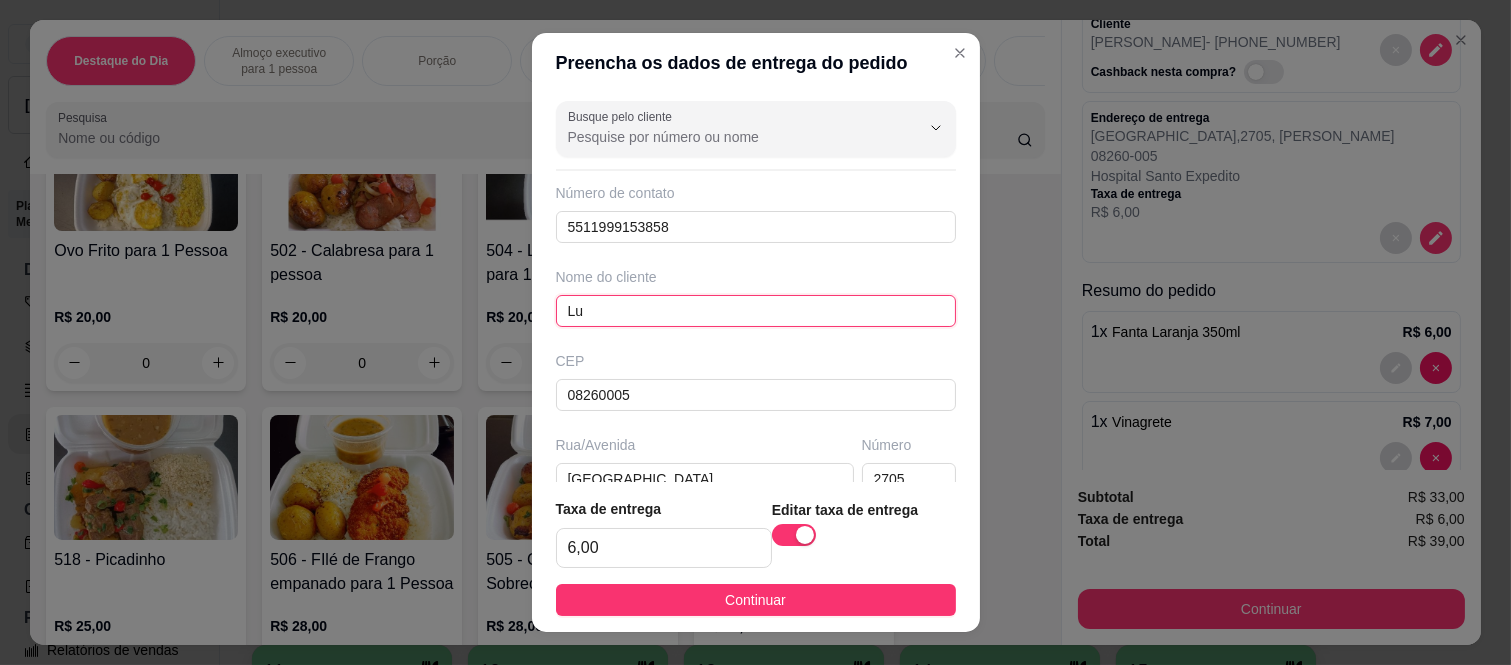 type on "L" 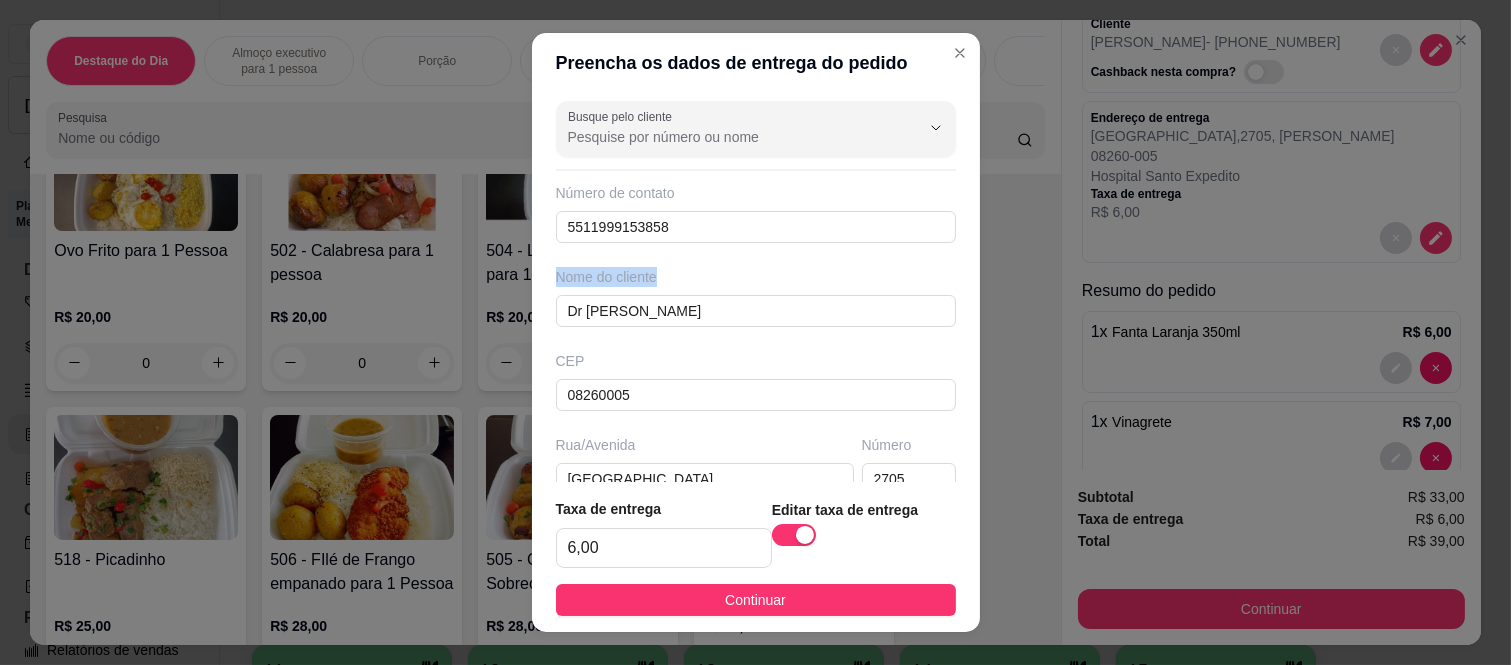 click on "Nome do cliente Dr [PERSON_NAME]" at bounding box center [756, 297] 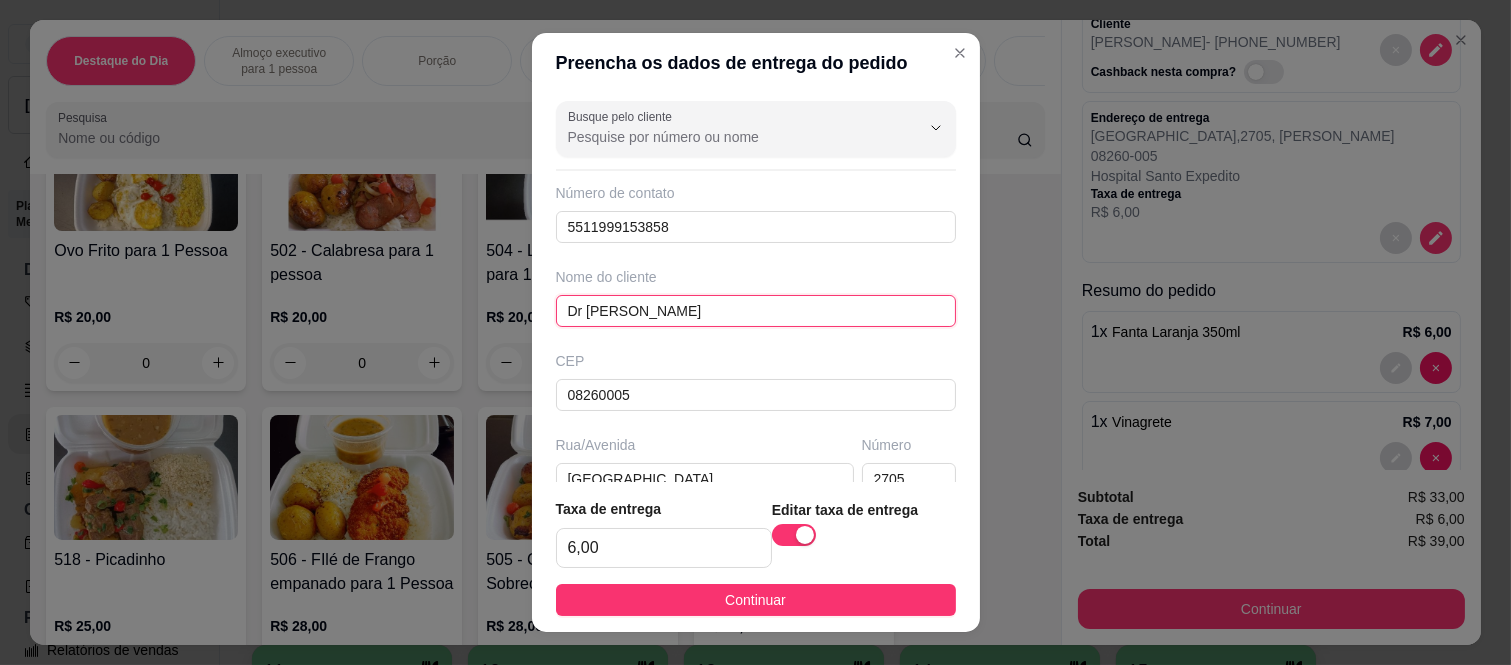 click on "Dr [PERSON_NAME]" at bounding box center (756, 311) 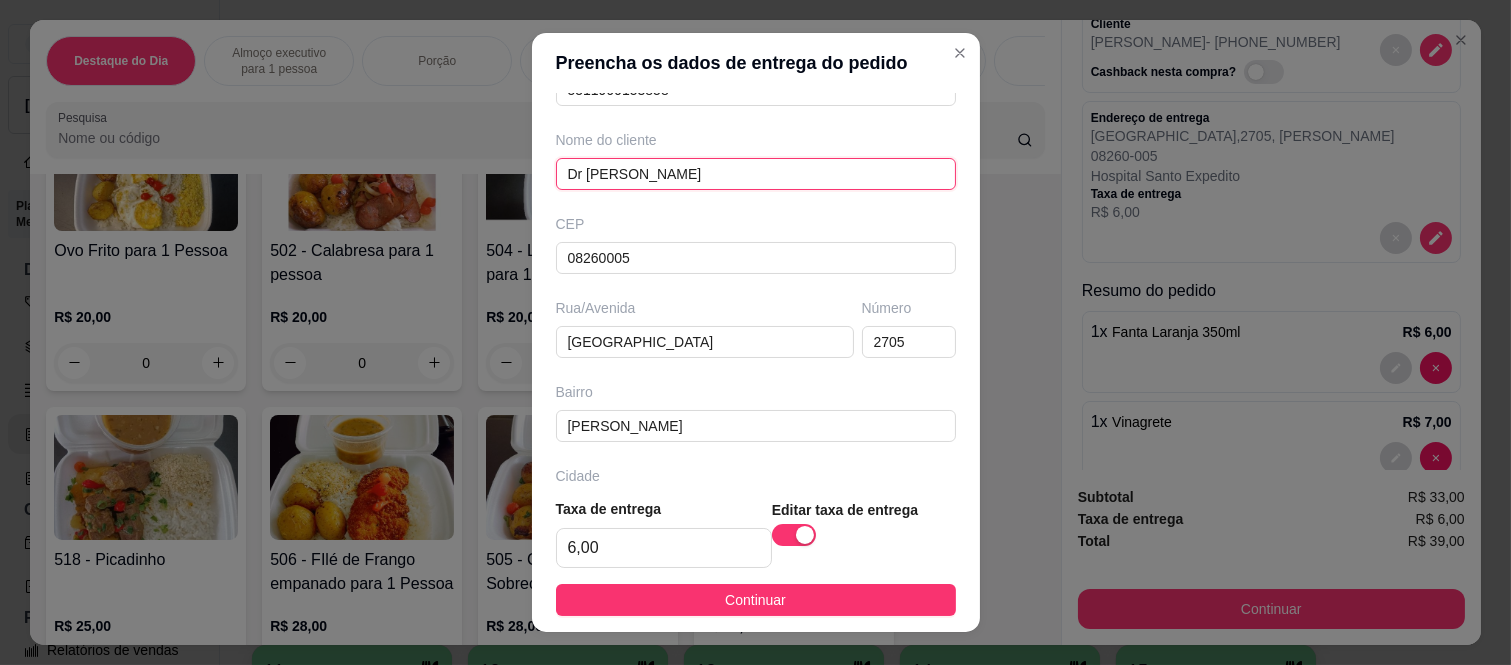scroll, scrollTop: 286, scrollLeft: 0, axis: vertical 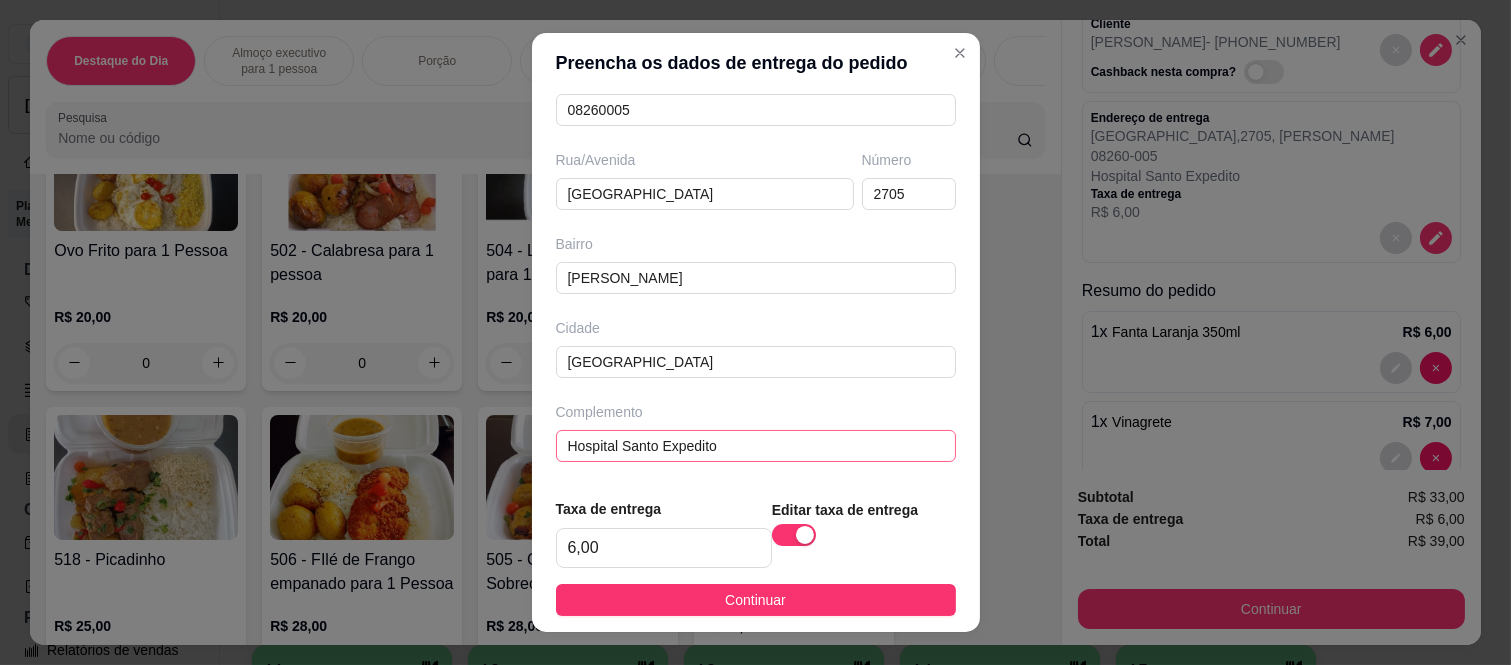 type on "Dr [PERSON_NAME]" 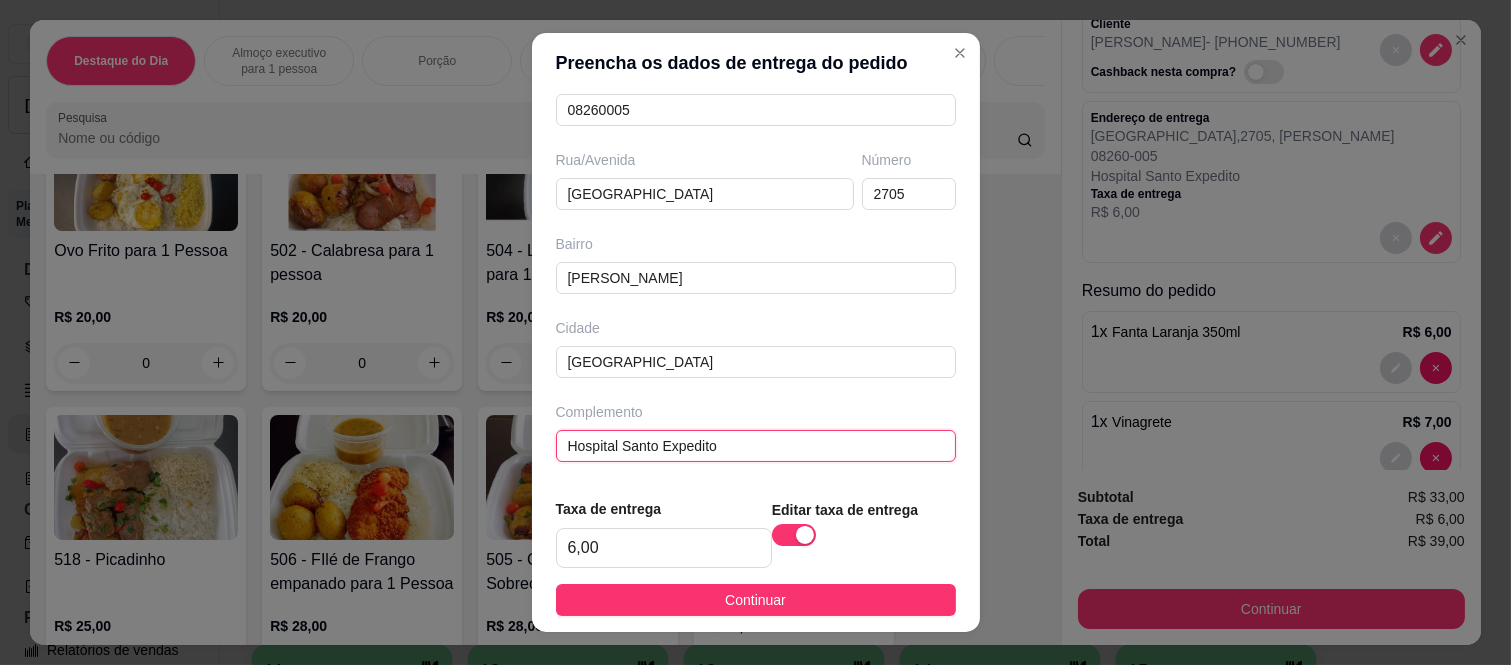 click on "Hospital Santo Expedito" at bounding box center [756, 446] 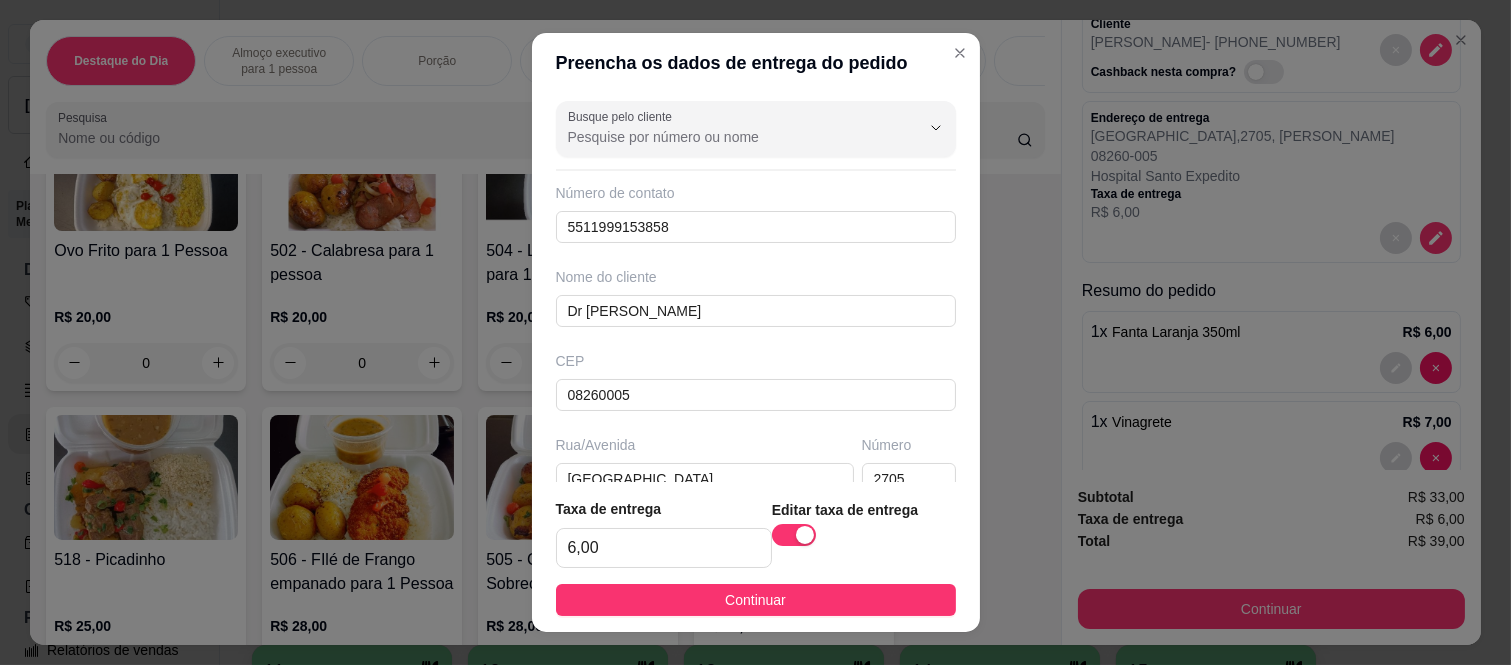 scroll, scrollTop: 286, scrollLeft: 0, axis: vertical 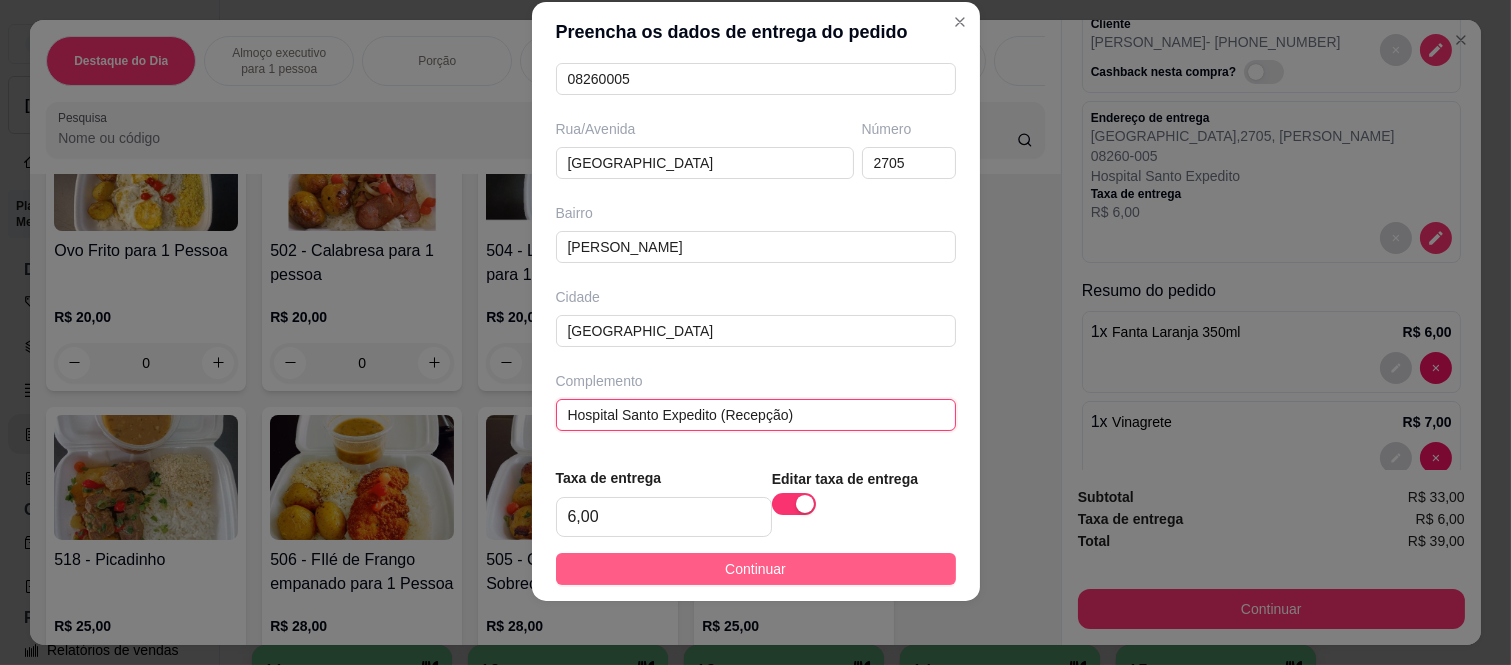 type on "Hospital Santo Expedito (Recepção)" 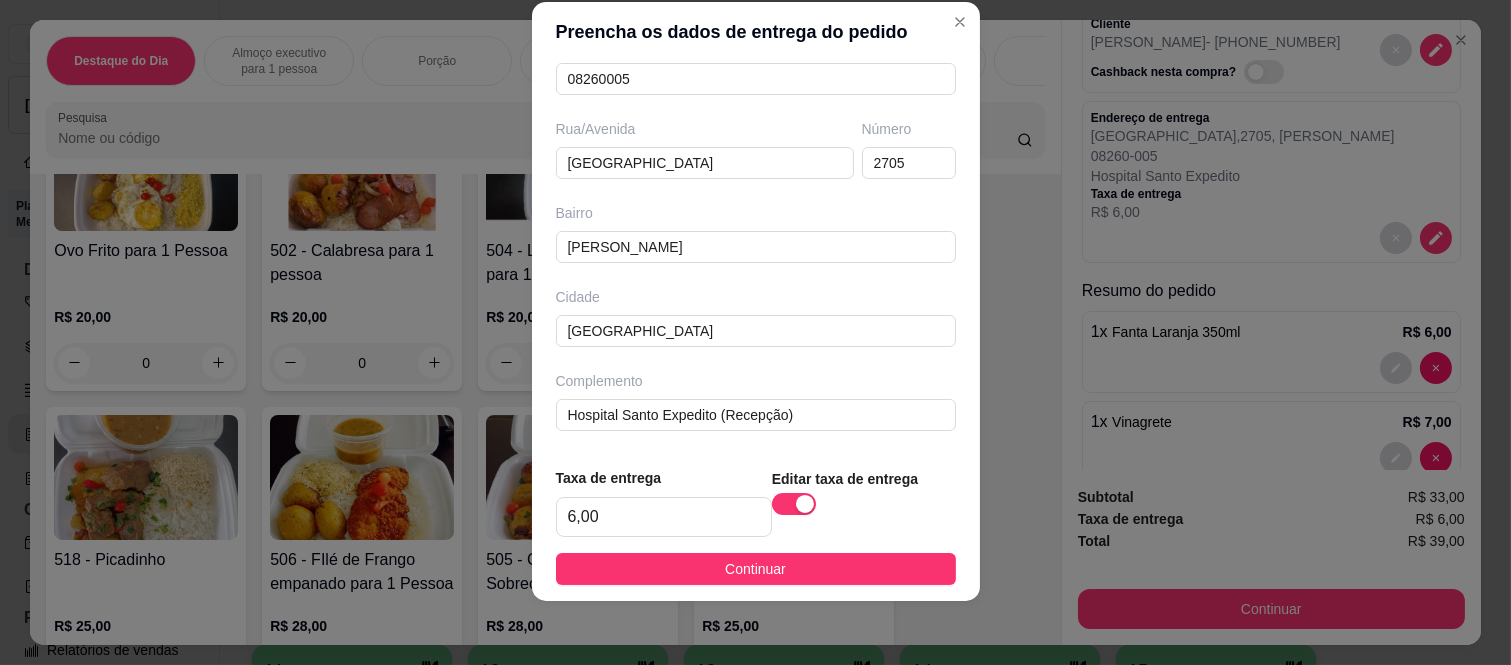 drag, startPoint x: 792, startPoint y: 567, endPoint x: 1182, endPoint y: 567, distance: 390 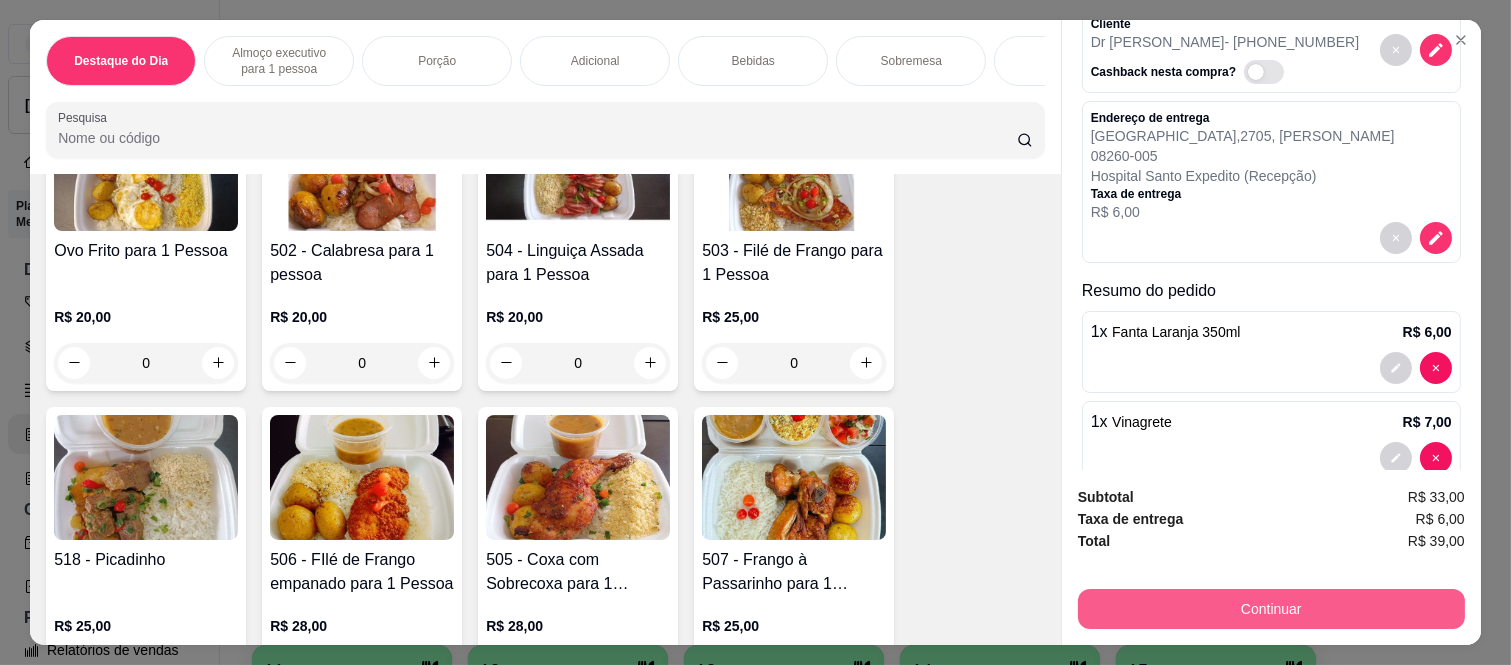 click on "Continuar" at bounding box center [1271, 609] 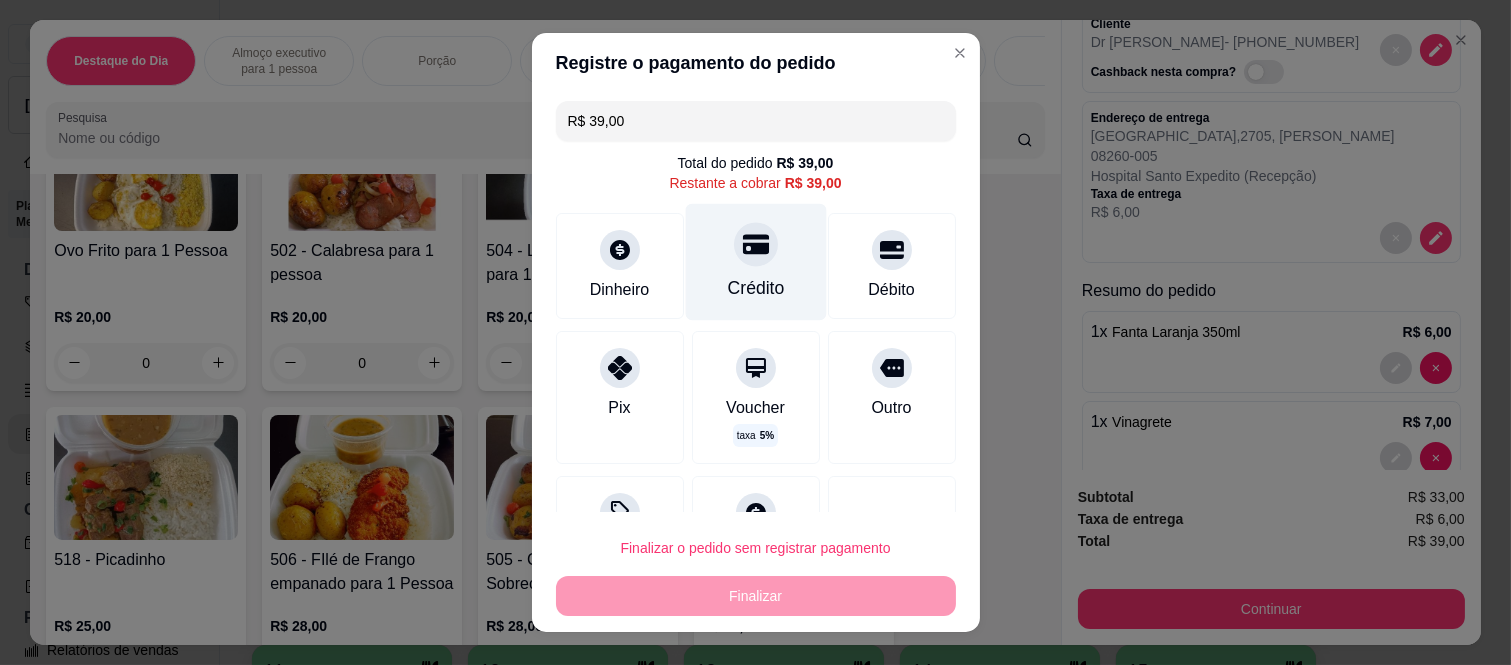 click on "Crédito" at bounding box center (755, 262) 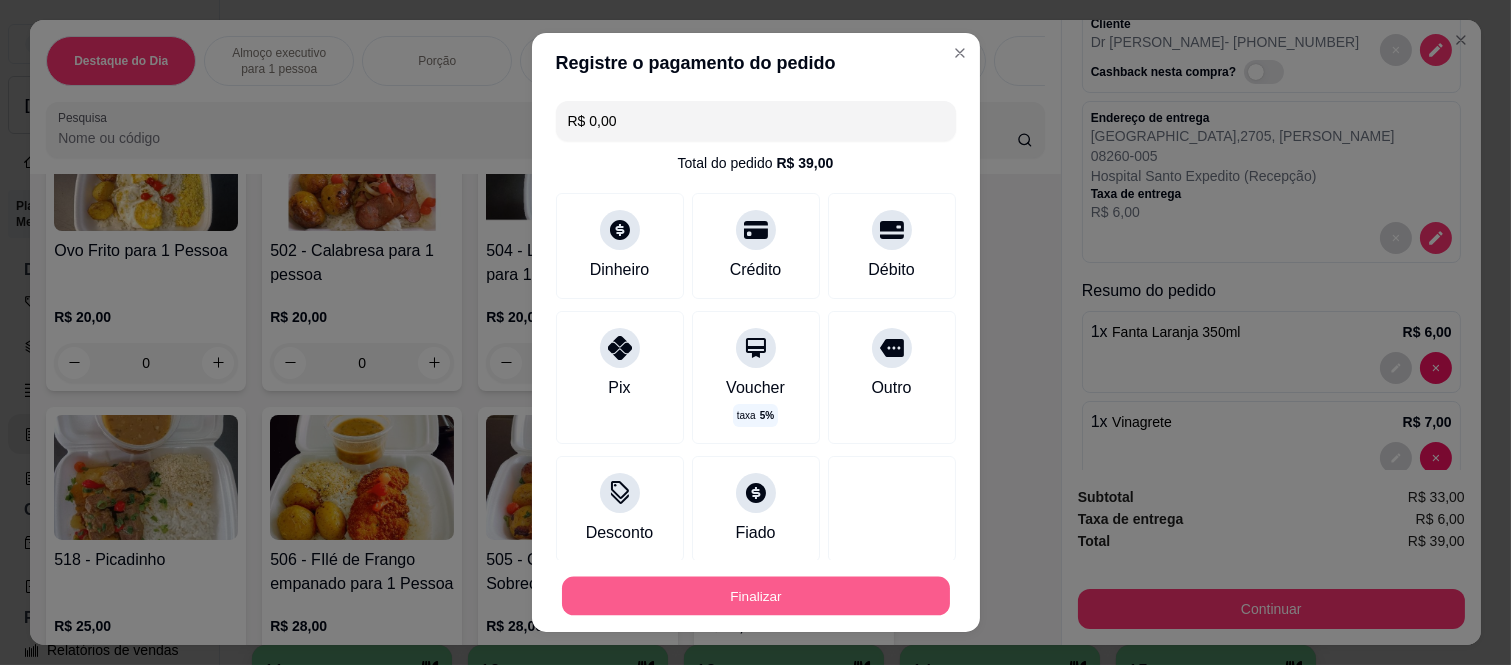 click on "Finalizar" at bounding box center (756, 595) 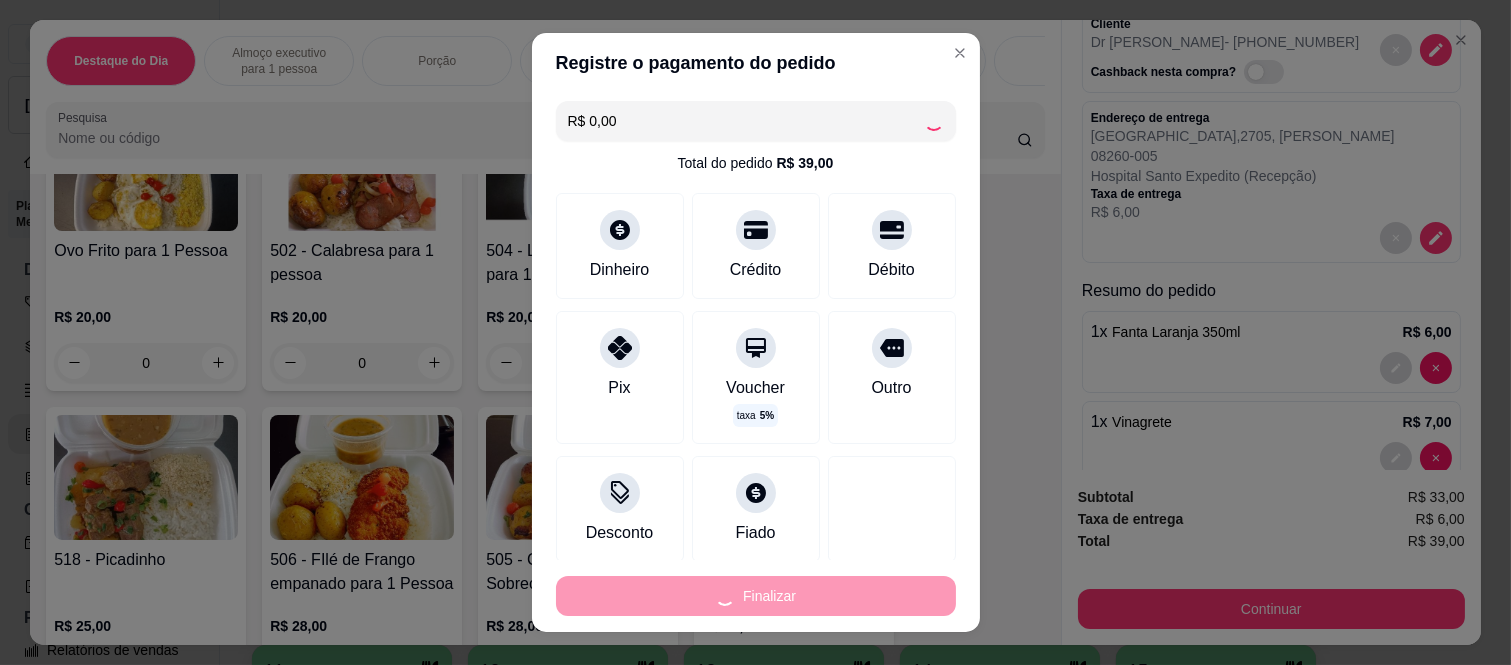 type on "0" 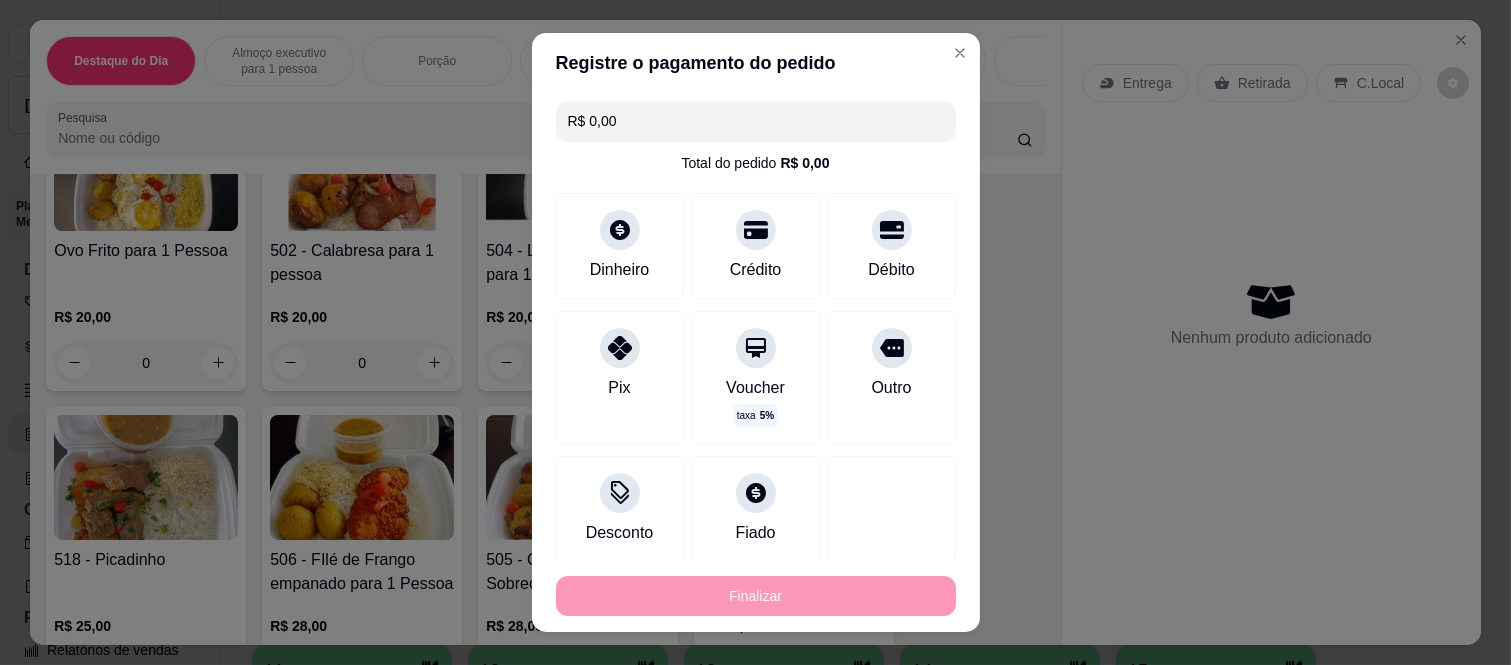 type on "-R$ 39,00" 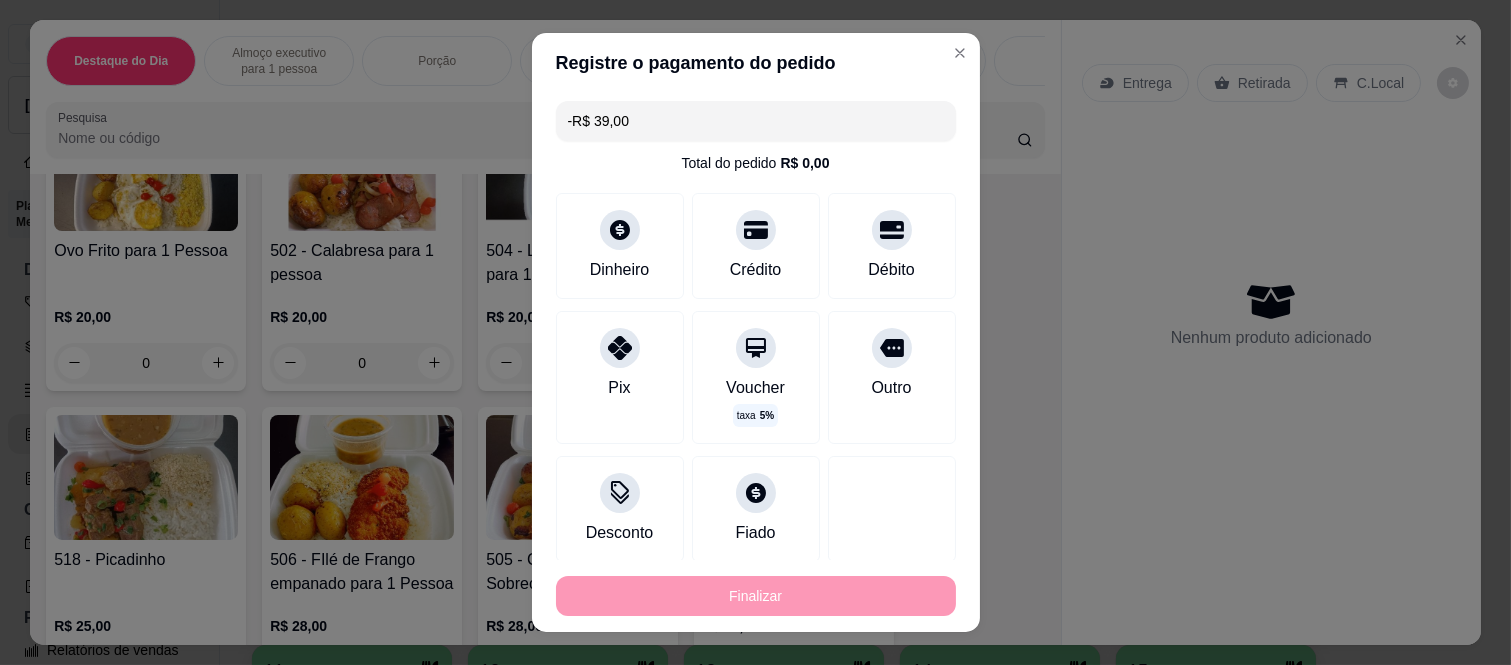 scroll, scrollTop: 0, scrollLeft: 0, axis: both 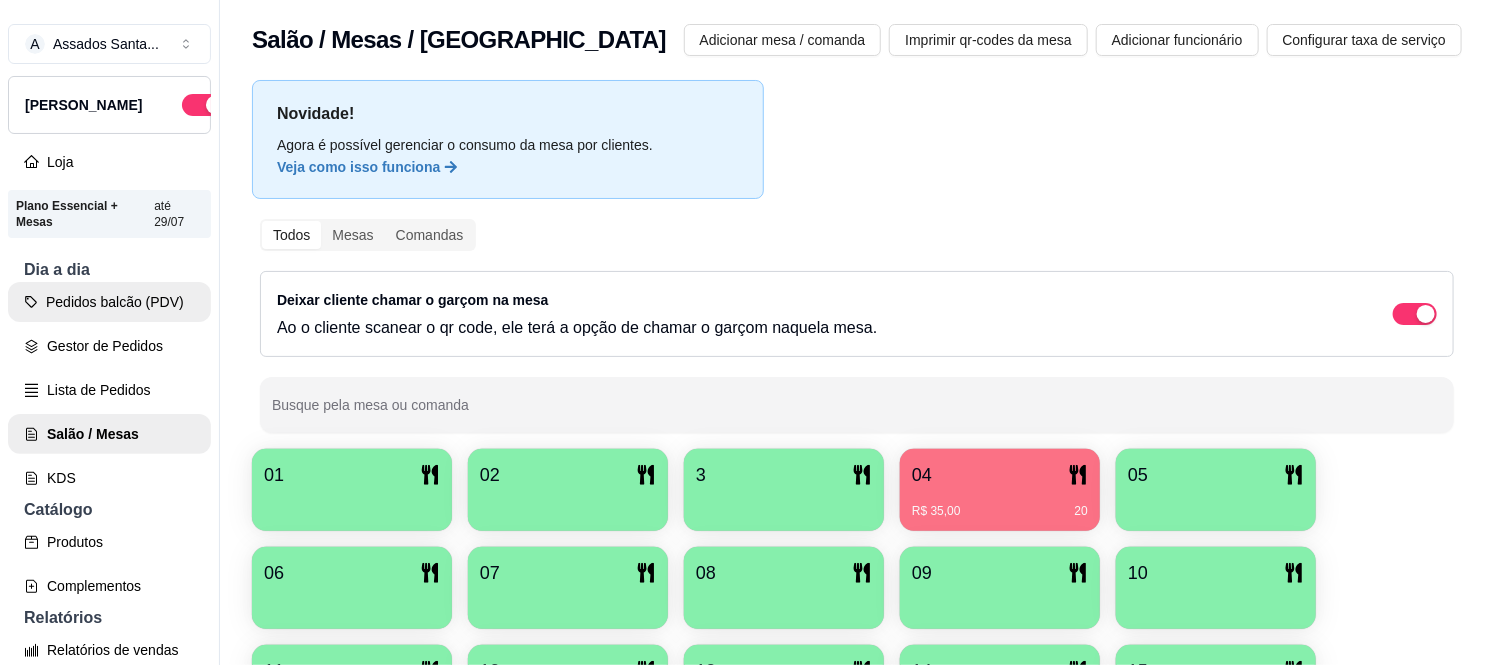 click on "Pedidos balcão (PDV)" at bounding box center (109, 302) 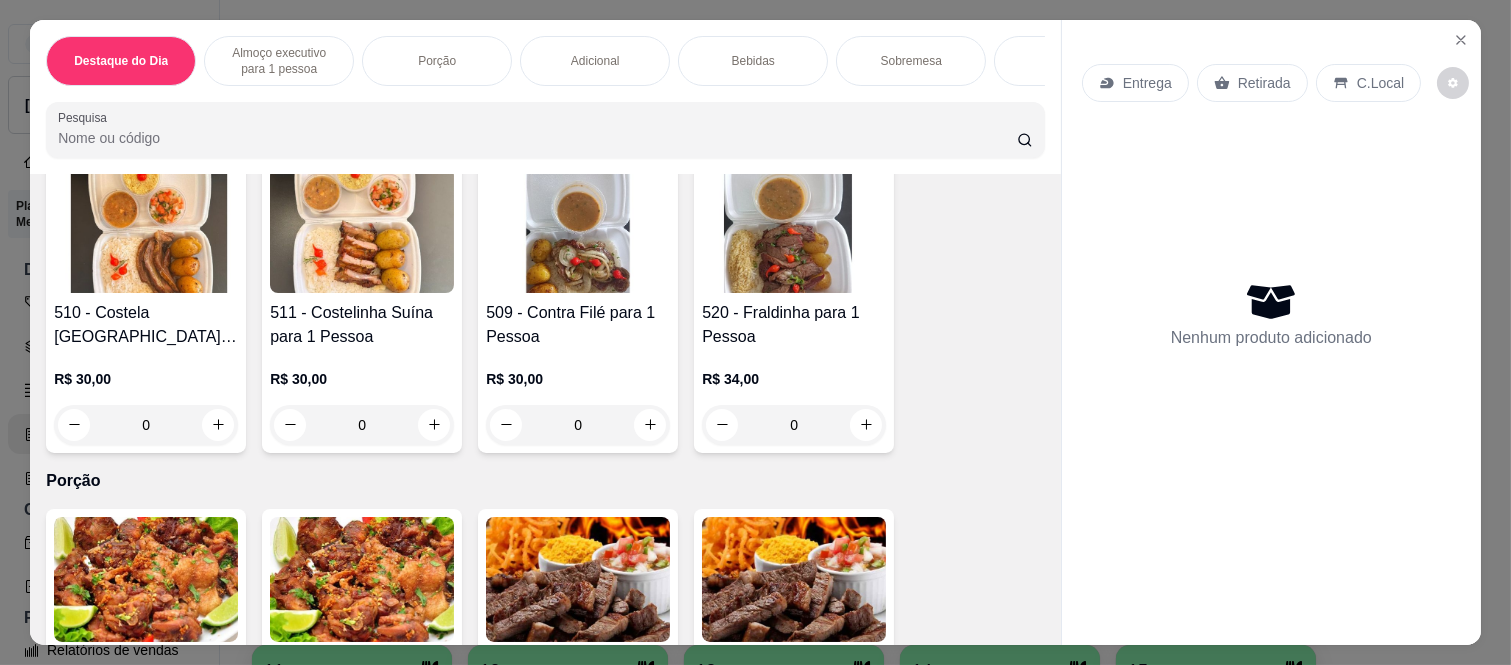 scroll, scrollTop: 666, scrollLeft: 0, axis: vertical 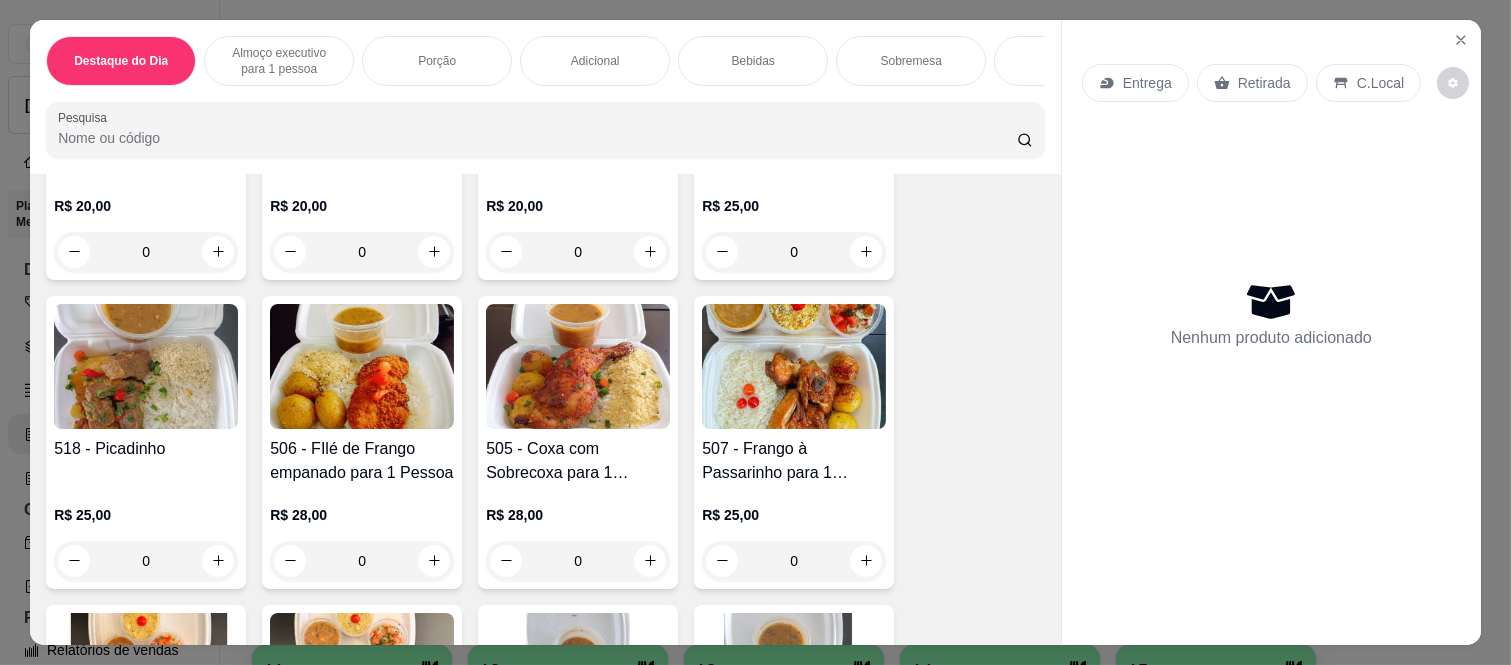 click on "0" at bounding box center (146, 561) 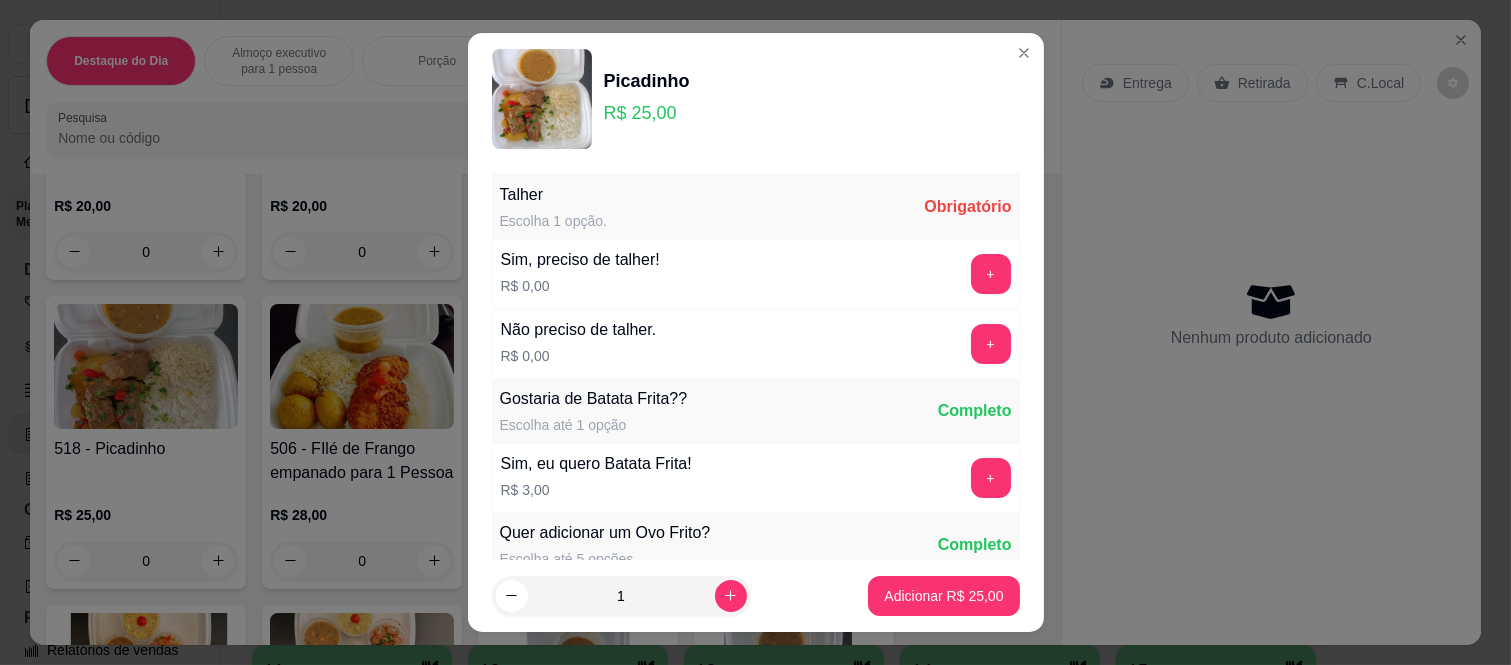 click on "+" at bounding box center (991, 274) 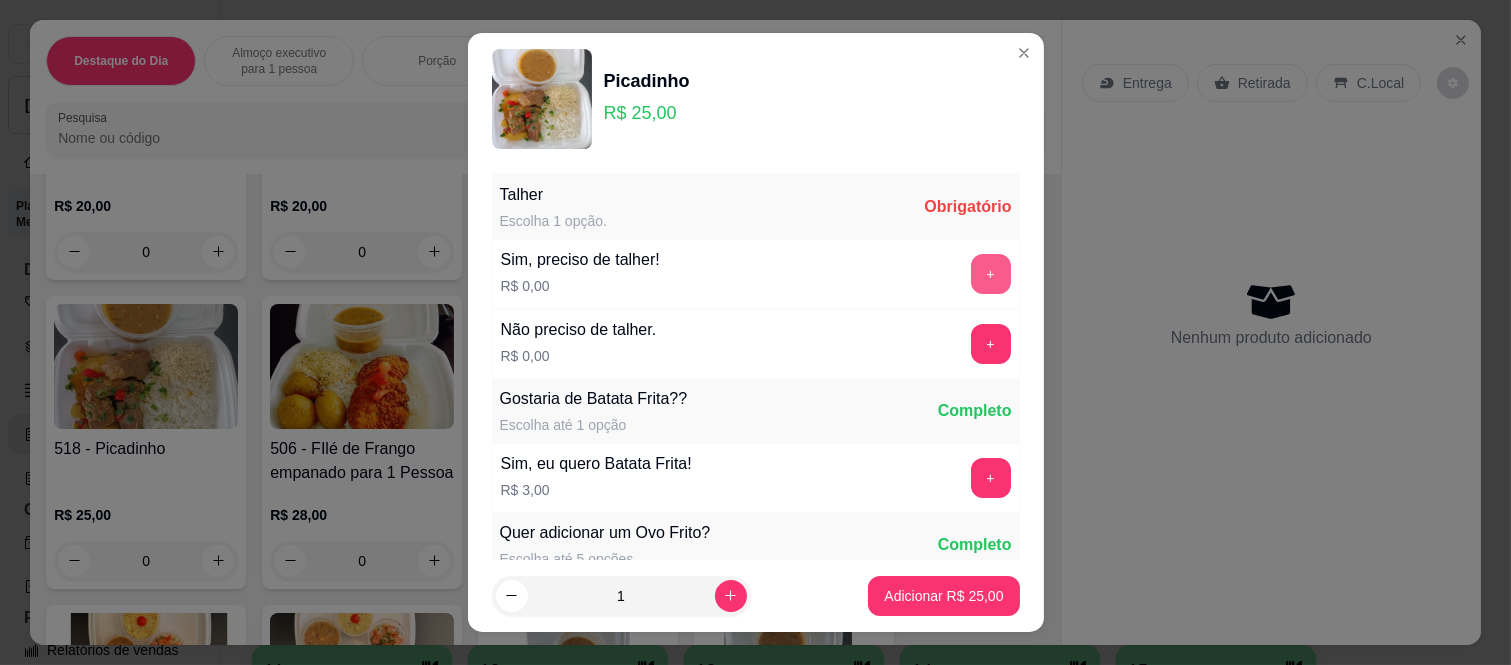 click on "+" at bounding box center (991, 274) 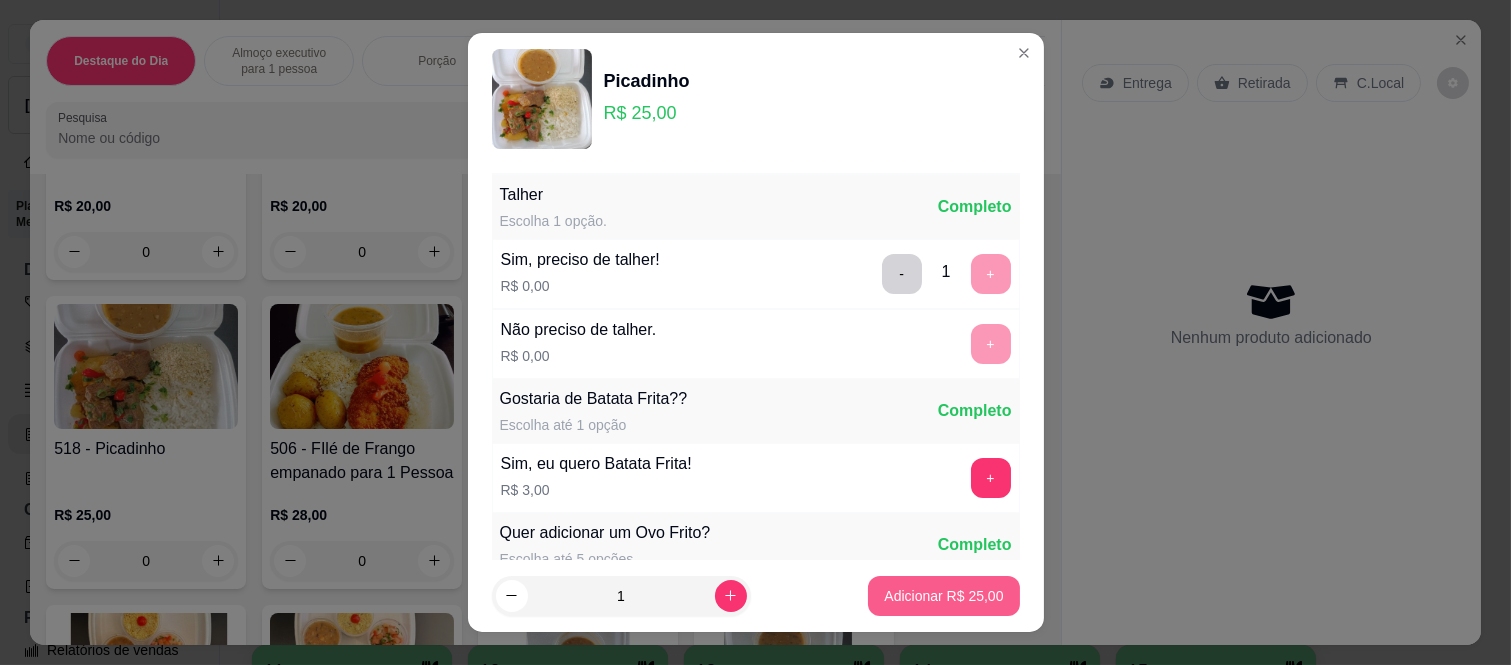 click on "Adicionar   R$ 25,00" at bounding box center (943, 596) 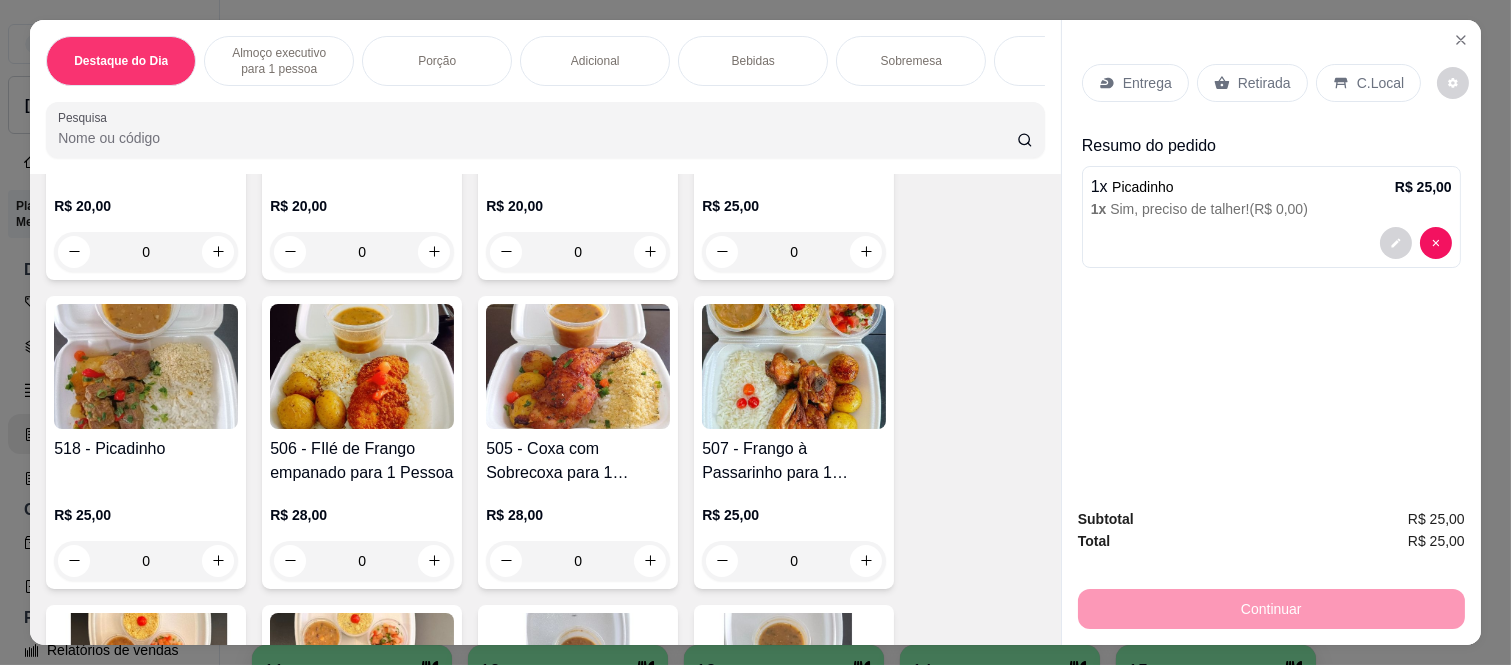 click on "Entrega" at bounding box center [1135, 83] 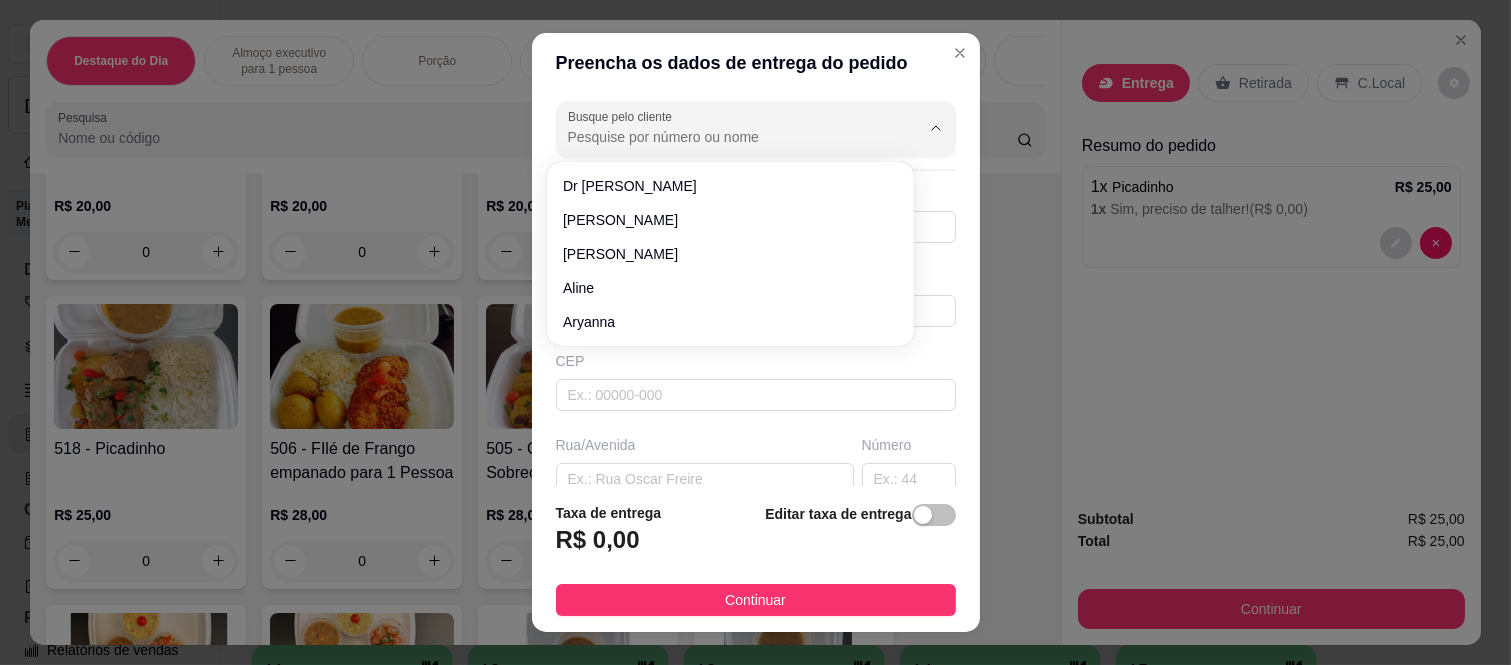 click on "Busque pelo cliente" at bounding box center [728, 137] 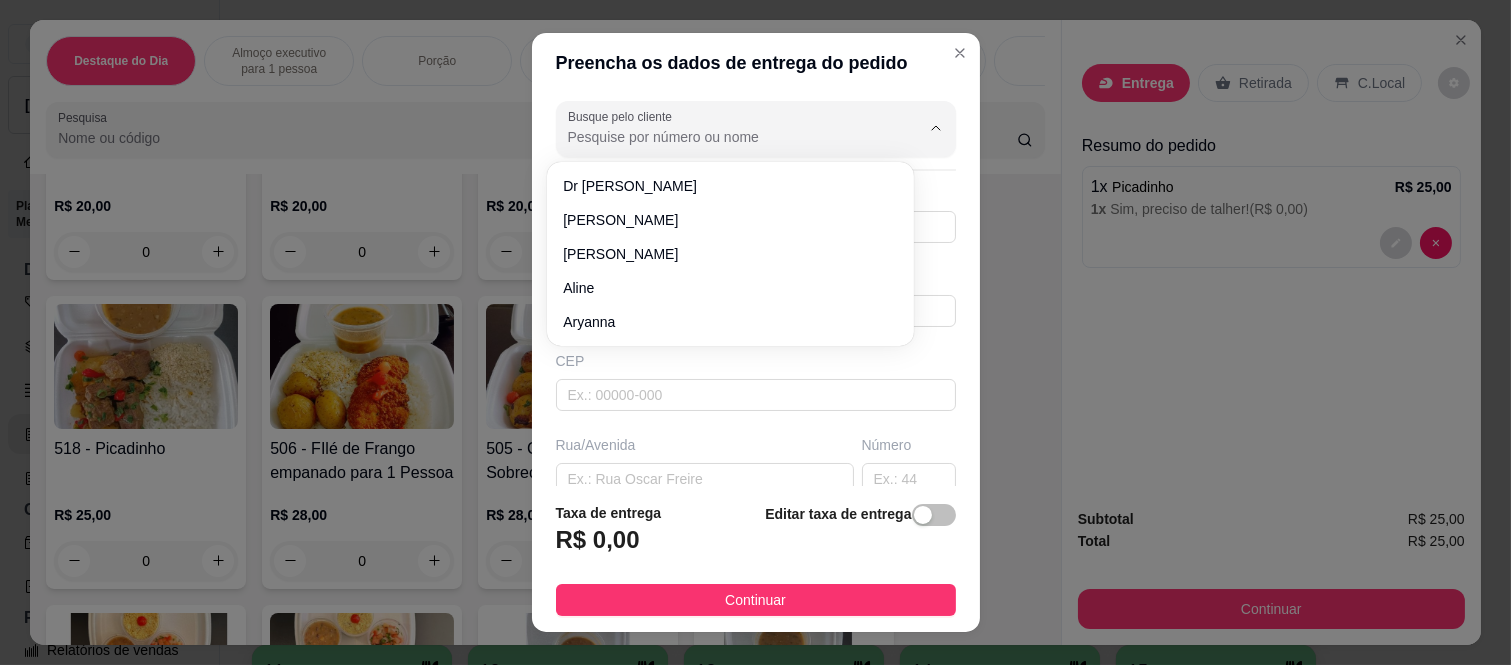 click on "Busque pelo cliente Número de contato Nome do cliente CEP Rua/[GEOGRAPHIC_DATA]" at bounding box center (756, 289) 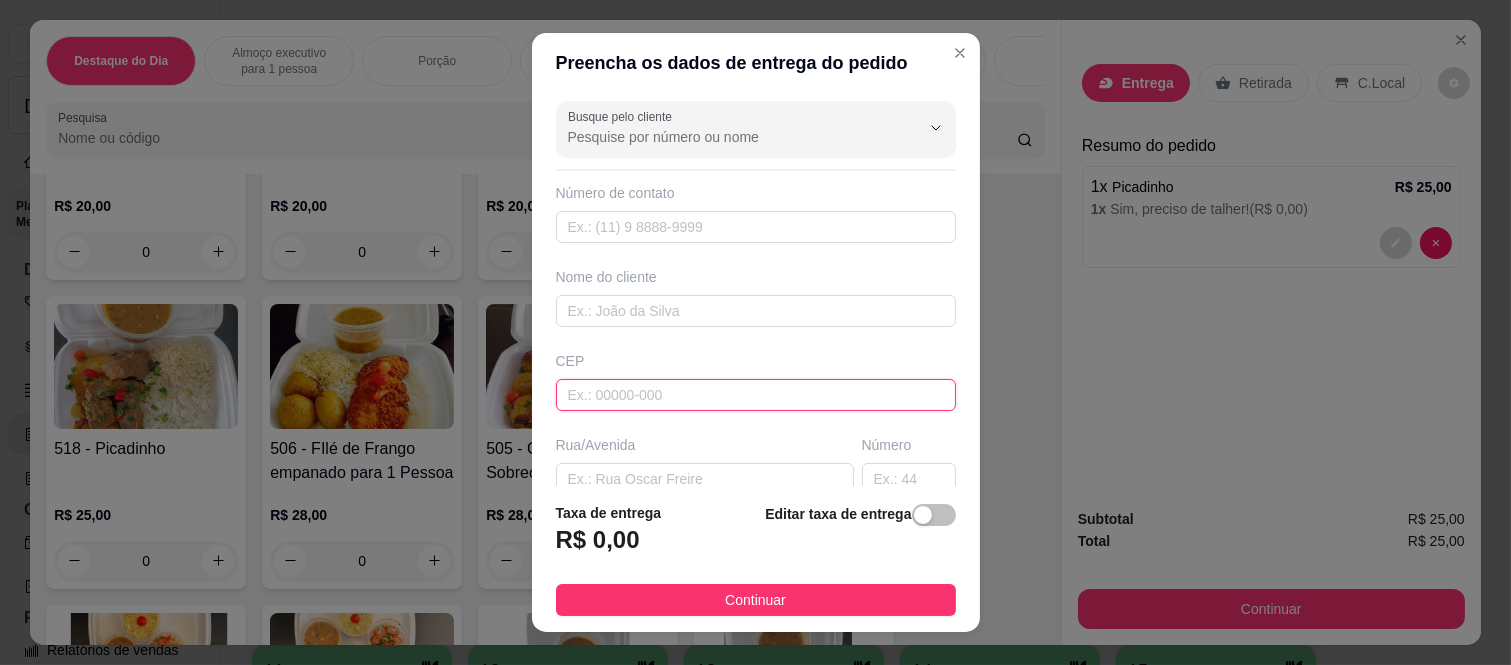 click at bounding box center [756, 395] 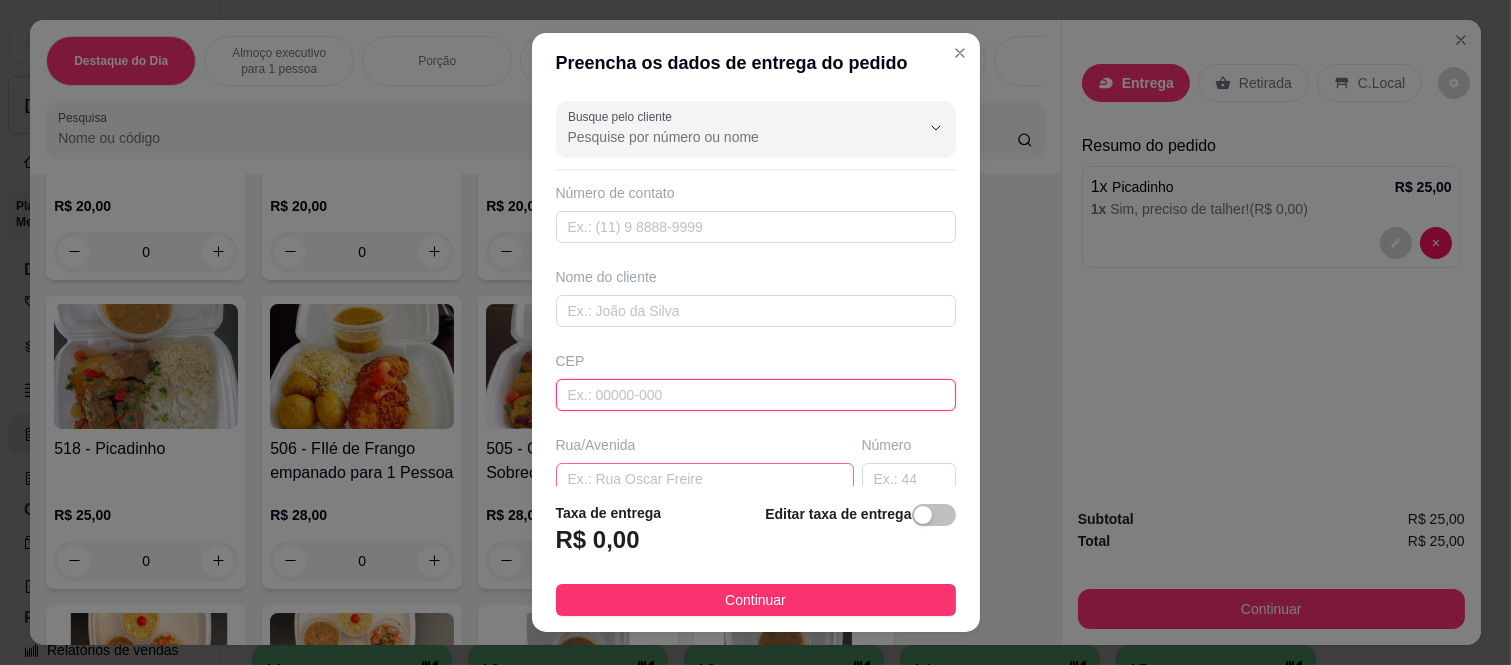 paste on "08260140" 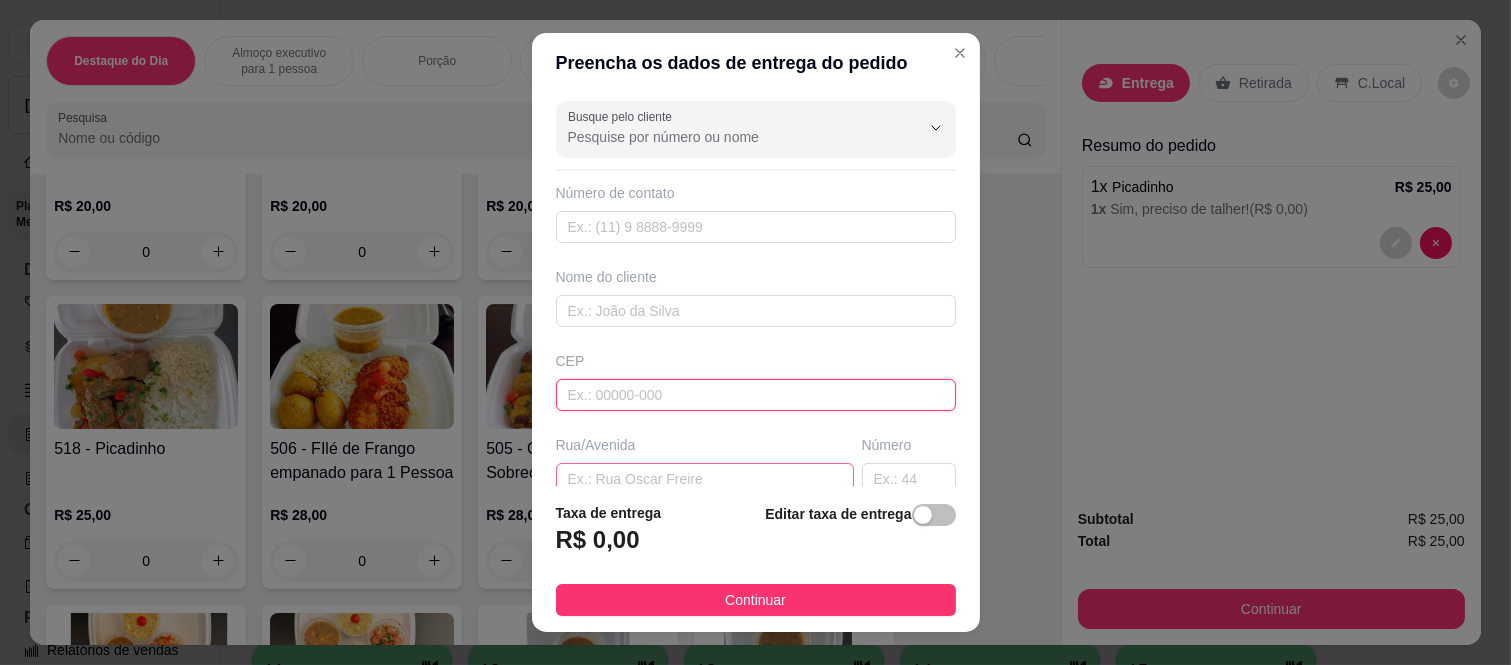type on "08260140" 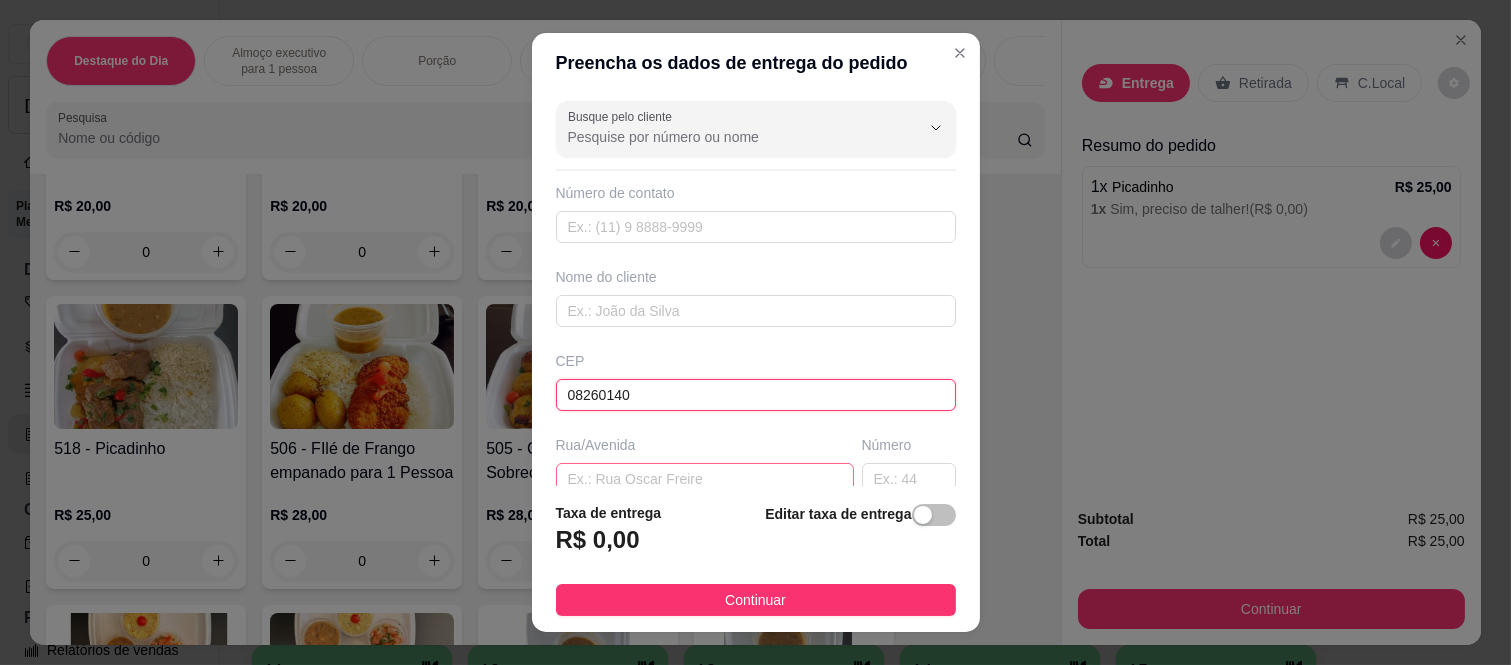 type on "Rua [PERSON_NAME]" 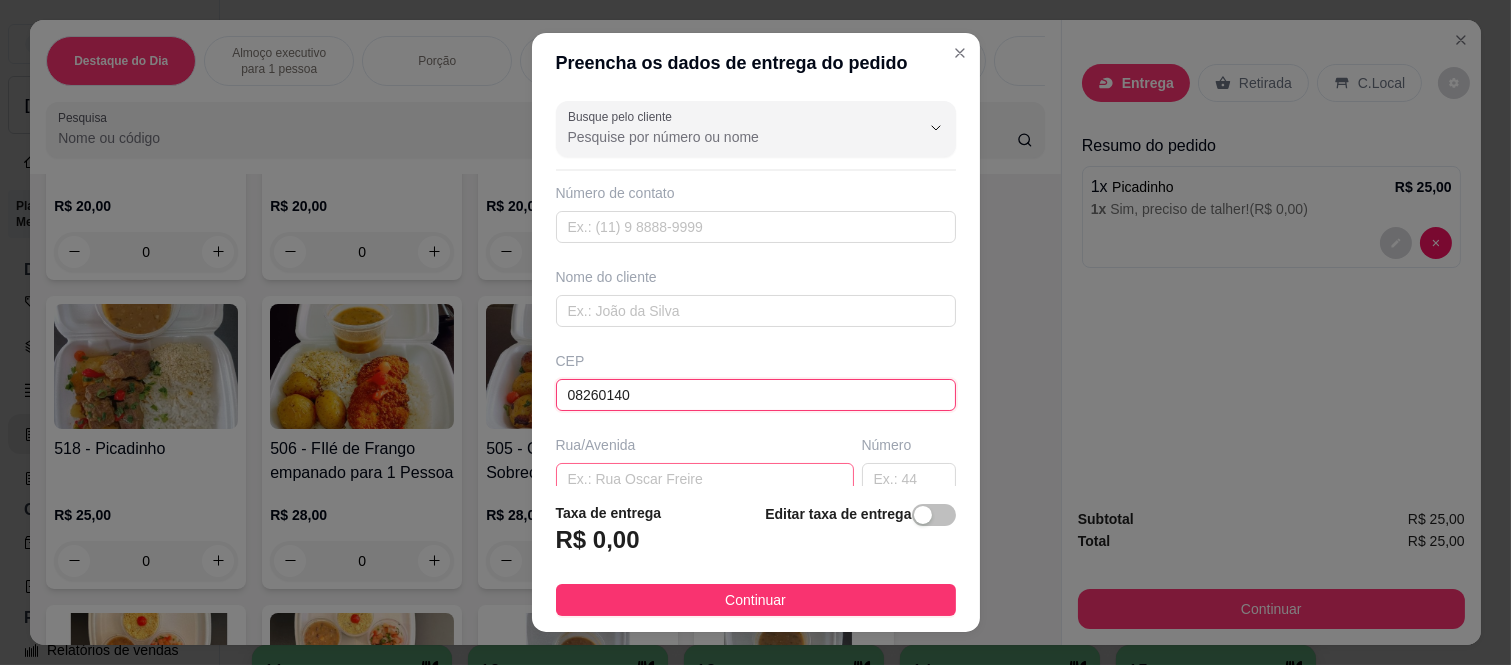 type on "[GEOGRAPHIC_DATA] ([GEOGRAPHIC_DATA])" 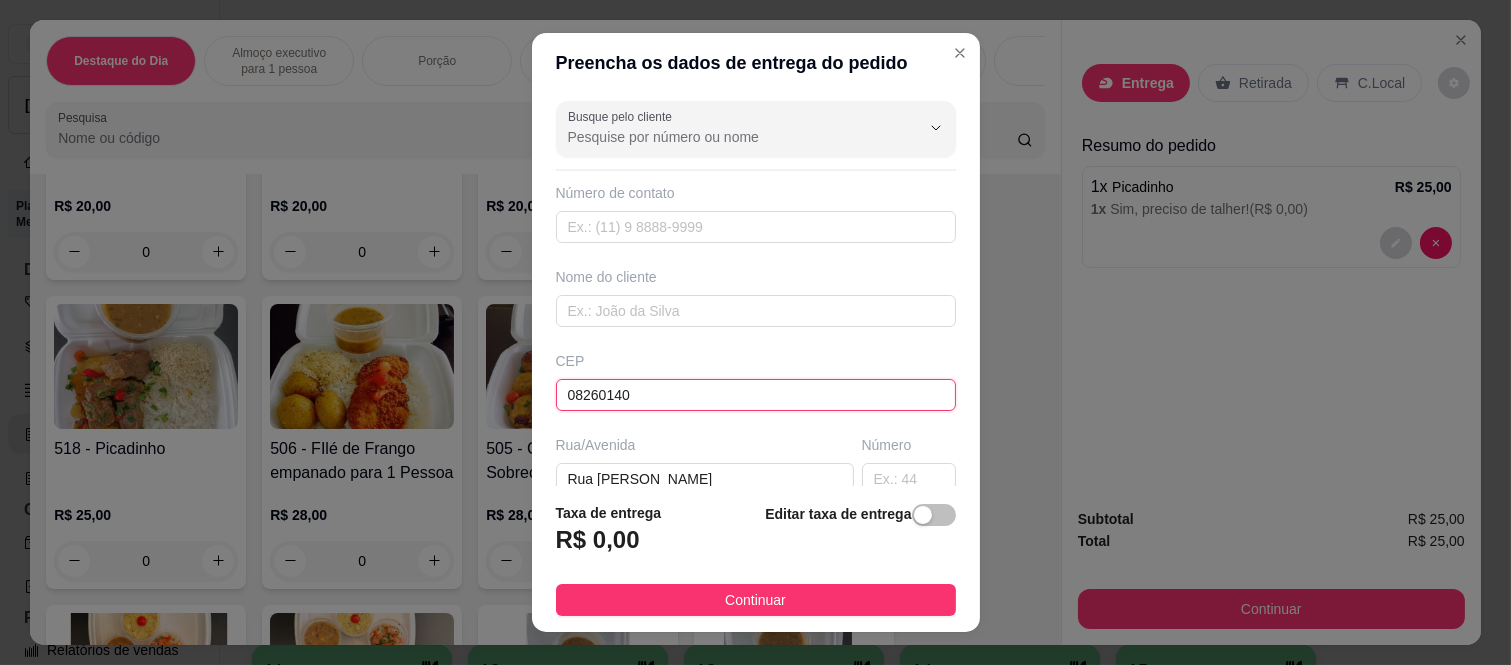 scroll, scrollTop: 222, scrollLeft: 0, axis: vertical 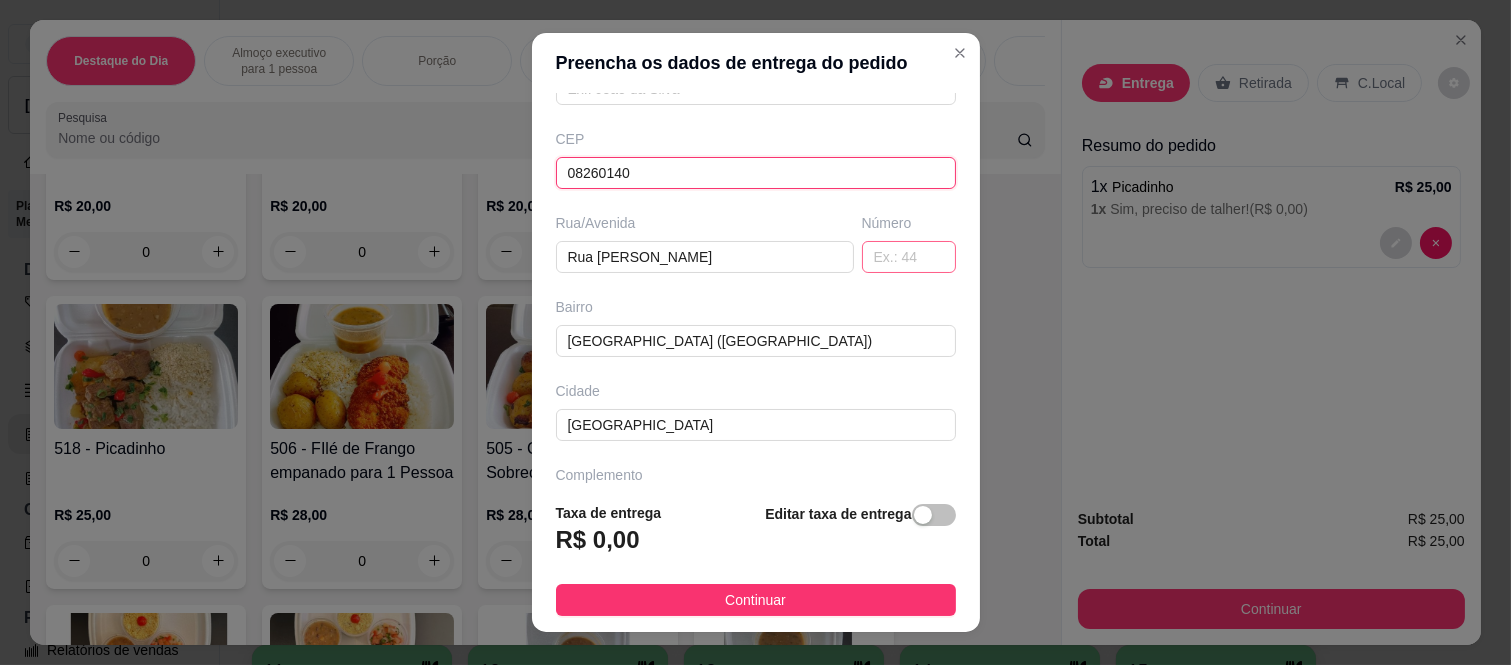type on "08260140" 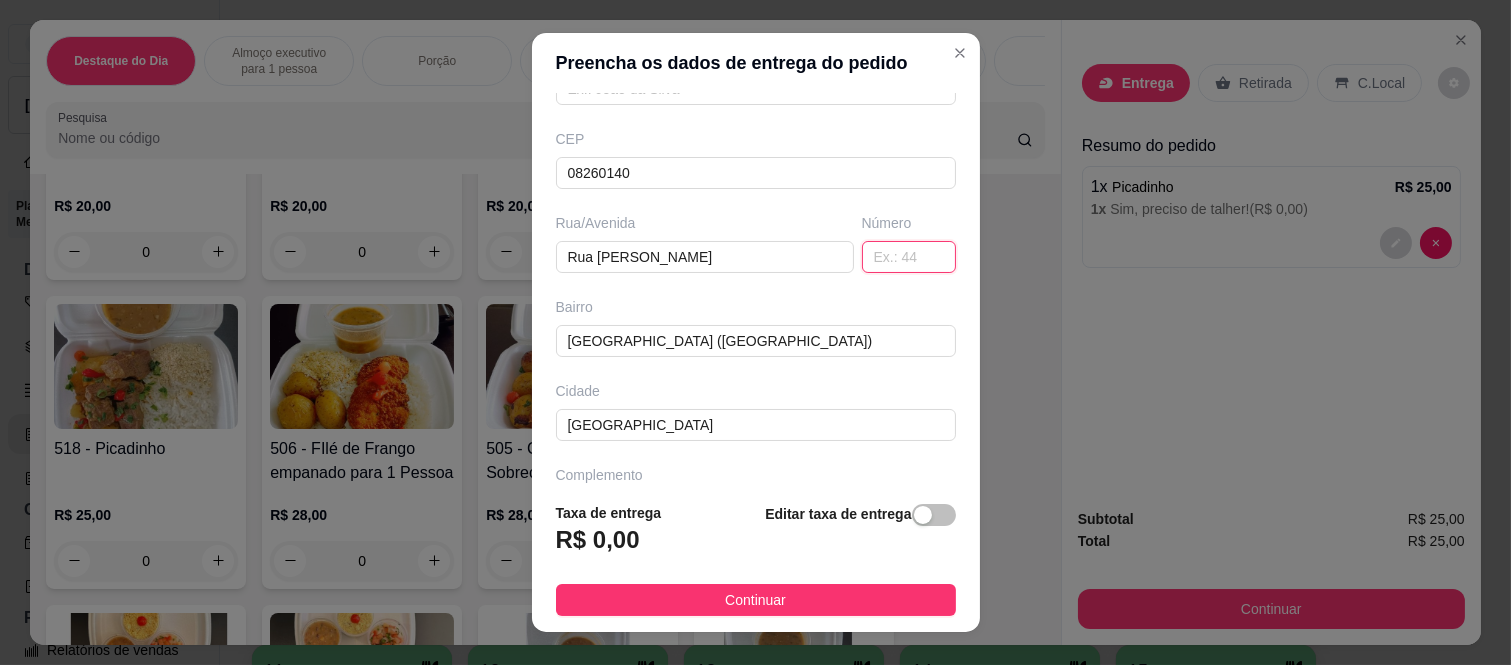 click at bounding box center [909, 257] 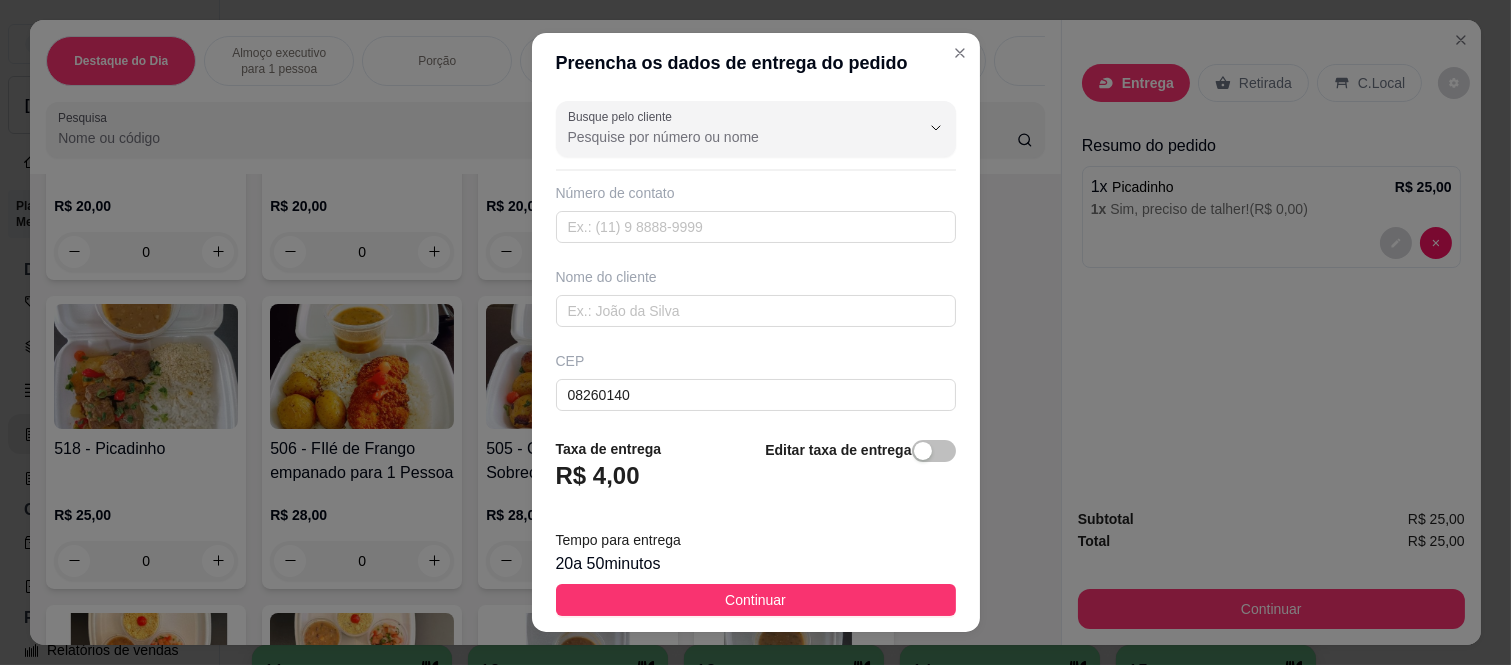 scroll, scrollTop: 346, scrollLeft: 0, axis: vertical 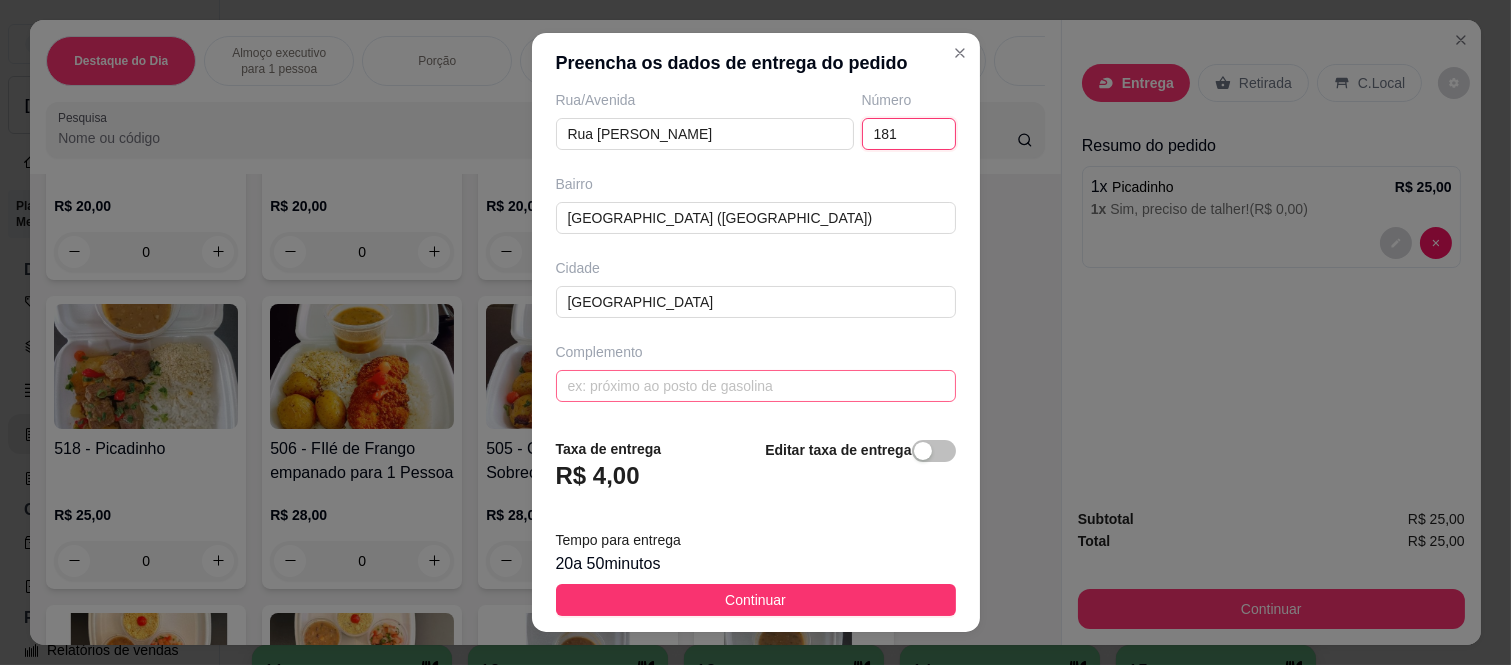 type on "181" 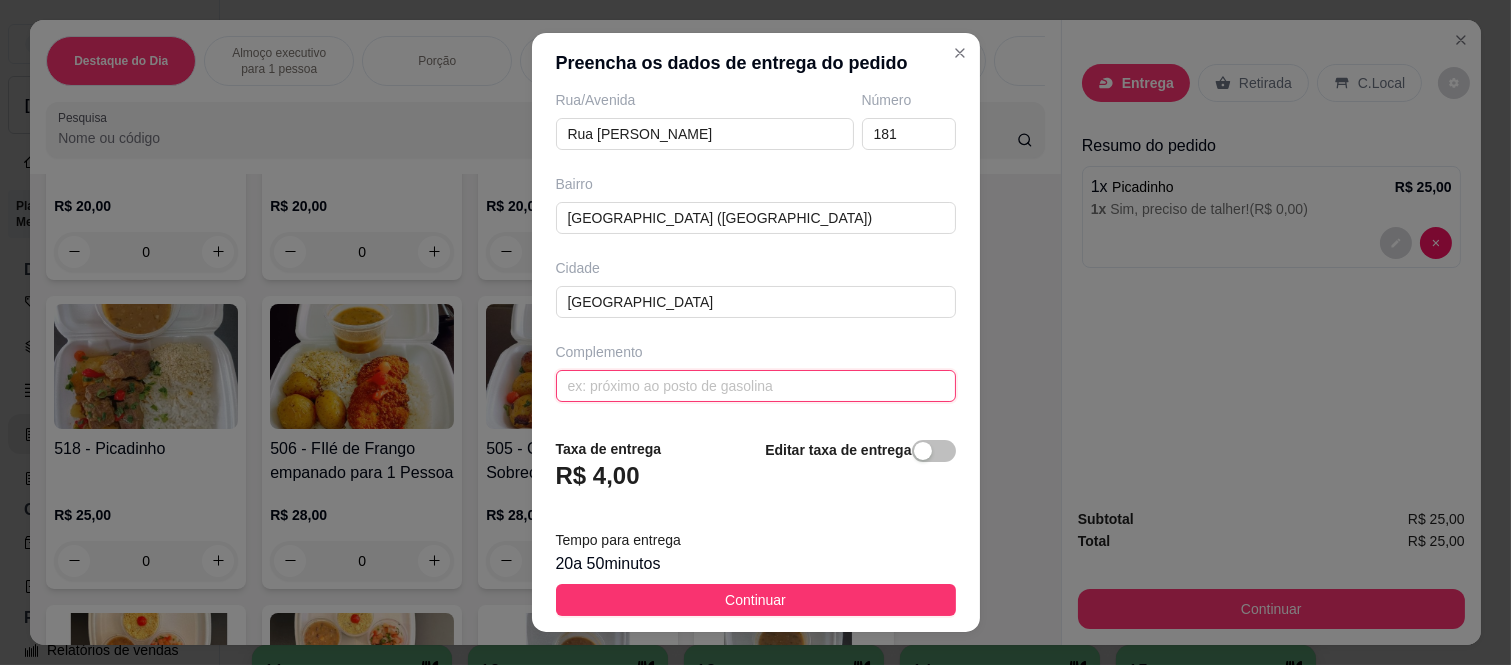 click at bounding box center (756, 386) 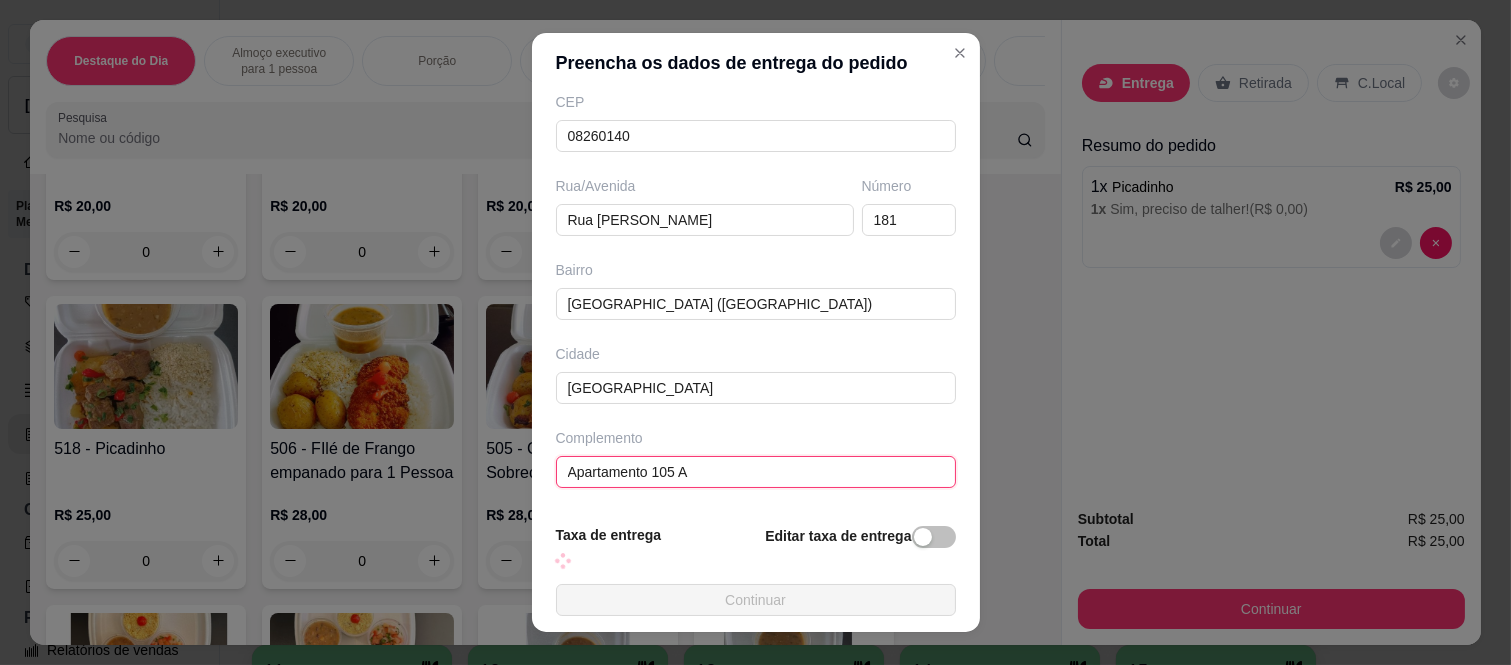 scroll, scrollTop: 346, scrollLeft: 0, axis: vertical 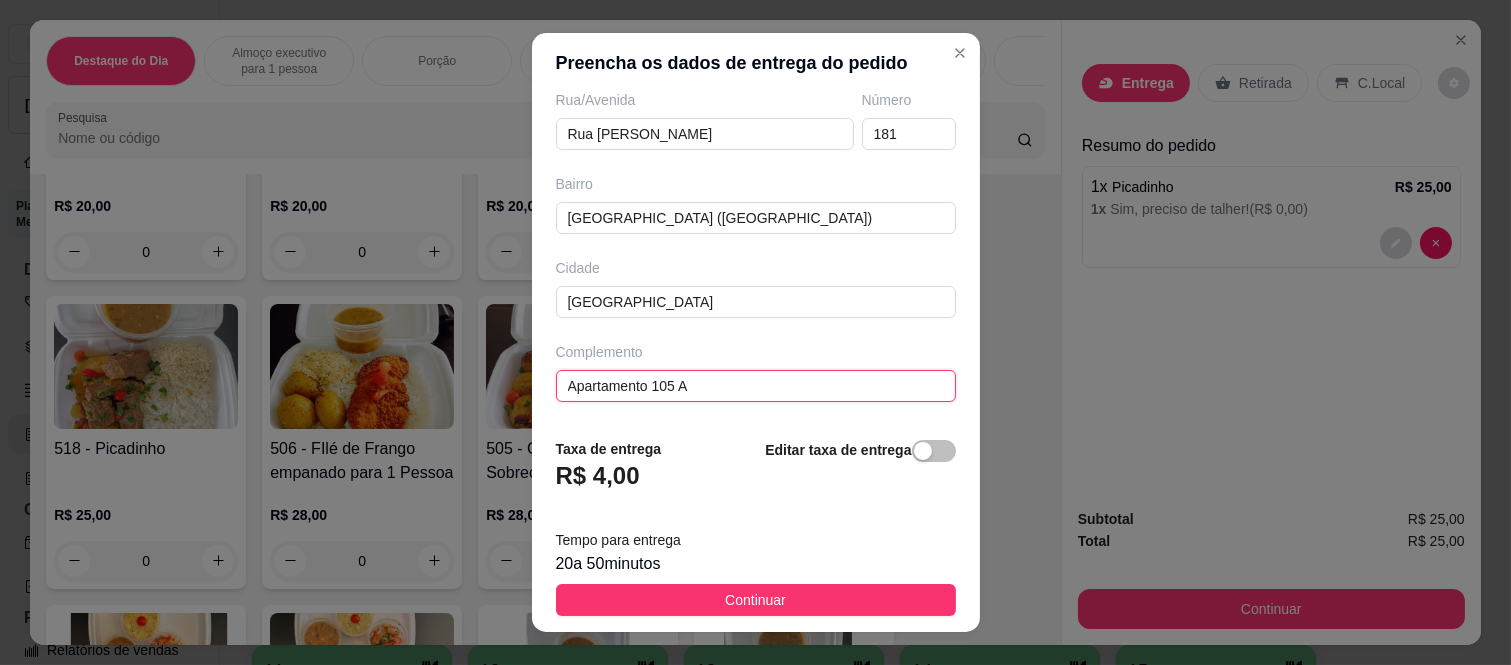 type on "Apartamento 105 A" 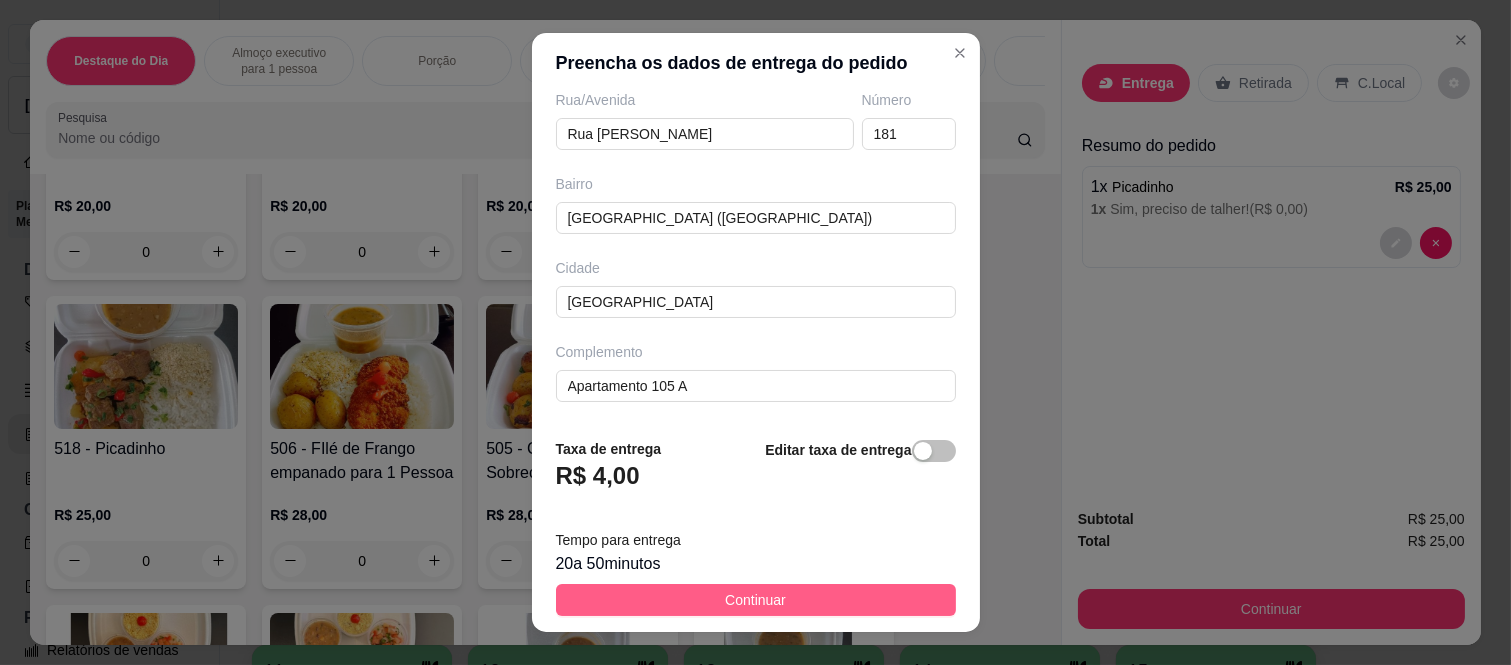 click on "Continuar" at bounding box center (755, 600) 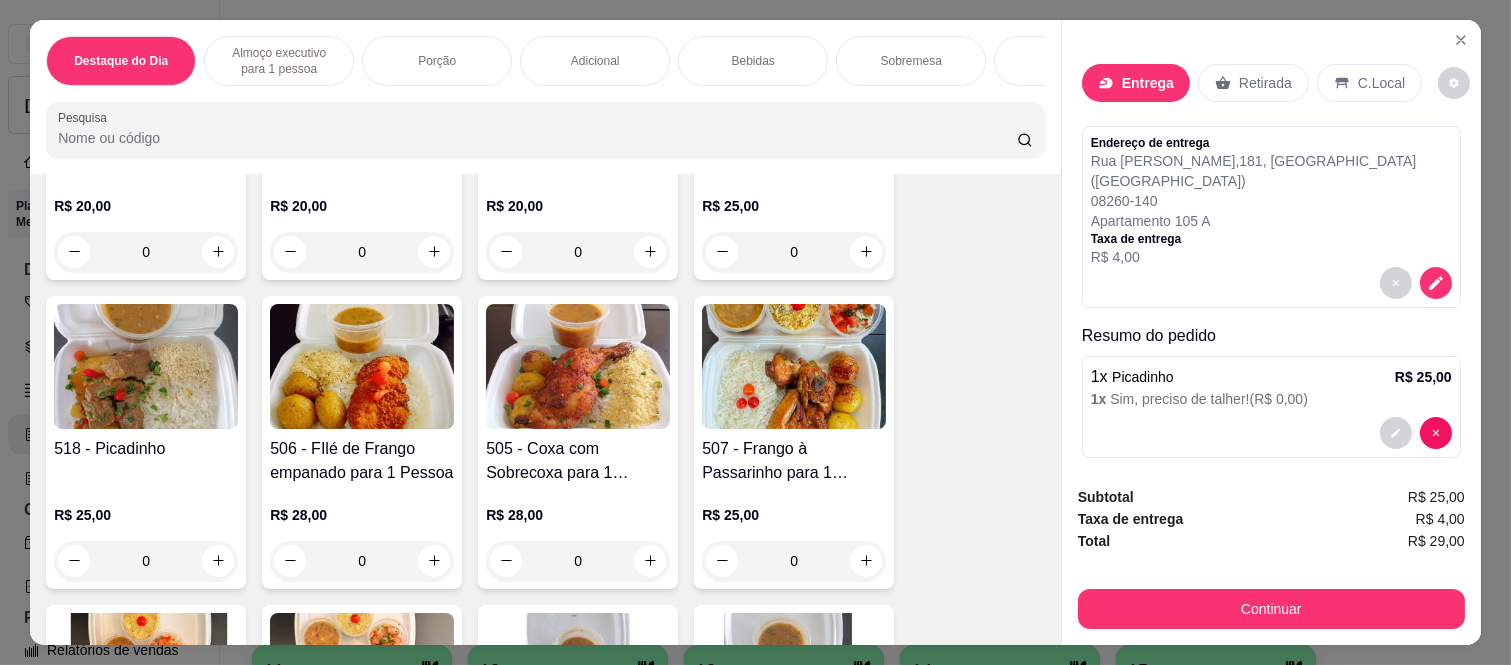 click at bounding box center (1271, 283) 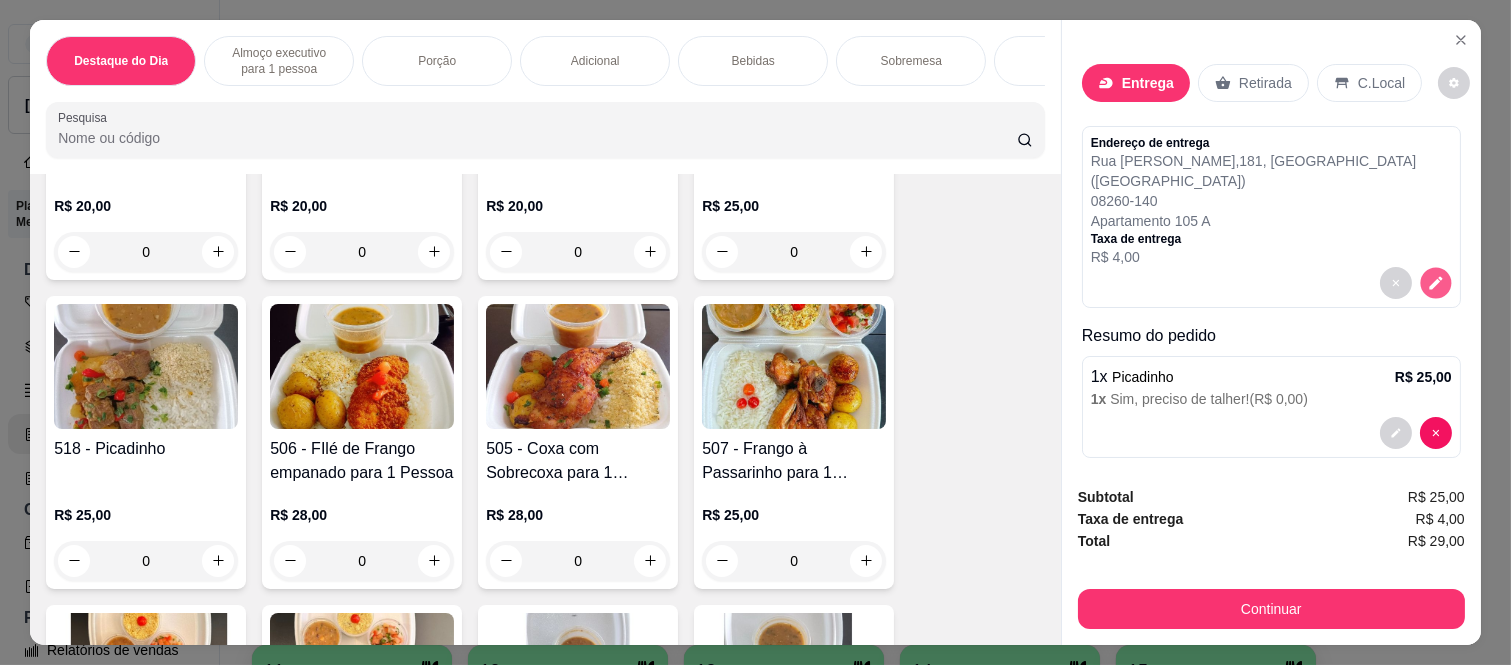 click 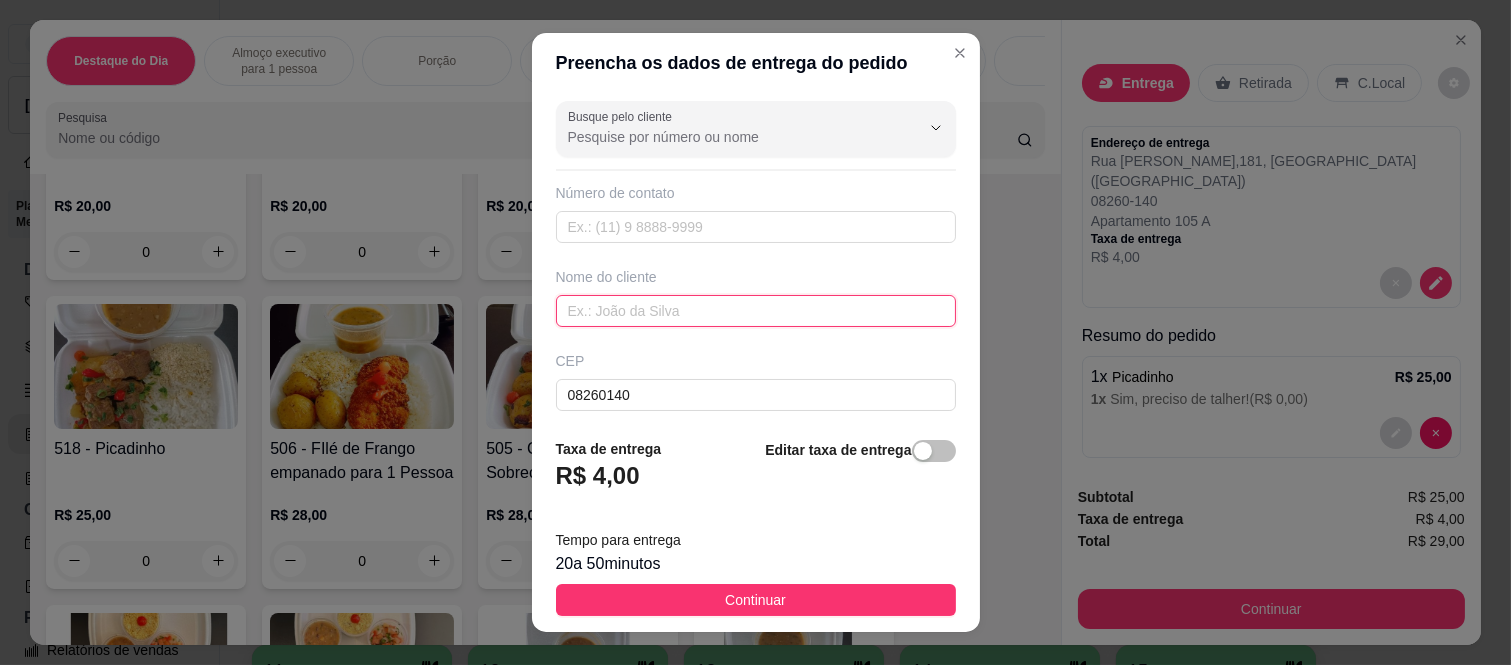 click at bounding box center (756, 311) 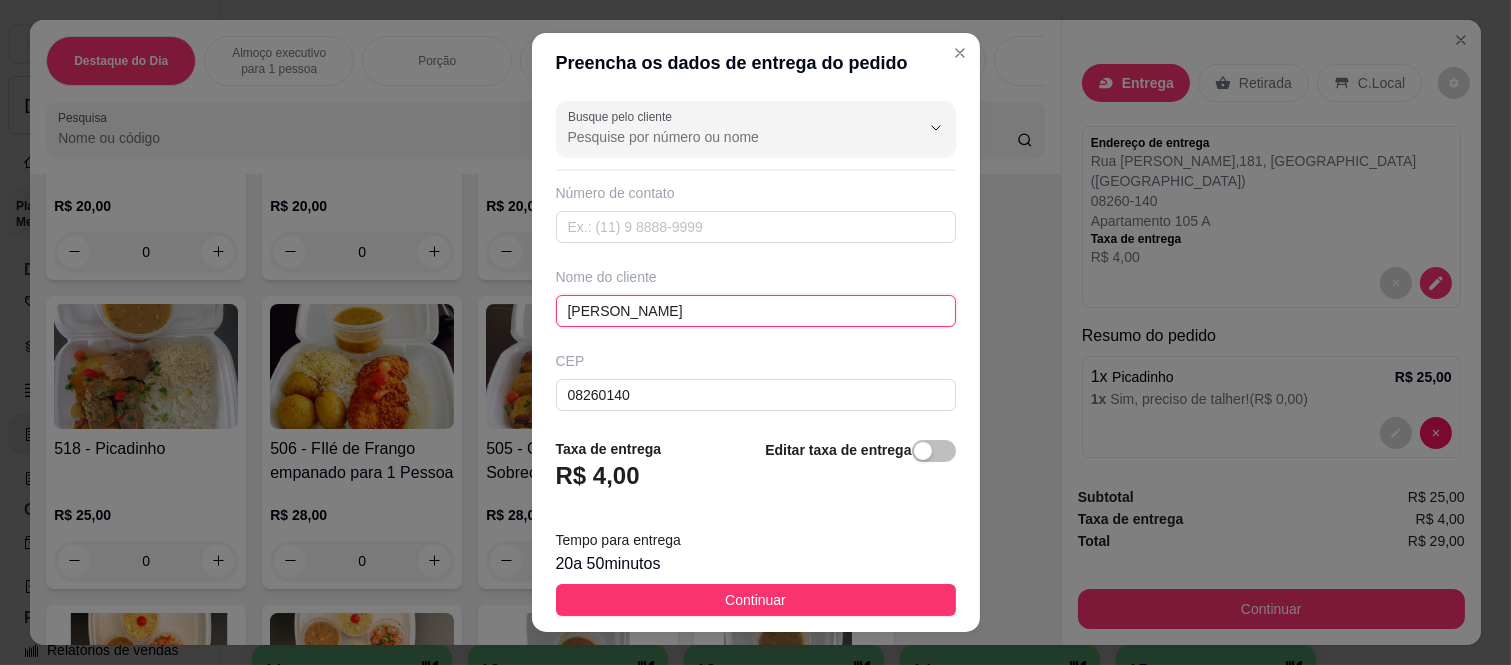 type on "[PERSON_NAME]" 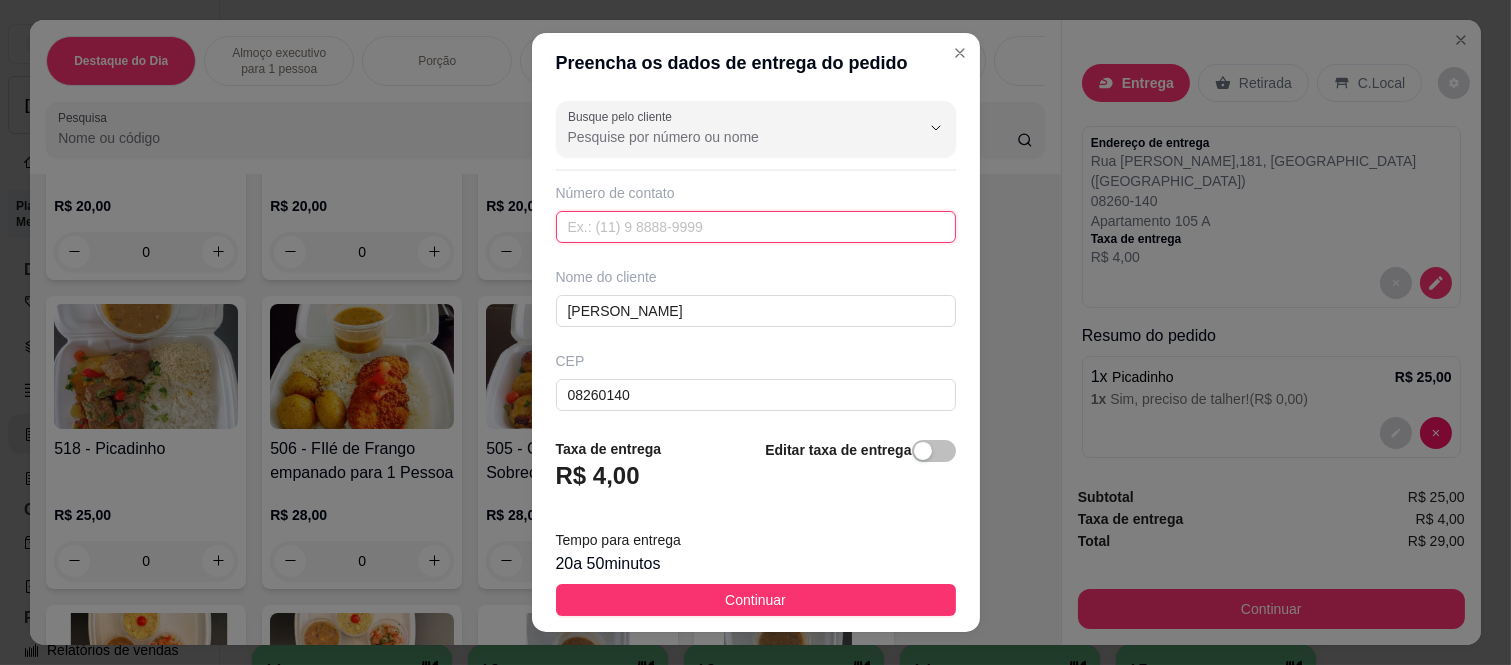 click at bounding box center [756, 227] 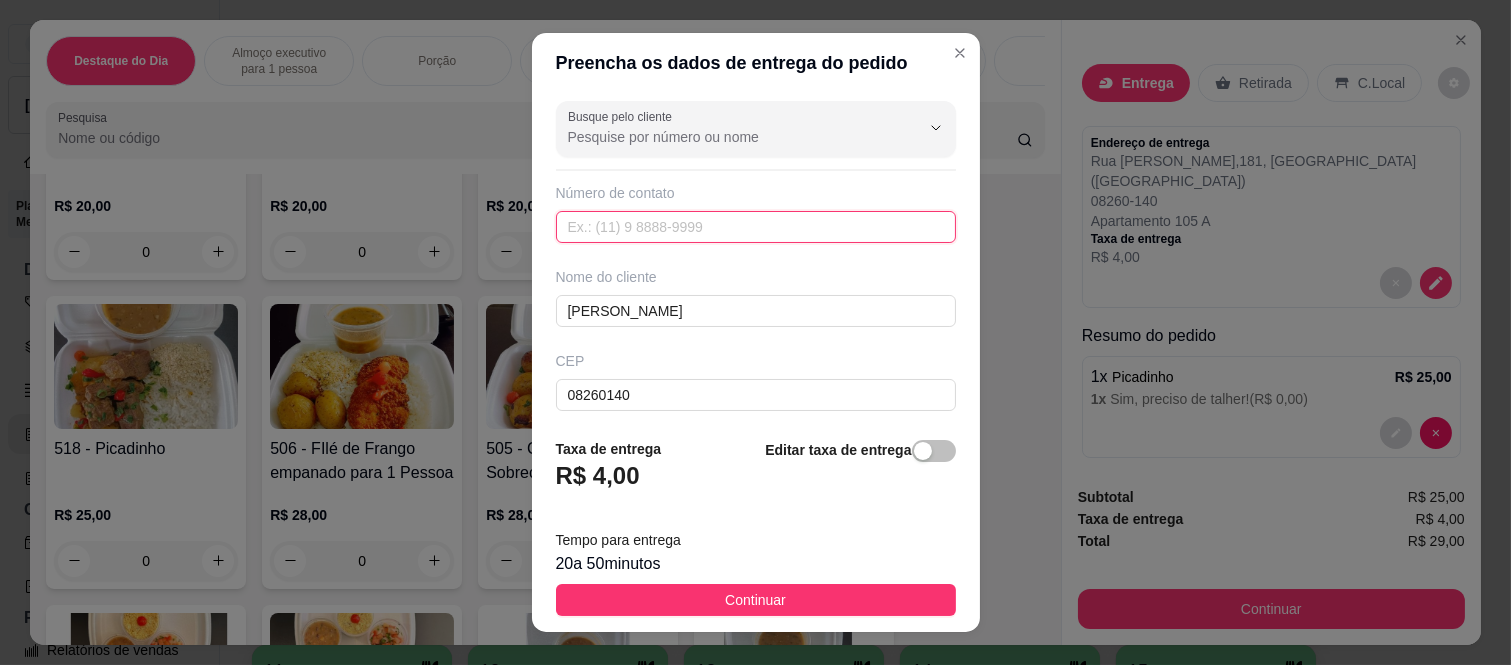 paste on "[PHONE_NUMBER]" 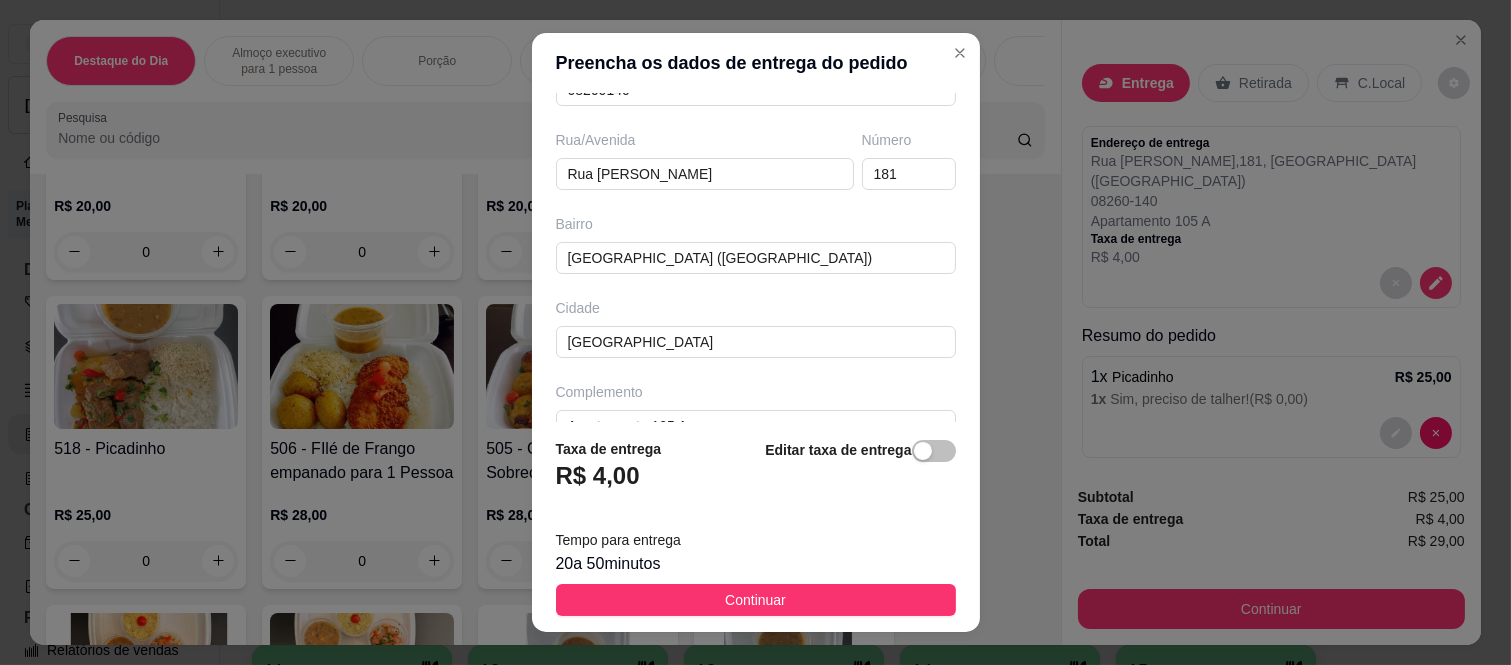scroll, scrollTop: 346, scrollLeft: 0, axis: vertical 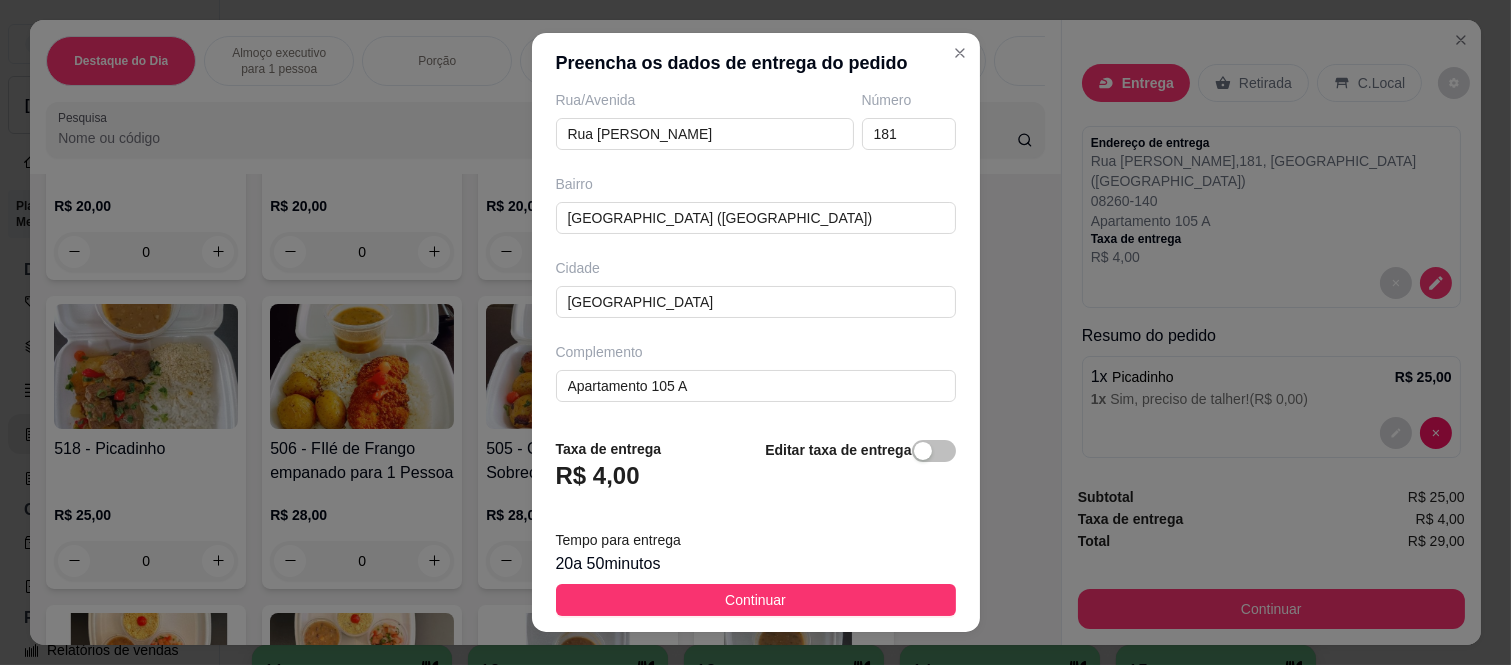 type on "[PHONE_NUMBER]" 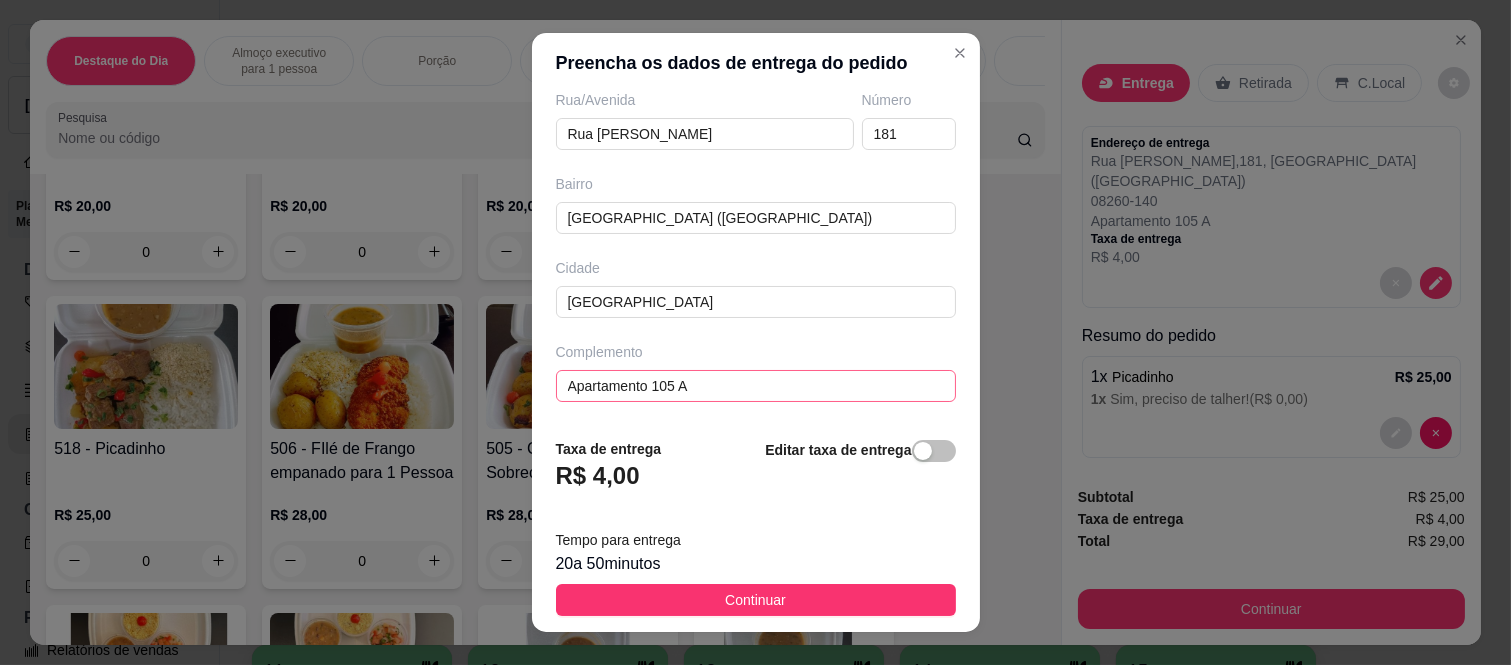 scroll, scrollTop: 31, scrollLeft: 0, axis: vertical 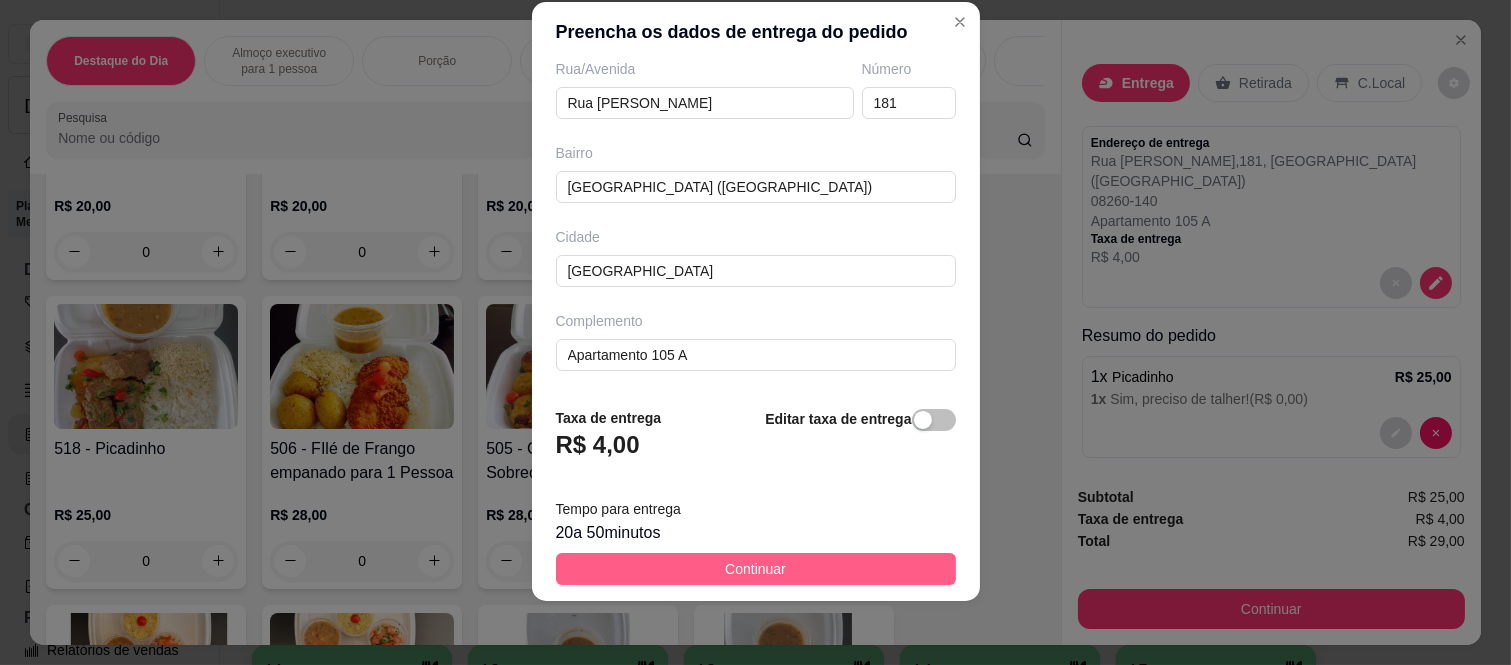 click on "Continuar" at bounding box center (755, 569) 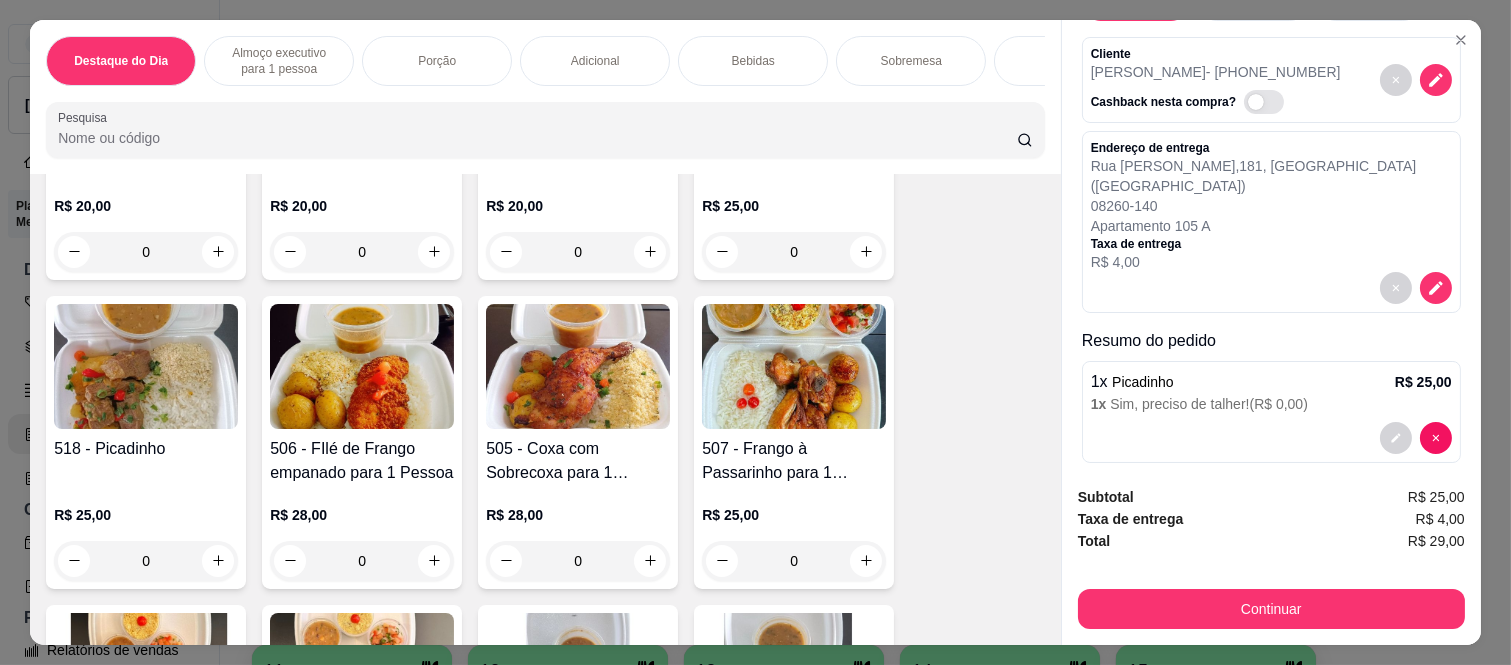 scroll, scrollTop: 0, scrollLeft: 0, axis: both 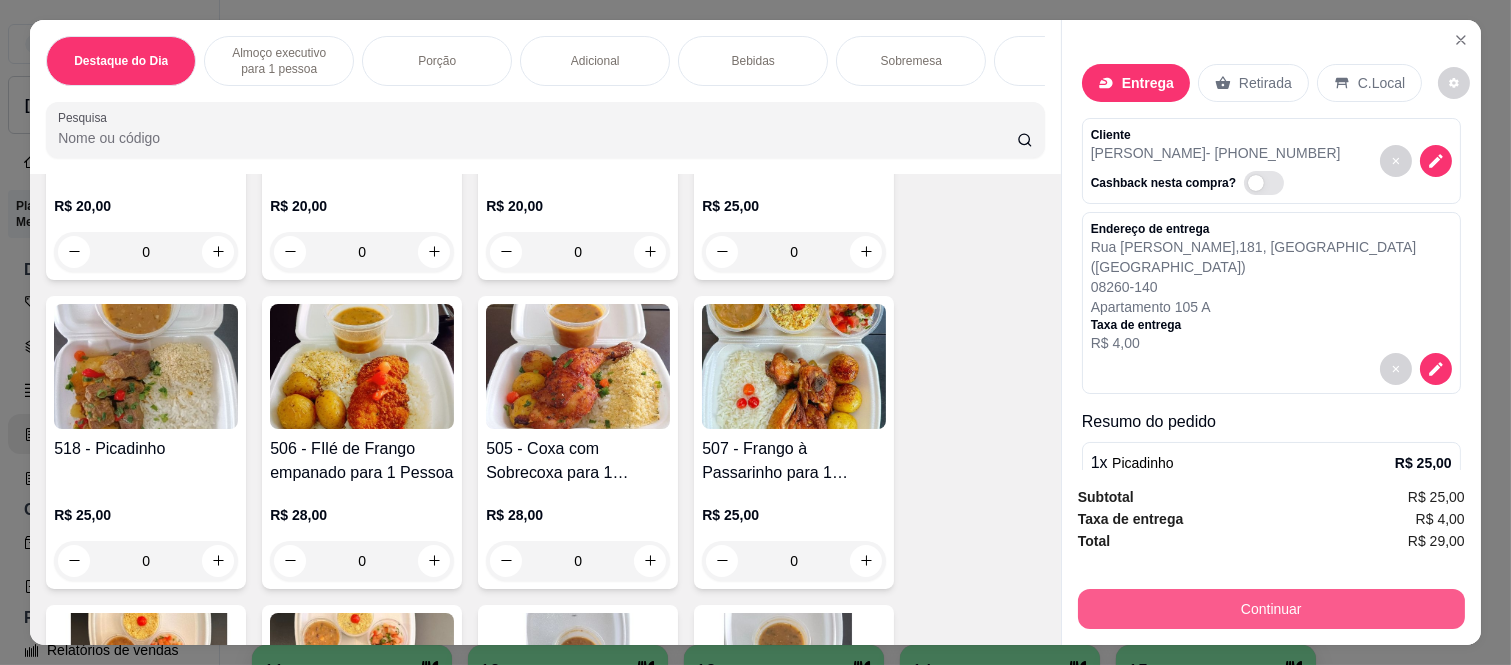 click on "Continuar" at bounding box center (1271, 609) 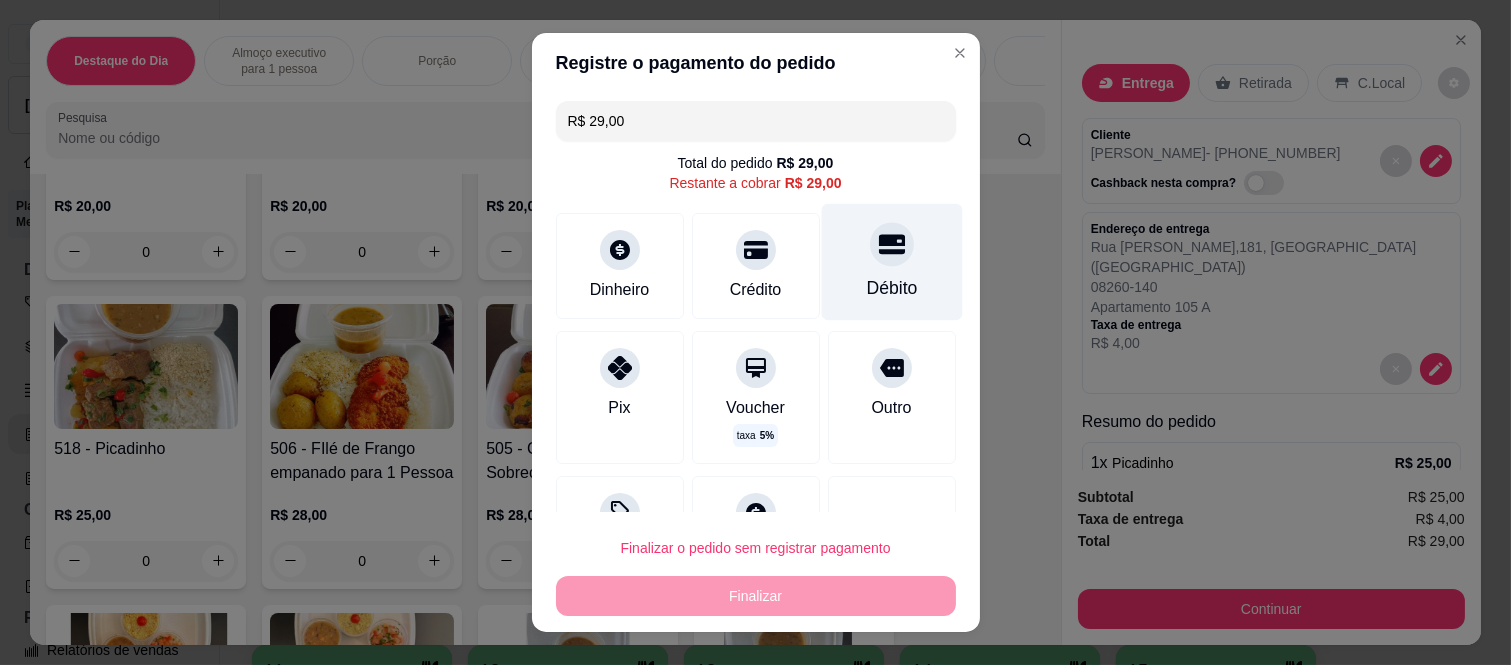 click on "Débito" at bounding box center (891, 288) 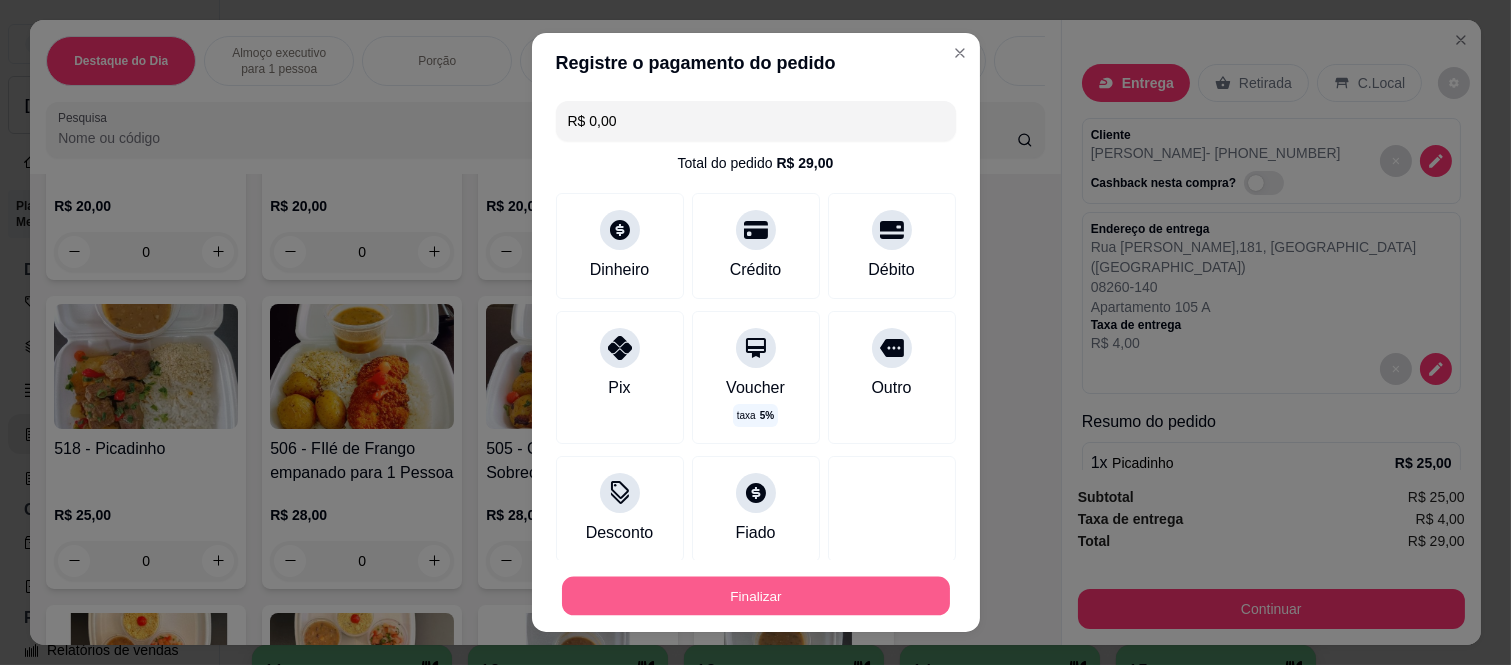 click on "Finalizar" at bounding box center [756, 595] 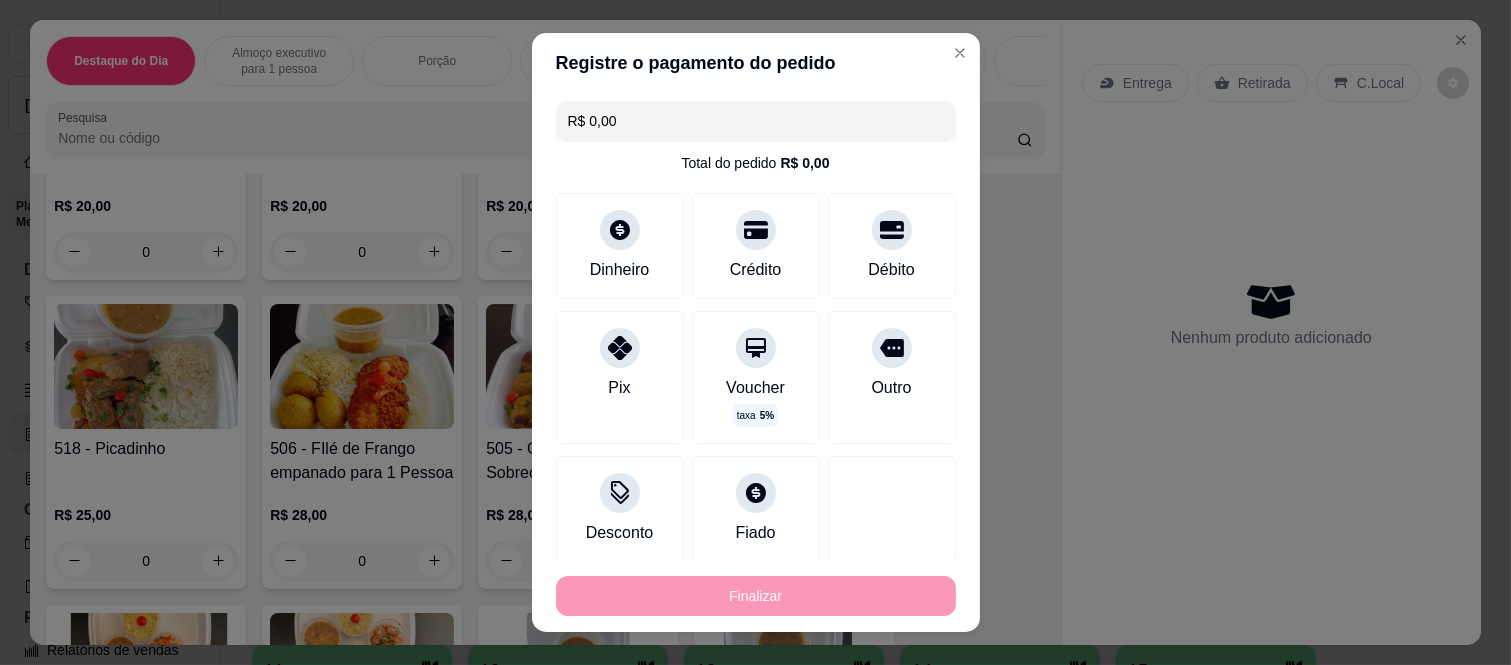 type on "-R$ 29,00" 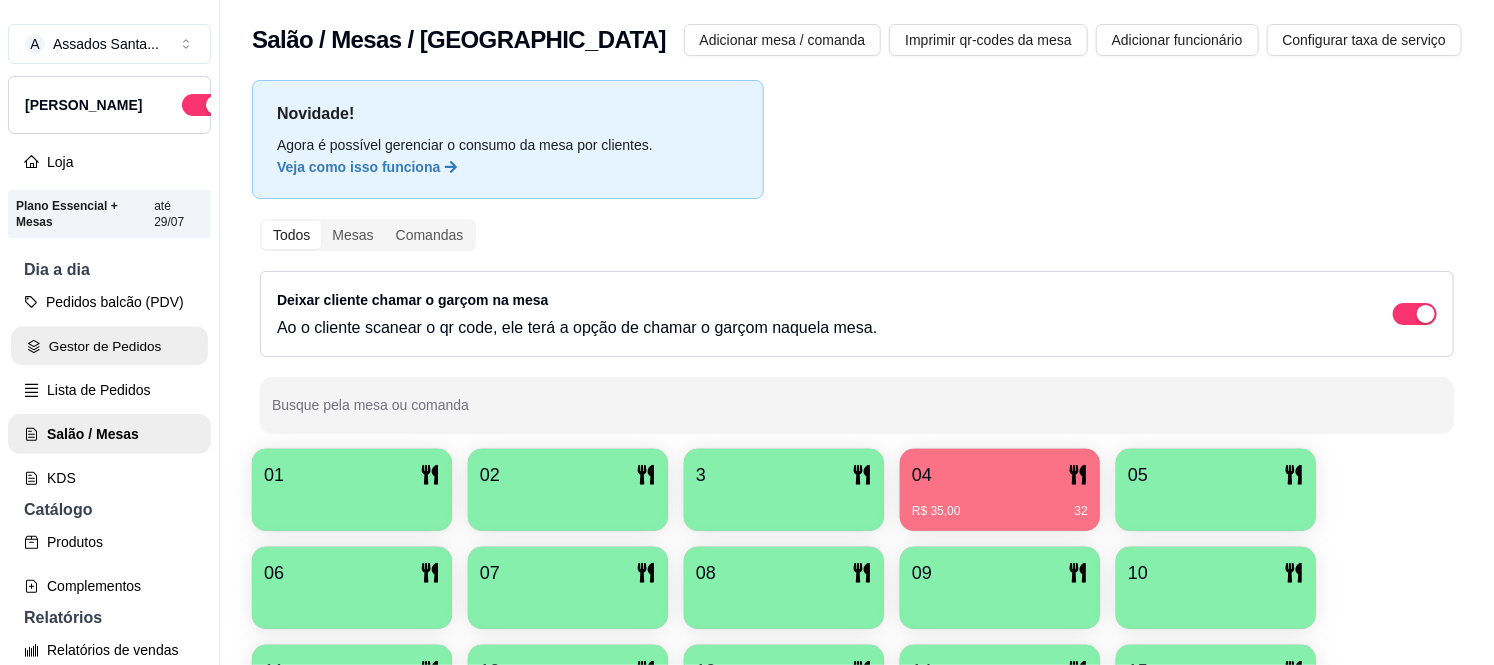 click on "Gestor de Pedidos" at bounding box center [109, 346] 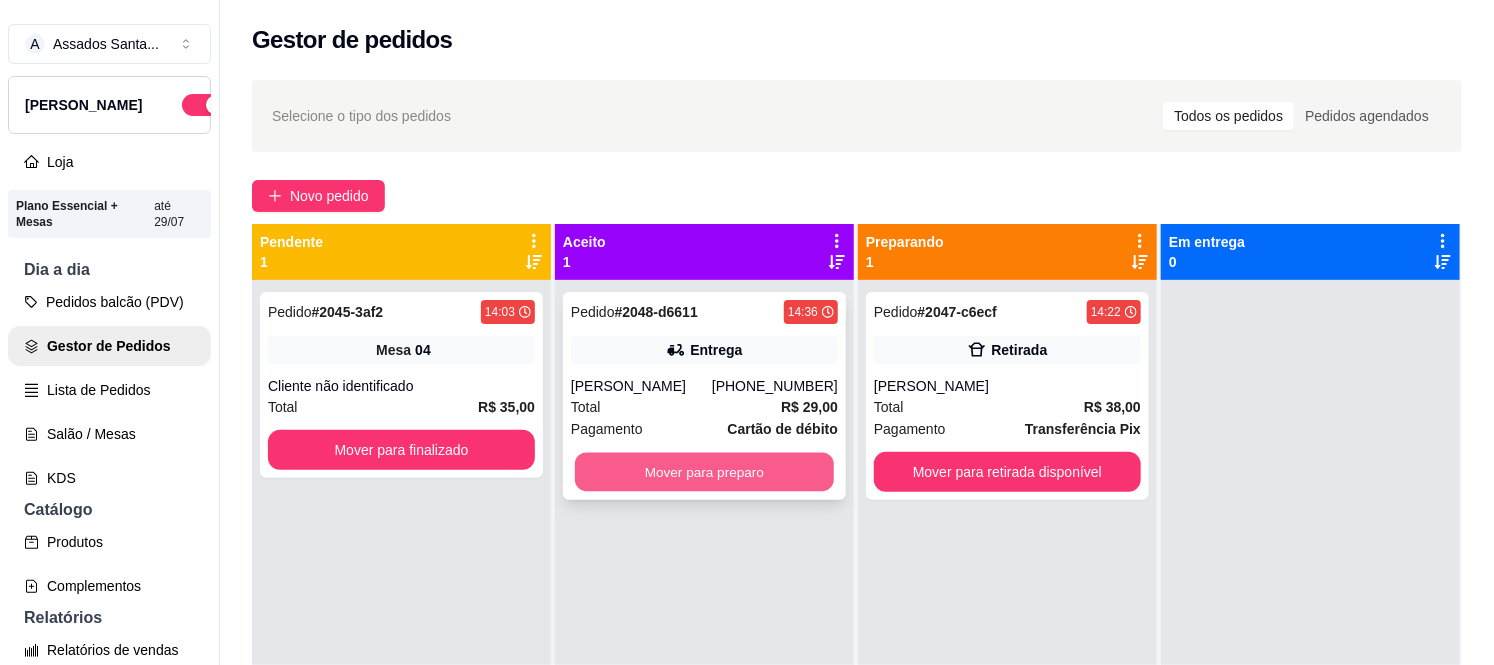 click on "Mover para preparo" at bounding box center [704, 472] 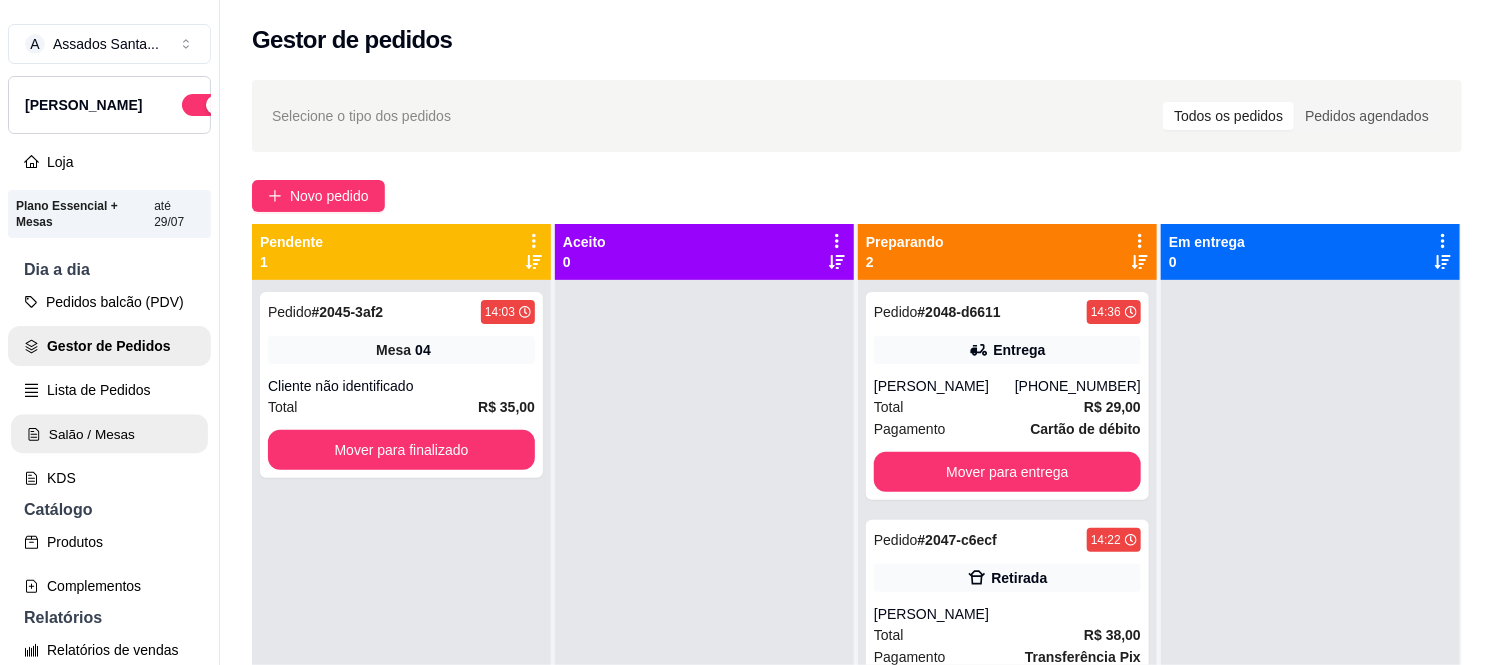 click on "Salão / Mesas" at bounding box center [109, 434] 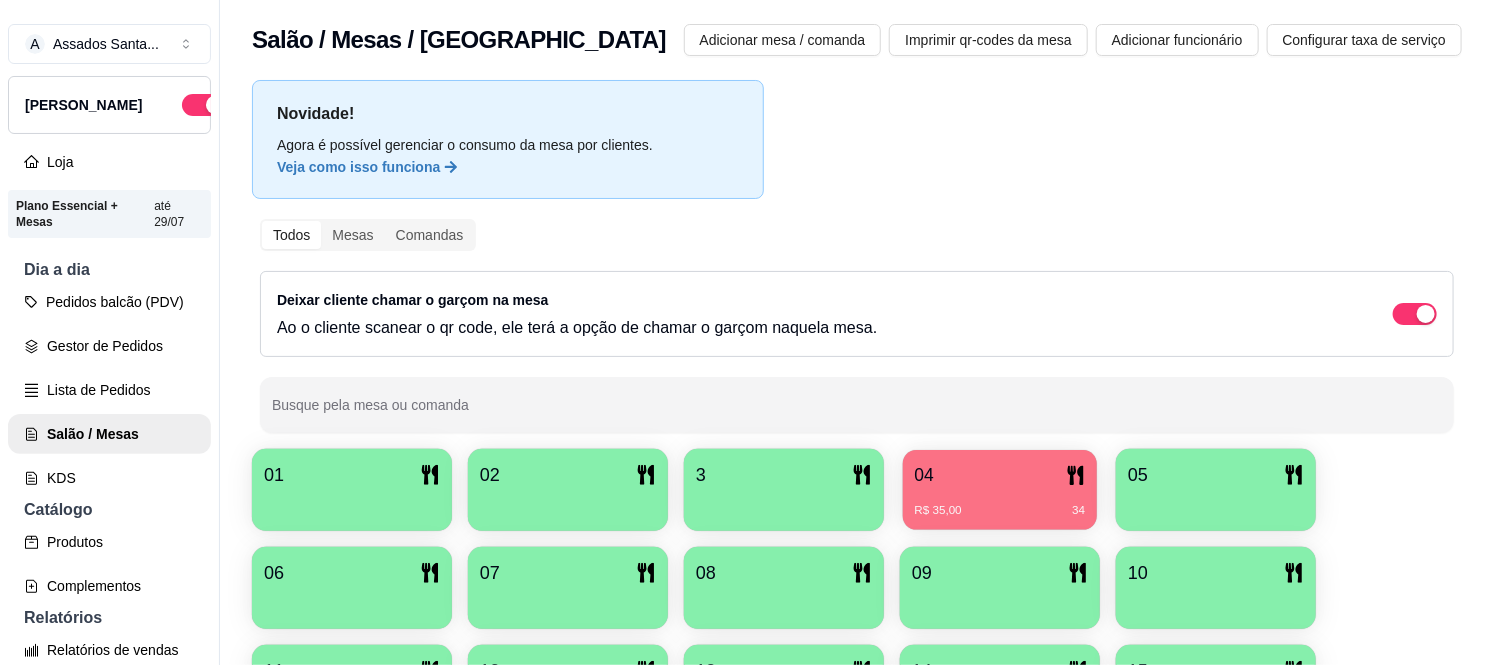 click on "04" at bounding box center (1000, 475) 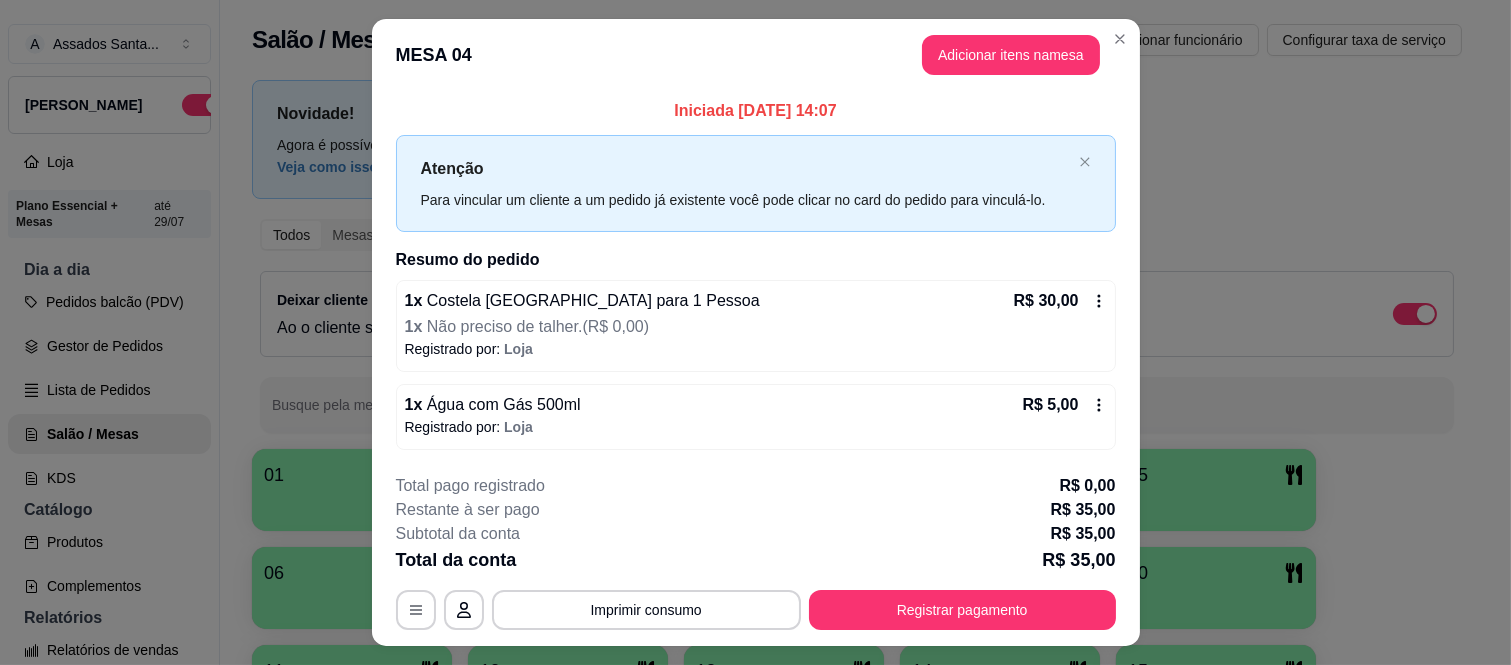 click on "MESA 04 Adicionar itens na  mesa" at bounding box center [756, 55] 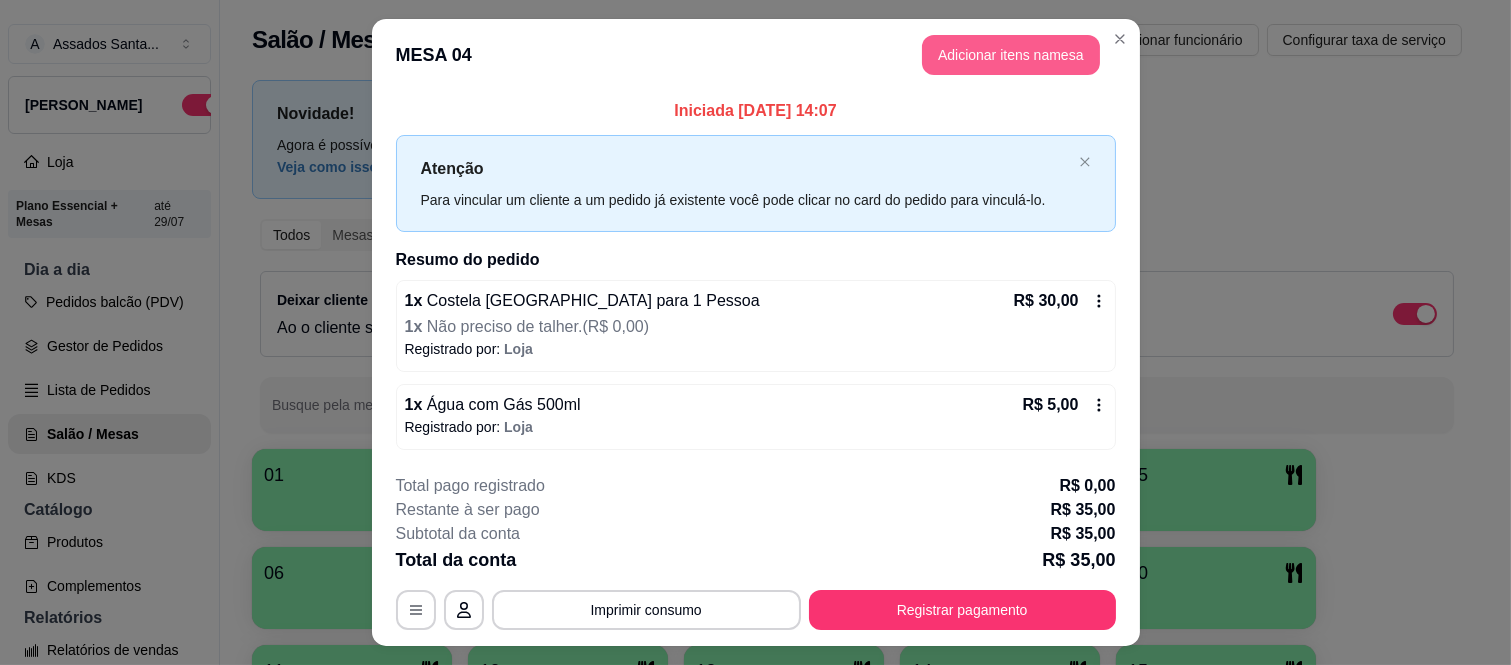 click on "Adicionar itens na  mesa" at bounding box center (1011, 55) 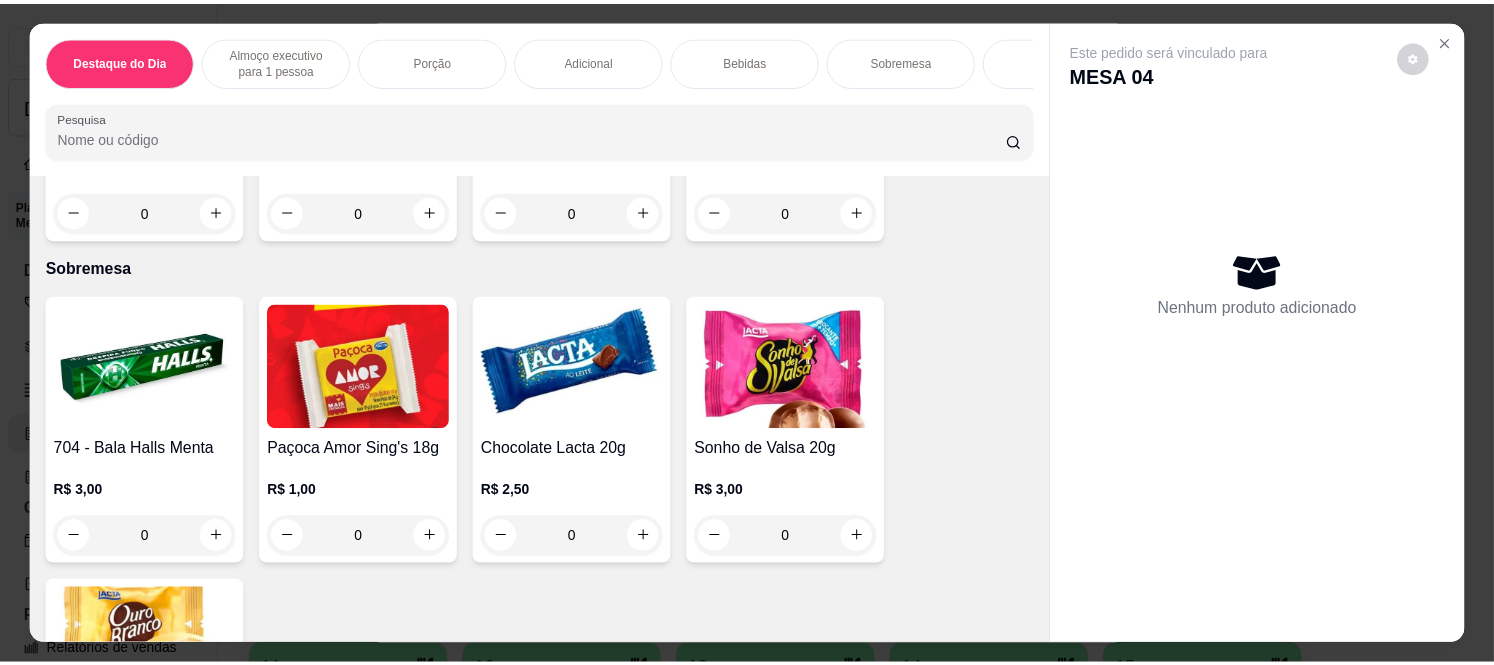 scroll, scrollTop: 5222, scrollLeft: 0, axis: vertical 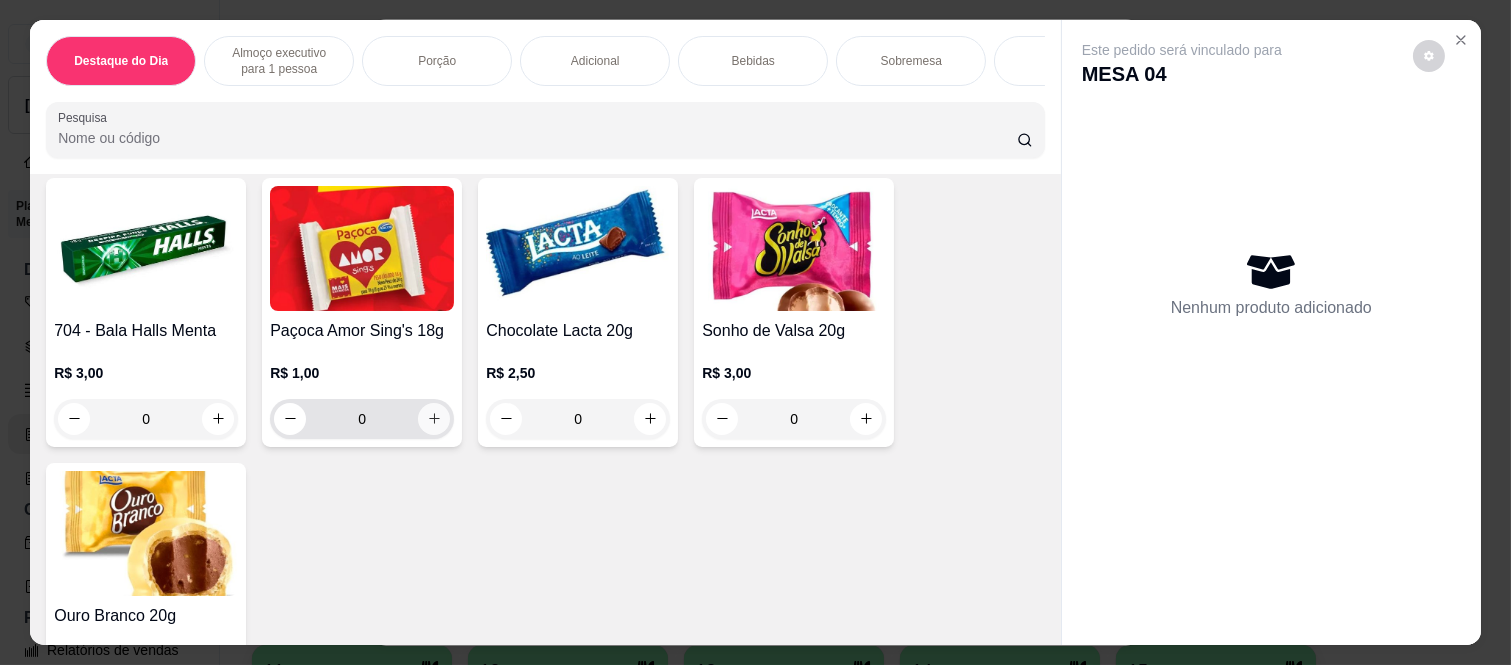 click at bounding box center [434, 419] 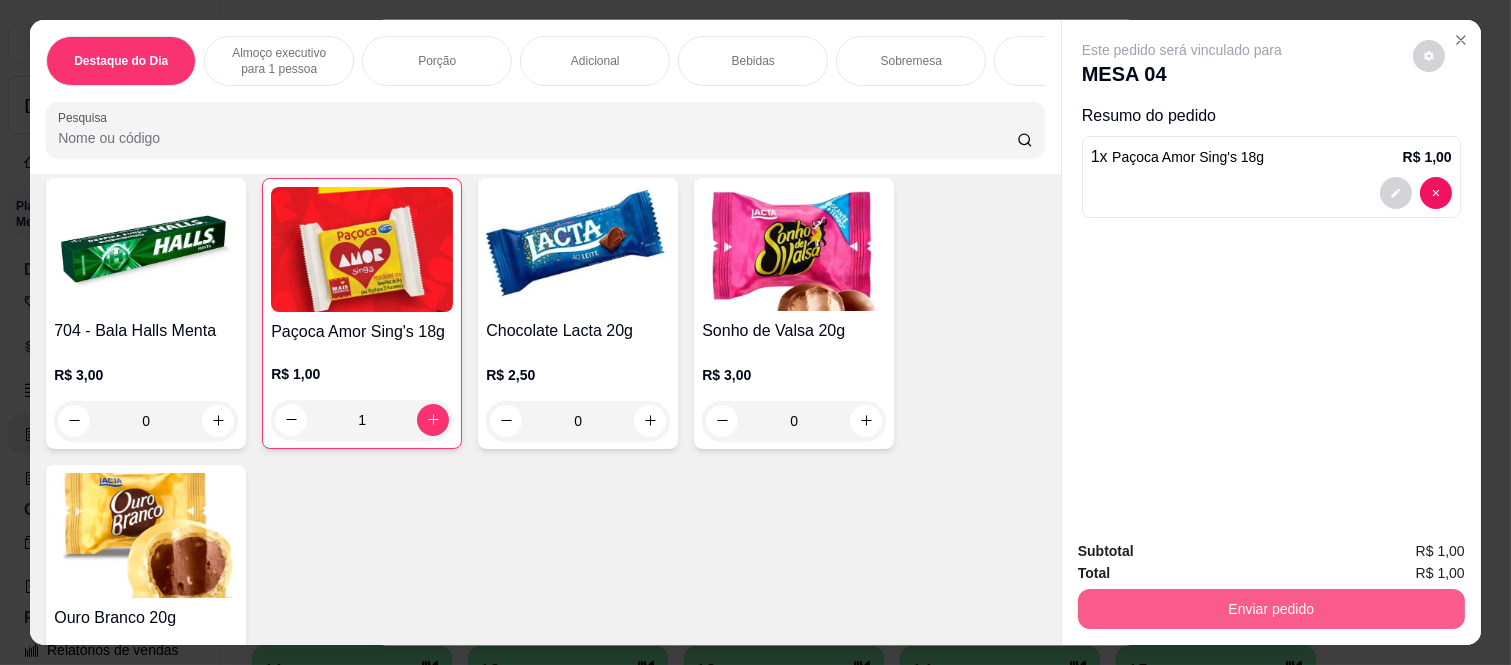 click on "Enviar pedido" at bounding box center [1271, 609] 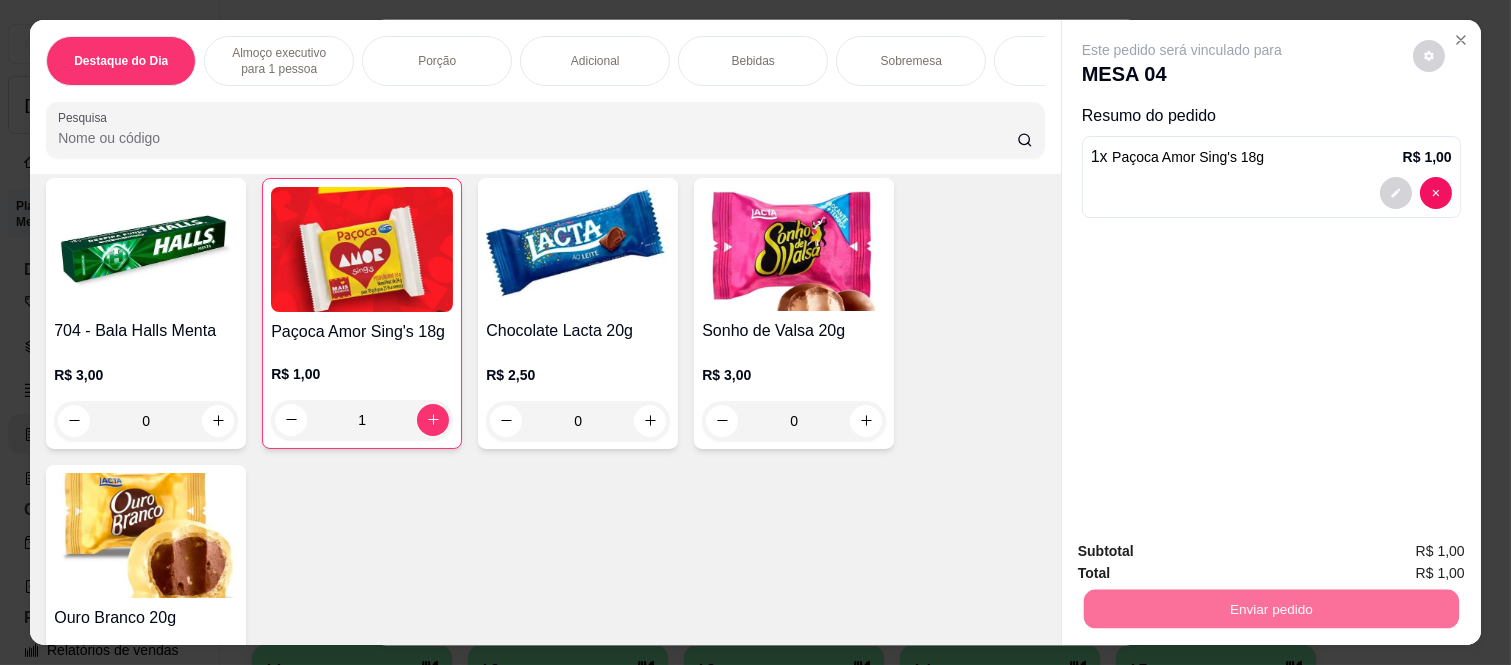 click on "Não registrar e enviar pedido" at bounding box center (1205, 551) 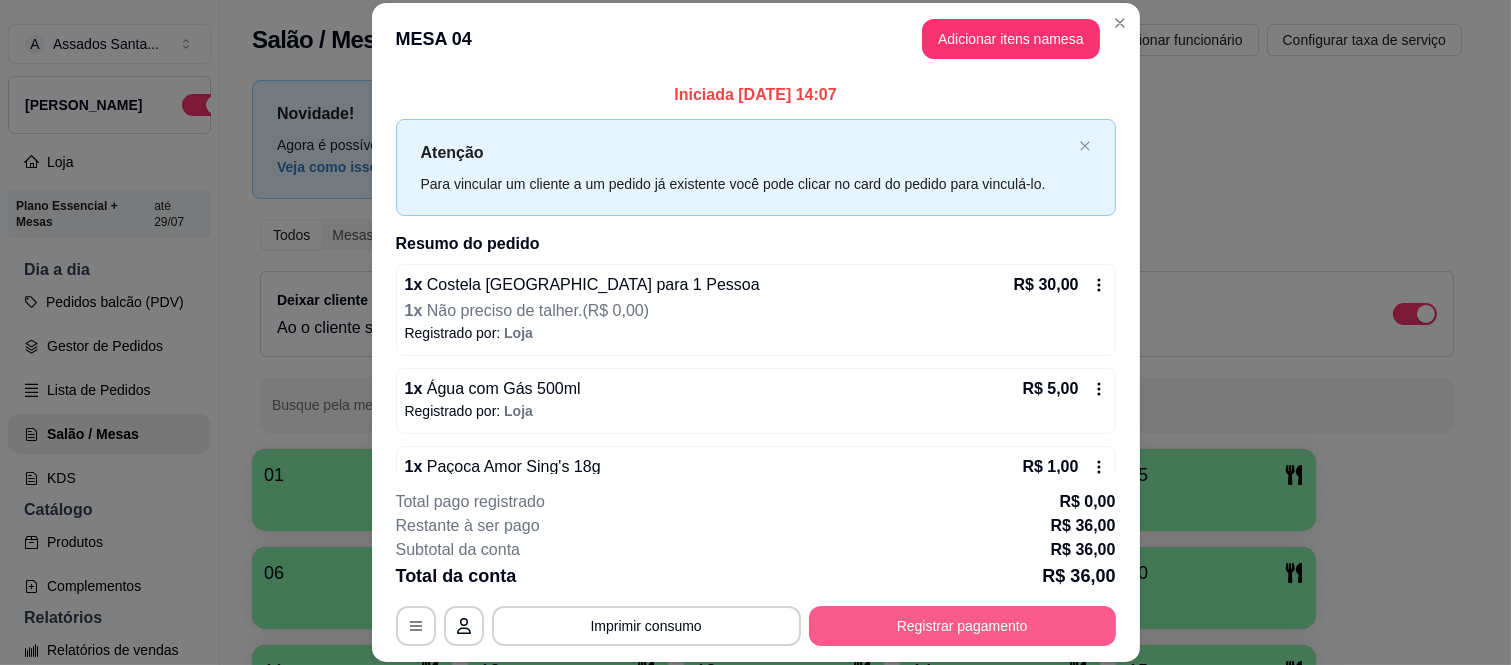 click on "Registrar pagamento" at bounding box center [962, 626] 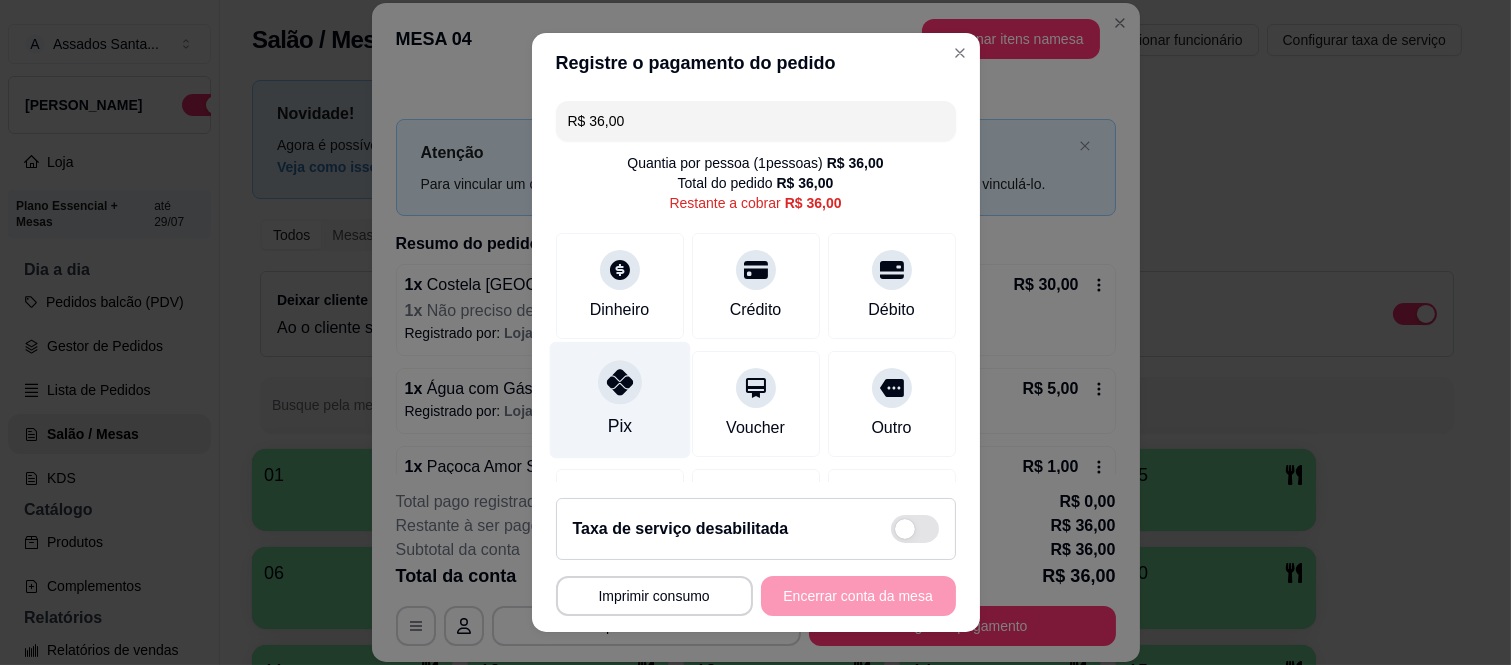 click on "Pix" at bounding box center (619, 400) 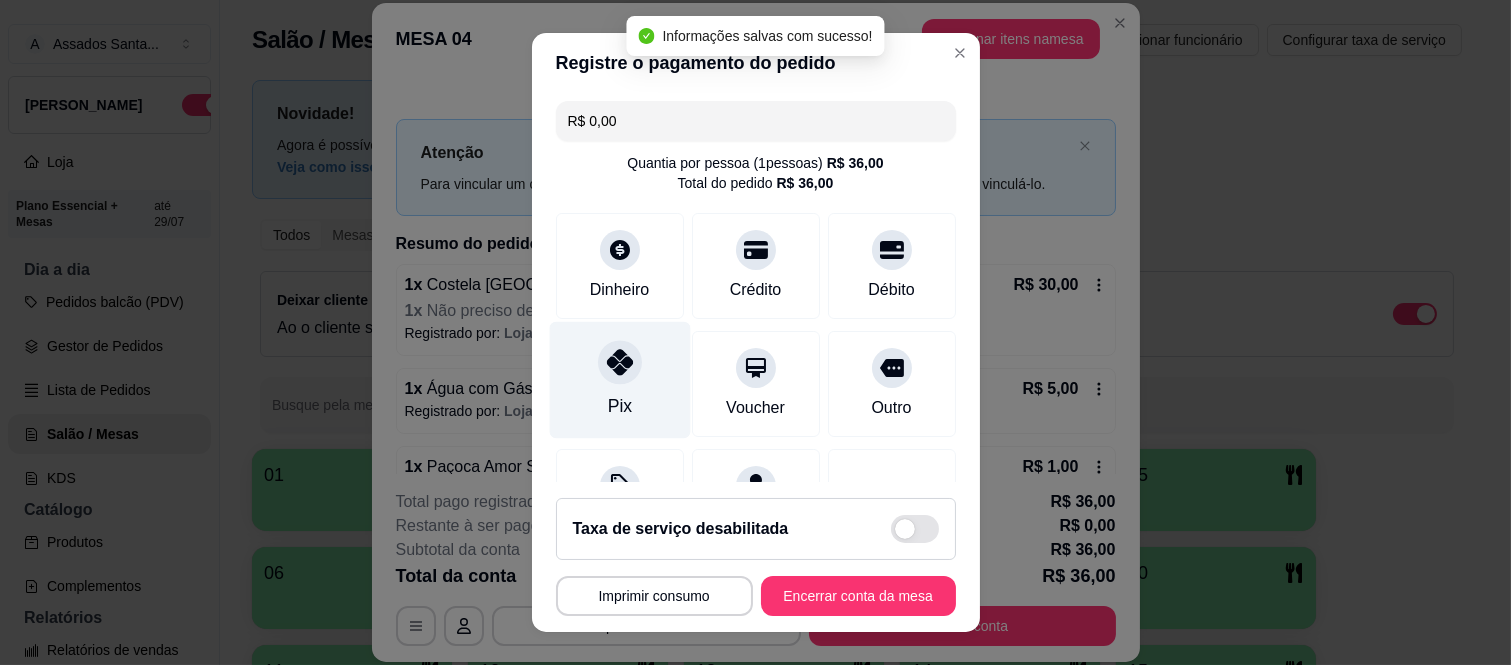 type on "R$ 0,00" 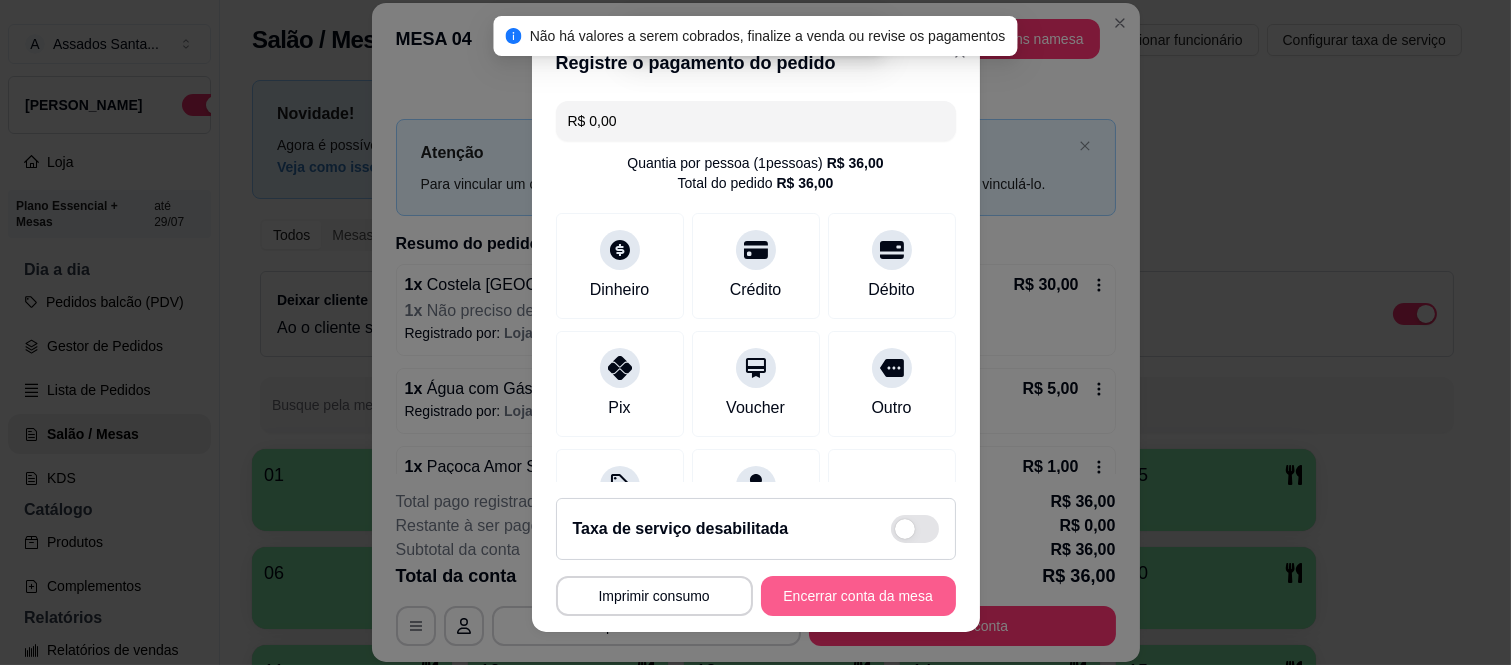 click on "Encerrar conta da mesa" at bounding box center [858, 596] 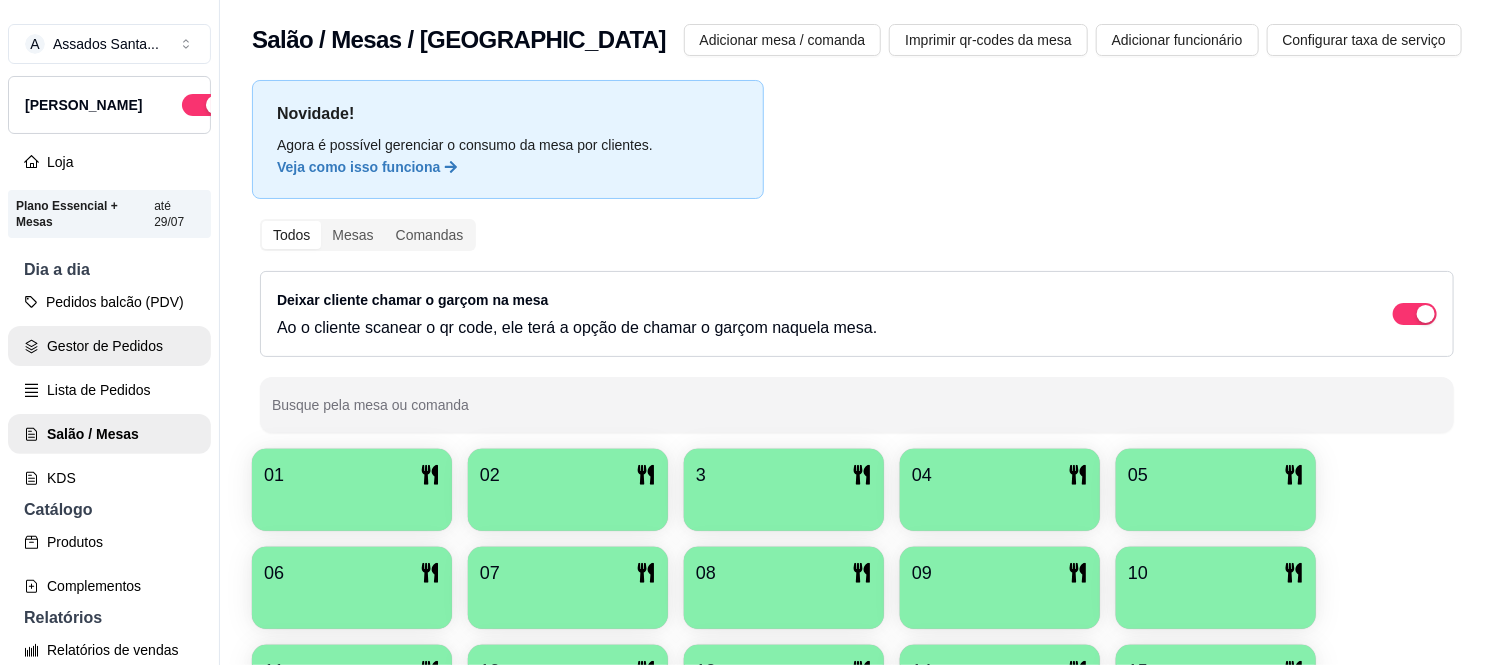click on "Gestor de Pedidos" at bounding box center [109, 346] 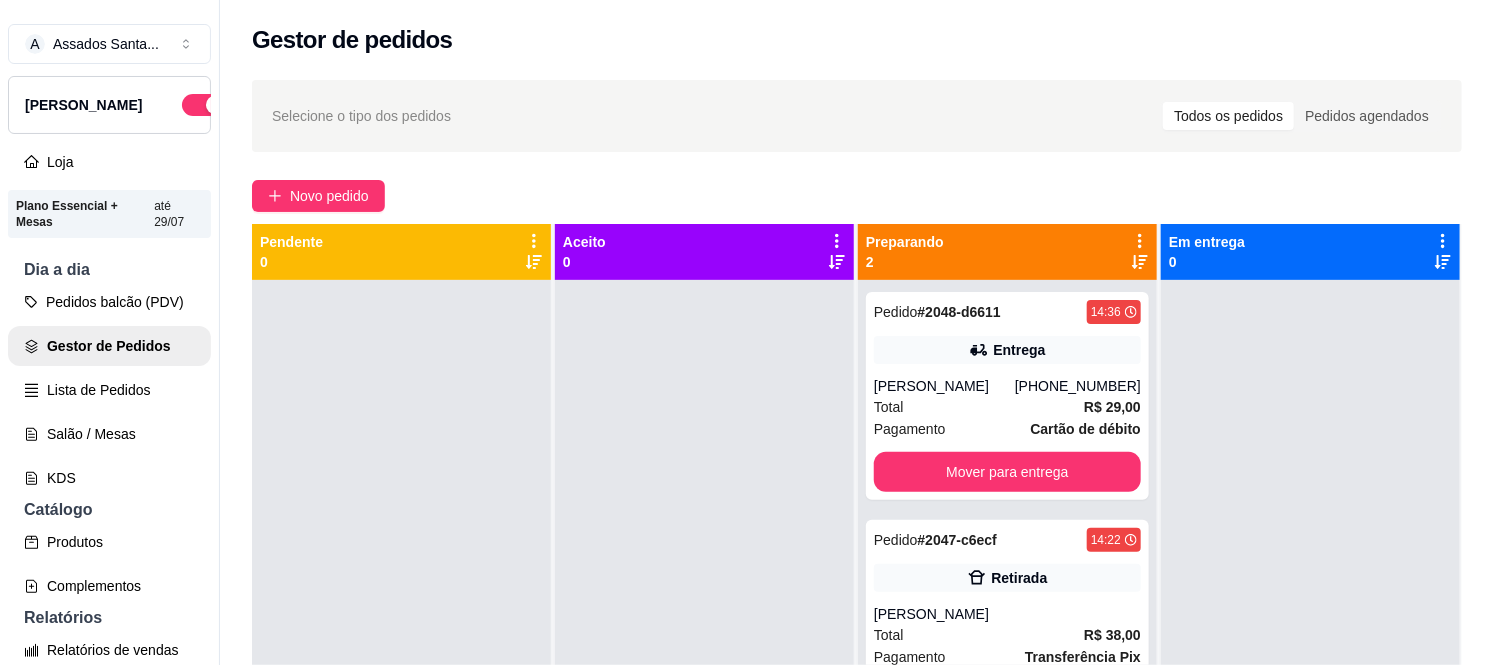 scroll, scrollTop: 55, scrollLeft: 0, axis: vertical 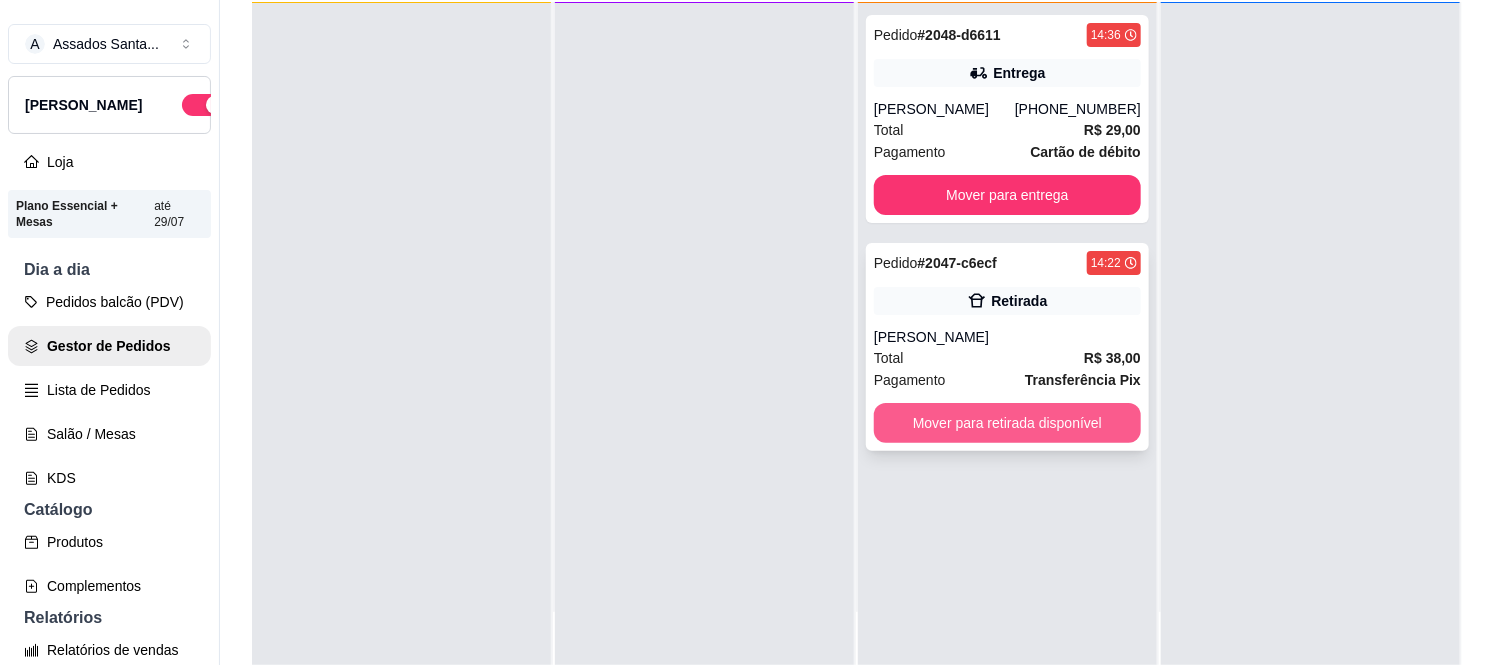 click on "Pedido  # 2047-c6ecf 14:22 Retirada Matheus Total R$ 38,00 Pagamento Transferência Pix Mover para retirada disponível" at bounding box center [1007, 347] 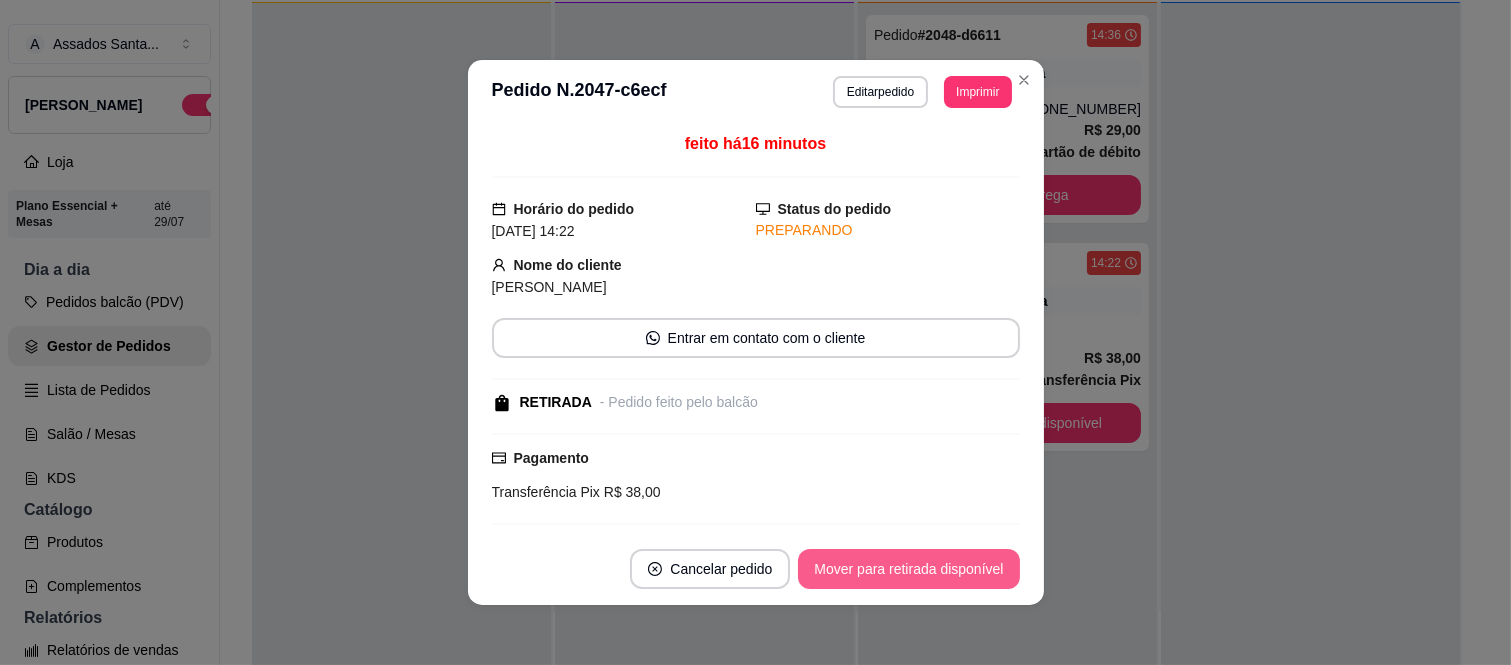 click on "Mover para retirada disponível" at bounding box center (908, 569) 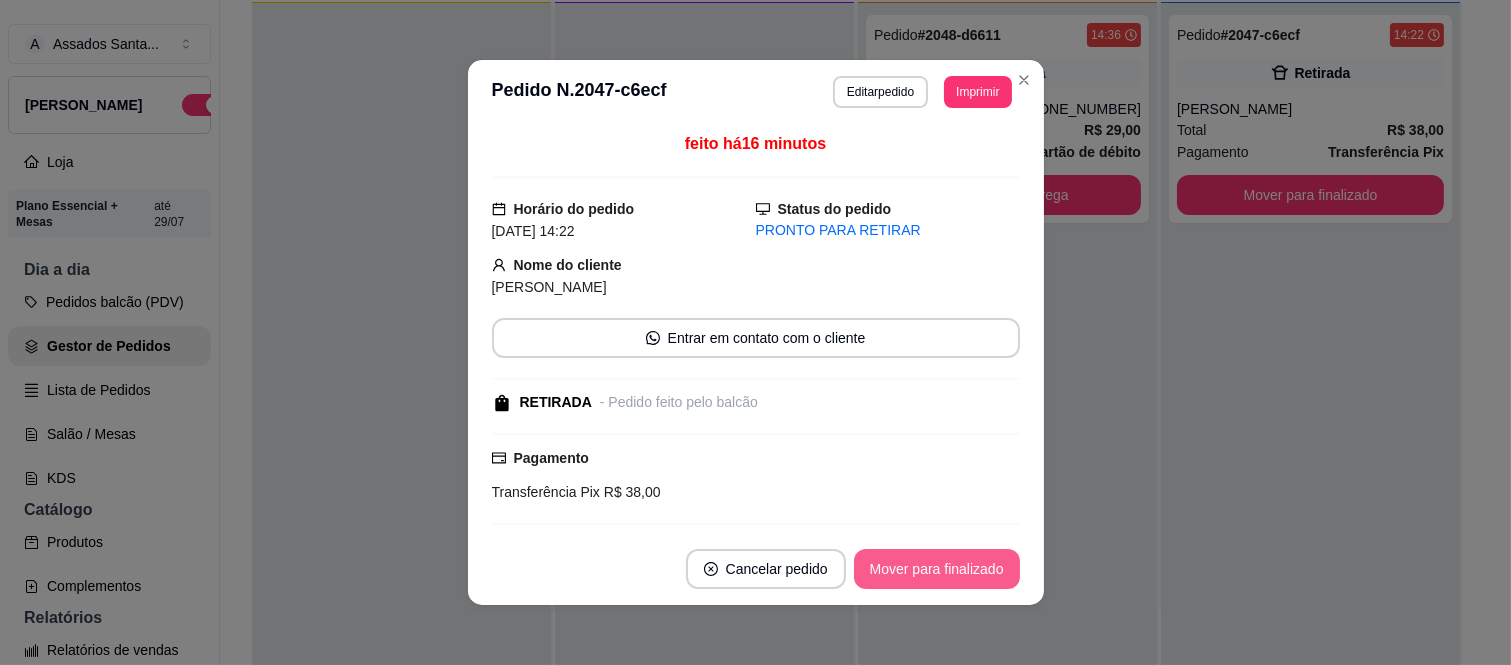 click on "Mover para finalizado" at bounding box center (937, 569) 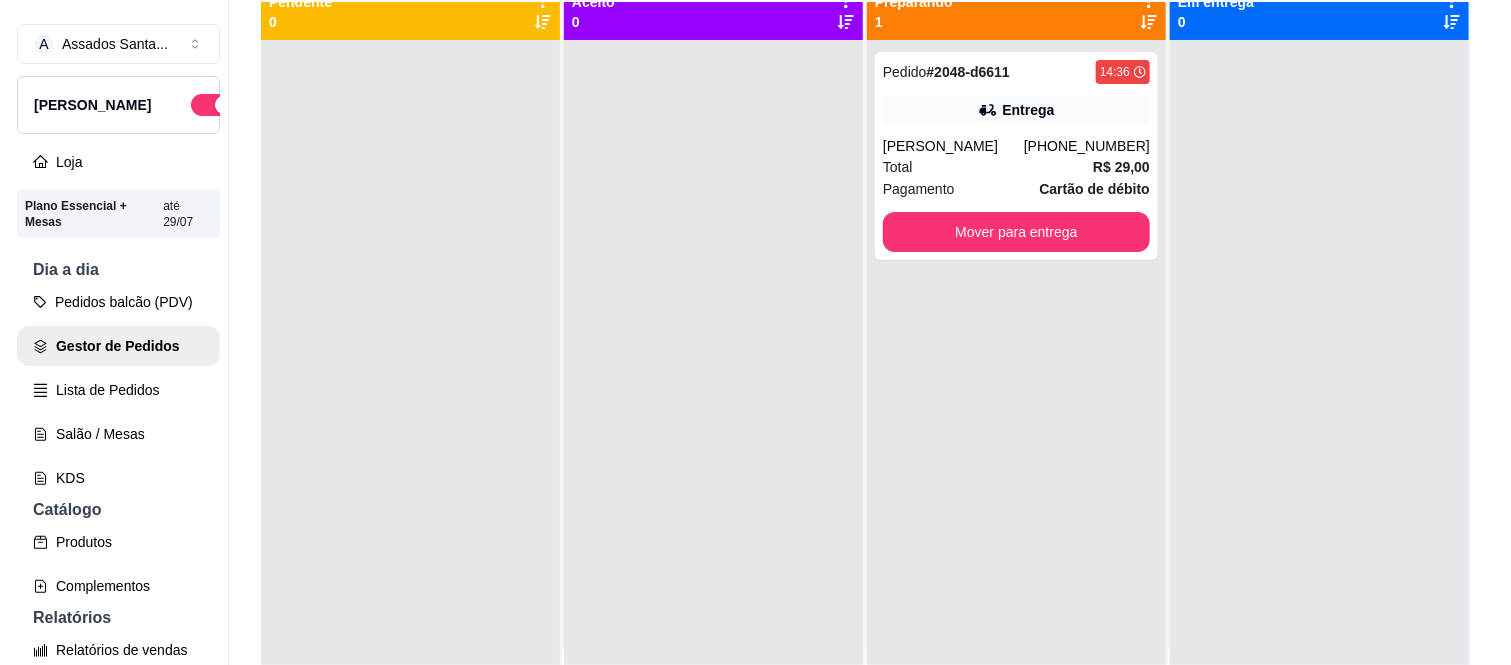 scroll, scrollTop: 0, scrollLeft: 0, axis: both 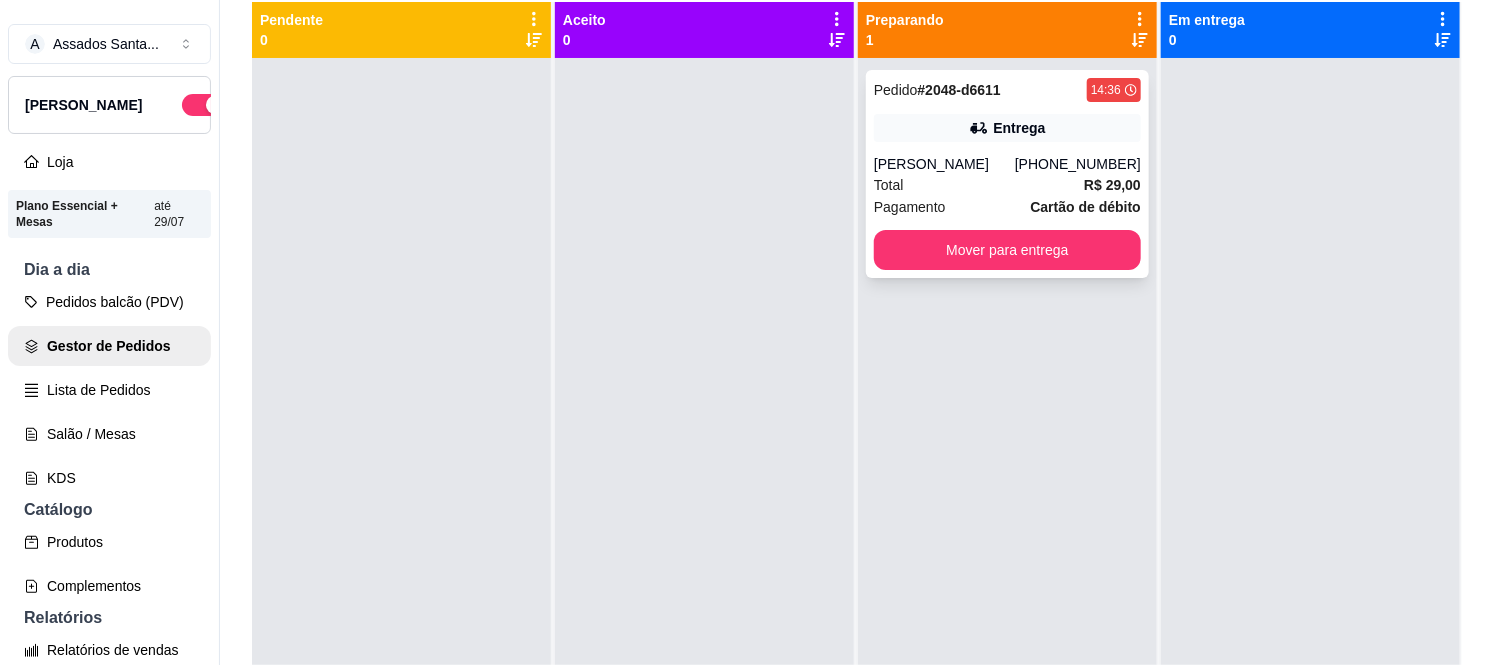 click on "Entrega" at bounding box center [1007, 128] 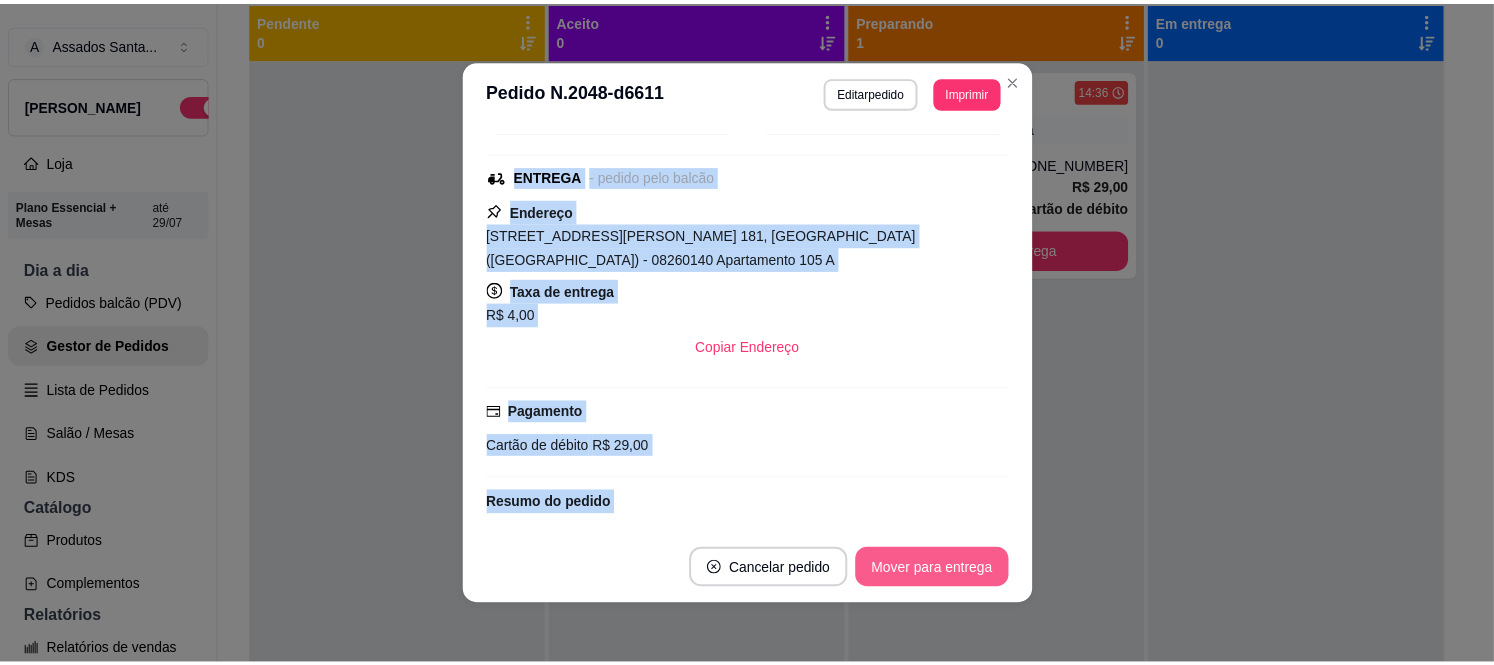 scroll, scrollTop: 352, scrollLeft: 0, axis: vertical 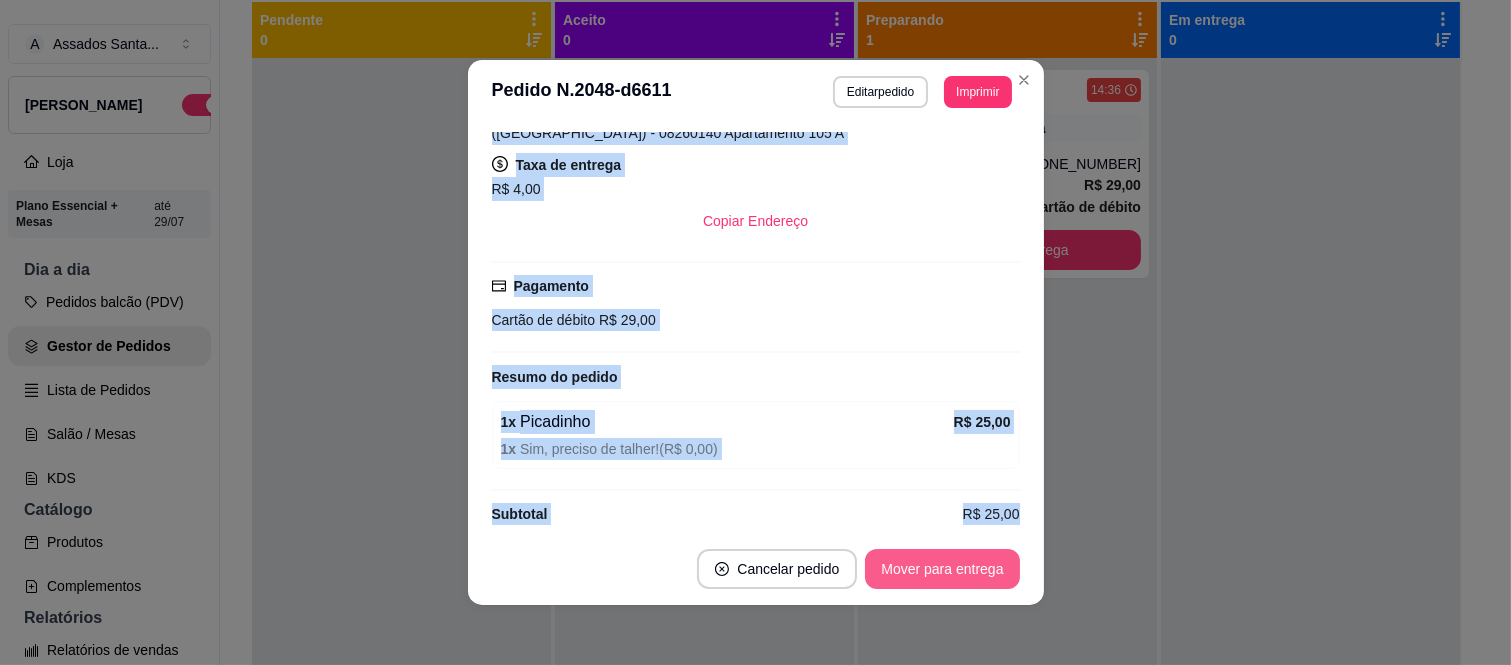 drag, startPoint x: 474, startPoint y: 203, endPoint x: 988, endPoint y: 581, distance: 638.0282 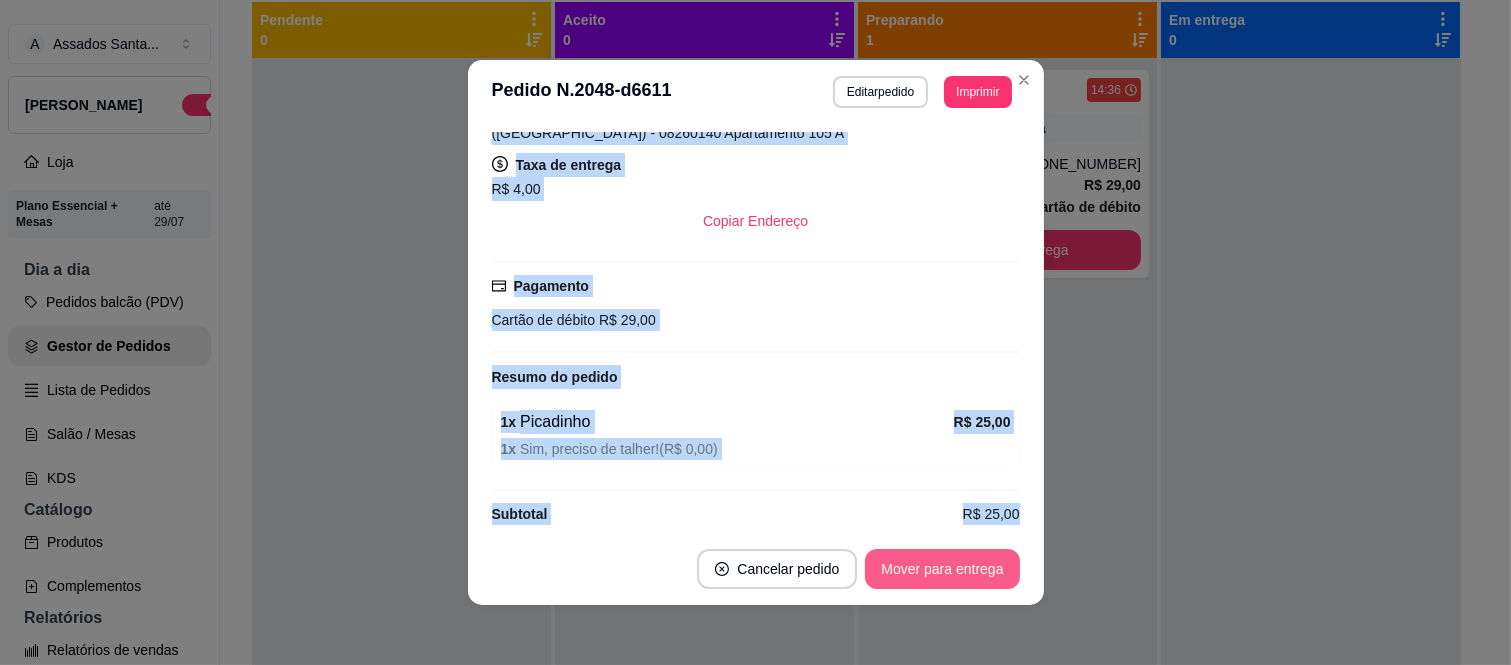 copy on "Horário do pedido [DATE] 14:36 Status do pedido PREPARANDO Nome do cliente [PERSON_NAME] Telefone [PHONE_NUMBER] Entrar em contato com o cliente Enviar pedido ao WhatsApp ENTREGA - pedido pelo balcão Endereço  [STREET_ADDRESS][PERSON_NAME] 181, [GEOGRAPHIC_DATA] ([GEOGRAPHIC_DATA]) - 08260140 Apartamento 105 A Taxa de entrega  R$ 4,00 Copiar Endereço Pagamento Cartão de débito   R$ 29,00 Resumo do pedido 1 x     Picadinho  R$ 25,00   1 x   Sim, preciso de talher!  ( R$ 0,00 ) Subtotal R$ 25,00 Total R$ 29,00 Cancelar pedido Mover para entrega" 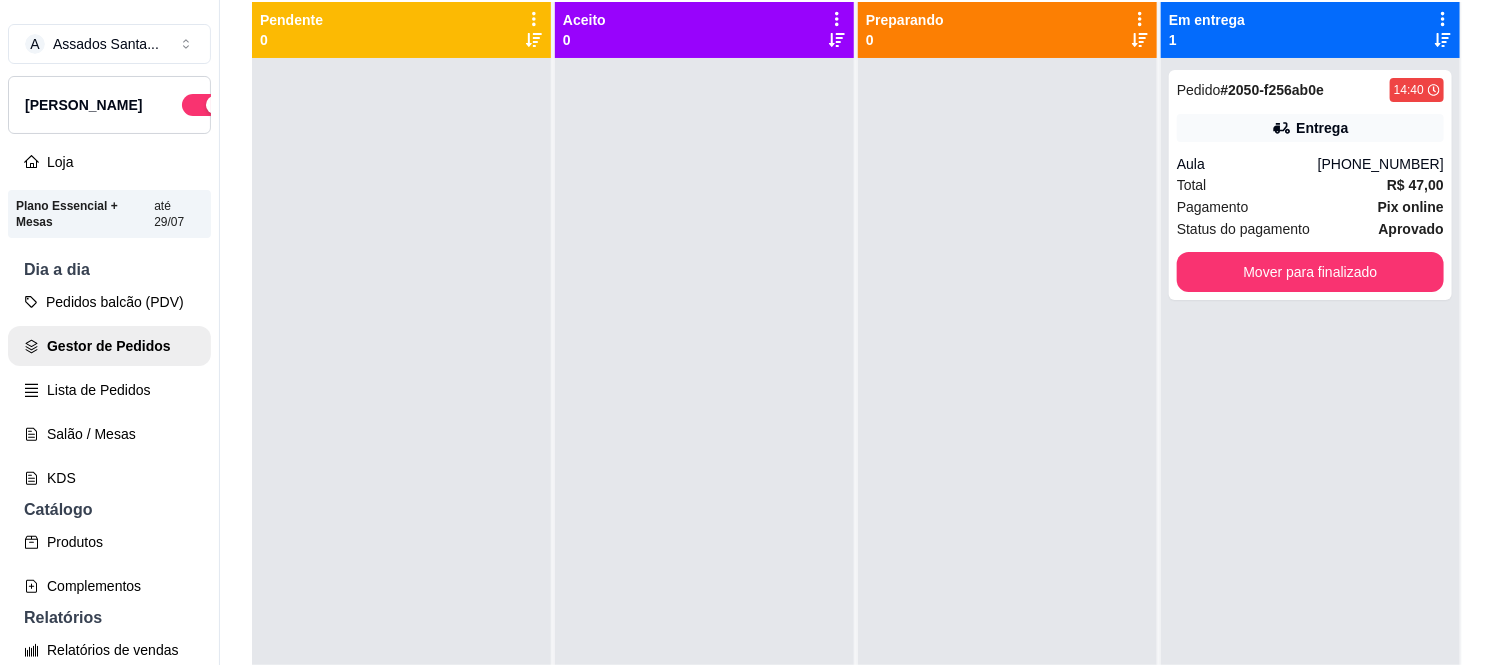 scroll, scrollTop: 0, scrollLeft: 0, axis: both 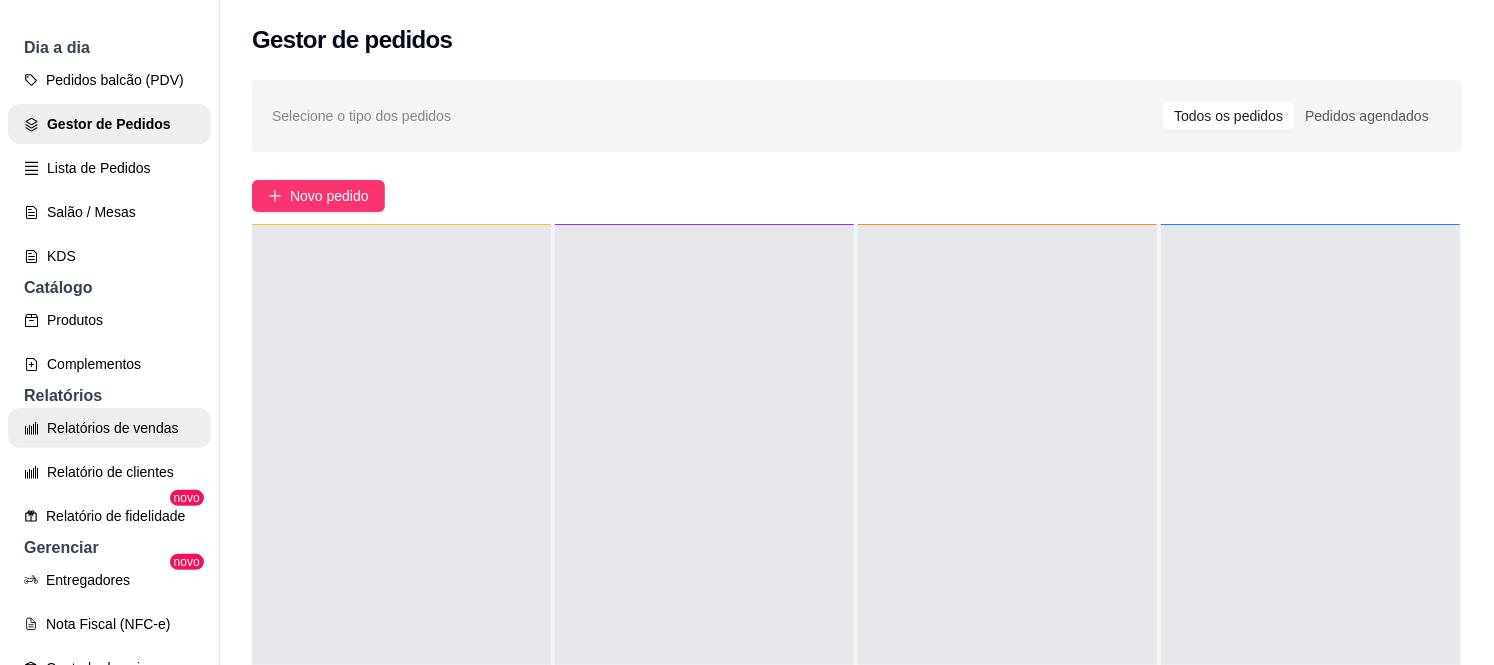 click on "Relatórios de vendas" at bounding box center [109, 428] 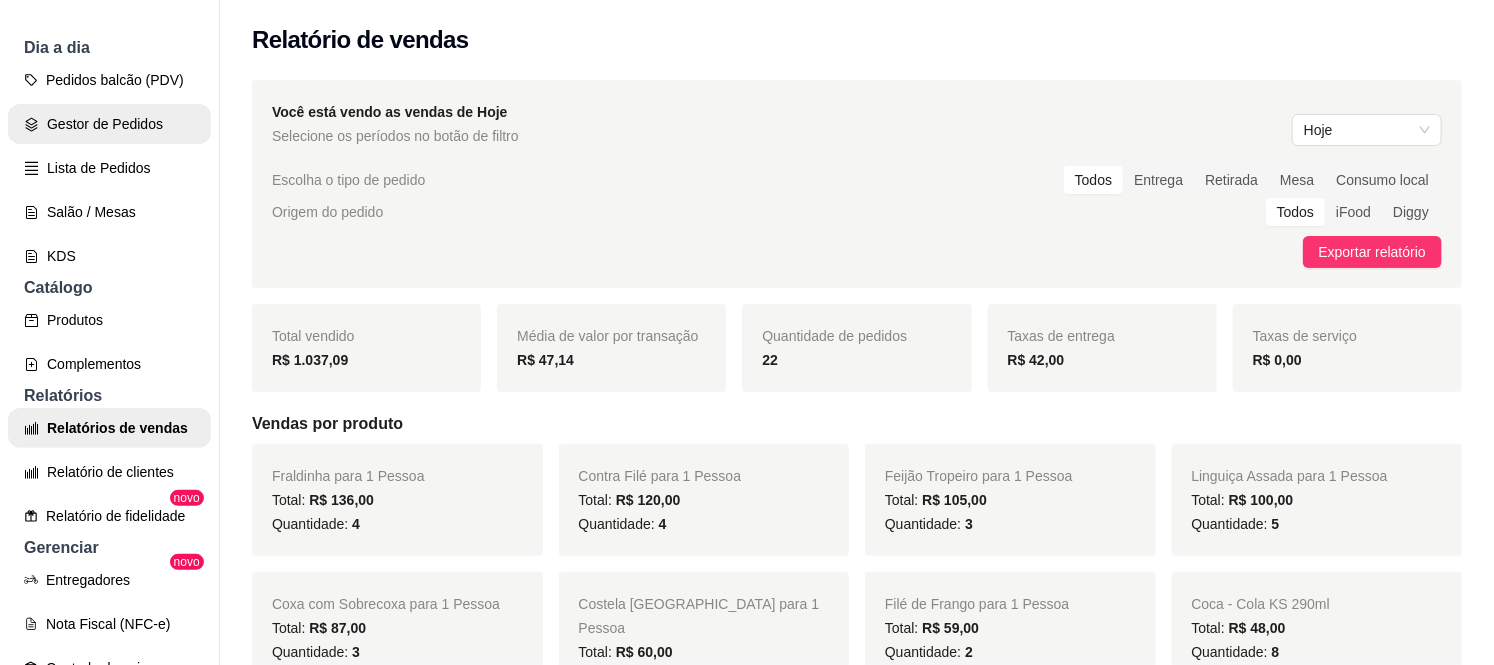 click on "Gestor de Pedidos" at bounding box center (109, 124) 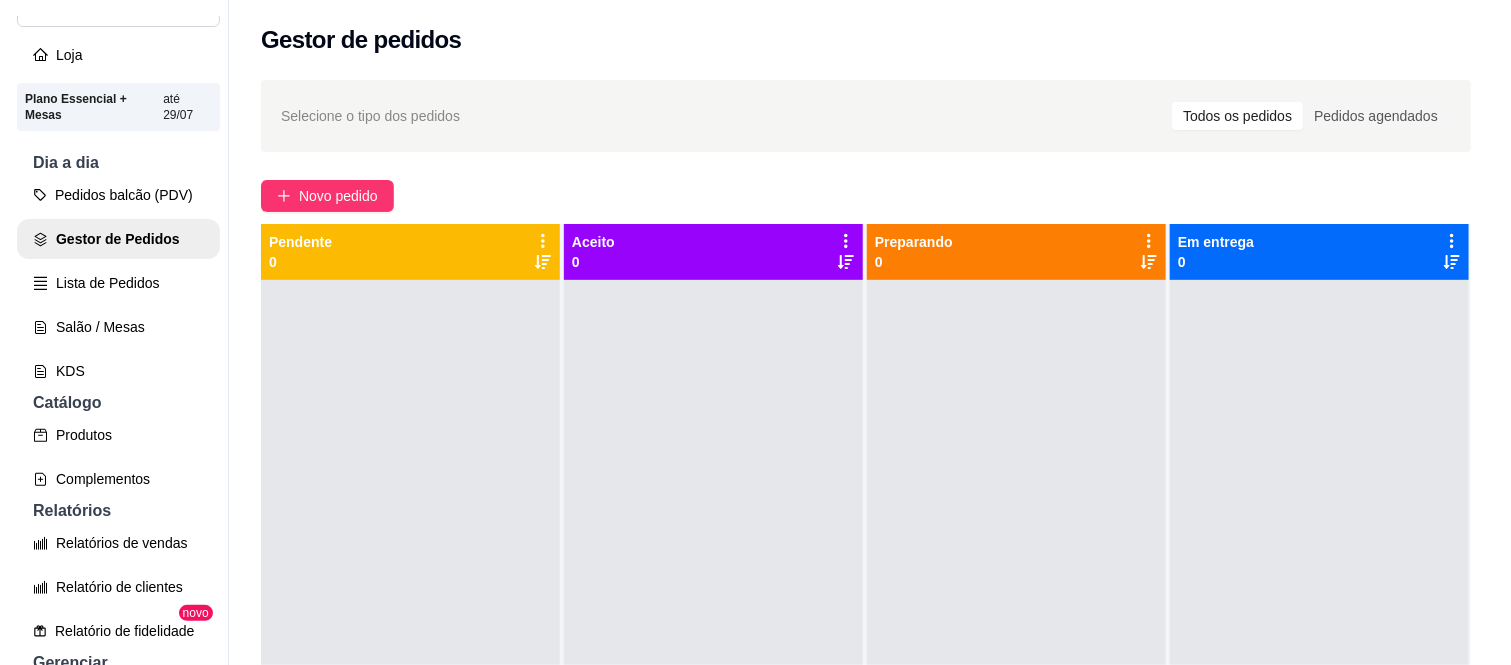scroll, scrollTop: 0, scrollLeft: 0, axis: both 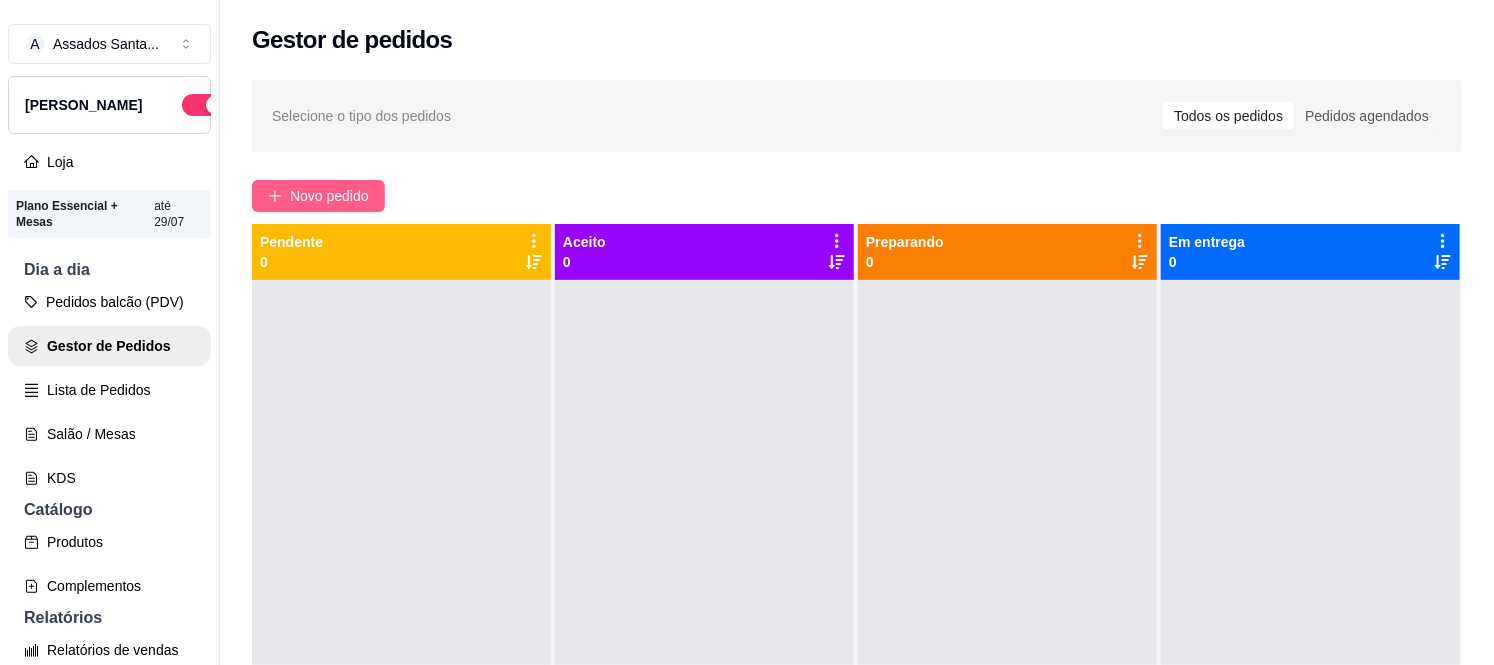 click on "Novo pedido" at bounding box center [318, 196] 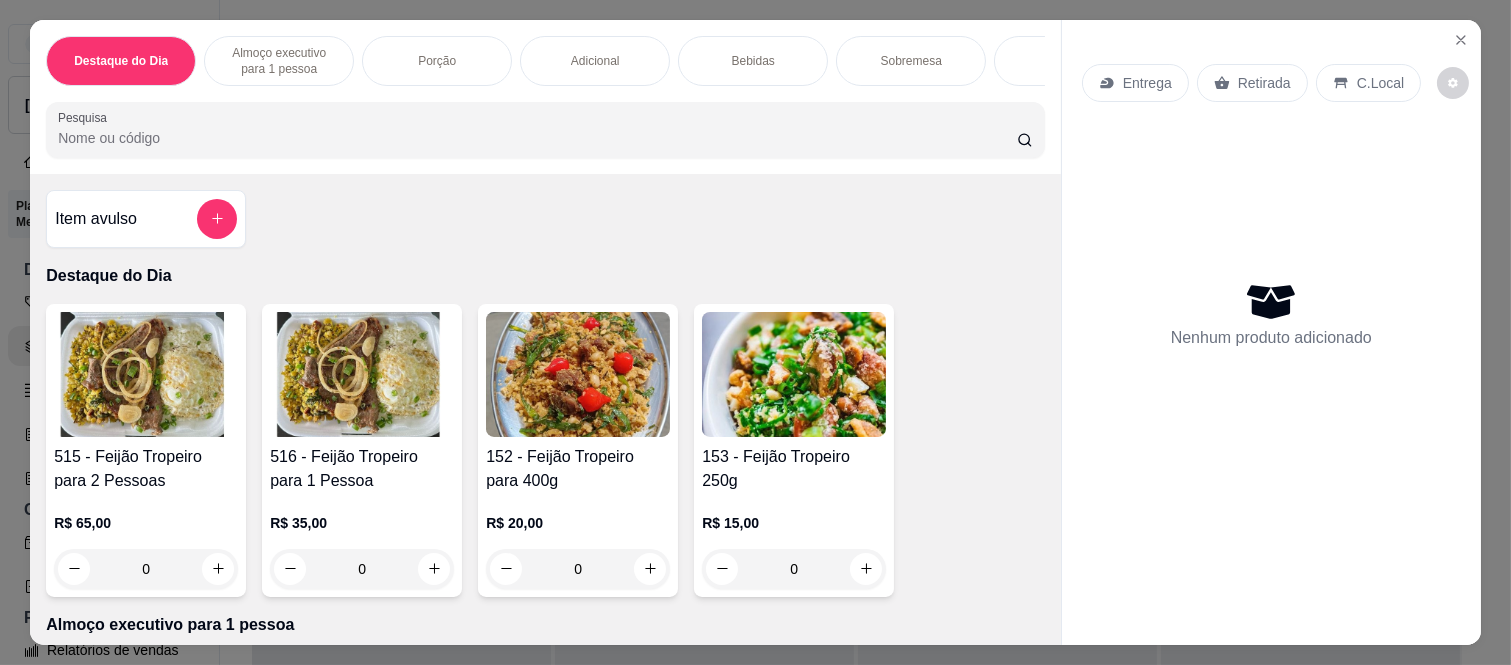 click on "Entrega" at bounding box center [1147, 83] 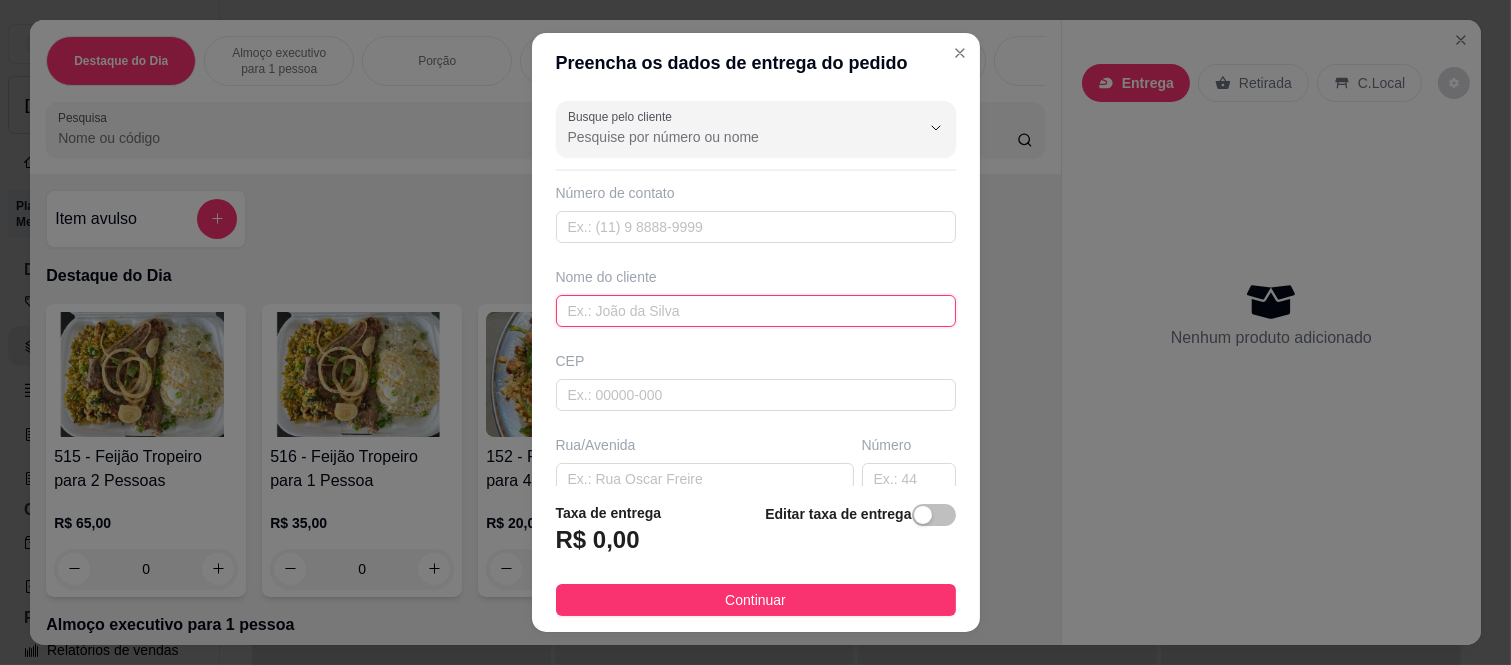 click at bounding box center [756, 311] 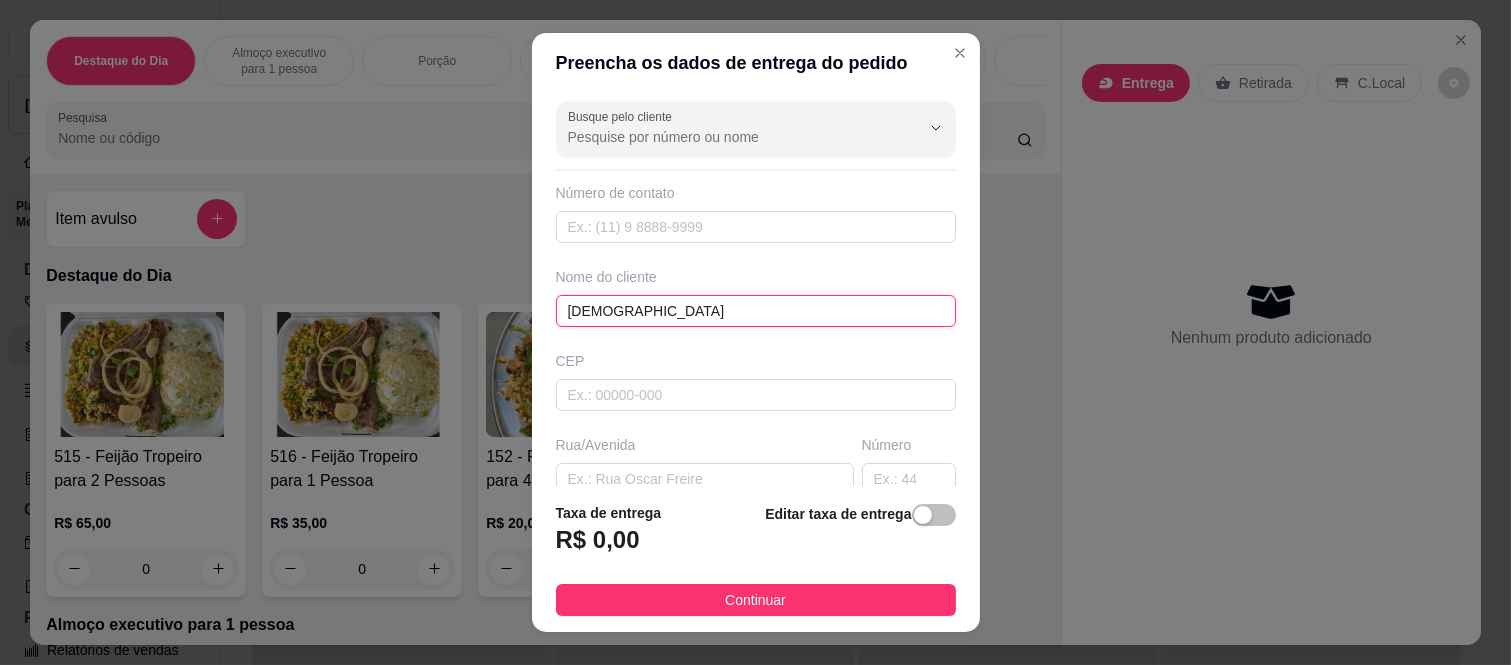 type on "[DEMOGRAPHIC_DATA]" 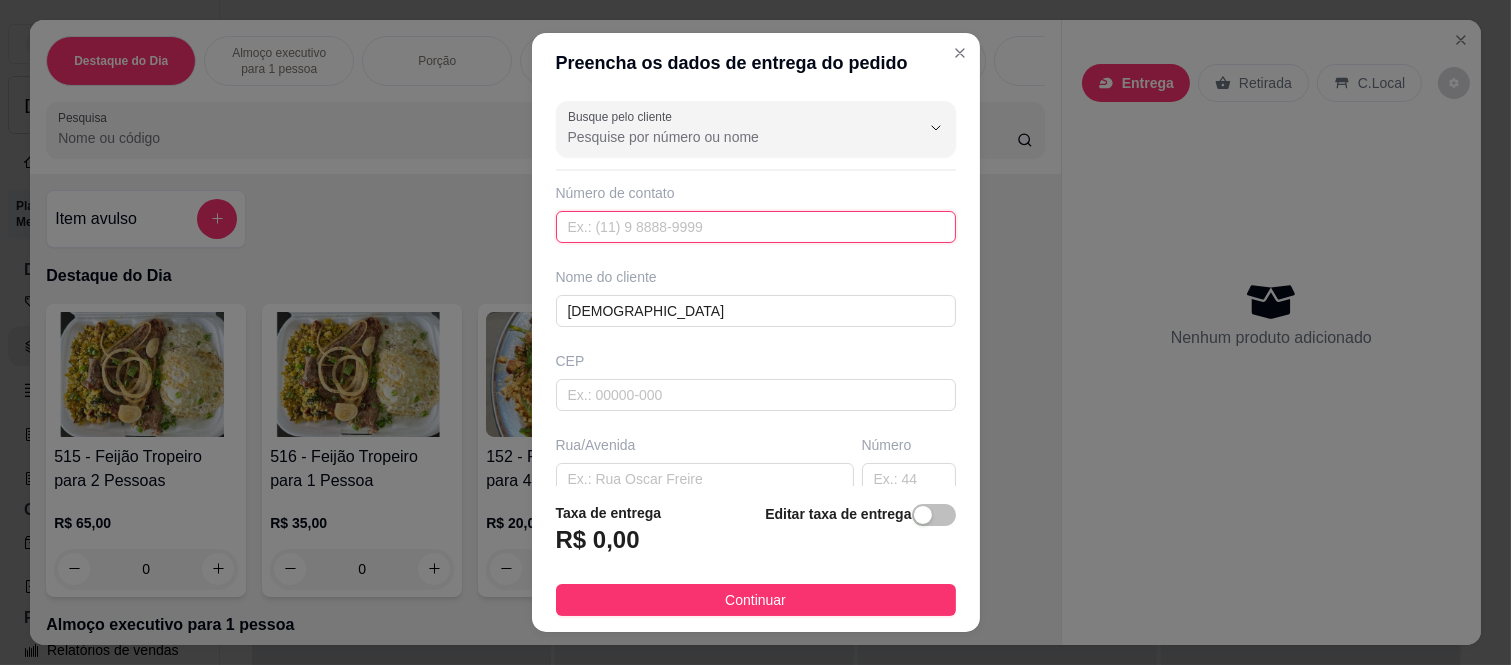 click at bounding box center [756, 227] 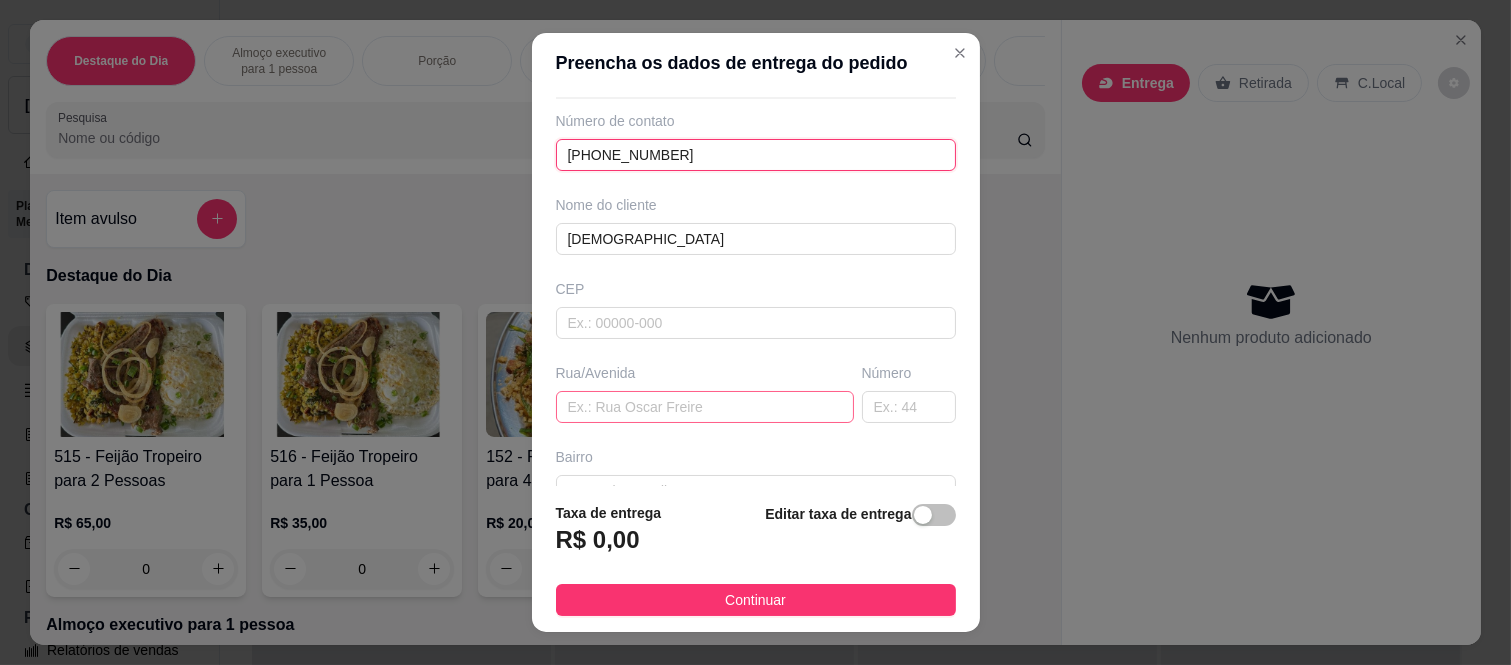 scroll, scrollTop: 111, scrollLeft: 0, axis: vertical 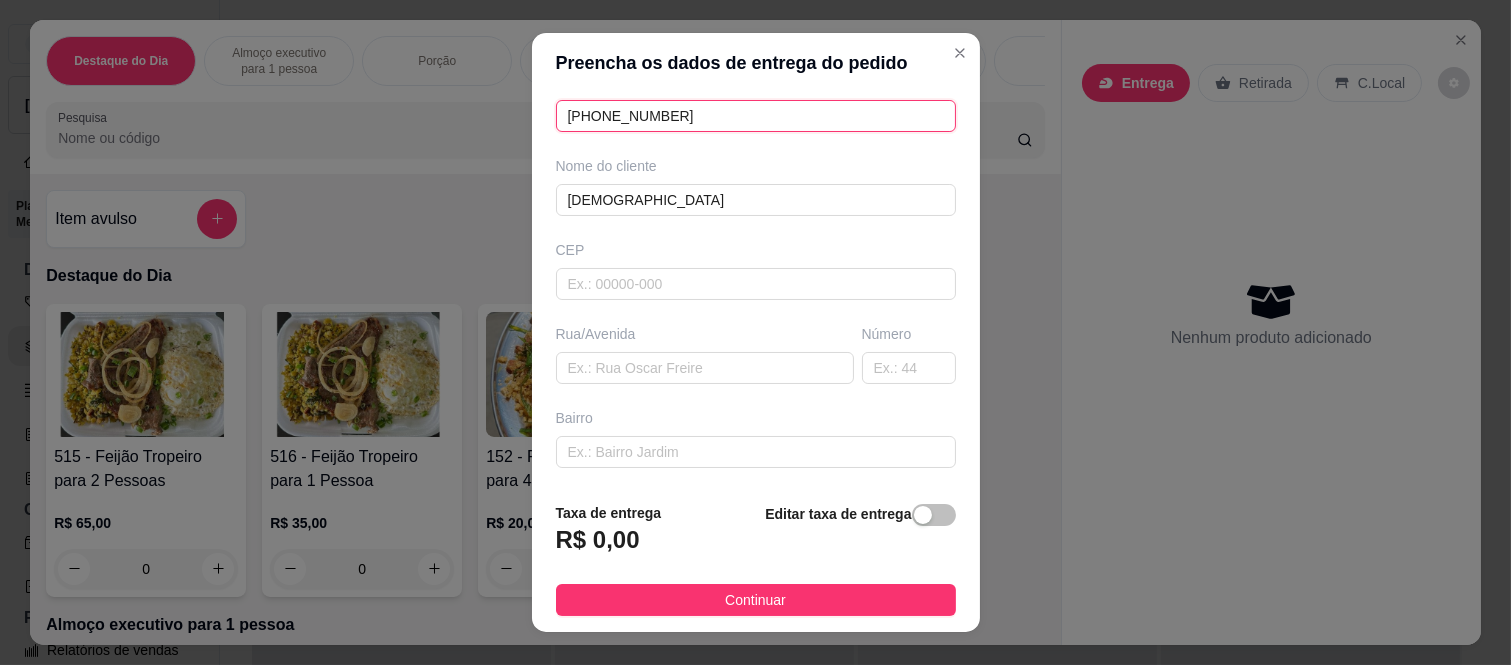 type on "[PHONE_NUMBER]" 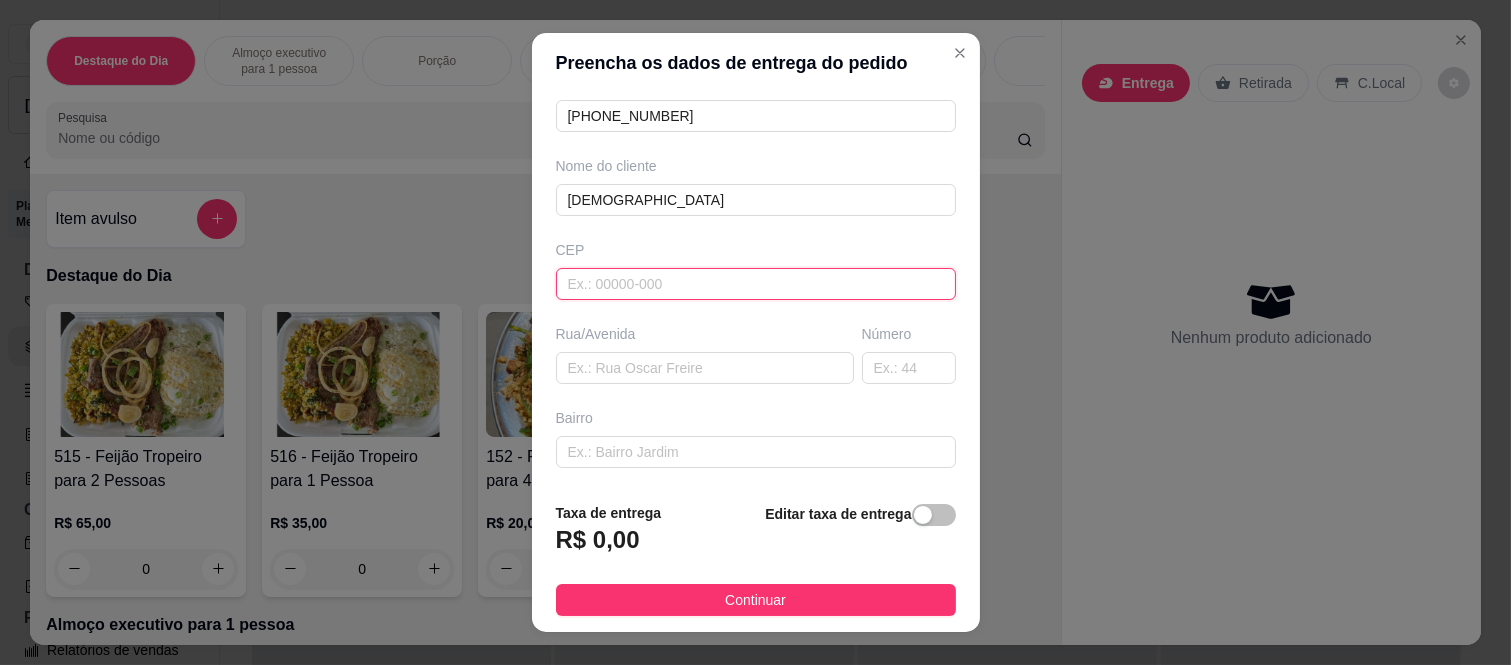 click at bounding box center [756, 284] 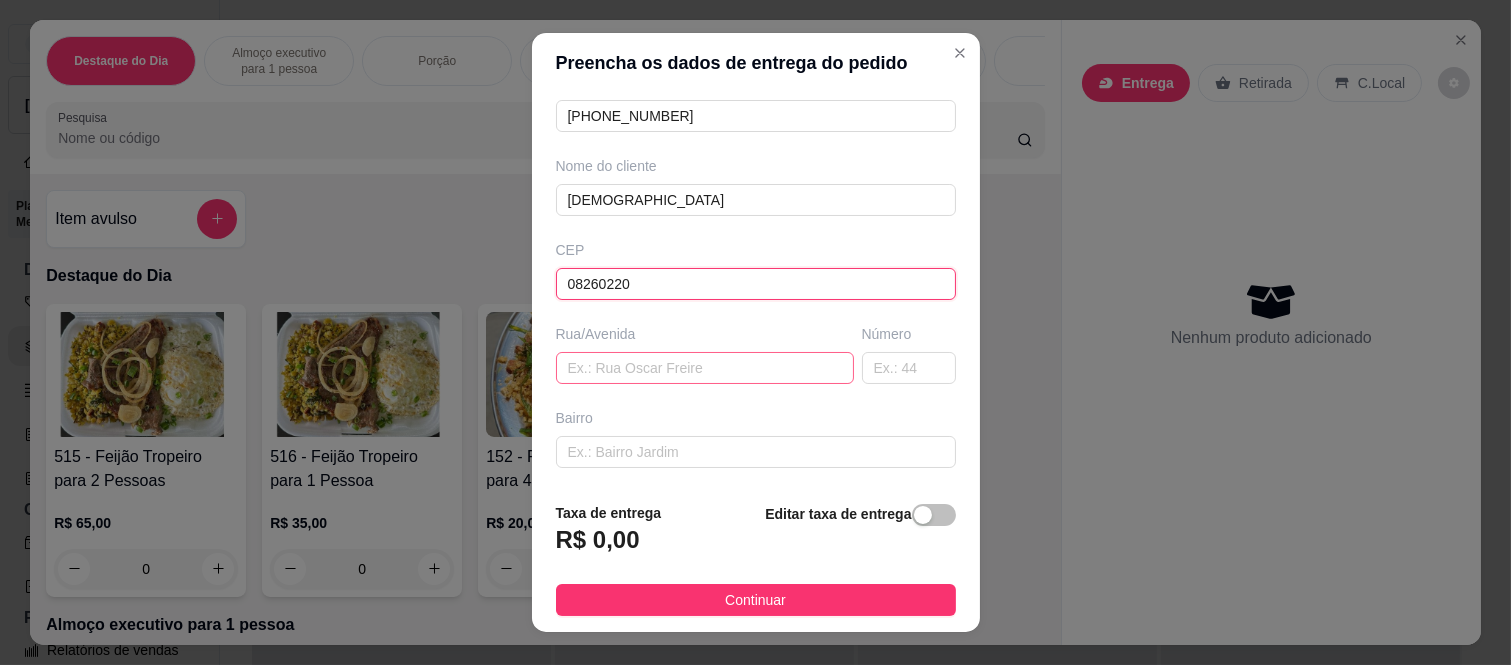type on "Rua [PERSON_NAME]" 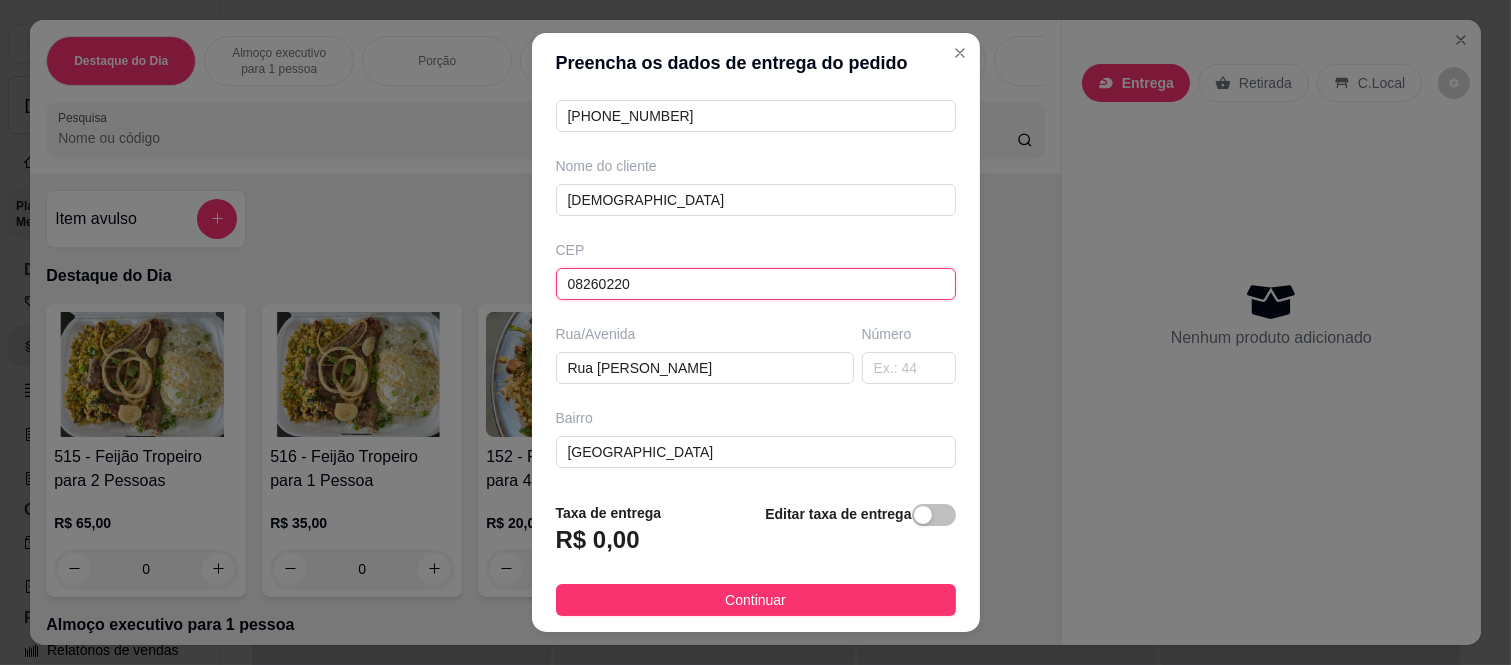 type on "08260220" 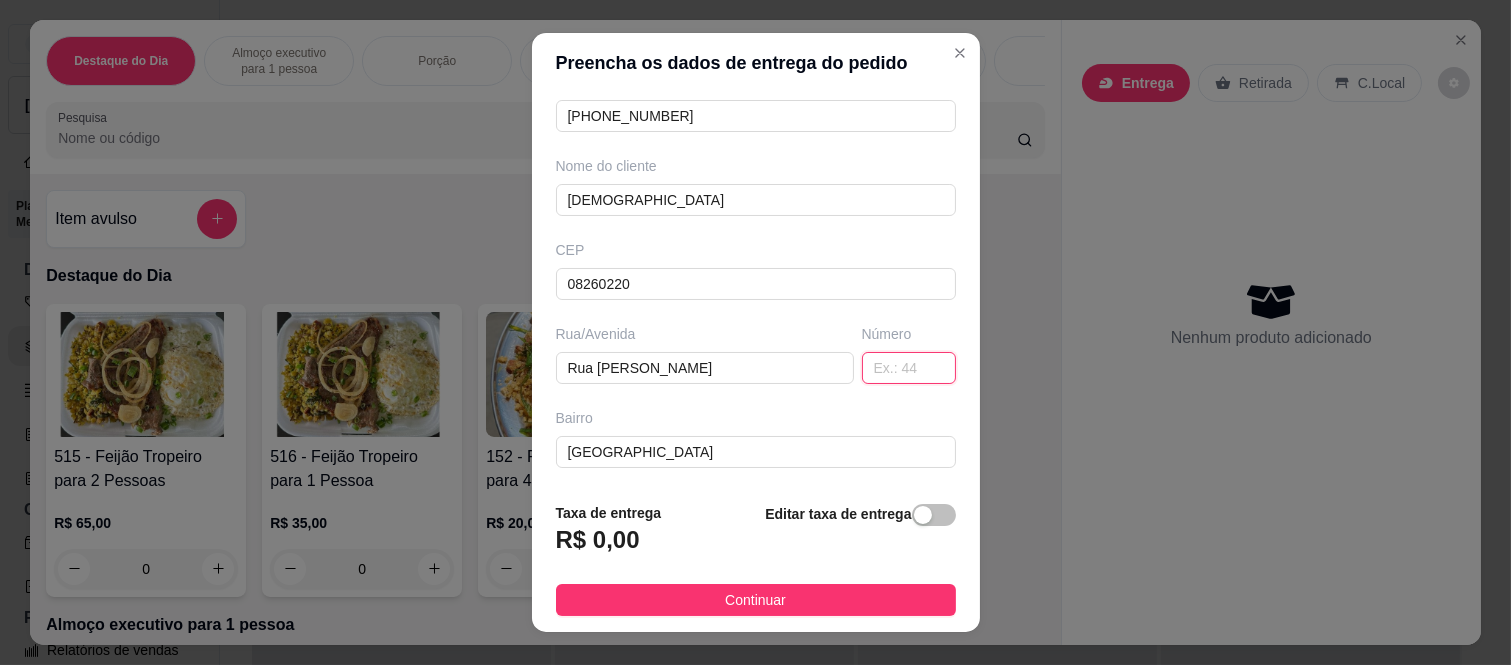 click at bounding box center [909, 368] 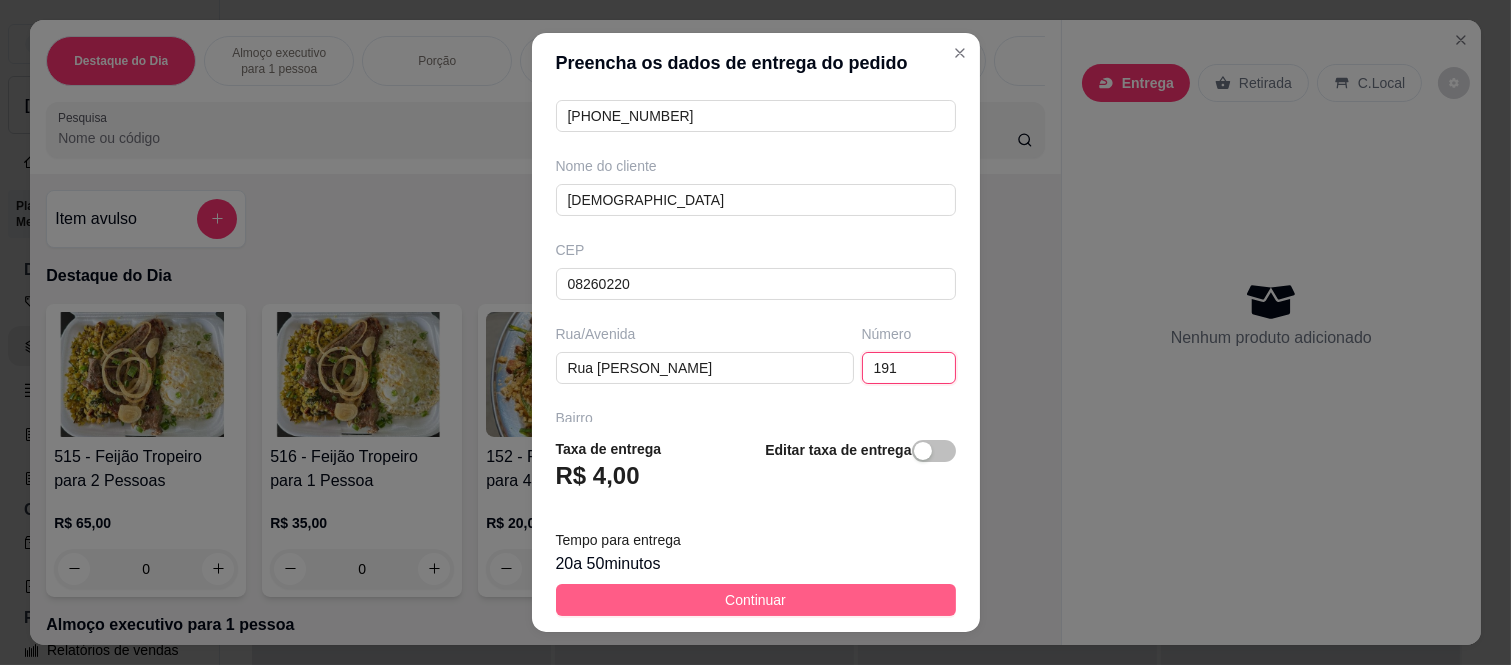 type on "191" 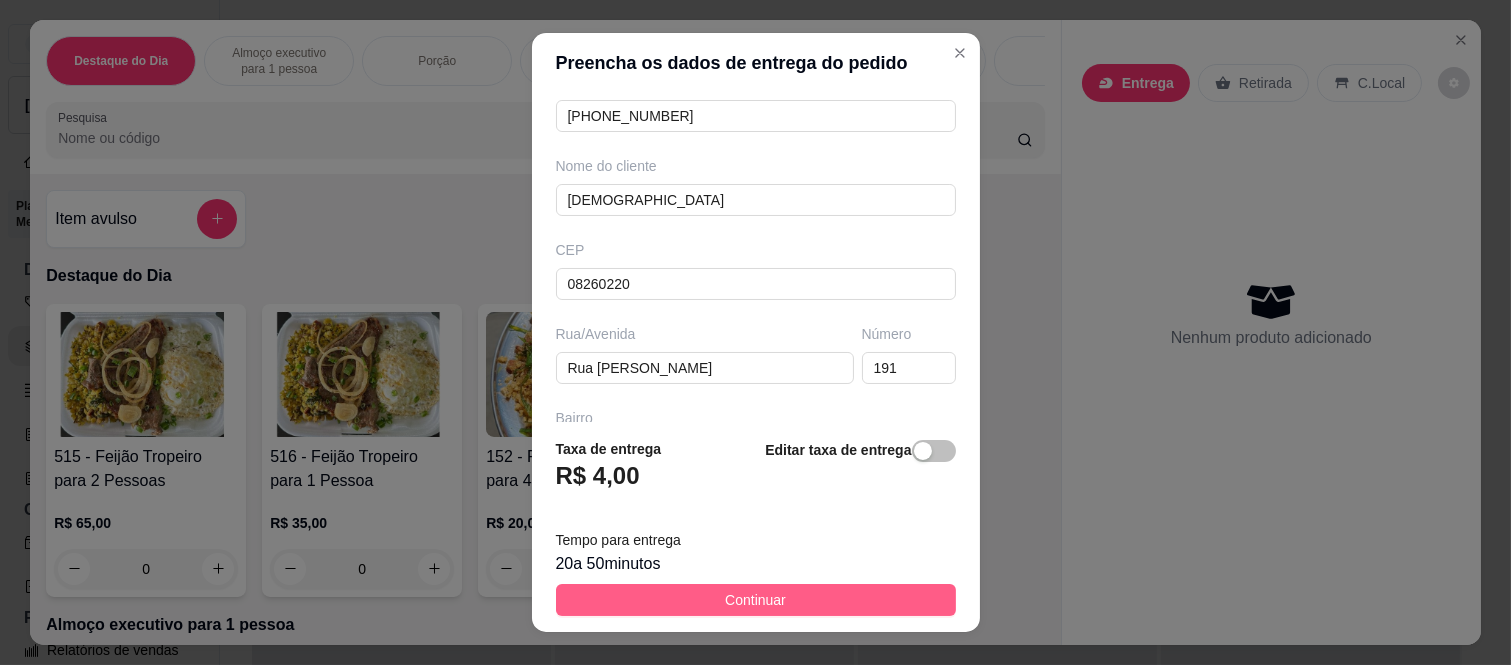 click on "Continuar" at bounding box center (755, 600) 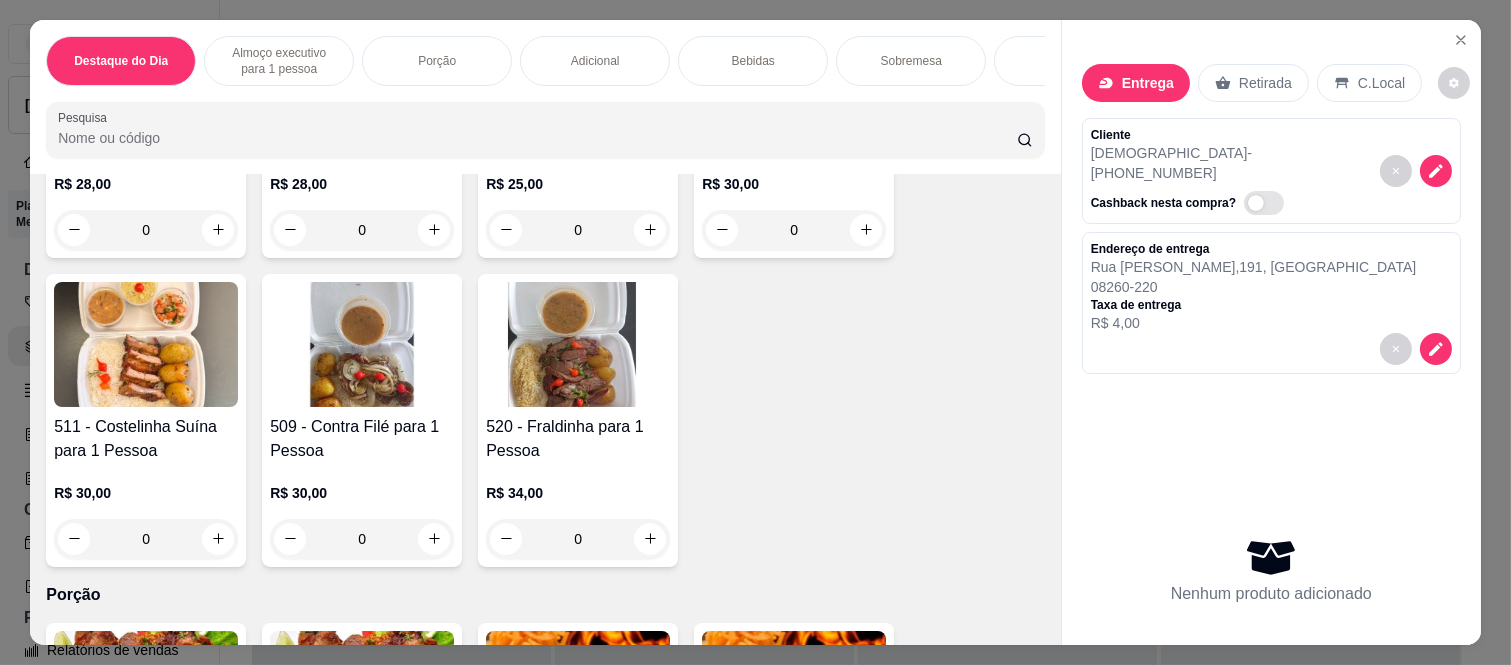 scroll, scrollTop: 1000, scrollLeft: 0, axis: vertical 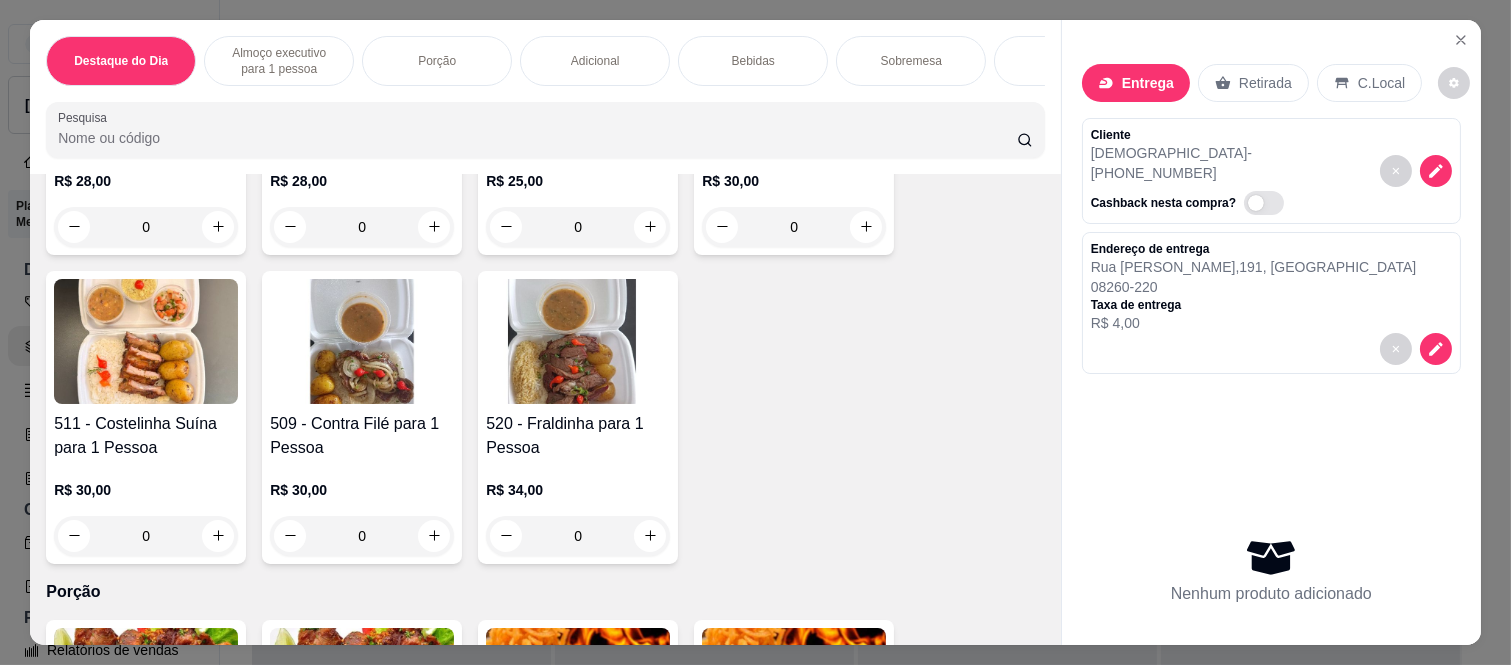 click on "0" at bounding box center [578, 536] 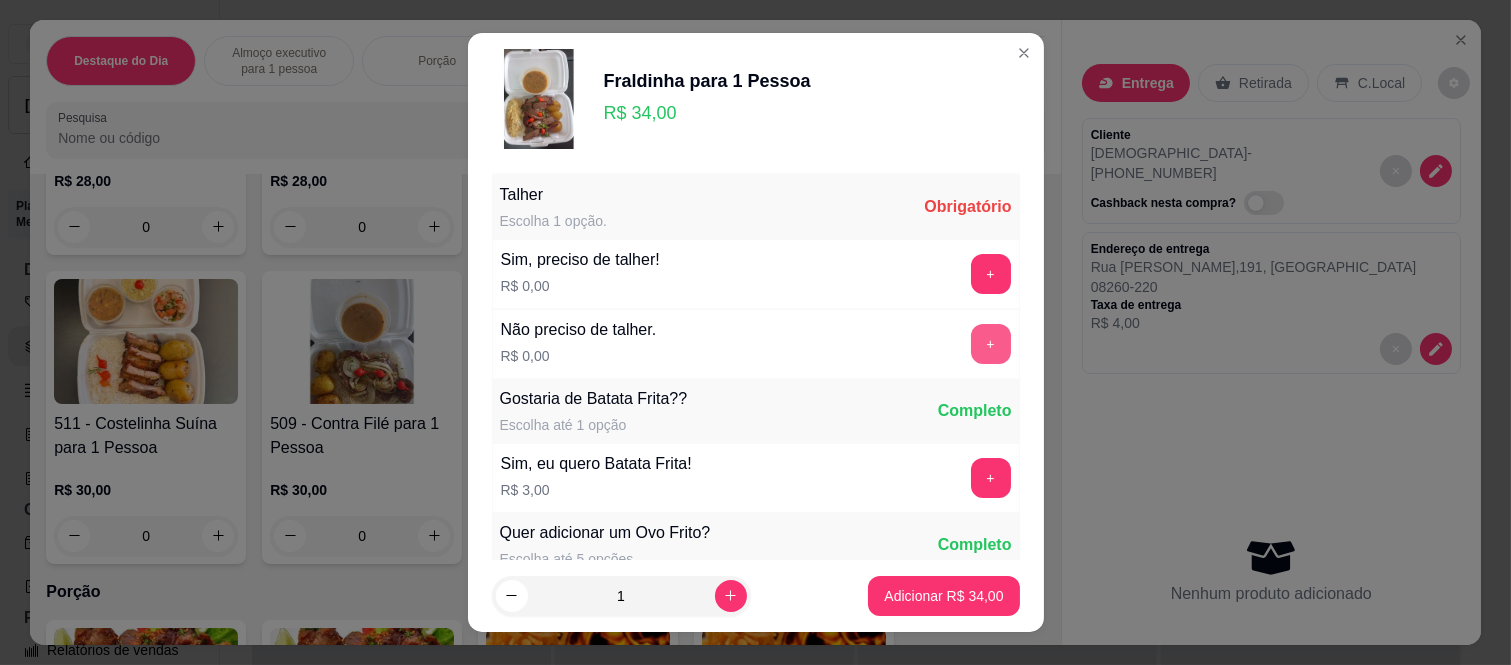 click on "+" at bounding box center (991, 344) 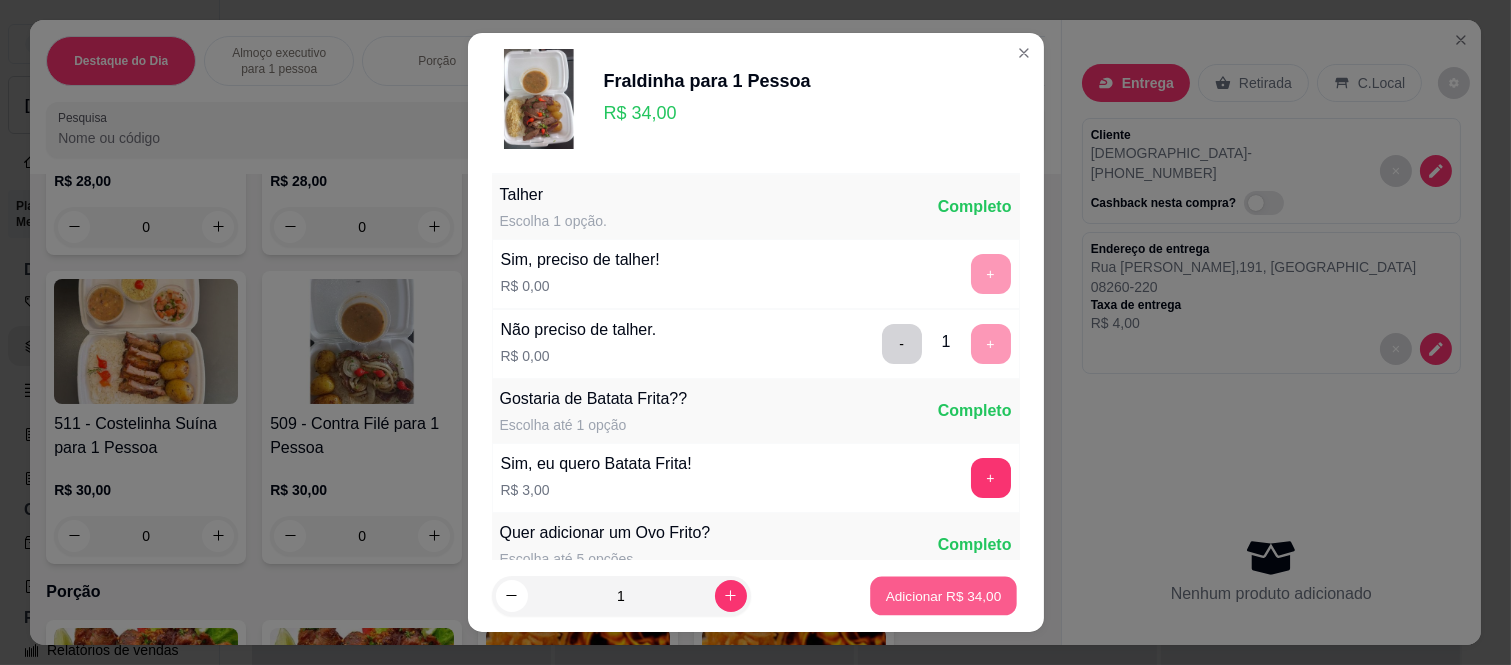 click on "Adicionar   R$ 34,00" at bounding box center [944, 595] 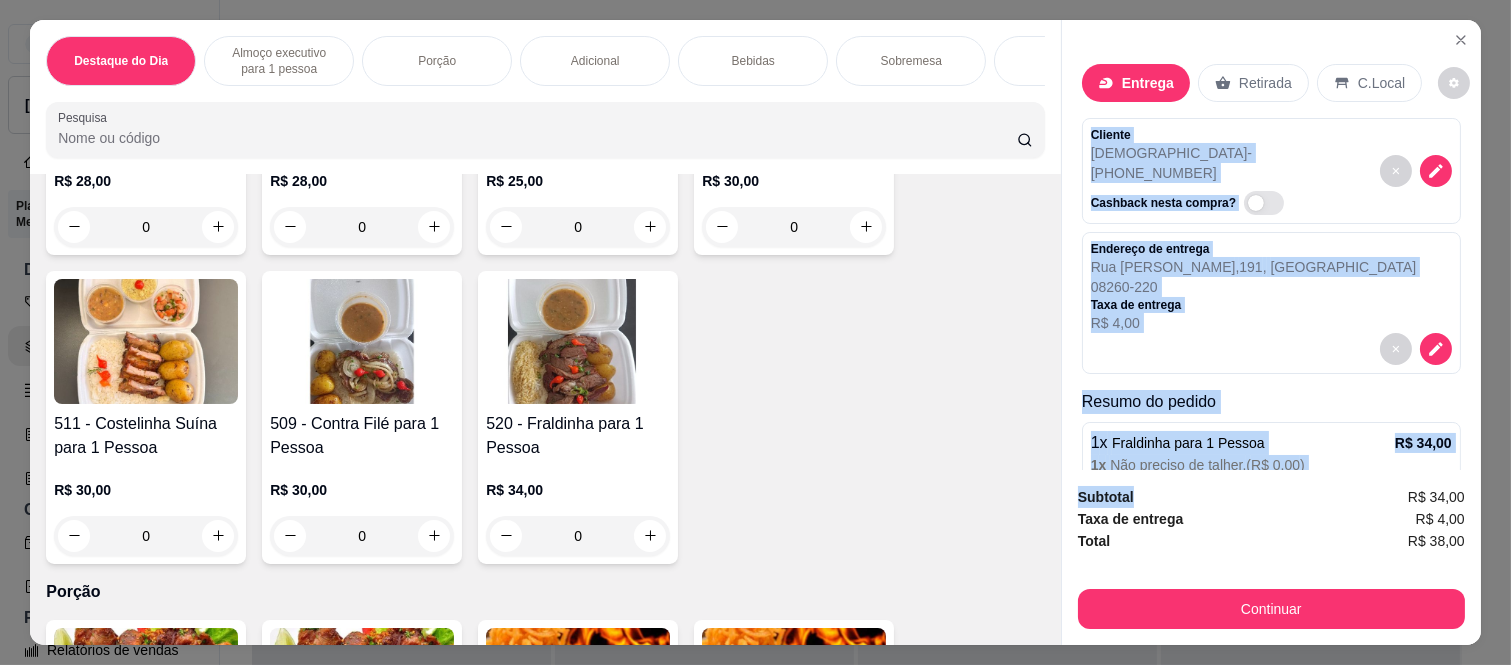scroll, scrollTop: 61, scrollLeft: 0, axis: vertical 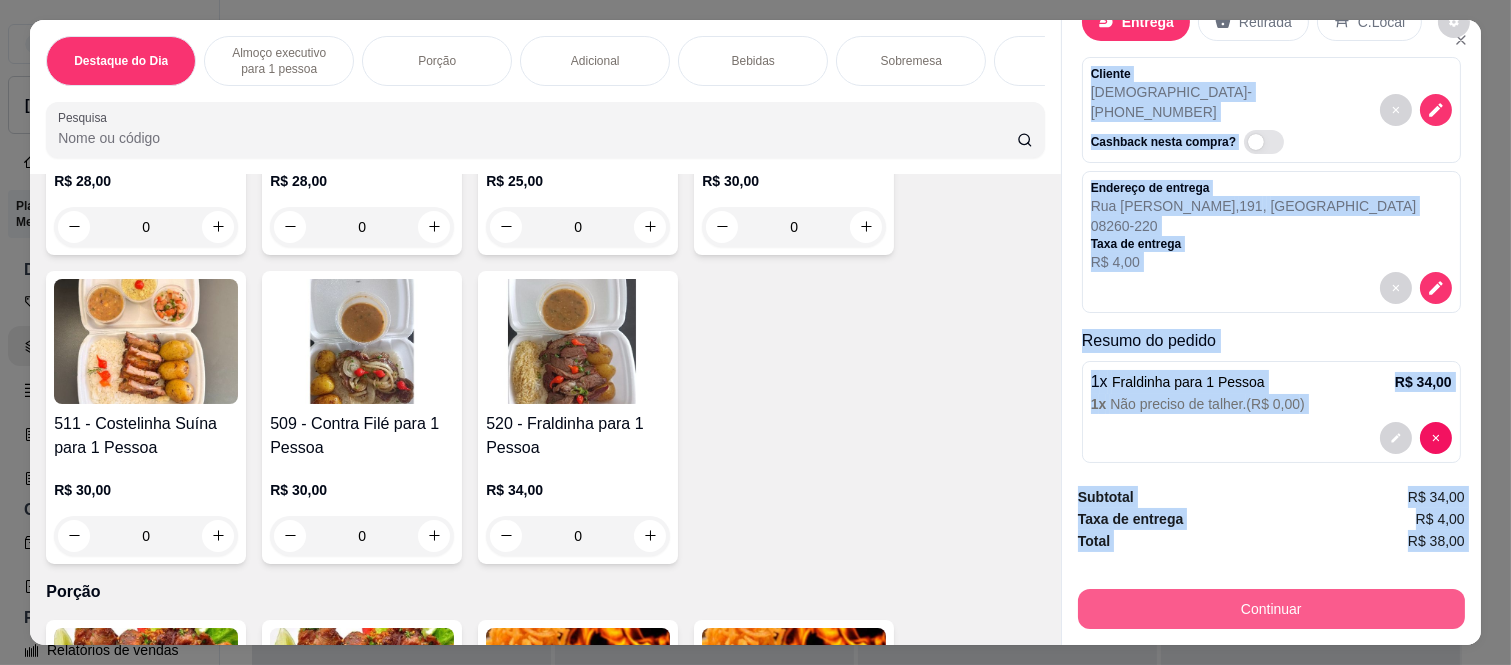 drag, startPoint x: 1073, startPoint y: 112, endPoint x: 1191, endPoint y: 594, distance: 496.23383 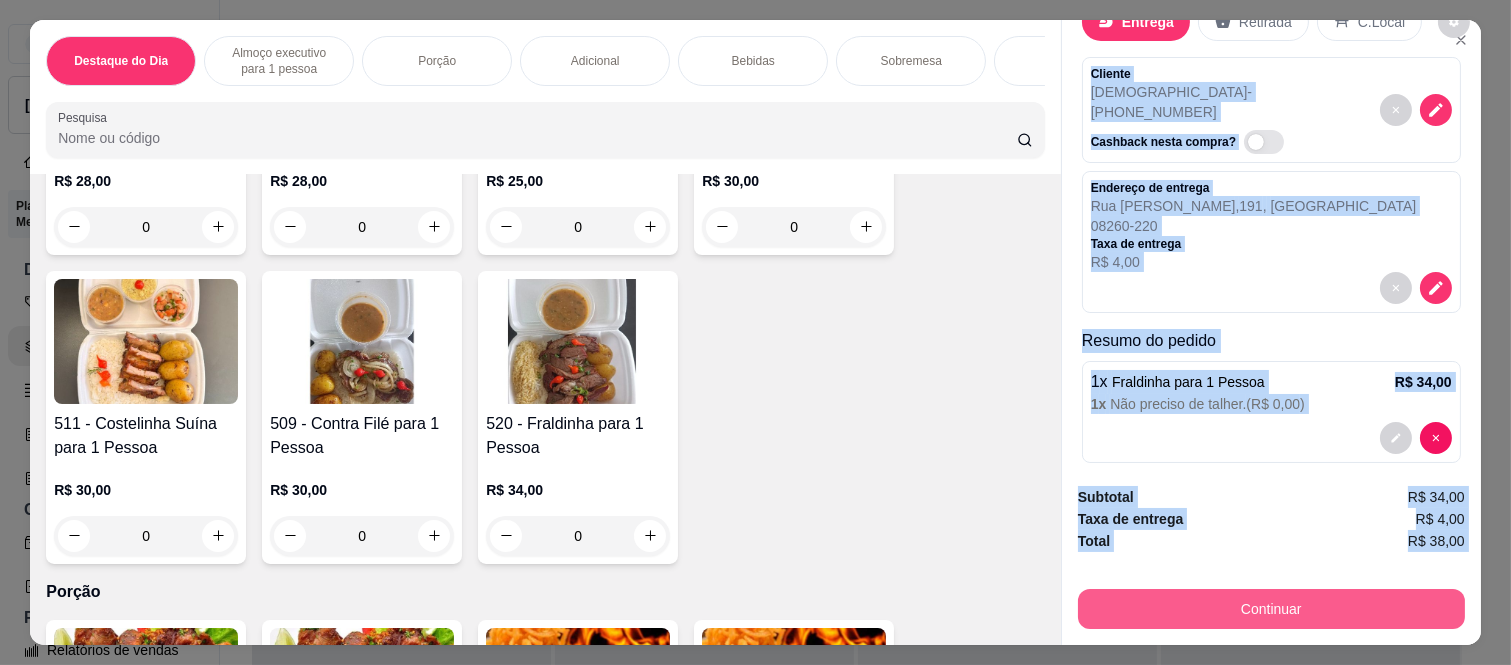 click on "Entrega Retirada C.Local Cliente [DEMOGRAPHIC_DATA]  -   [PHONE_NUMBER] Cashback nesta compra?   Endereço de entrega [STREET_ADDRESS][PERSON_NAME] de entrega R$ 4,00 Resumo do pedido 1 x   Fraldinha para 1 Pessoa R$ 34,00 1 x   Não preciso de talher.  ( R$ 0,00 ) Subtotal R$ 34,00 Taxa de entrega R$ 4,00 Total R$ 38,00 Continuar" at bounding box center (1271, 332) 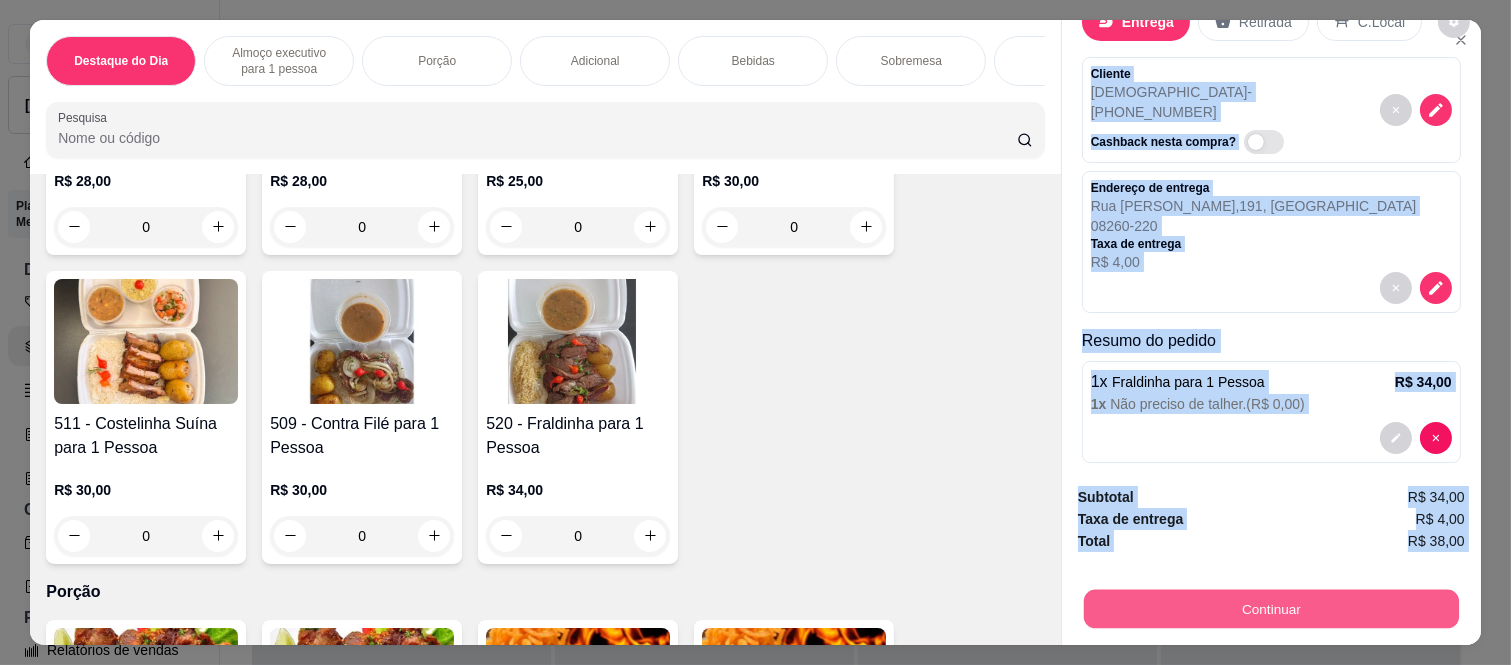 click on "Continuar" at bounding box center (1271, 609) 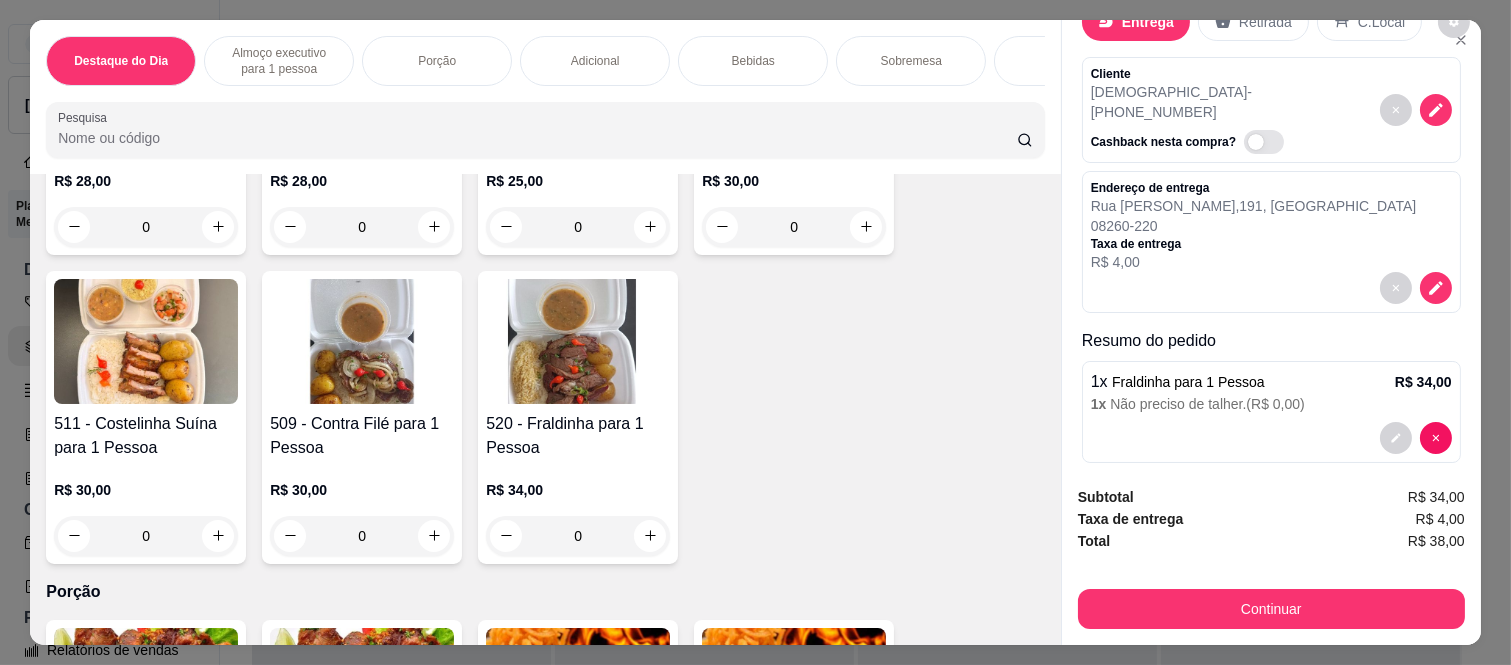 click 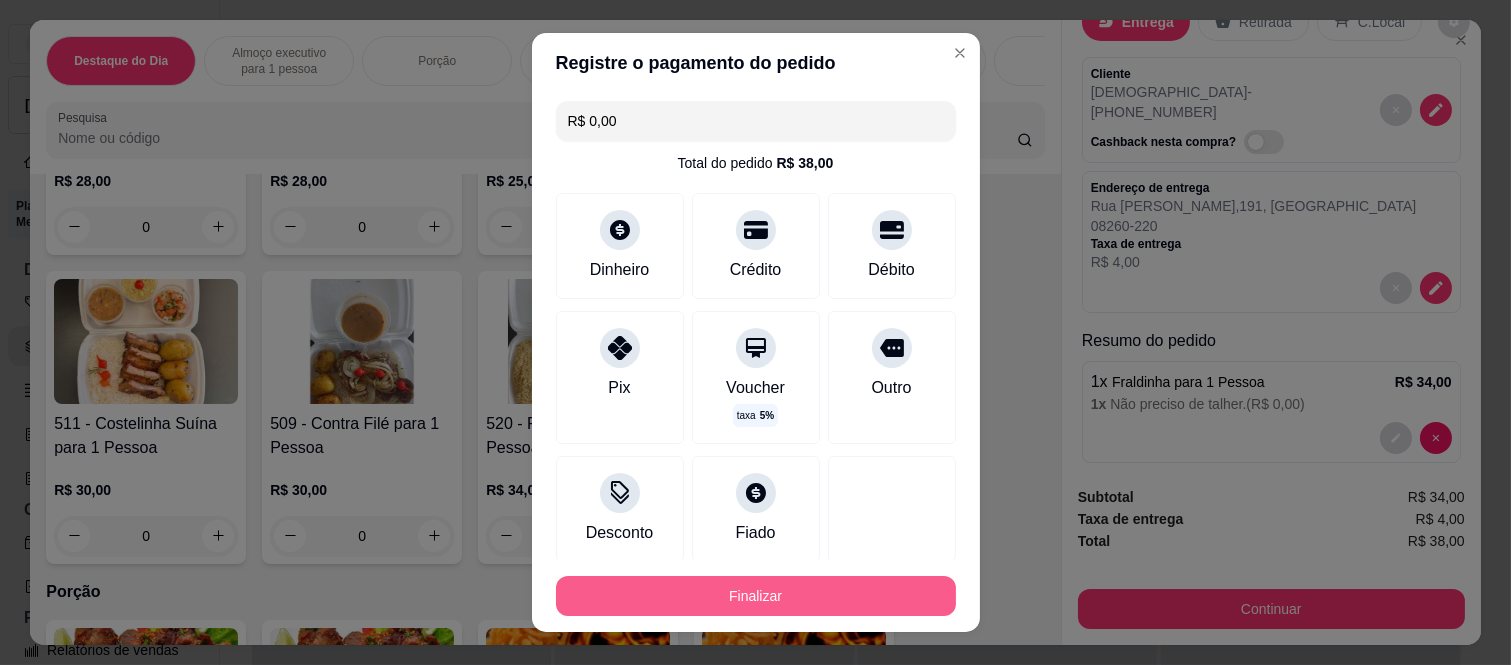 click on "Finalizar" at bounding box center [756, 596] 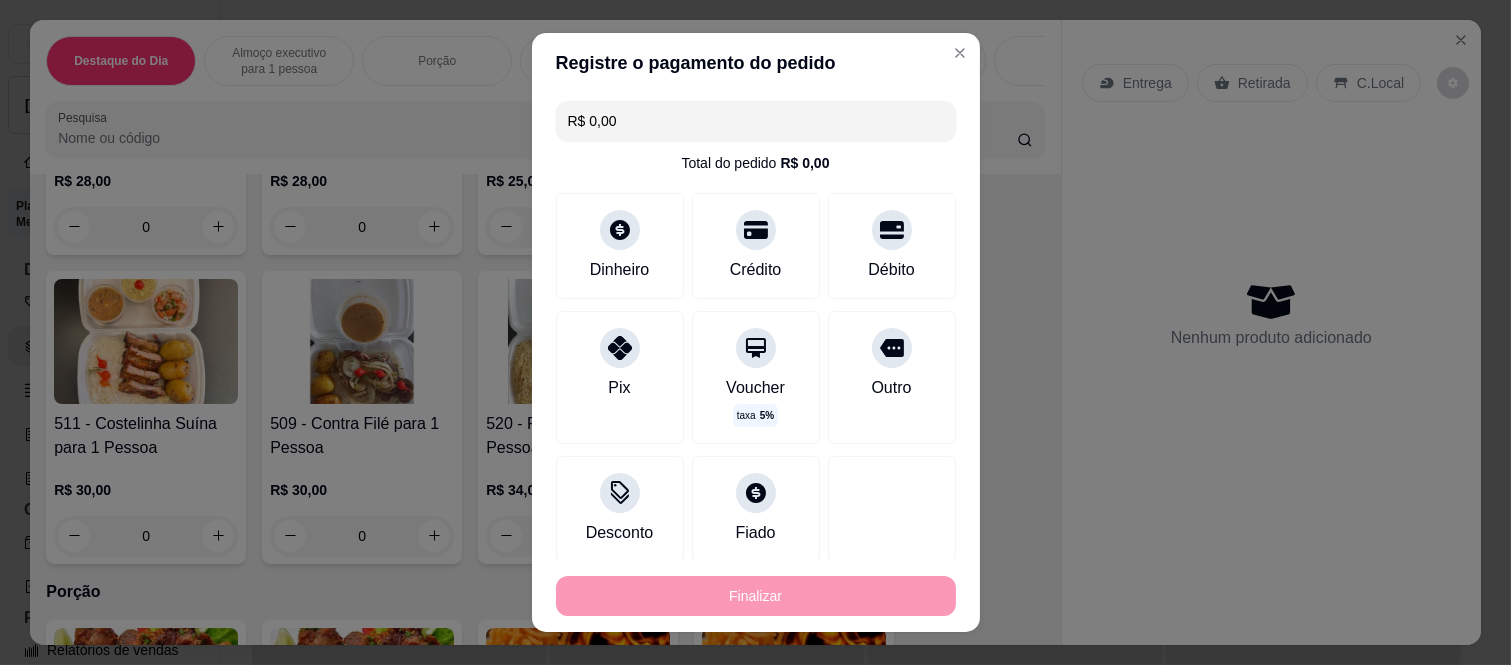 type on "-R$ 38,00" 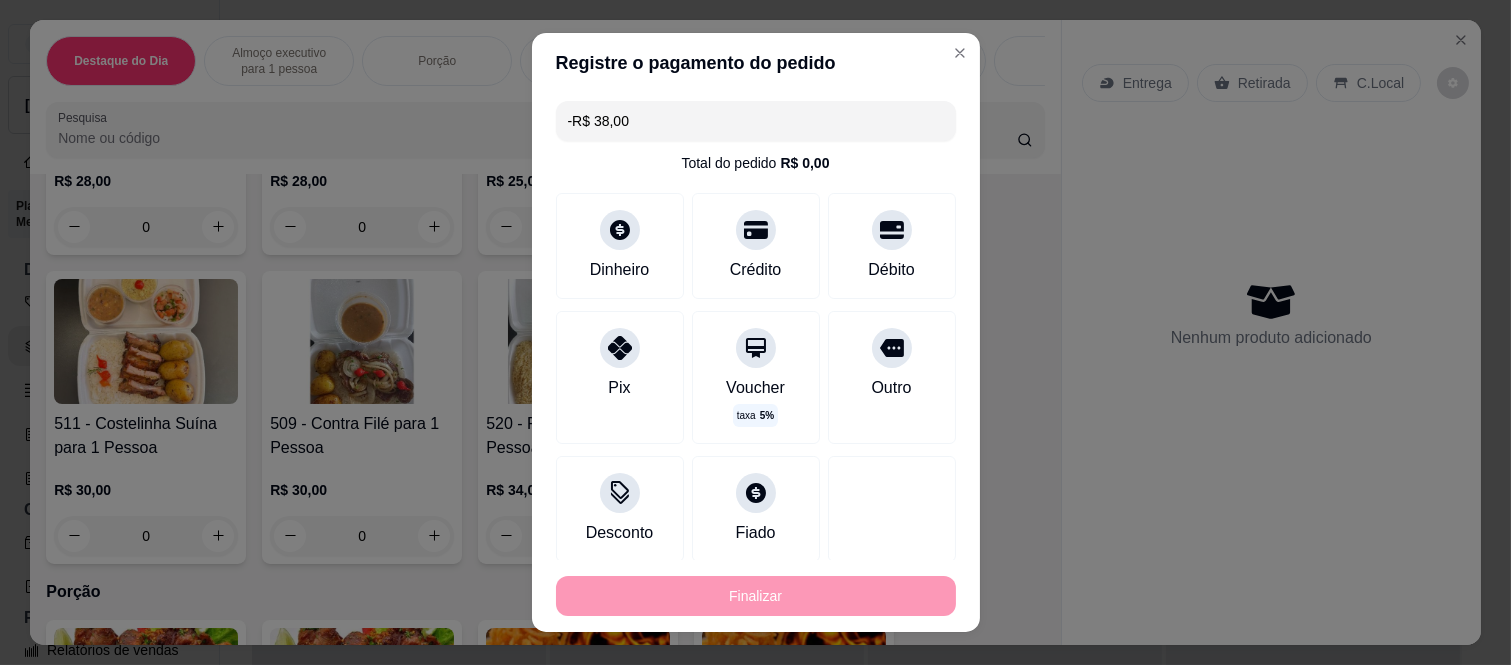 scroll, scrollTop: 0, scrollLeft: 0, axis: both 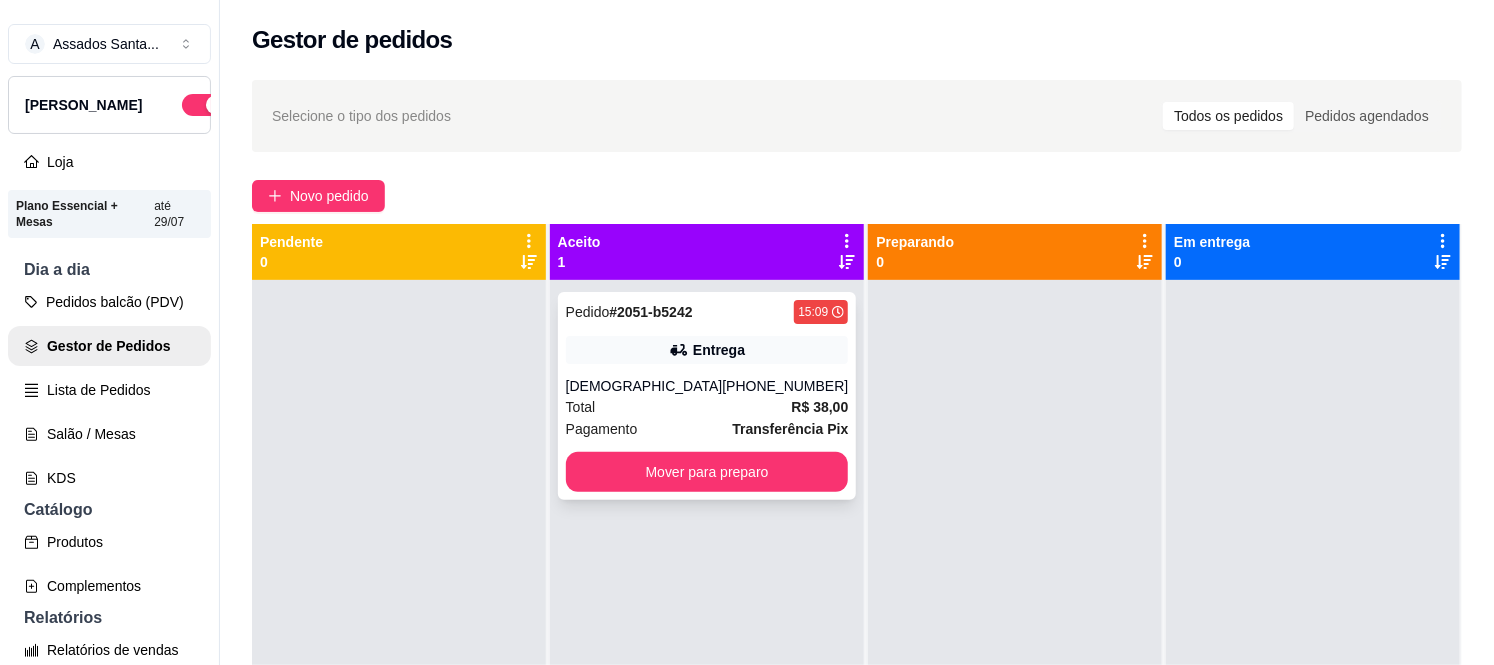 click on "Mover para preparo" at bounding box center [707, 472] 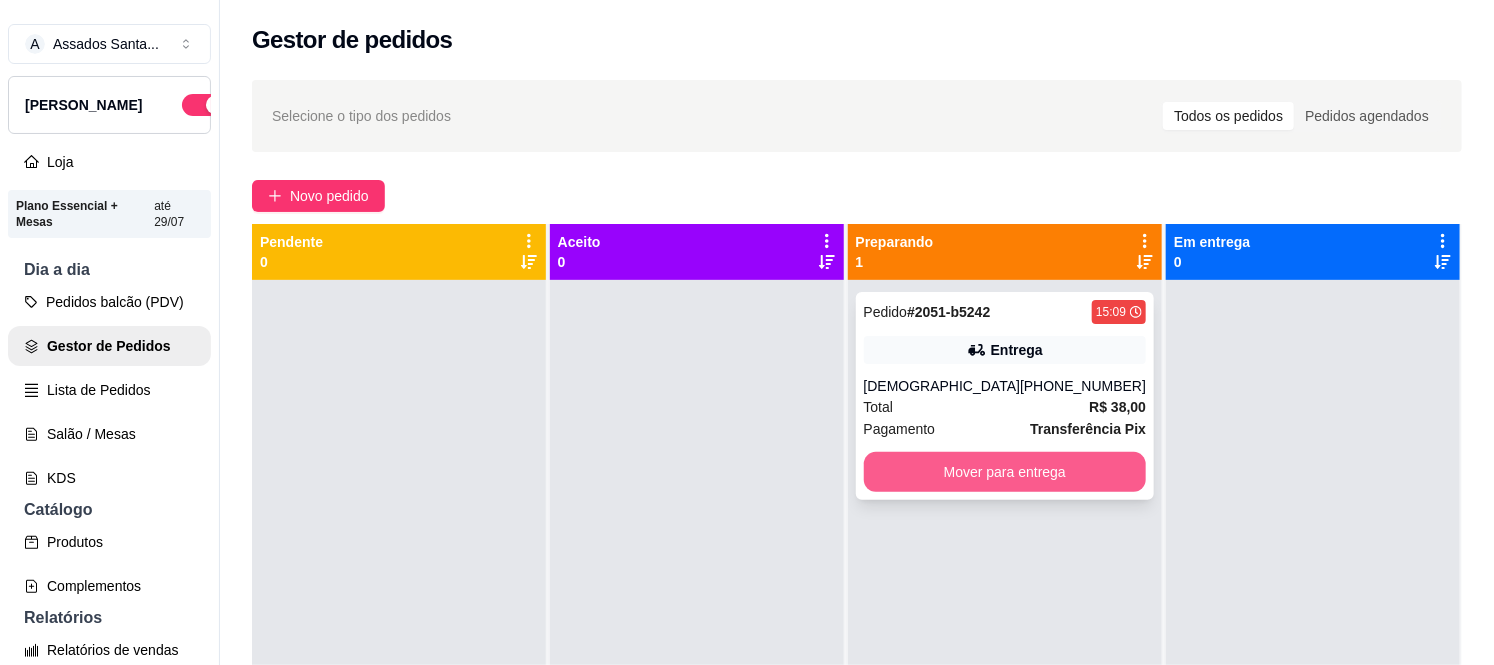 click on "Mover para entrega" at bounding box center [1005, 472] 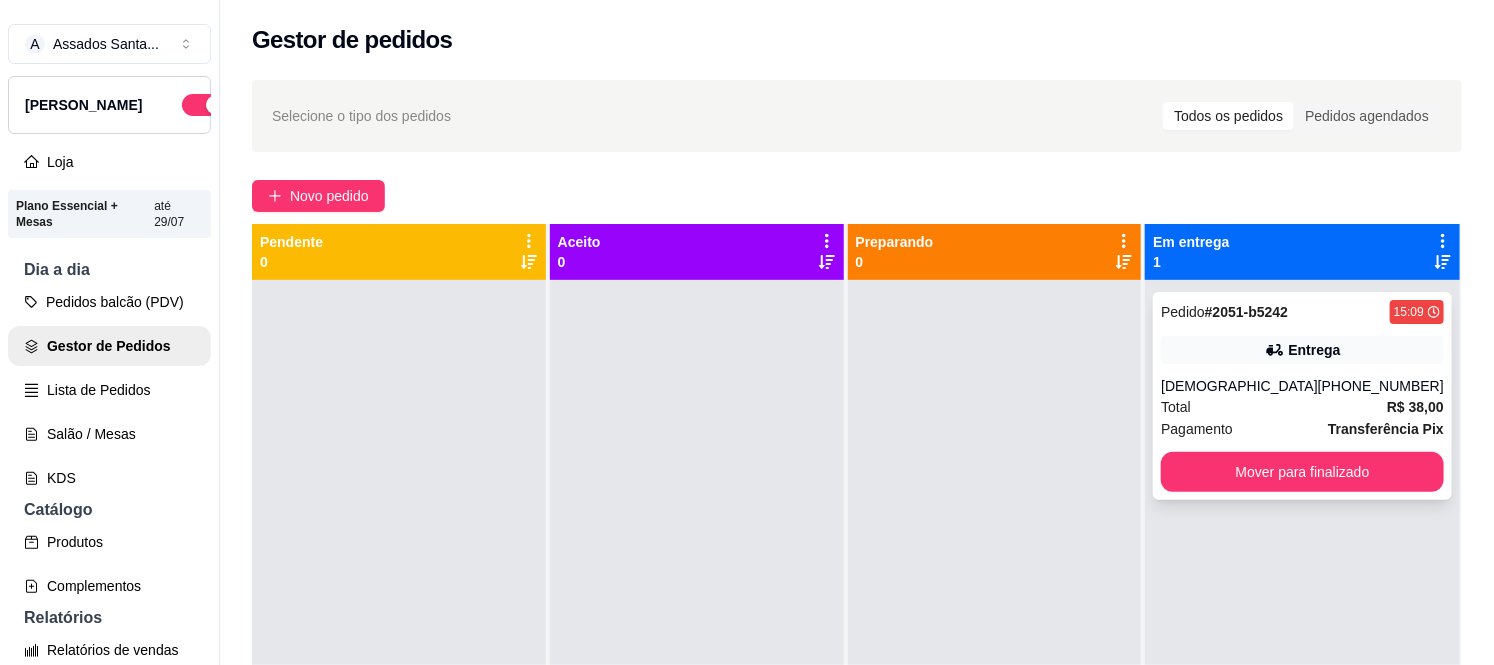 click on "Total R$ 38,00" at bounding box center (1302, 407) 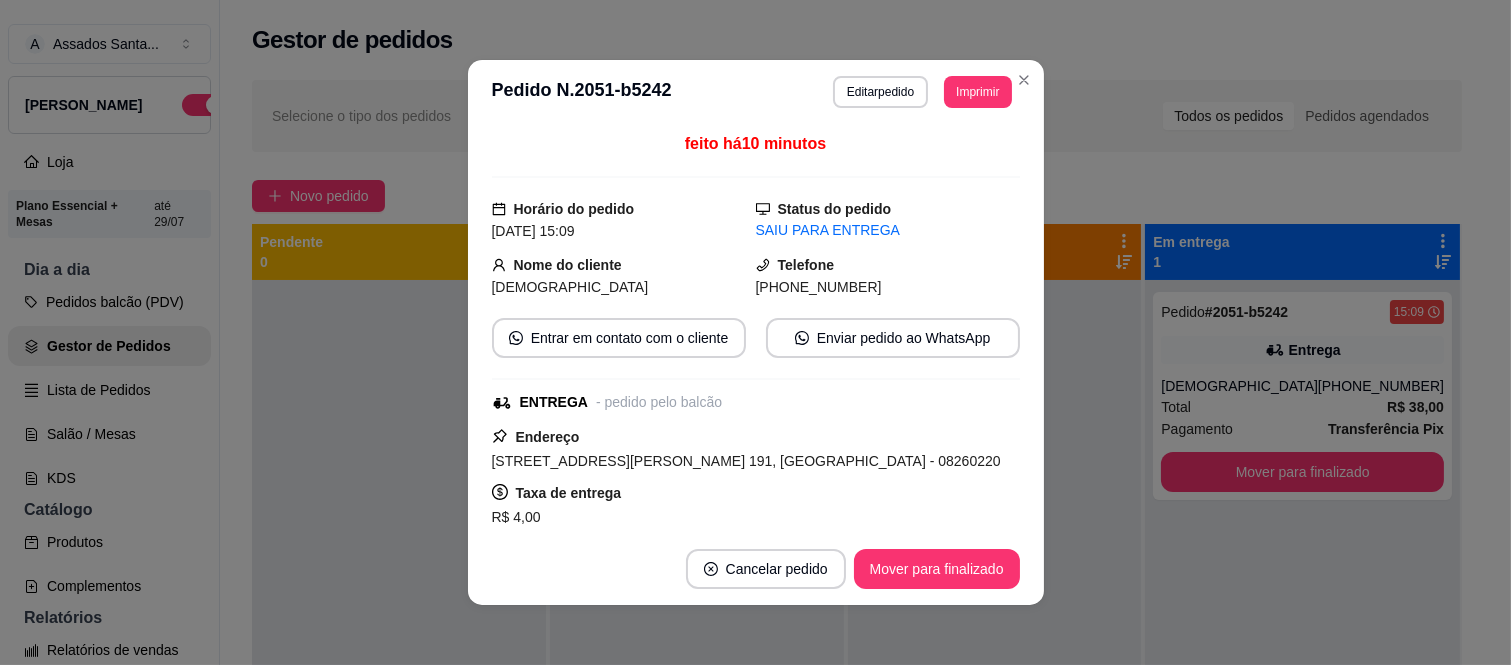 click on "Imprimir" at bounding box center (977, 92) 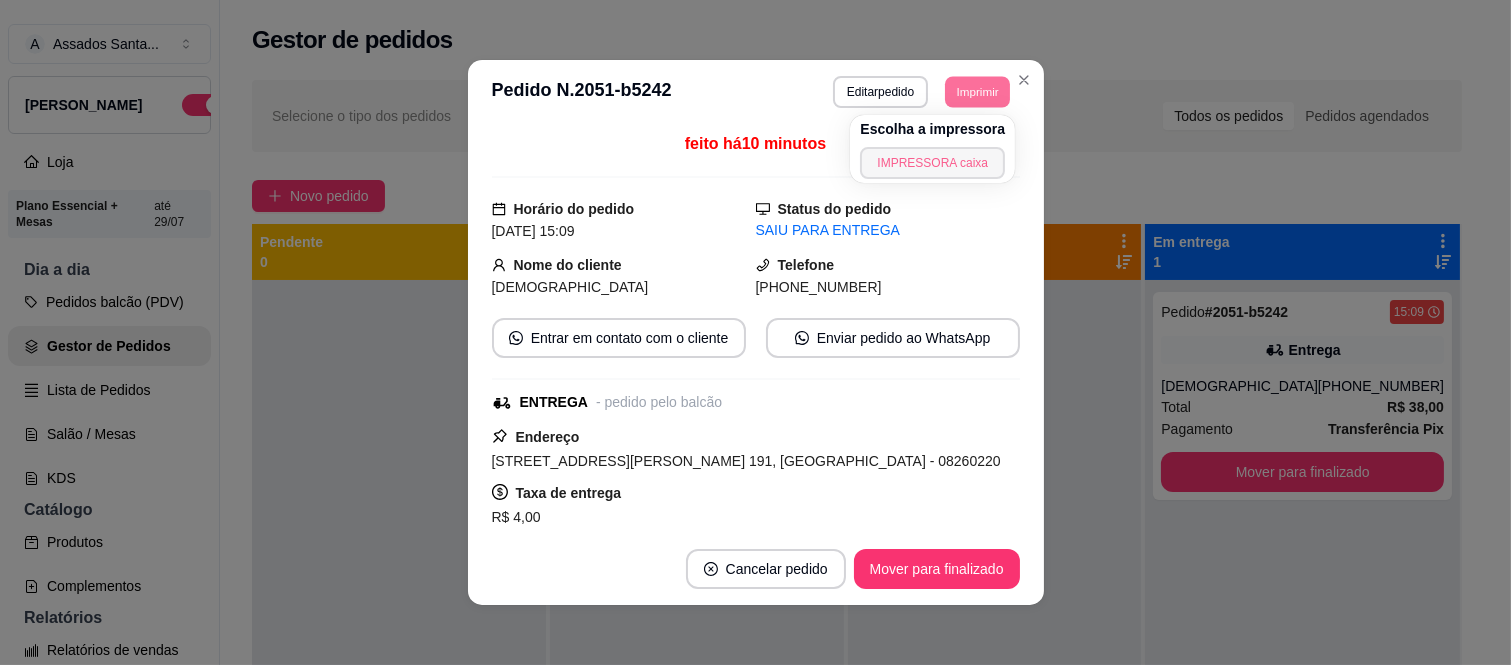 click on "IMPRESSORA caixa" at bounding box center [932, 163] 